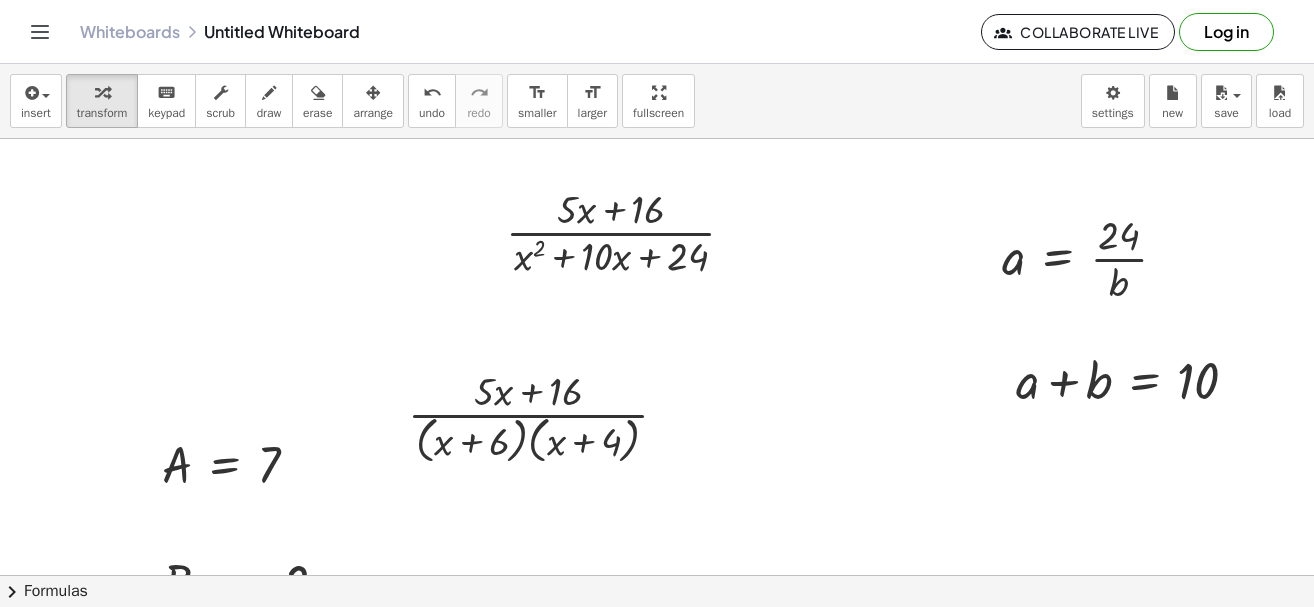 scroll, scrollTop: 0, scrollLeft: 0, axis: both 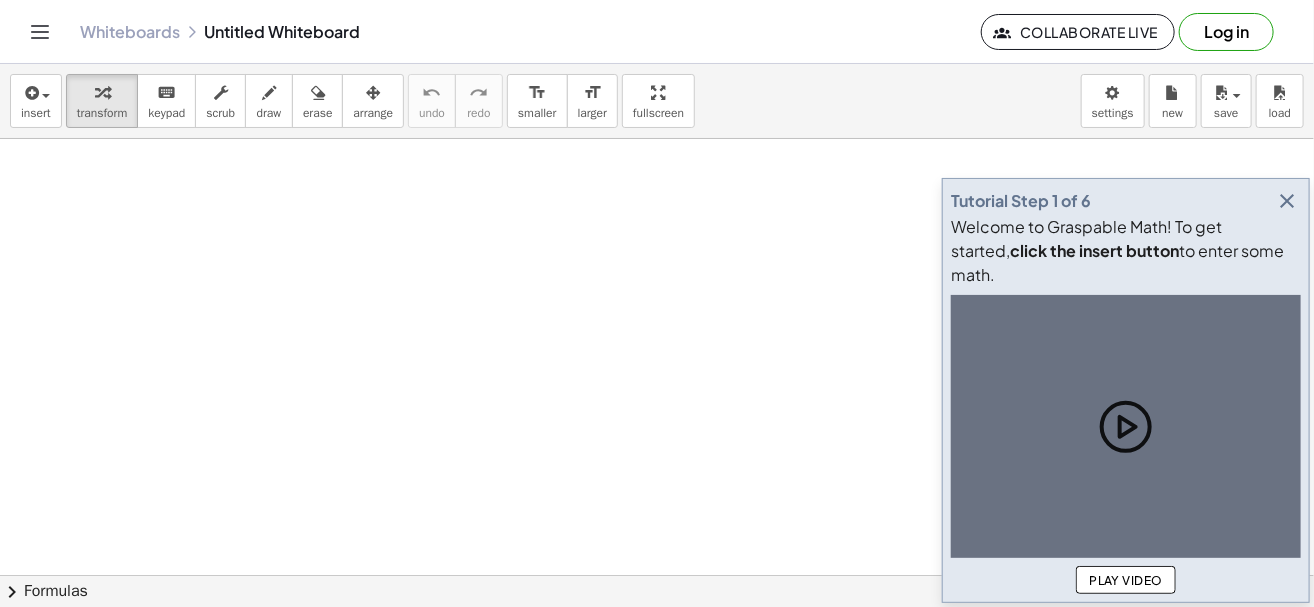 click at bounding box center [1287, 201] 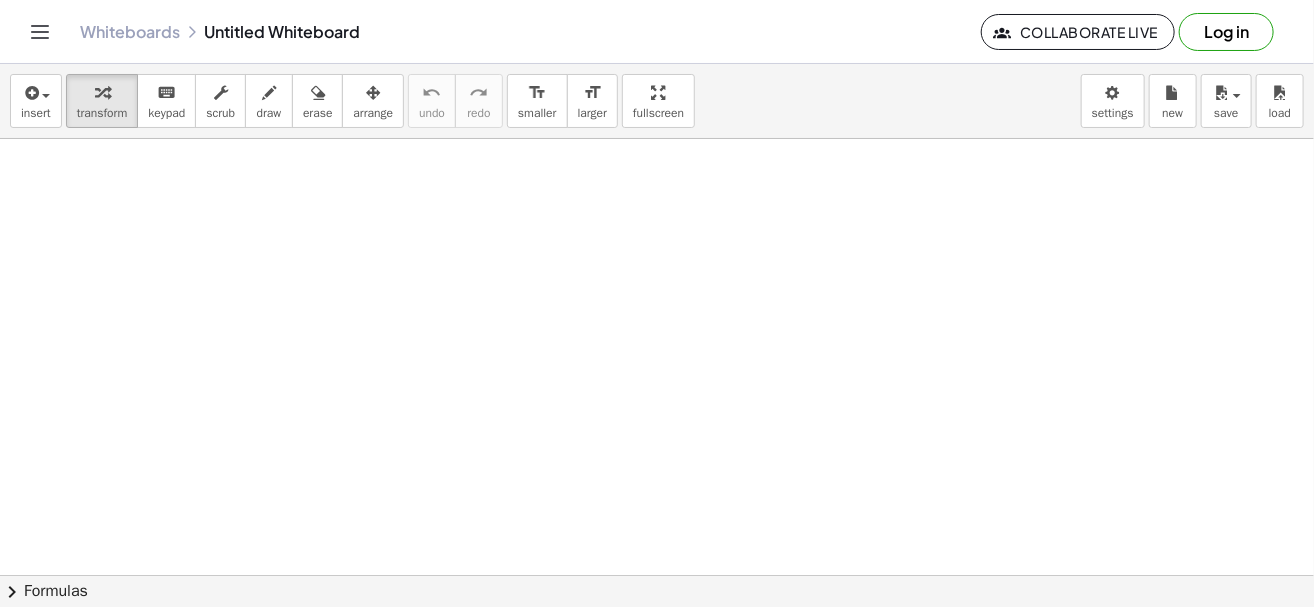 click at bounding box center (657, 575) 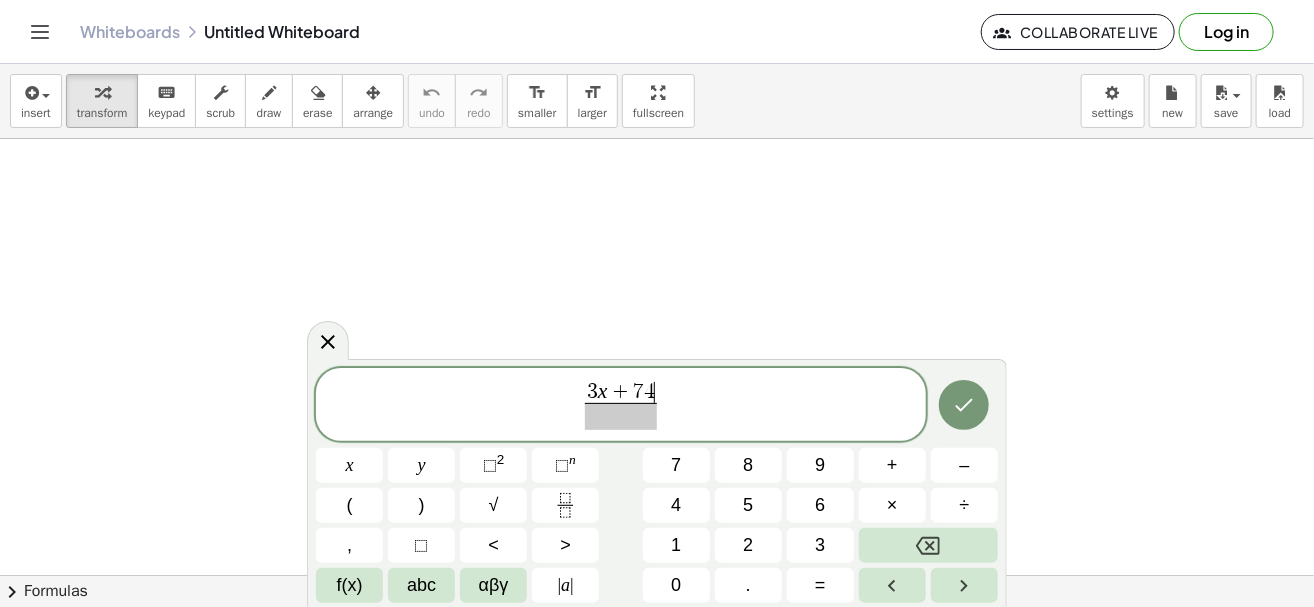 click on "3 x + 7 4 ​" at bounding box center (621, 393) 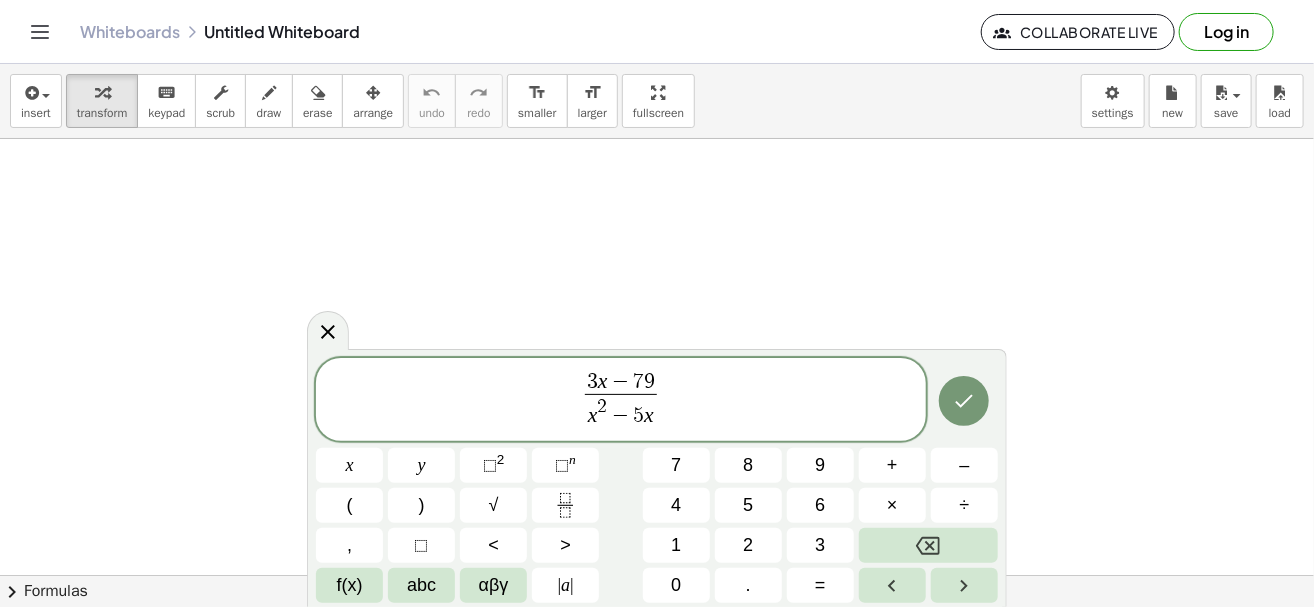 click on "3 x − 7 9 x 2 − ​ 5 x ​" at bounding box center [621, 401] 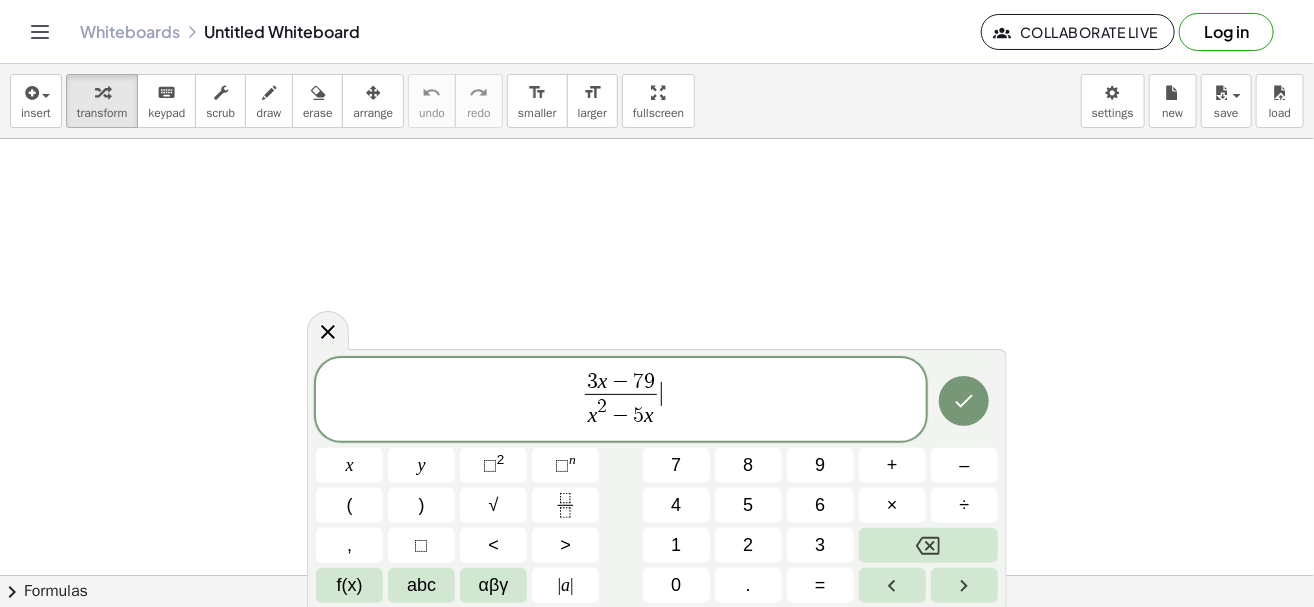 click on "3 x − 7 9 x 2 − 5 x ​ ​" at bounding box center (621, 401) 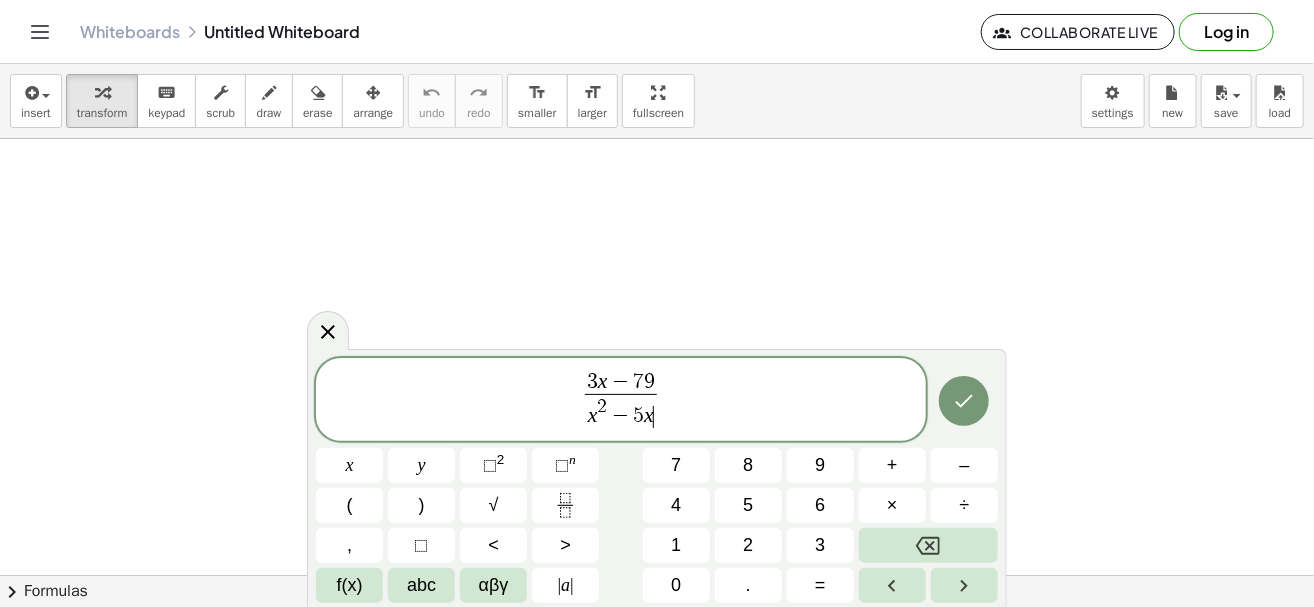 click on "x 2 − 5 x ​" at bounding box center (621, 412) 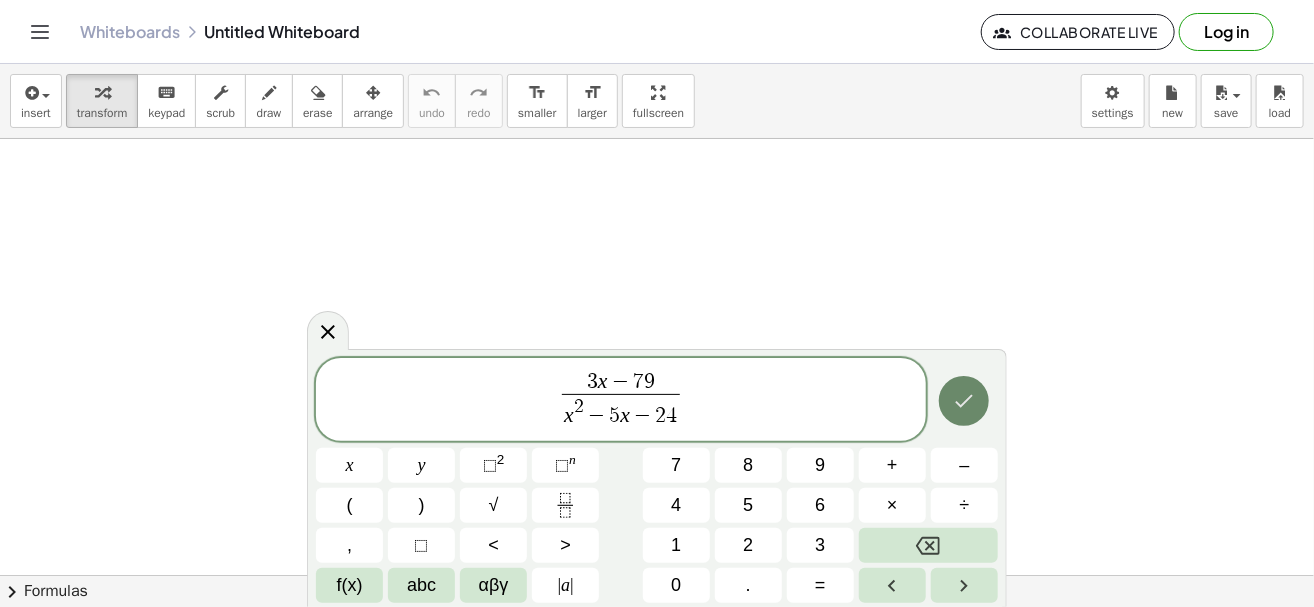 click 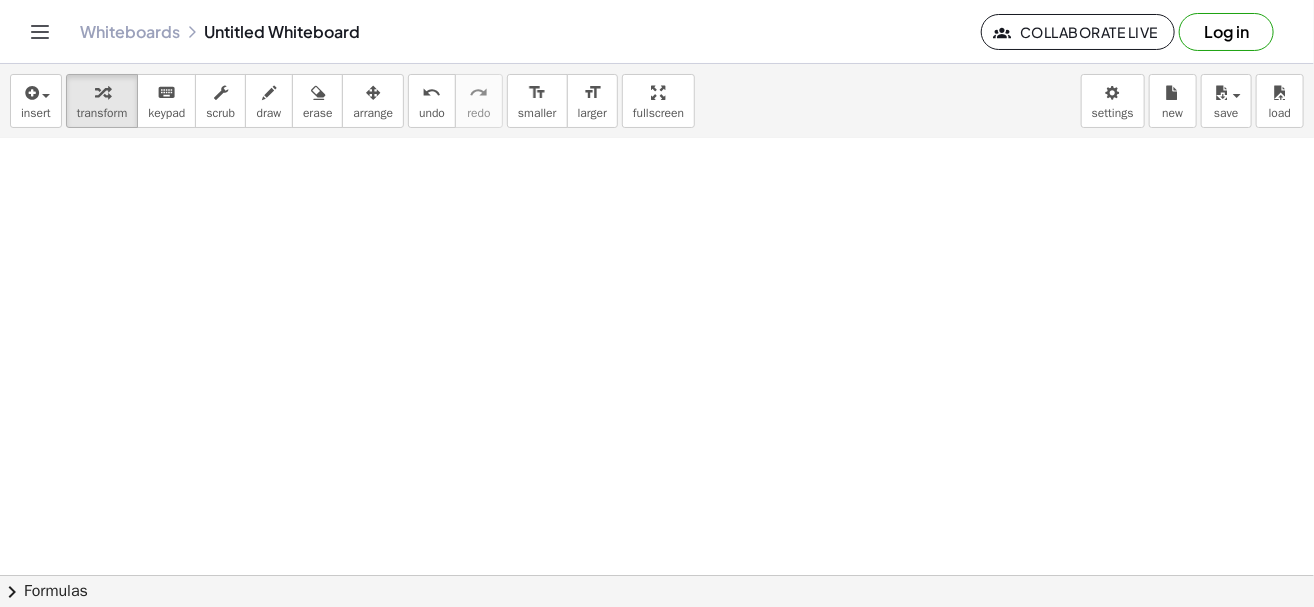 scroll, scrollTop: 0, scrollLeft: 0, axis: both 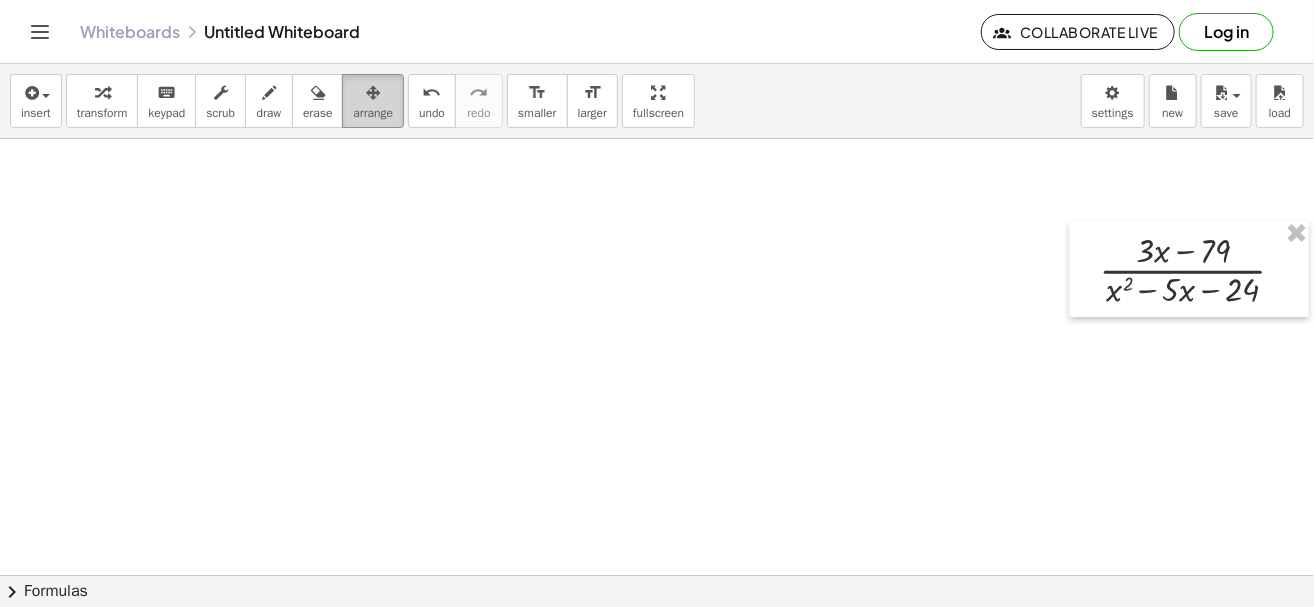 click on "arrange" at bounding box center (373, 113) 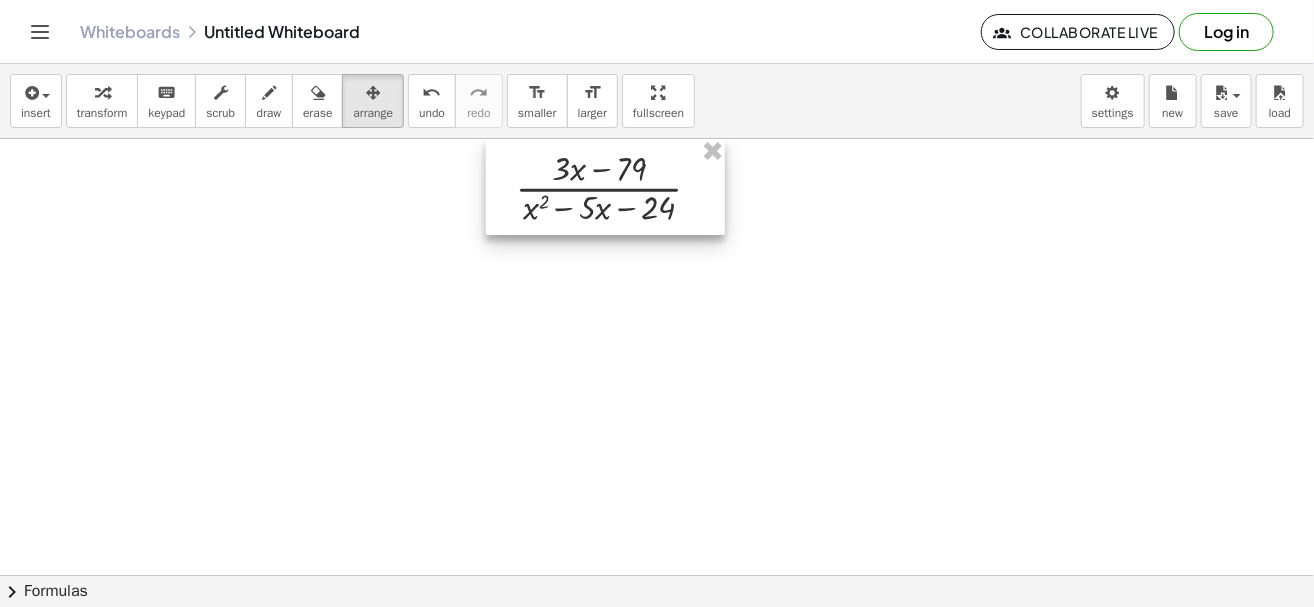 drag, startPoint x: 1197, startPoint y: 284, endPoint x: 637, endPoint y: 198, distance: 566.56506 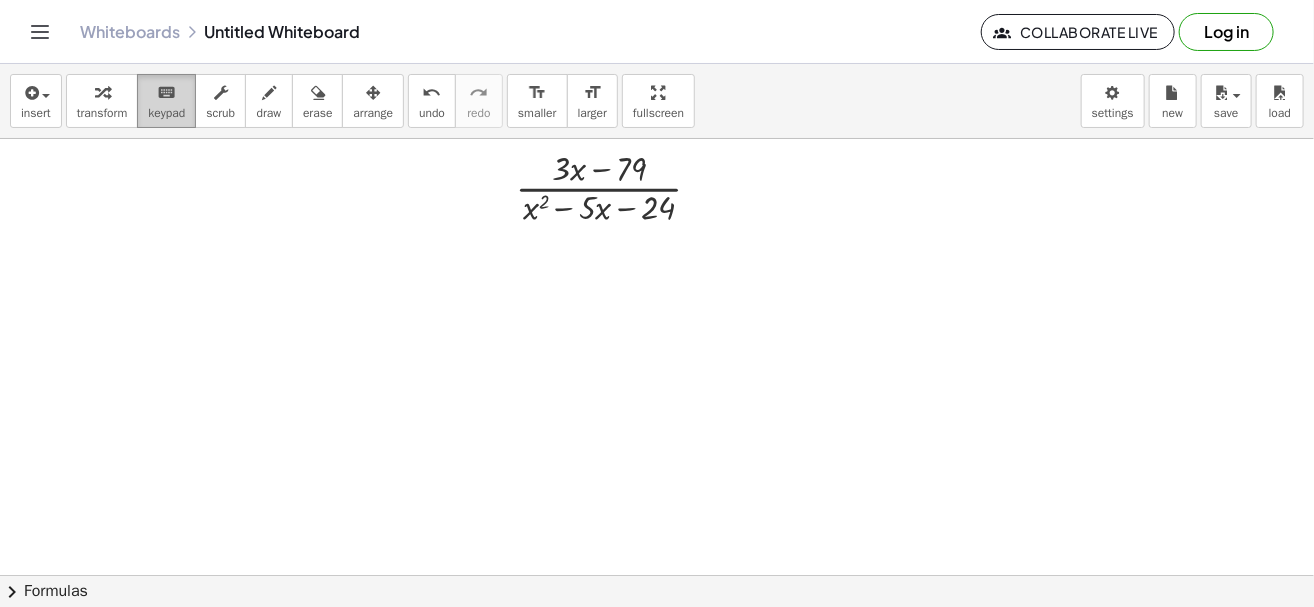 click on "keyboard" at bounding box center [166, 92] 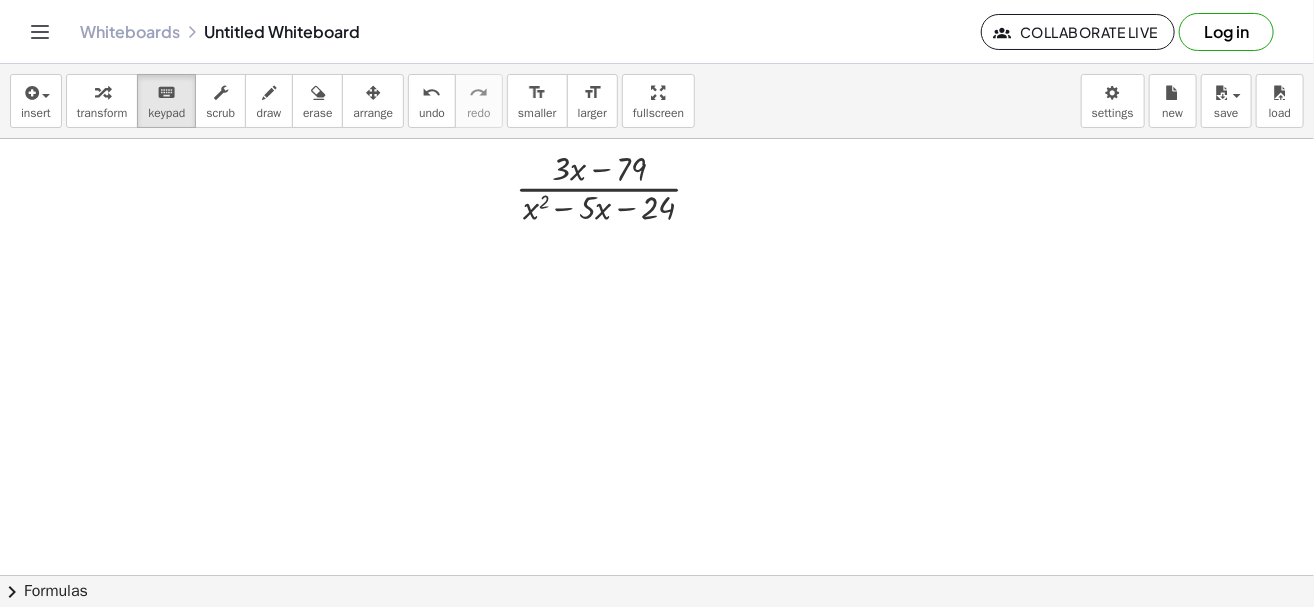 click at bounding box center (549, 575) 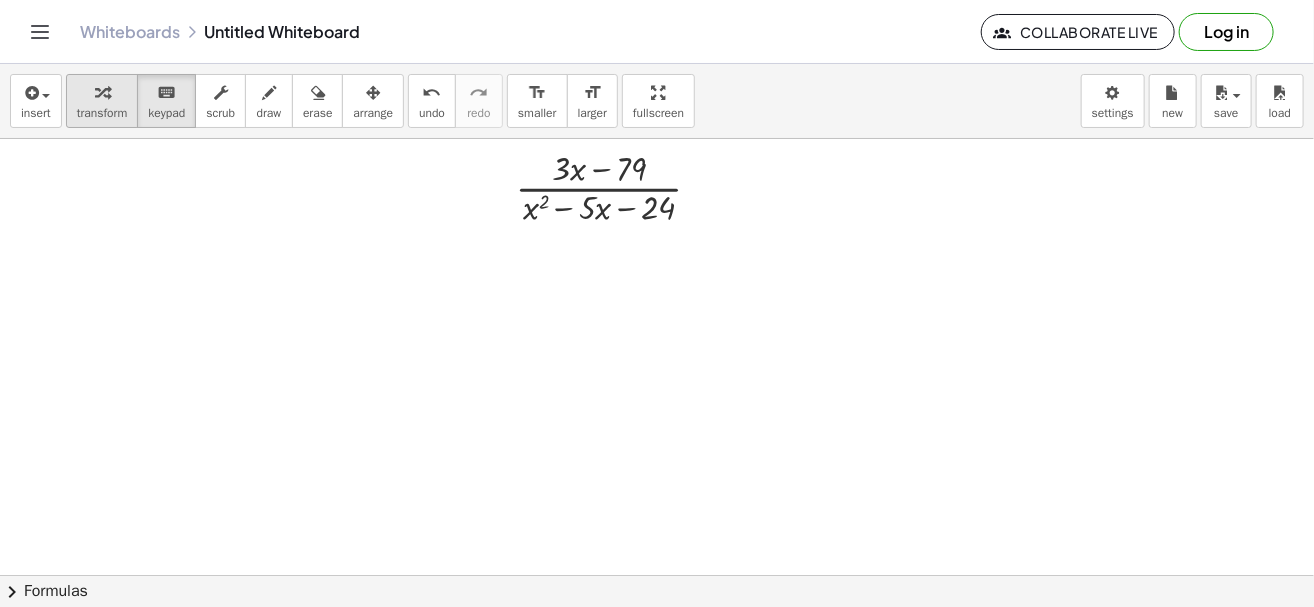 click at bounding box center [102, 92] 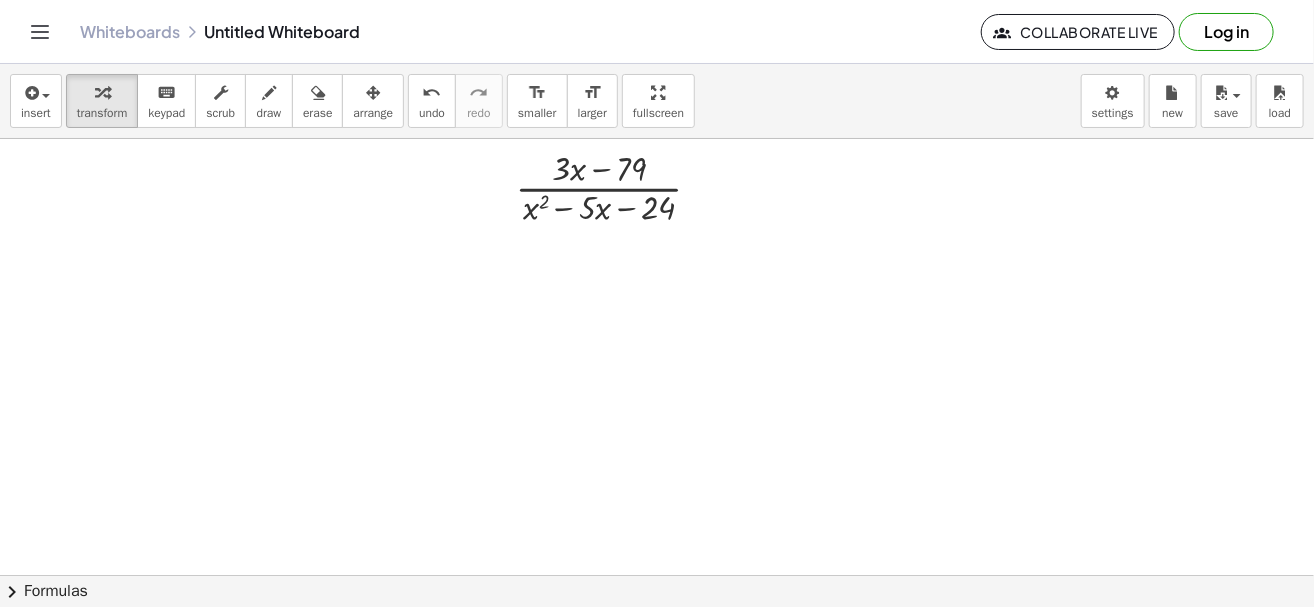 click at bounding box center (549, 575) 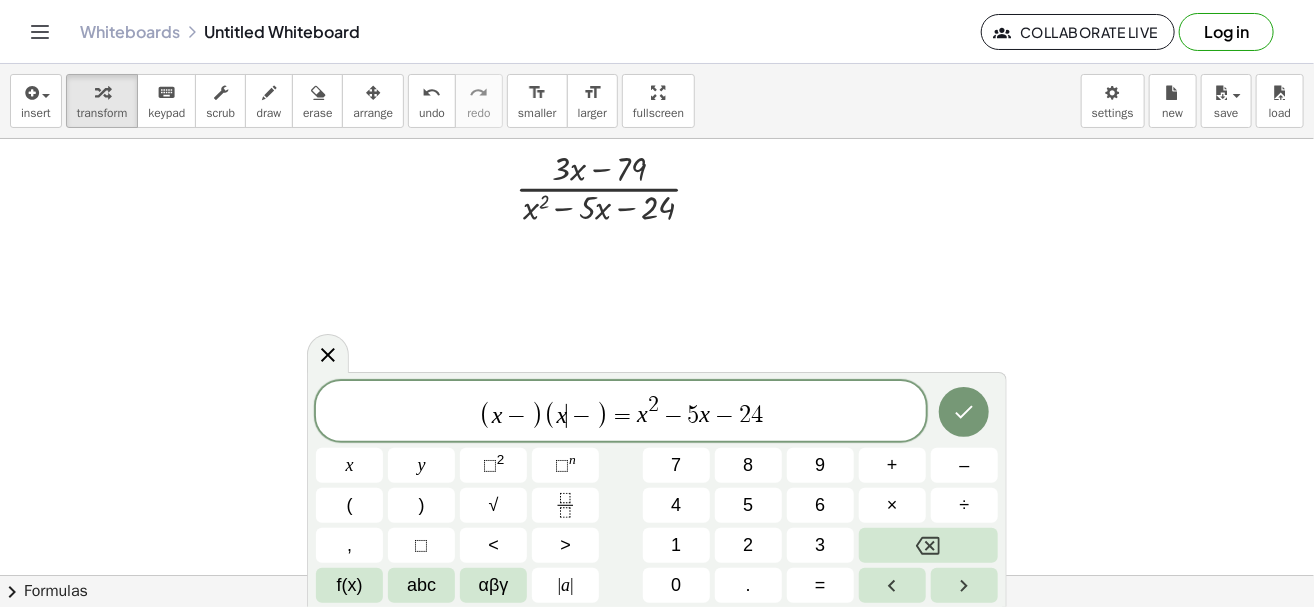 click on "−" at bounding box center [517, 416] 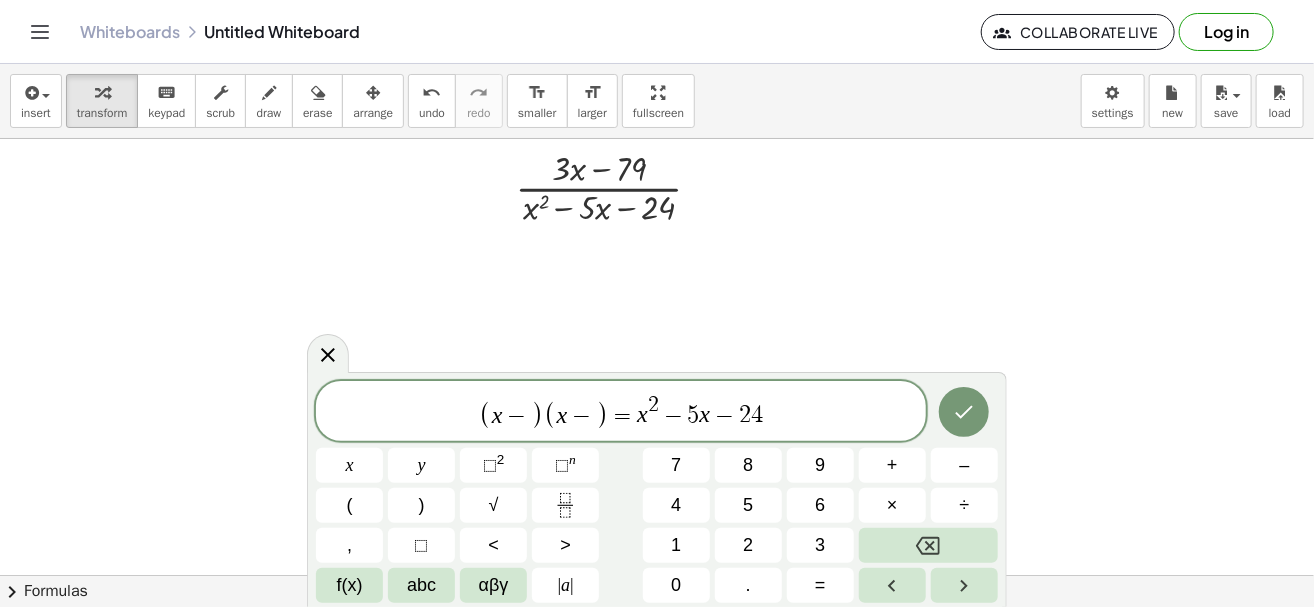 click on "−" at bounding box center [517, 416] 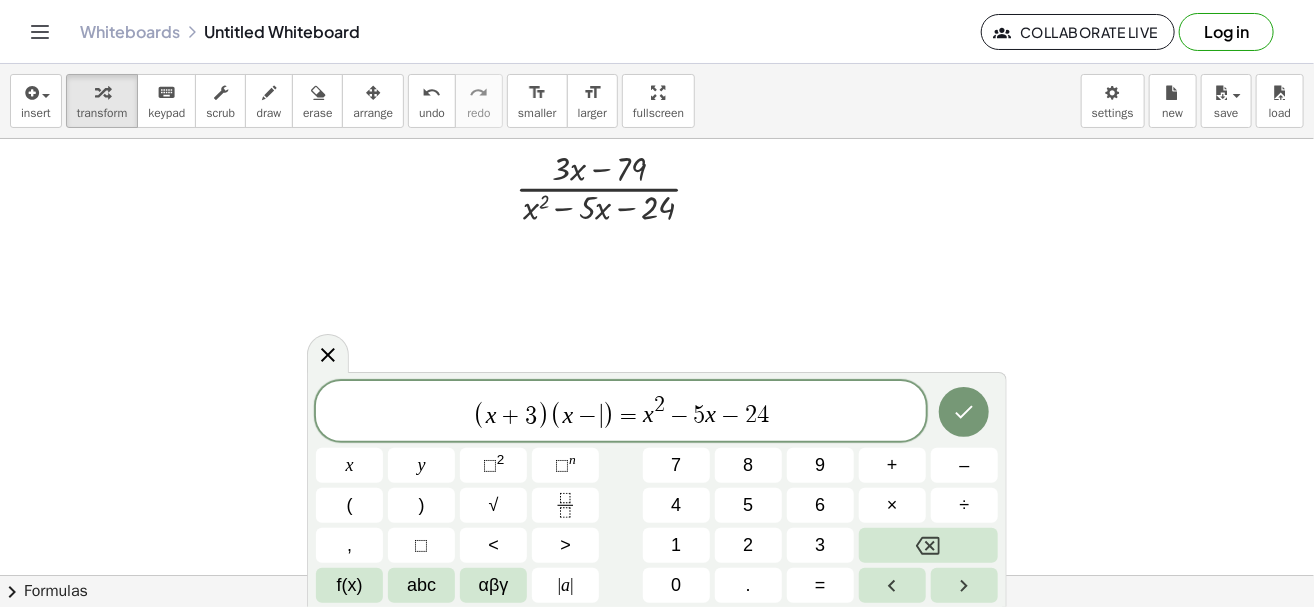 click on "−" at bounding box center [587, 416] 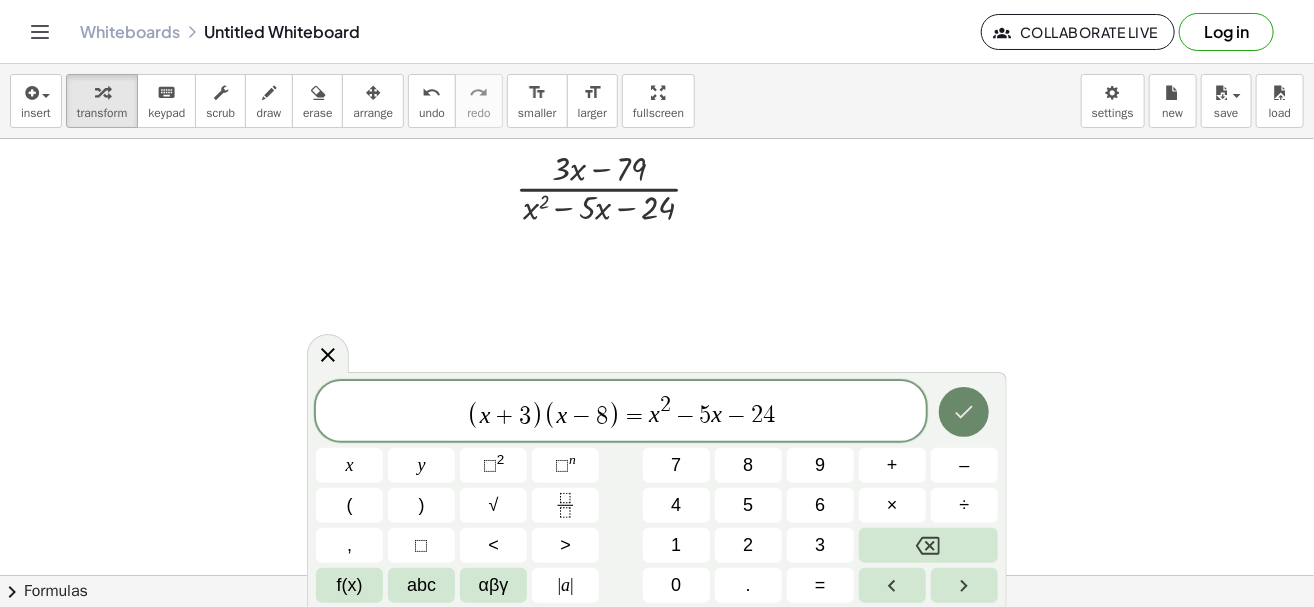click at bounding box center (964, 412) 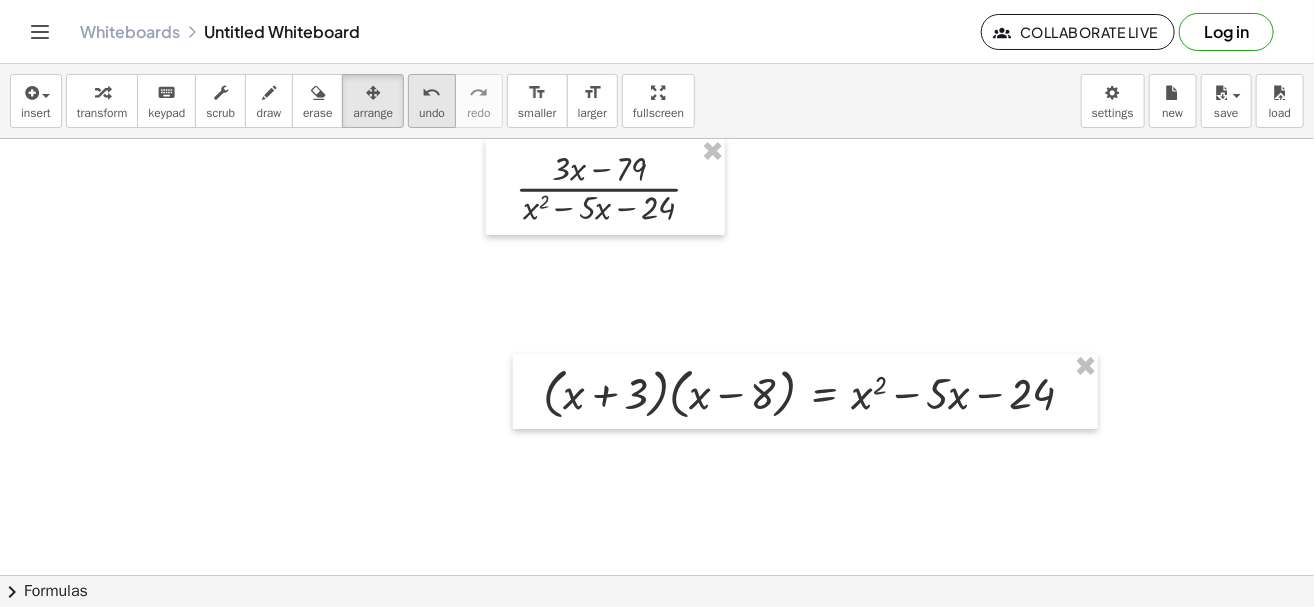 drag, startPoint x: 398, startPoint y: 100, endPoint x: 414, endPoint y: 106, distance: 17.088007 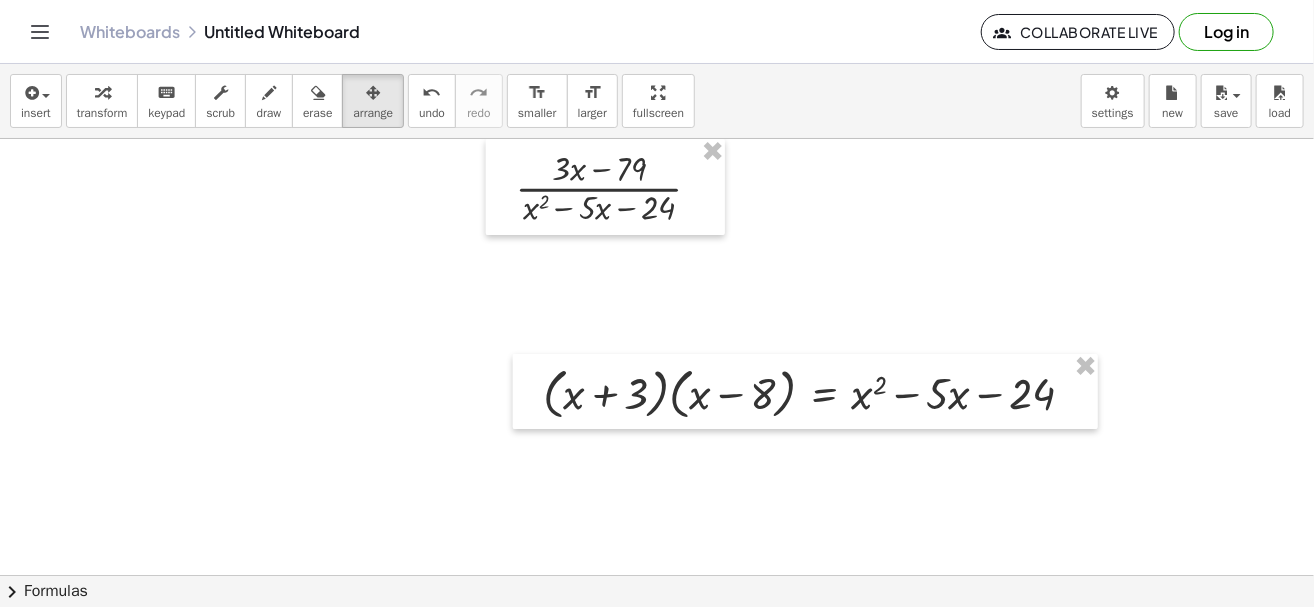 drag, startPoint x: 759, startPoint y: 362, endPoint x: 834, endPoint y: 331, distance: 81.154175 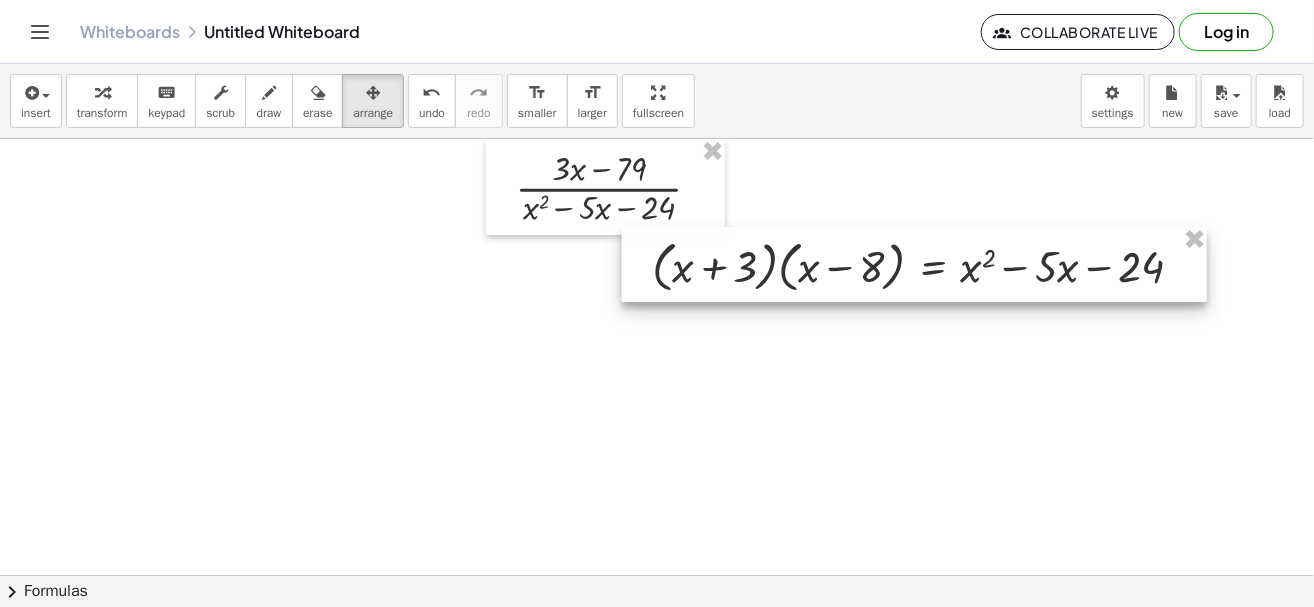 drag, startPoint x: 812, startPoint y: 377, endPoint x: 942, endPoint y: 245, distance: 185.26738 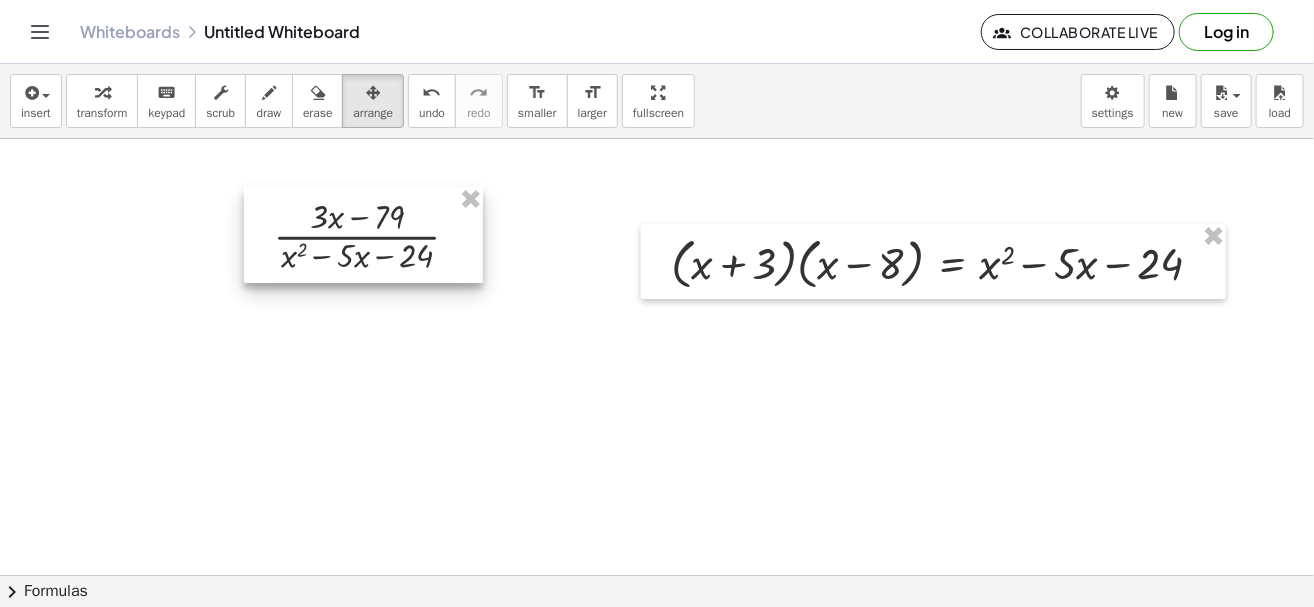 drag, startPoint x: 563, startPoint y: 176, endPoint x: 317, endPoint y: 232, distance: 252.29347 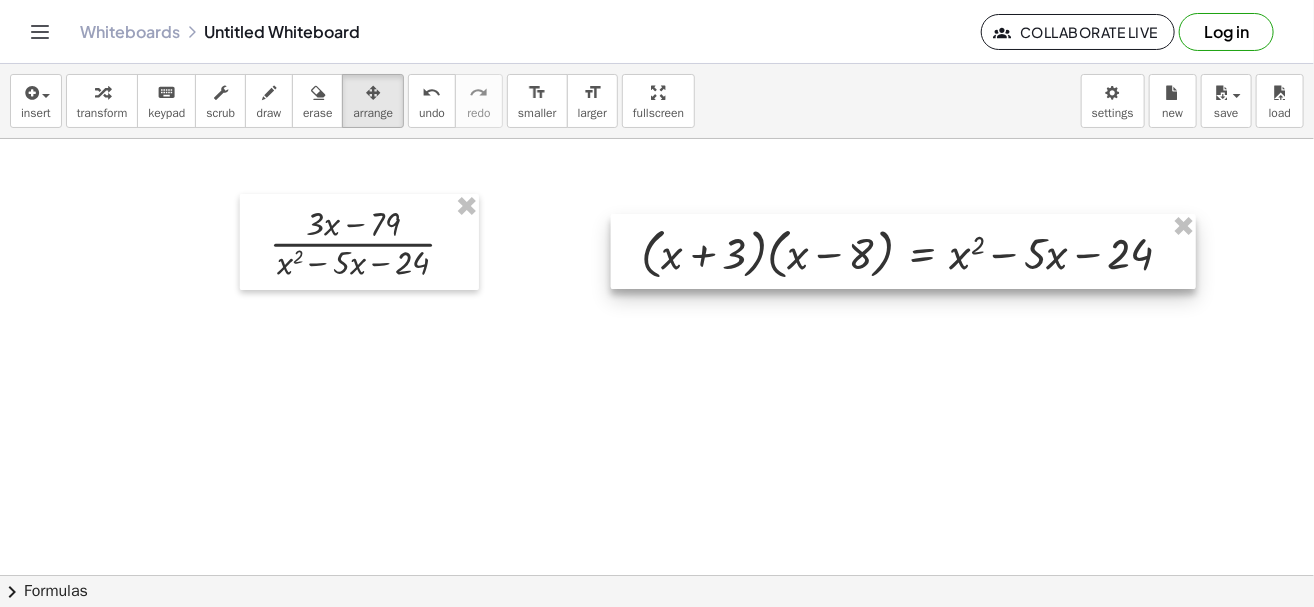 drag, startPoint x: 791, startPoint y: 273, endPoint x: 746, endPoint y: 260, distance: 46.840153 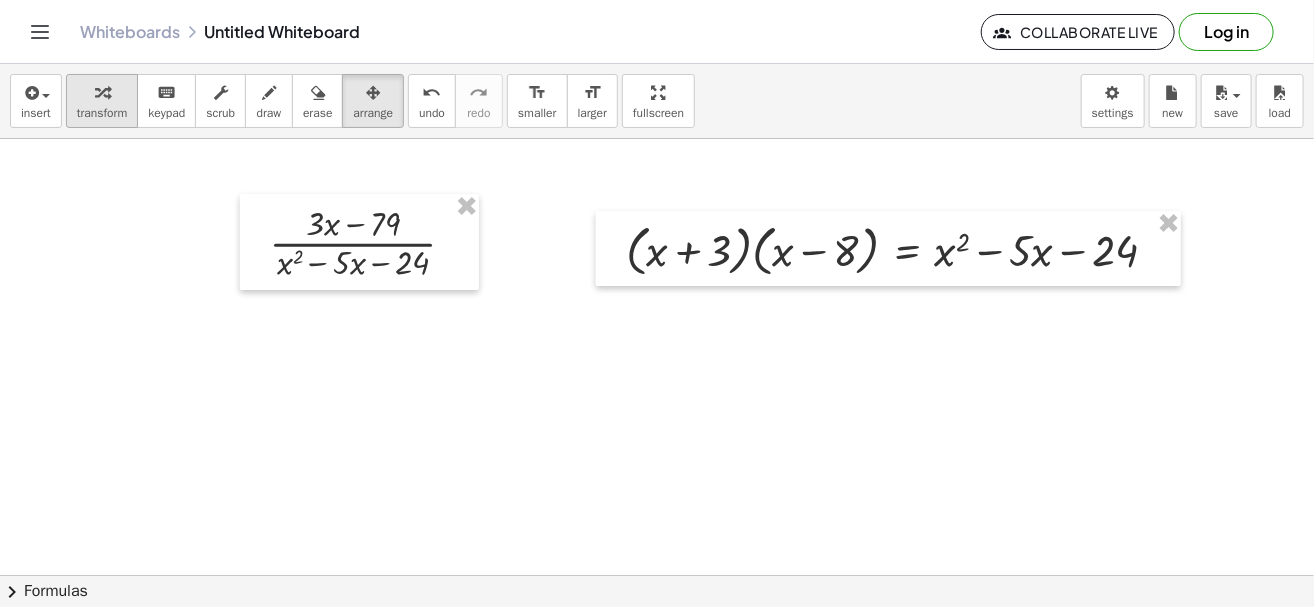 click at bounding box center [102, 92] 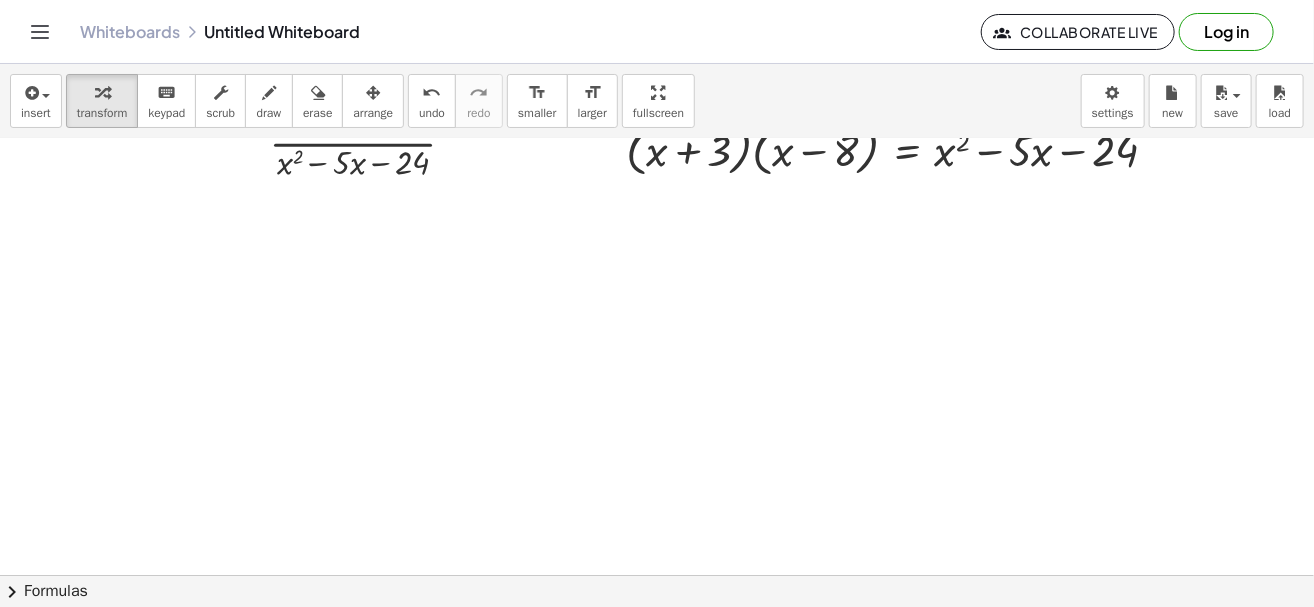 scroll, scrollTop: 0, scrollLeft: 230, axis: horizontal 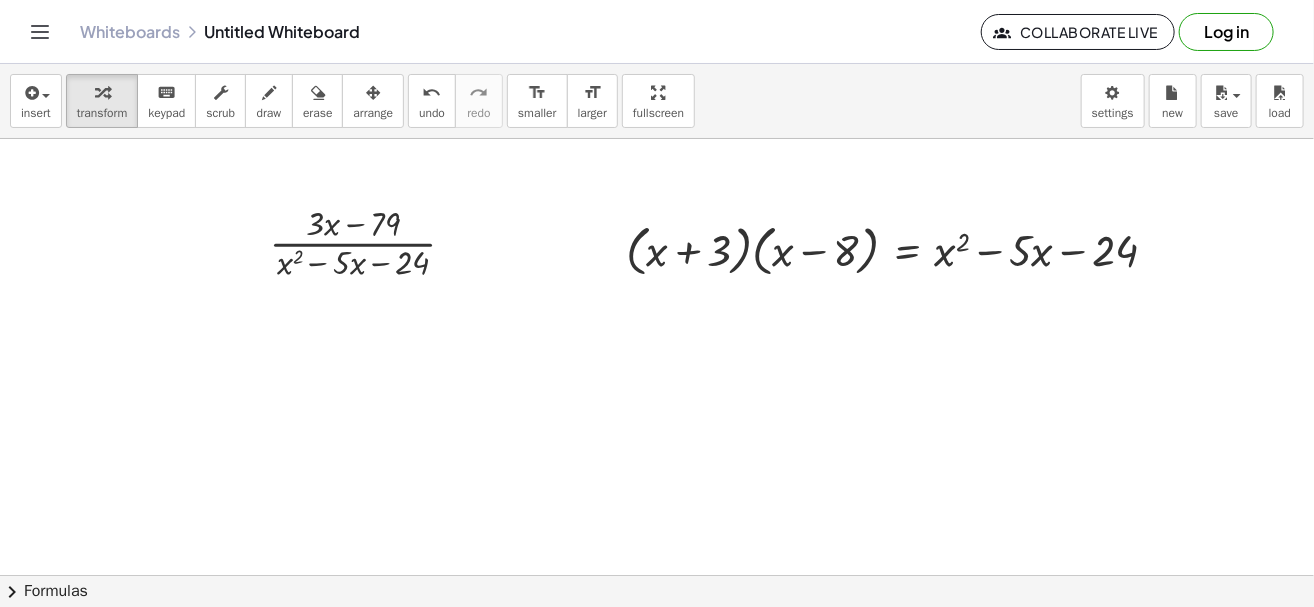 click at bounding box center (549, 575) 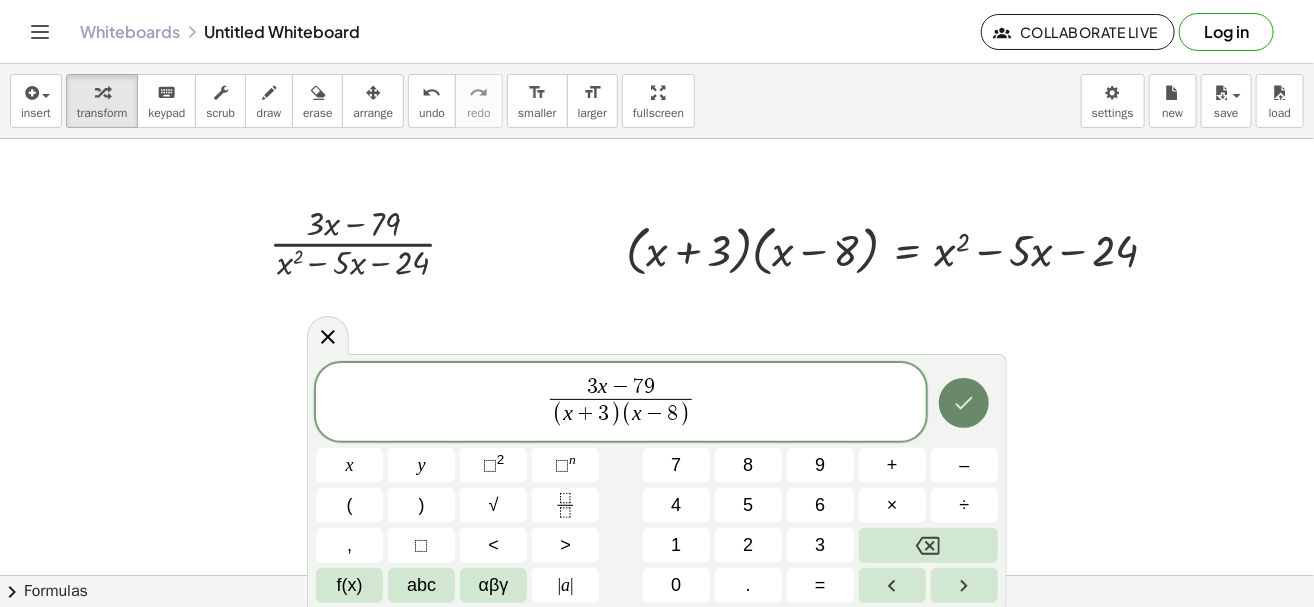 click 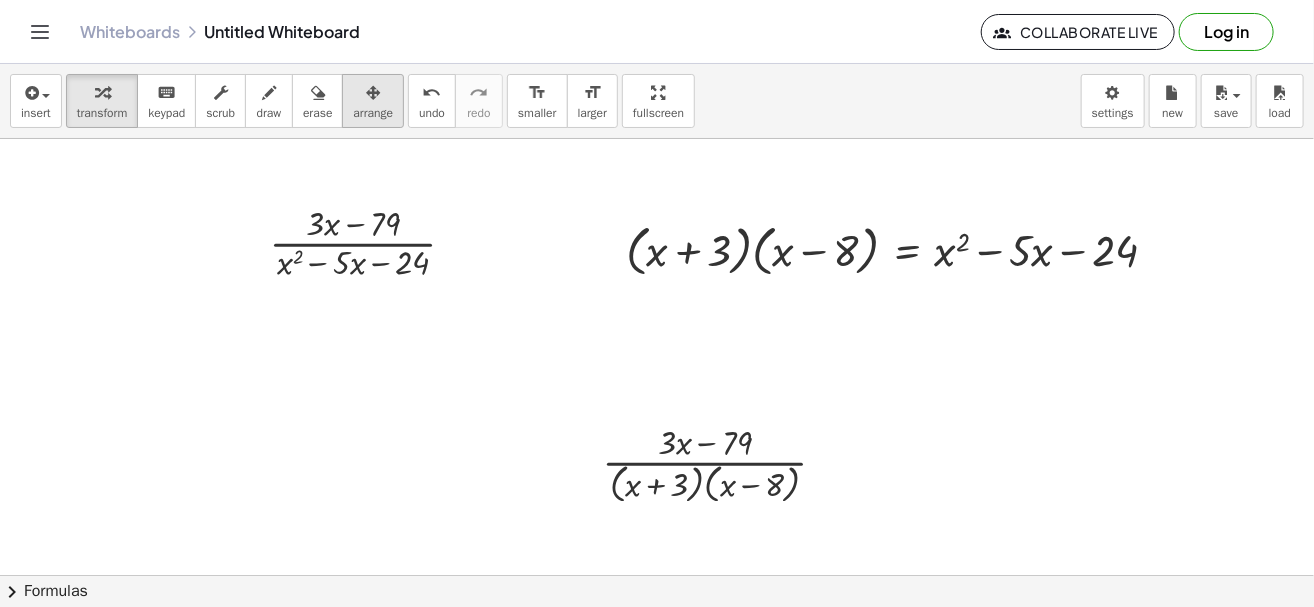 click at bounding box center (373, 92) 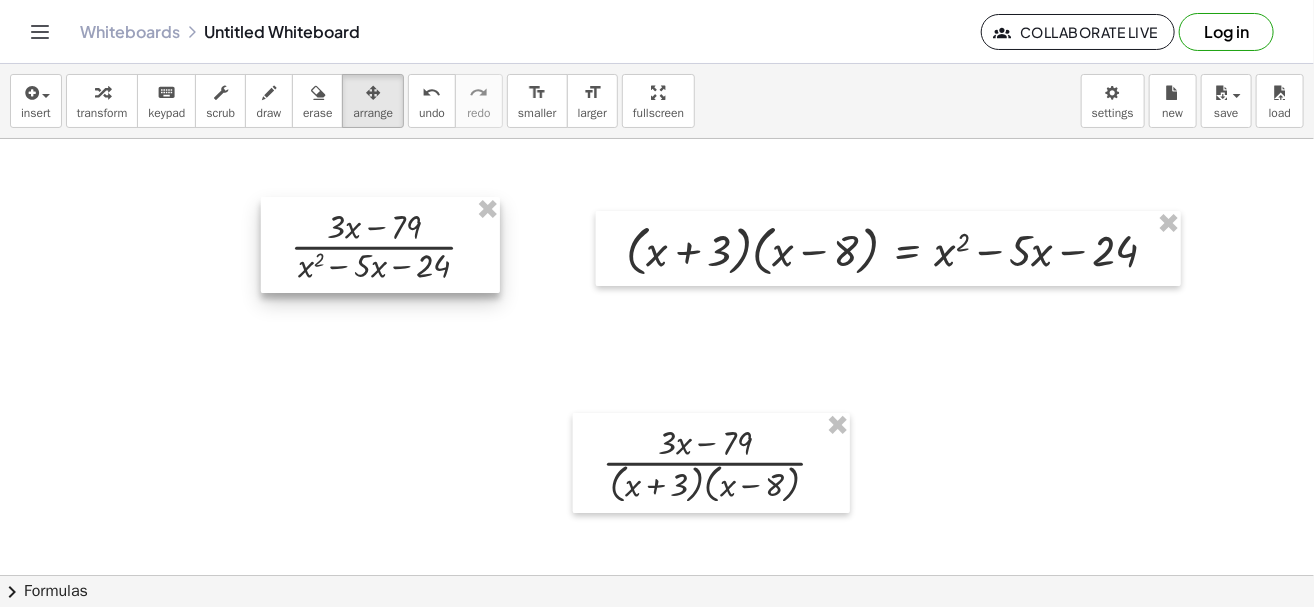 drag, startPoint x: 396, startPoint y: 234, endPoint x: 419, endPoint y: 240, distance: 23.769728 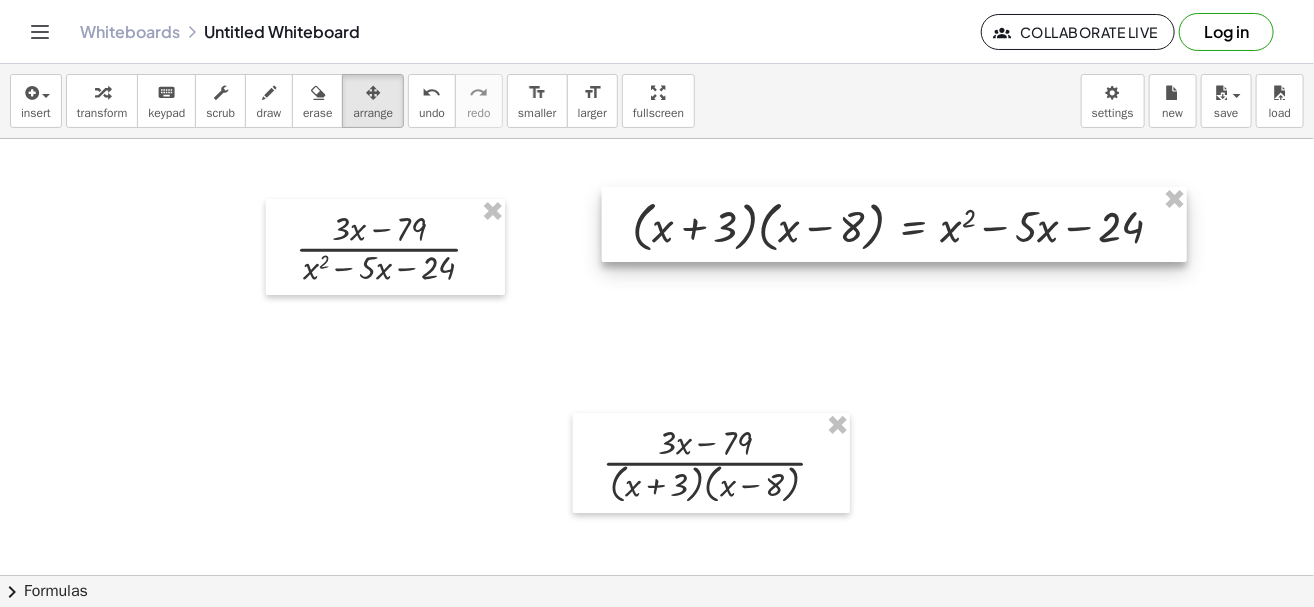 drag, startPoint x: 870, startPoint y: 252, endPoint x: 876, endPoint y: 230, distance: 22.803509 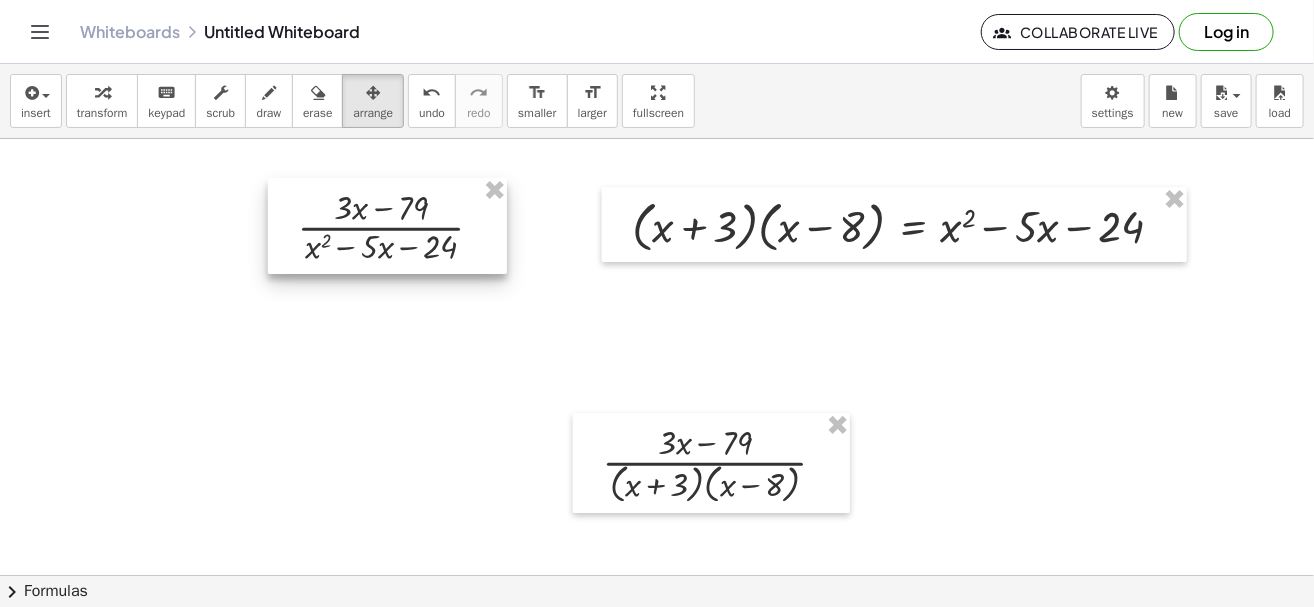 drag, startPoint x: 452, startPoint y: 255, endPoint x: 587, endPoint y: 190, distance: 149.83324 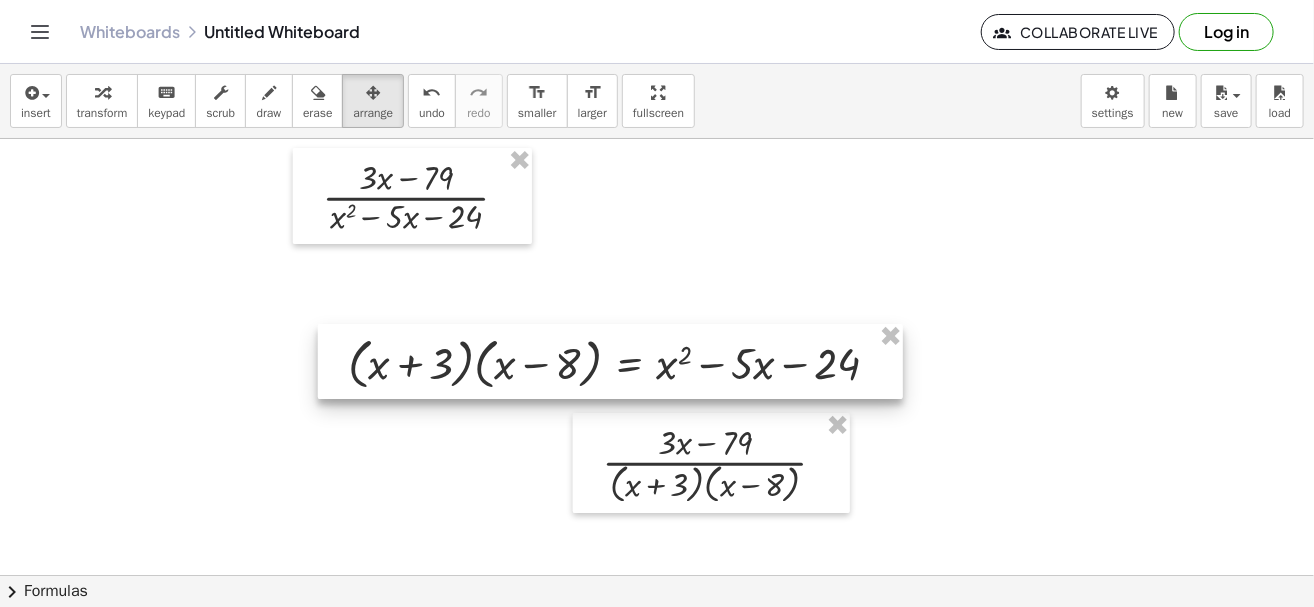 drag, startPoint x: 847, startPoint y: 231, endPoint x: 562, endPoint y: 370, distance: 317.0899 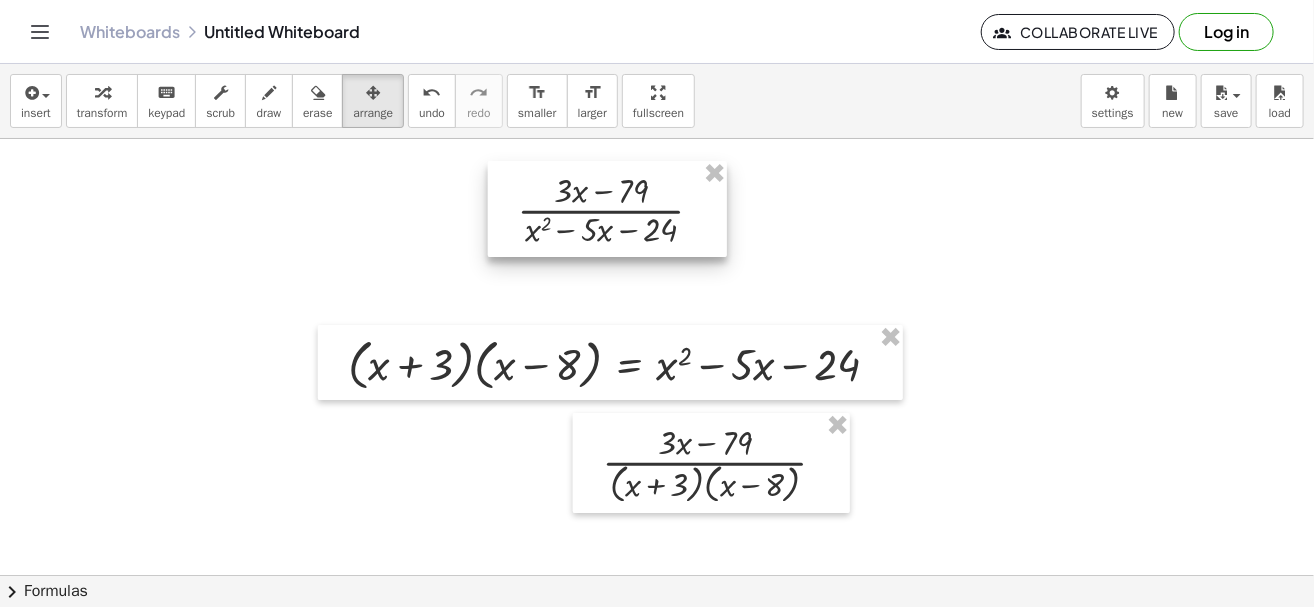 drag, startPoint x: 540, startPoint y: 208, endPoint x: 693, endPoint y: 236, distance: 155.54099 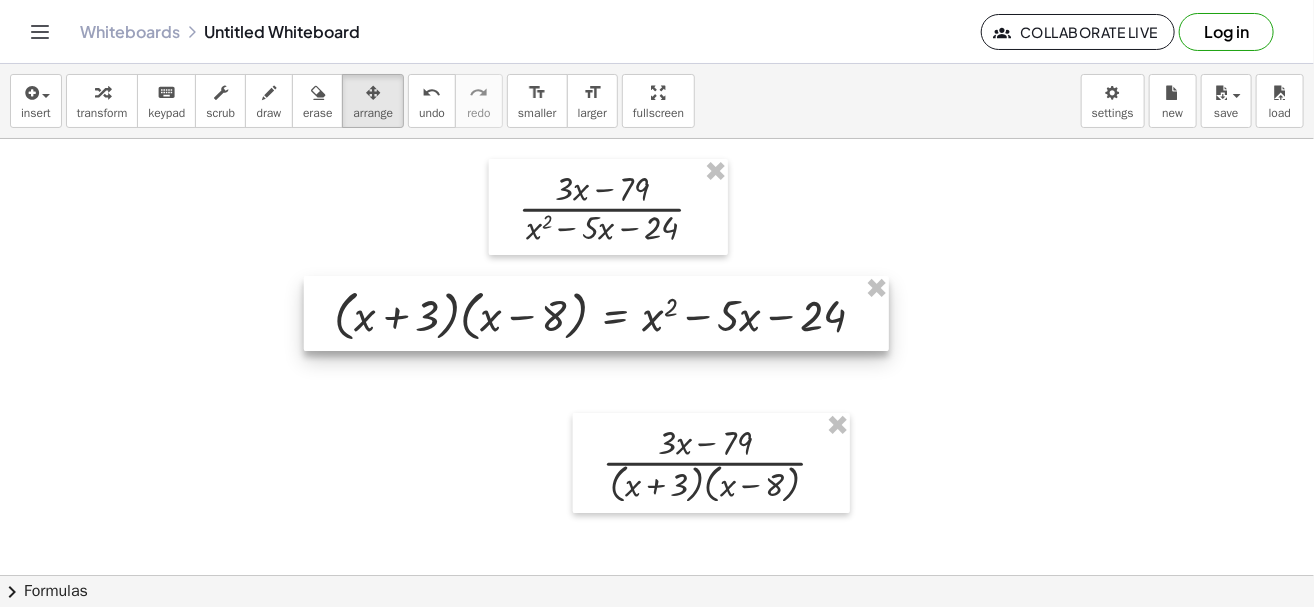 drag, startPoint x: 802, startPoint y: 348, endPoint x: 788, endPoint y: 299, distance: 50.96077 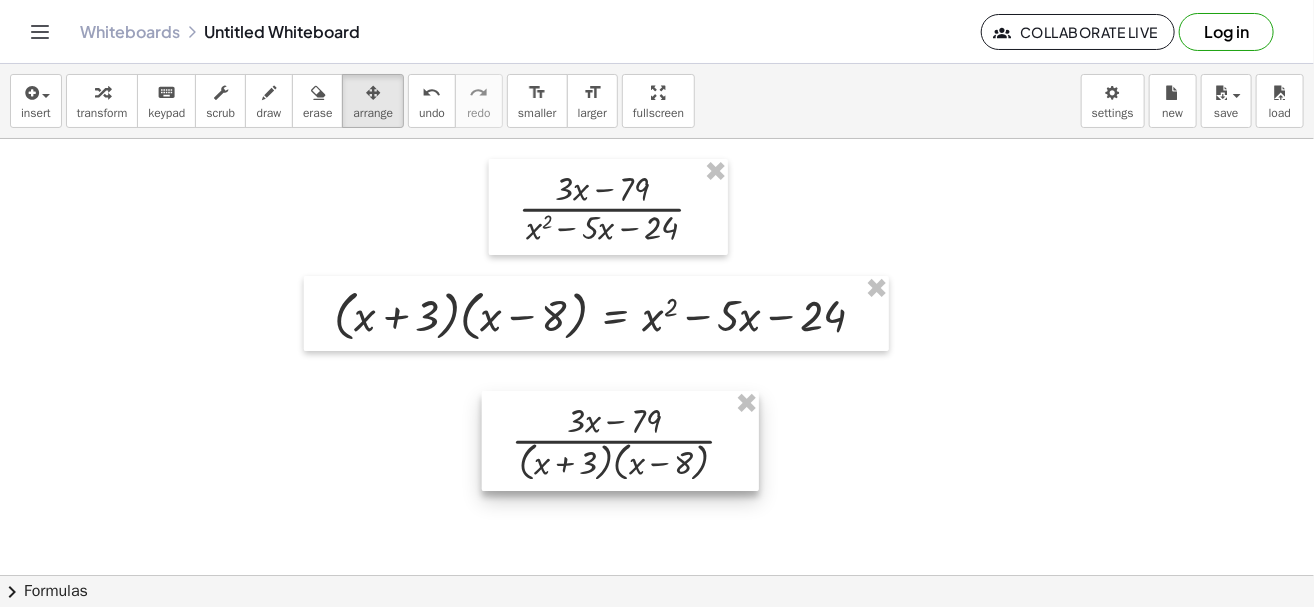 drag, startPoint x: 788, startPoint y: 454, endPoint x: 699, endPoint y: 429, distance: 92.44458 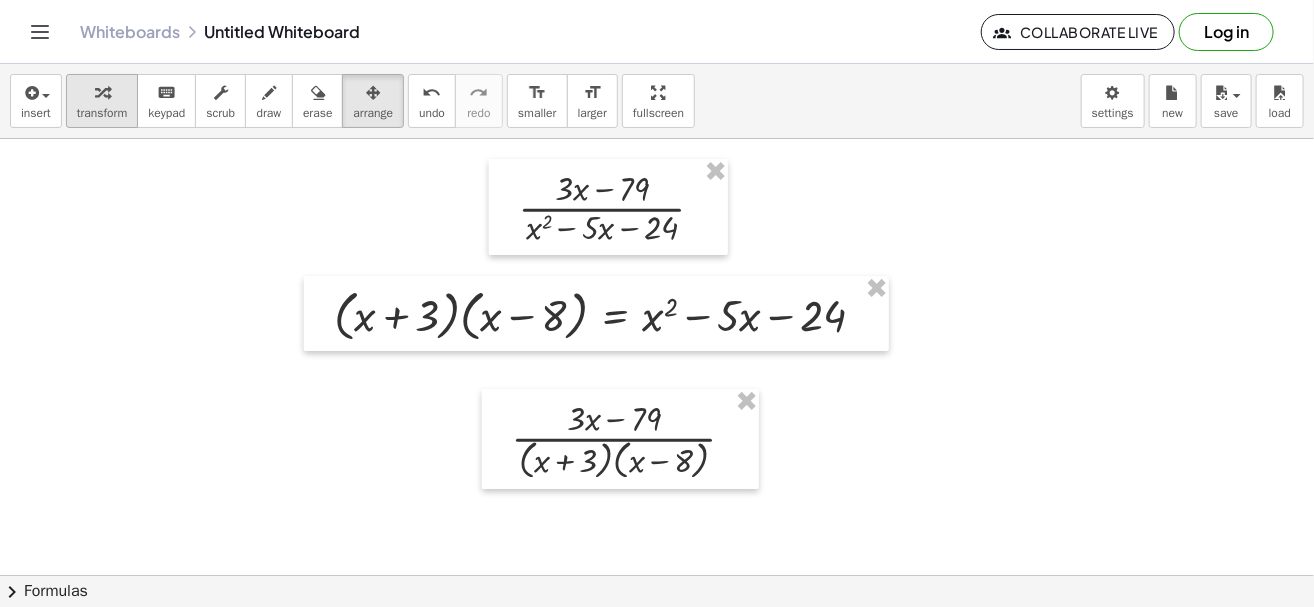 click on "transform" at bounding box center [102, 113] 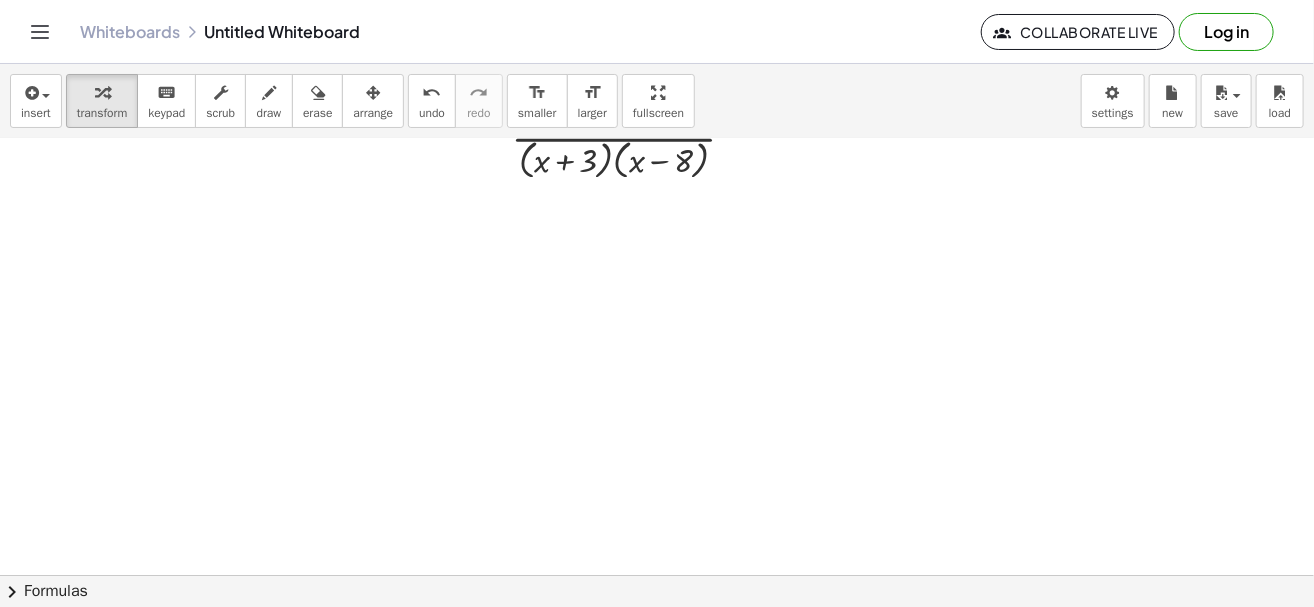 scroll, scrollTop: 200, scrollLeft: 230, axis: both 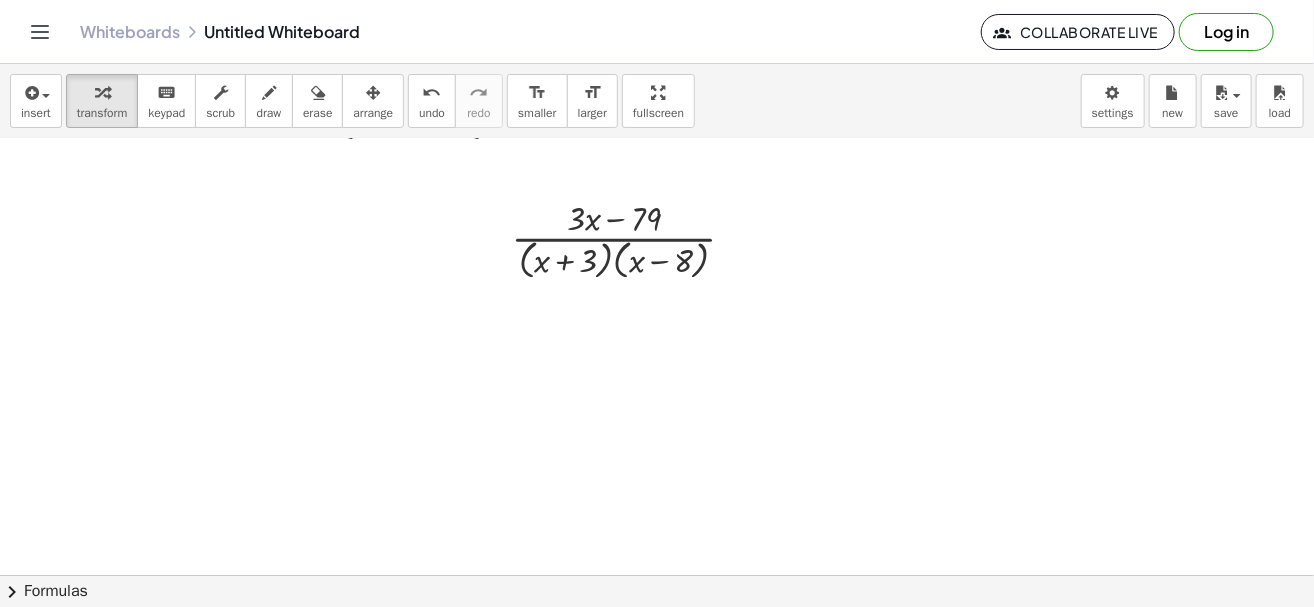 click at bounding box center [549, 375] 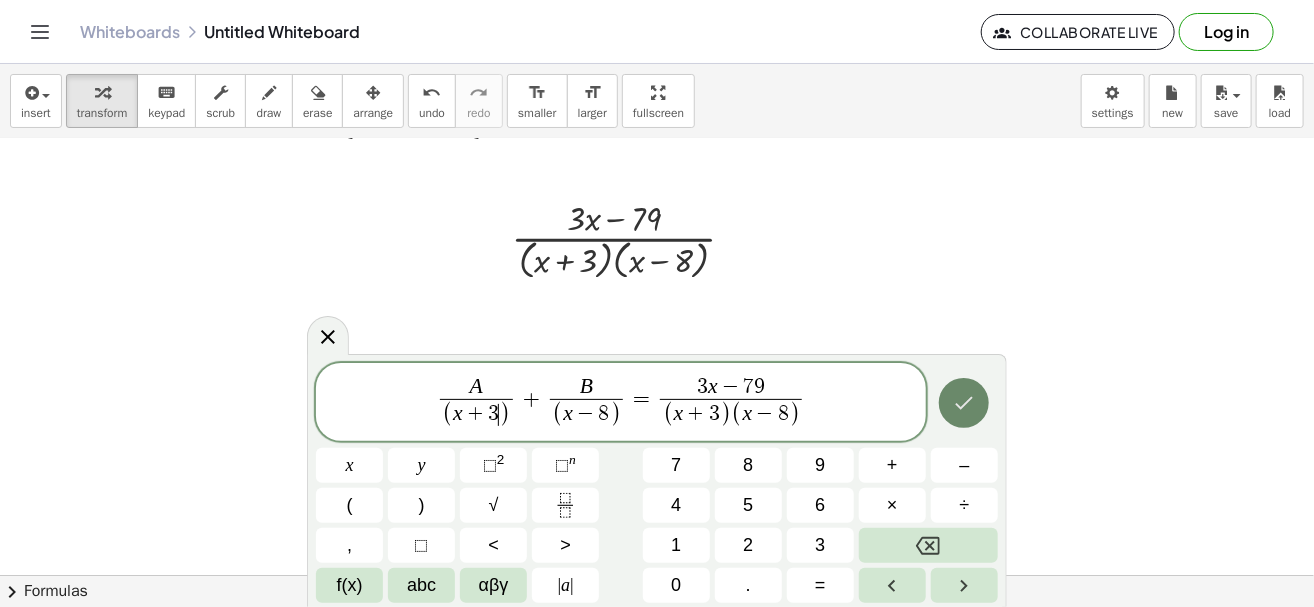 click 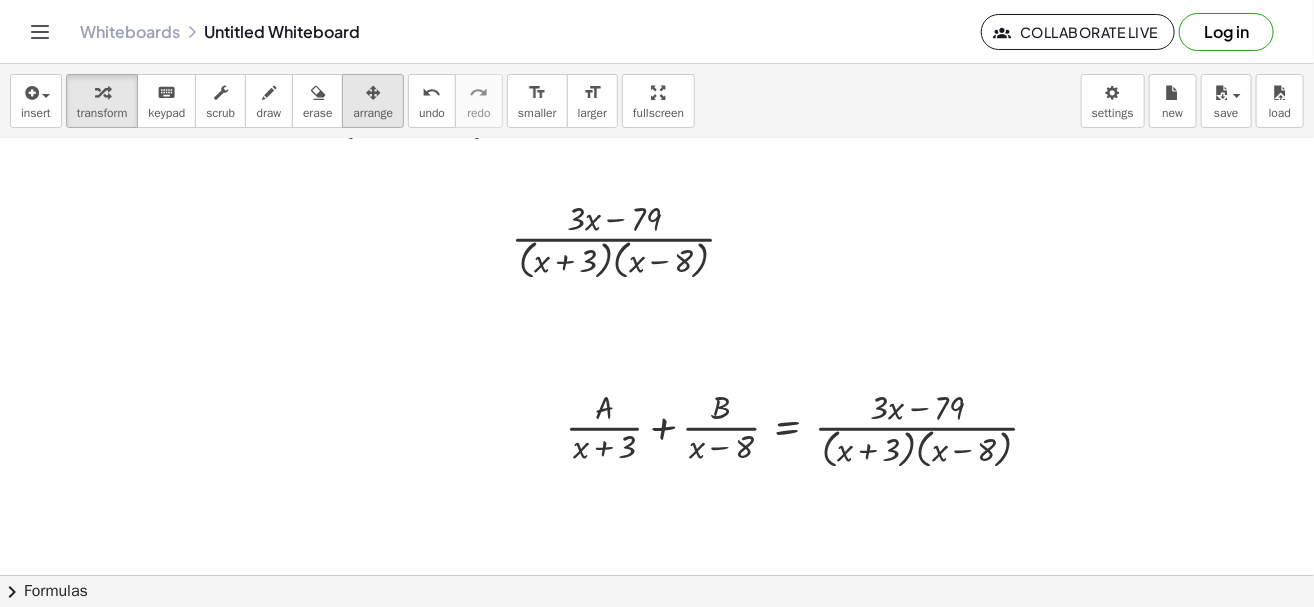 click at bounding box center [373, 93] 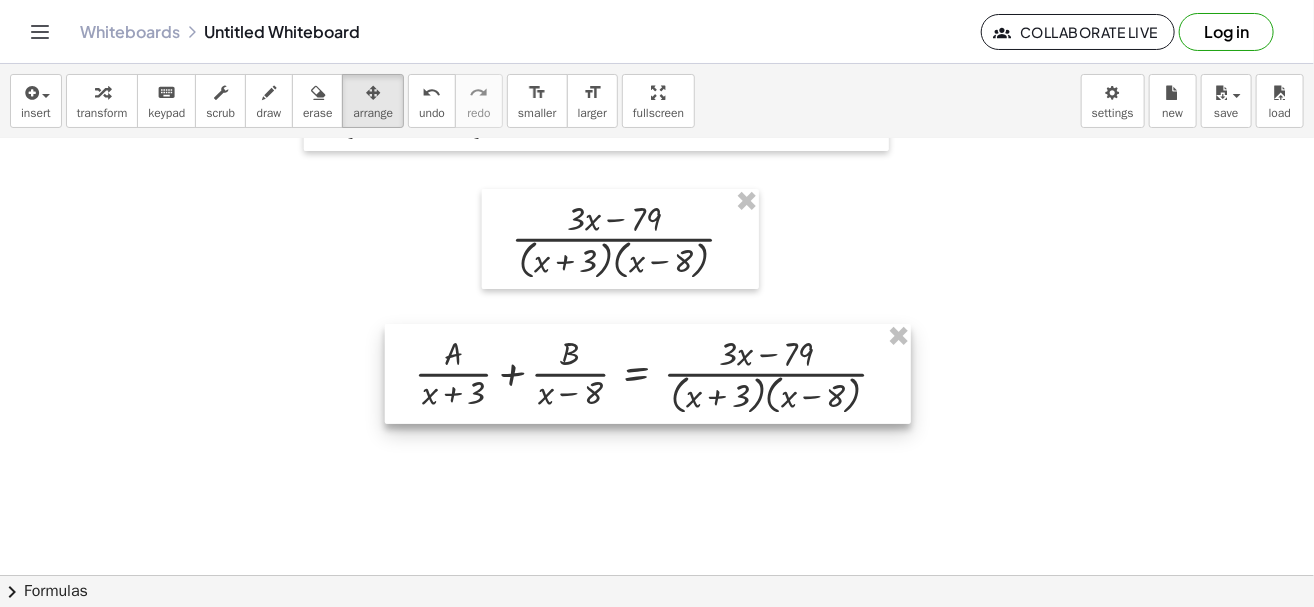 drag, startPoint x: 869, startPoint y: 422, endPoint x: 718, endPoint y: 368, distance: 160.3652 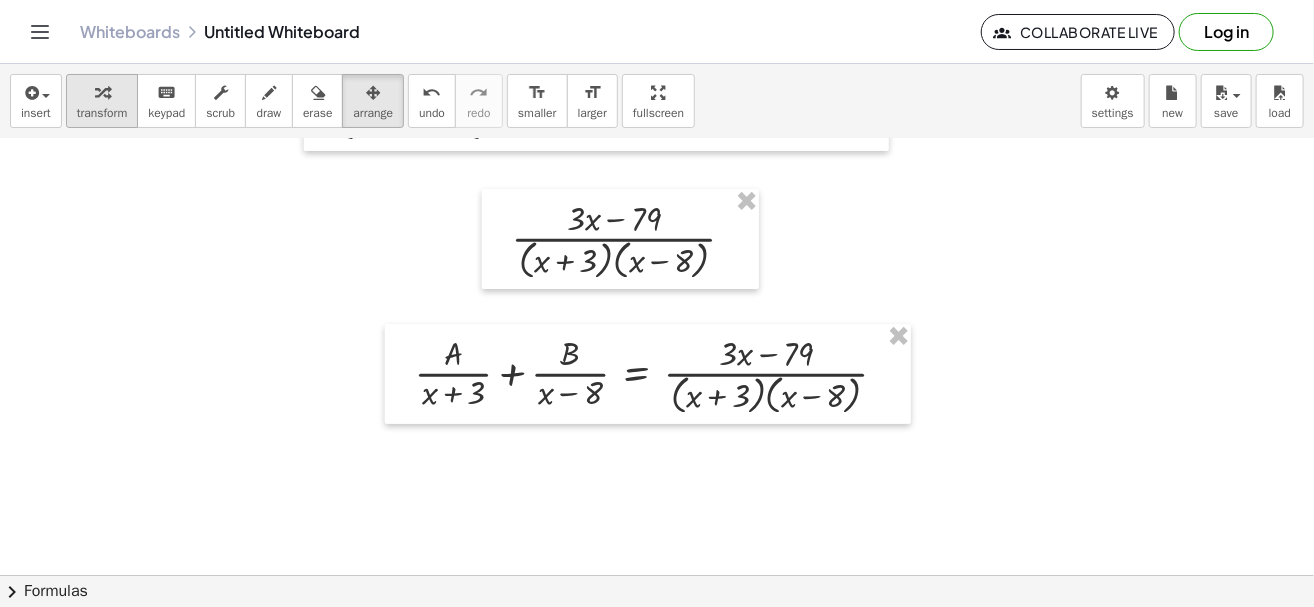 click on "transform" at bounding box center (102, 113) 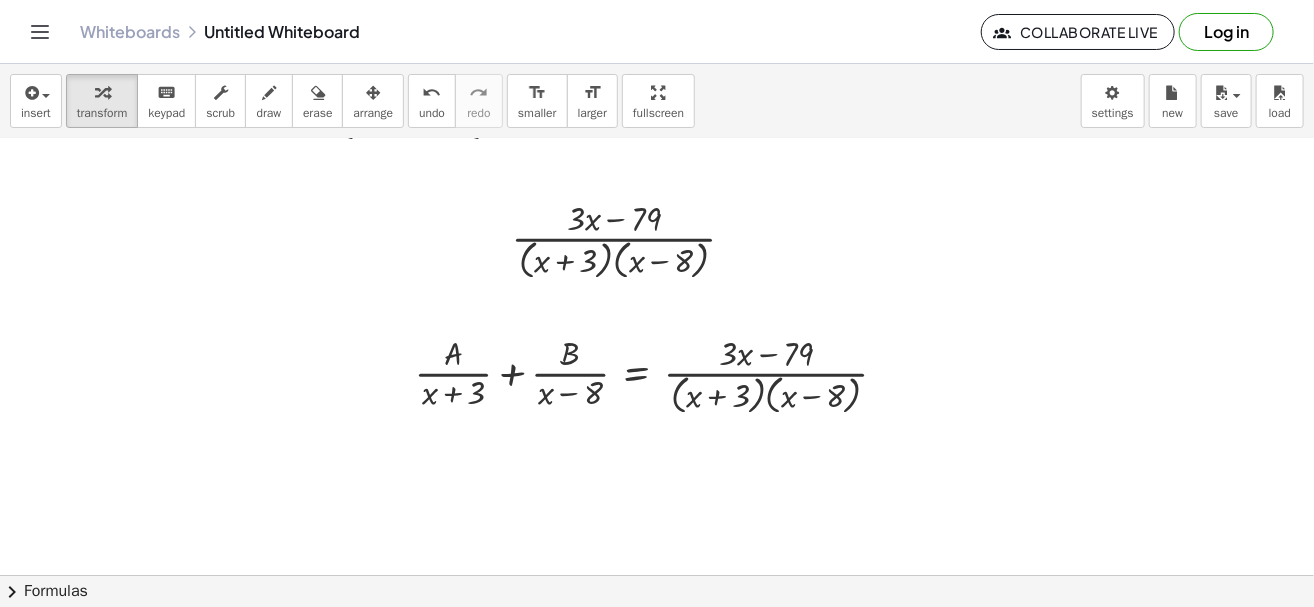 scroll, scrollTop: 400, scrollLeft: 230, axis: both 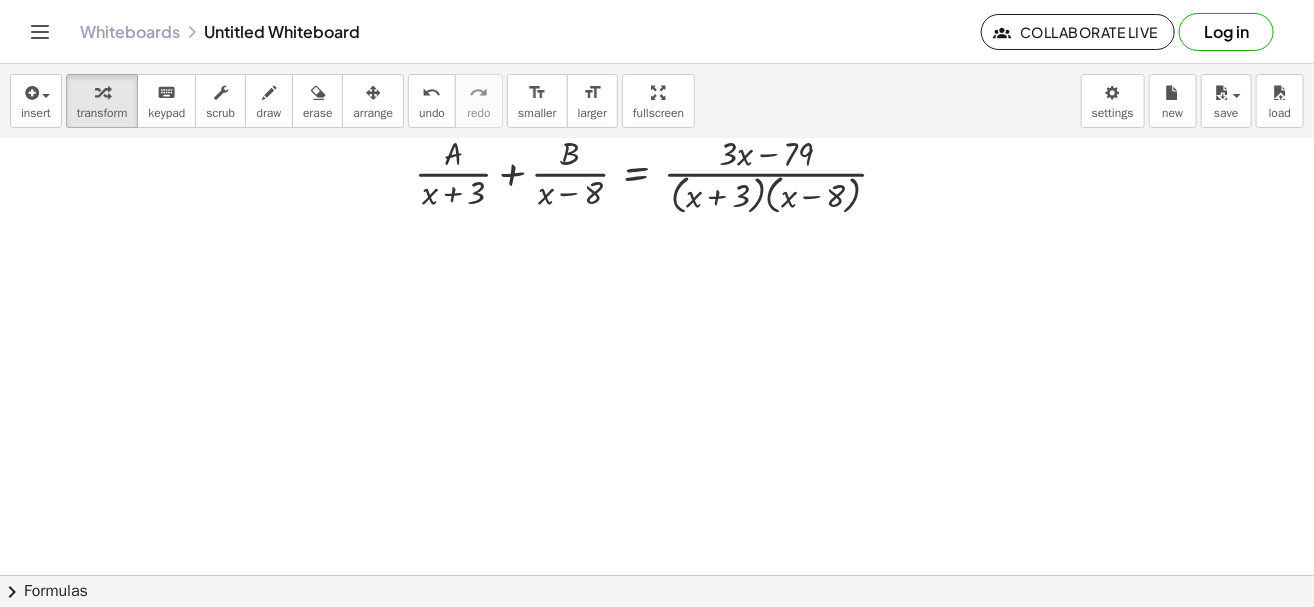 click at bounding box center [549, 175] 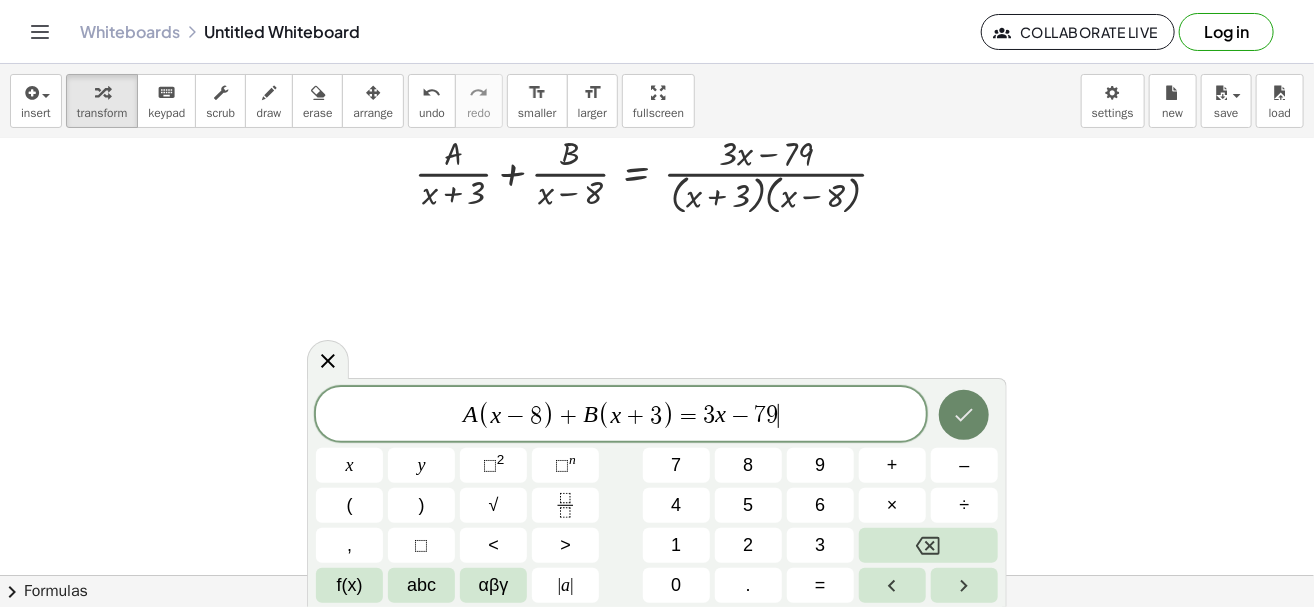 click at bounding box center [964, 415] 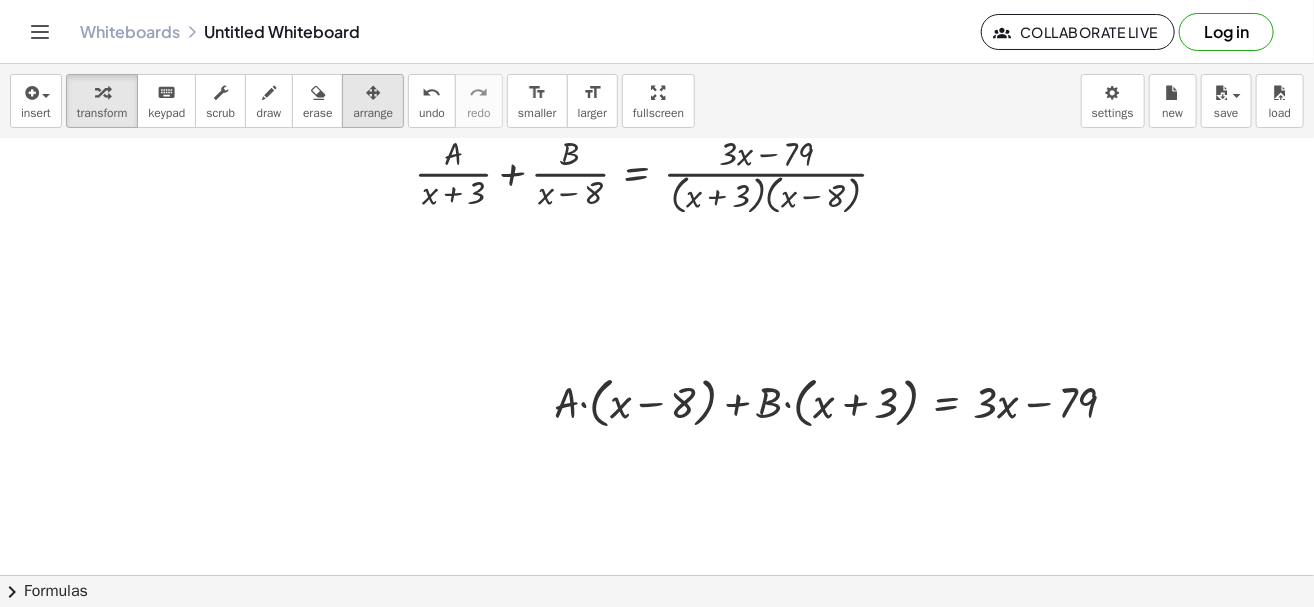 click on "arrange" at bounding box center (373, 113) 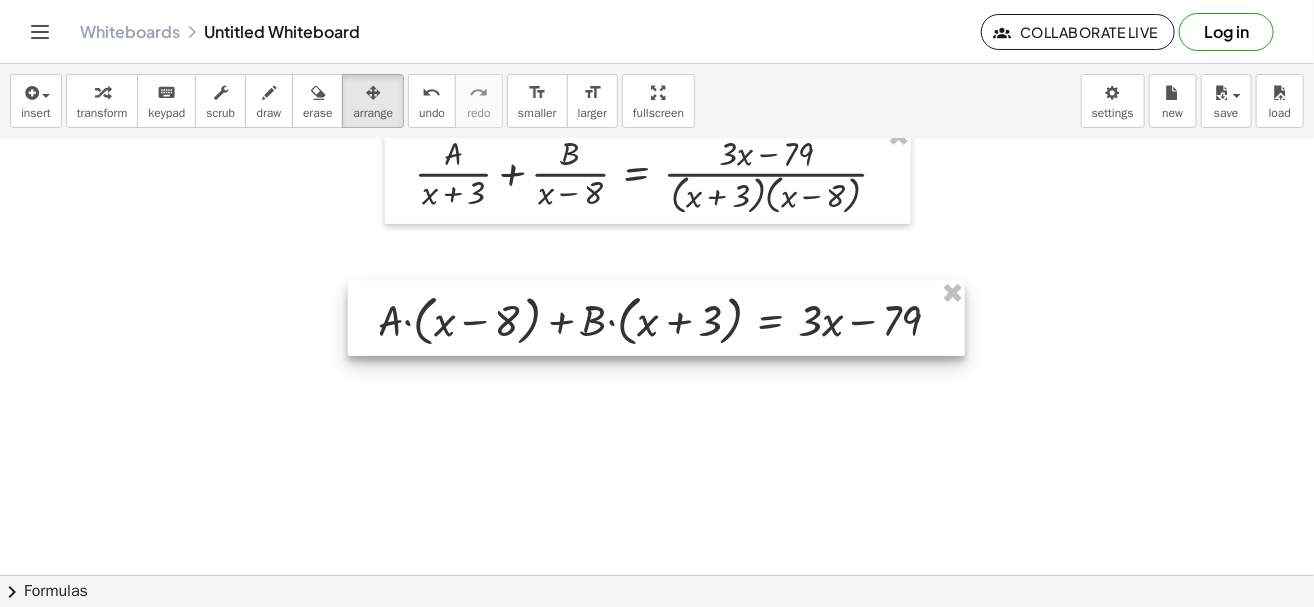 drag, startPoint x: 871, startPoint y: 422, endPoint x: 695, endPoint y: 340, distance: 194.16487 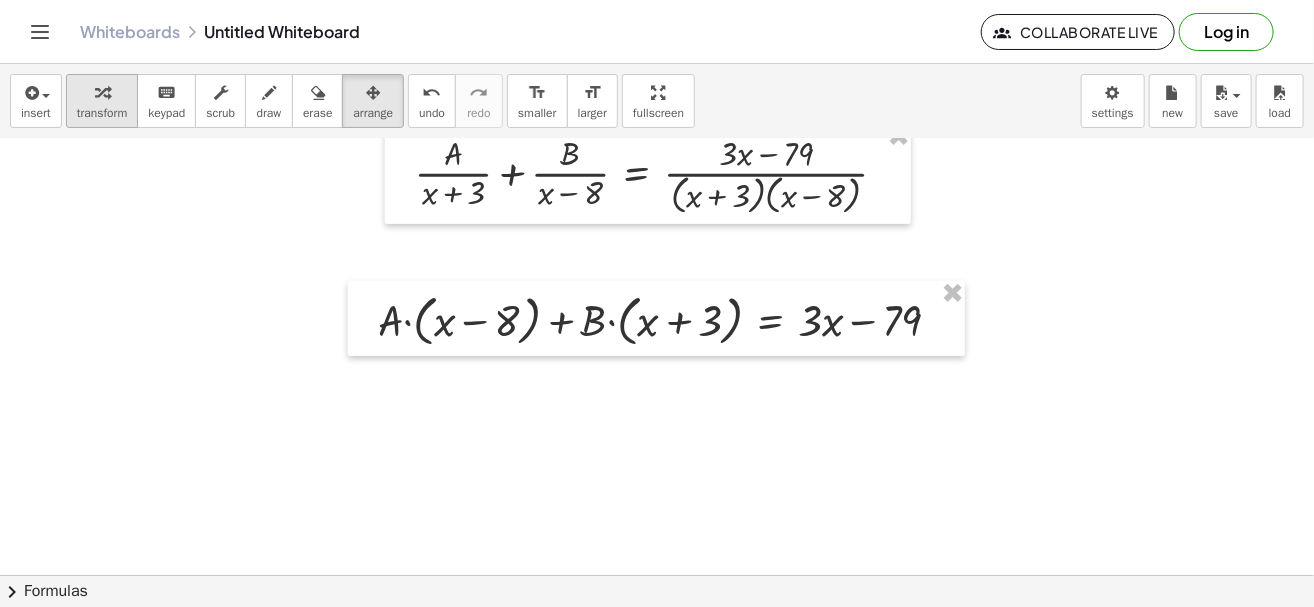 click at bounding box center (102, 92) 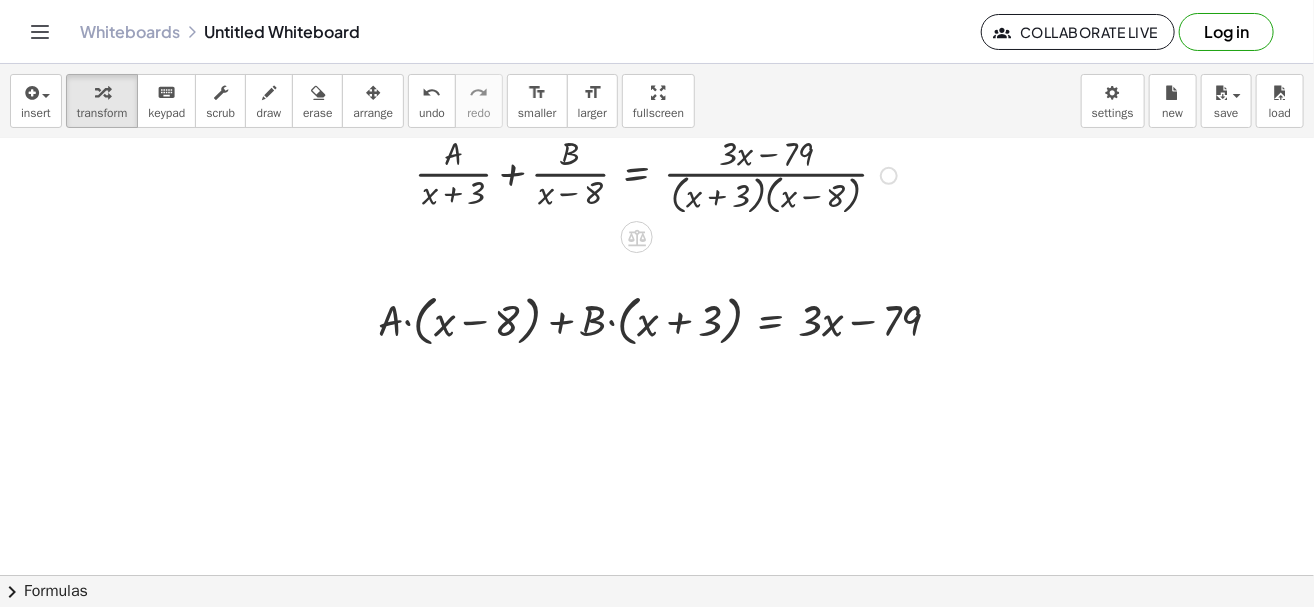 scroll, scrollTop: 450, scrollLeft: 230, axis: both 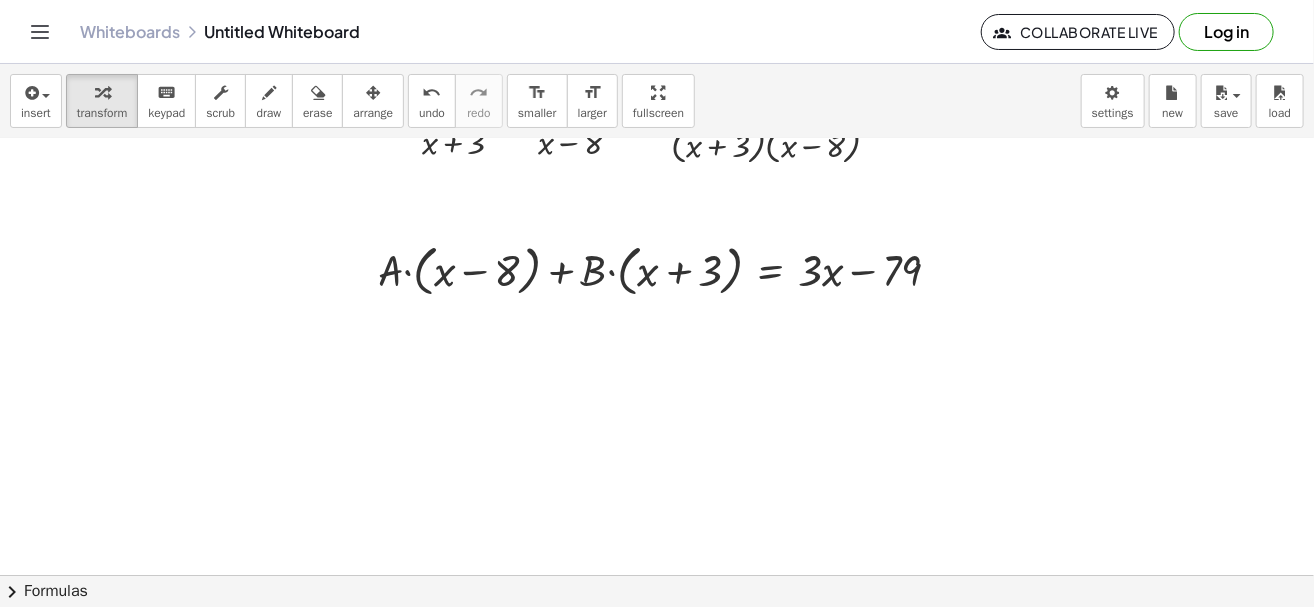 click at bounding box center [549, 343] 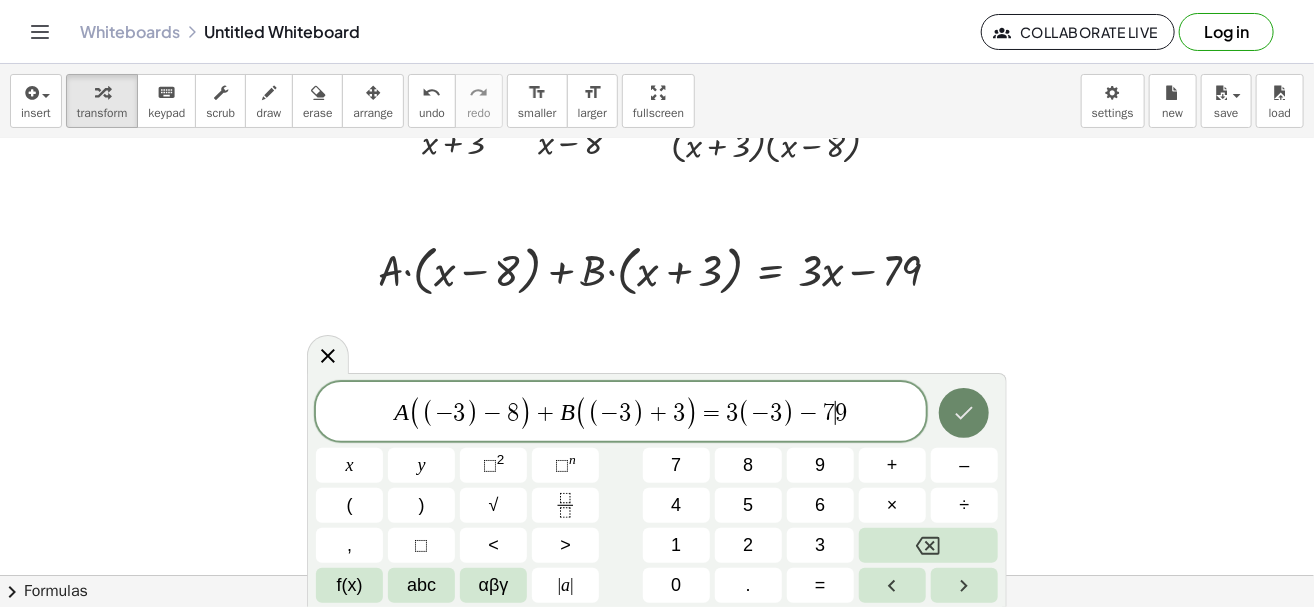 click 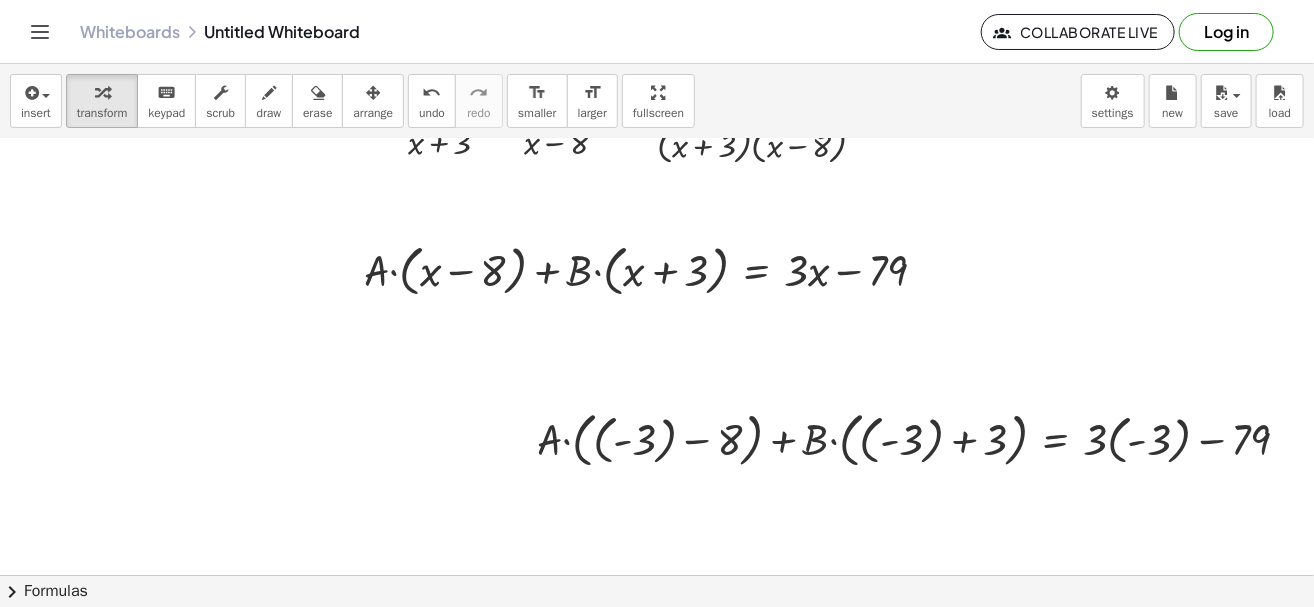 scroll, scrollTop: 650, scrollLeft: 230, axis: both 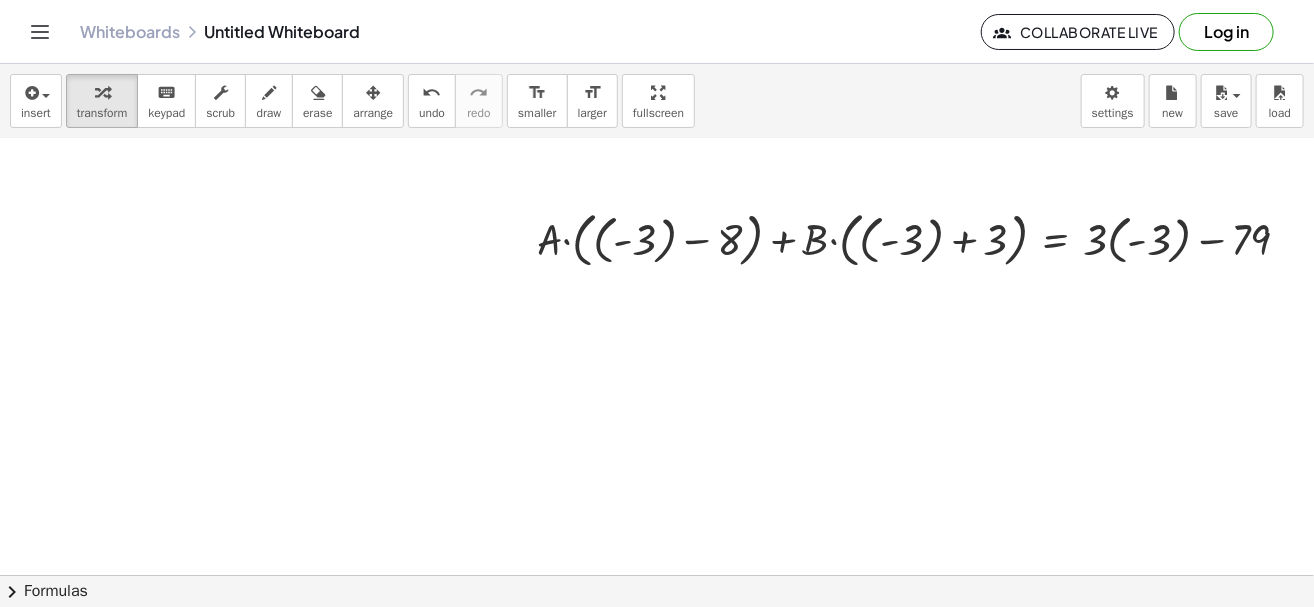 click on "arrange" at bounding box center (373, 113) 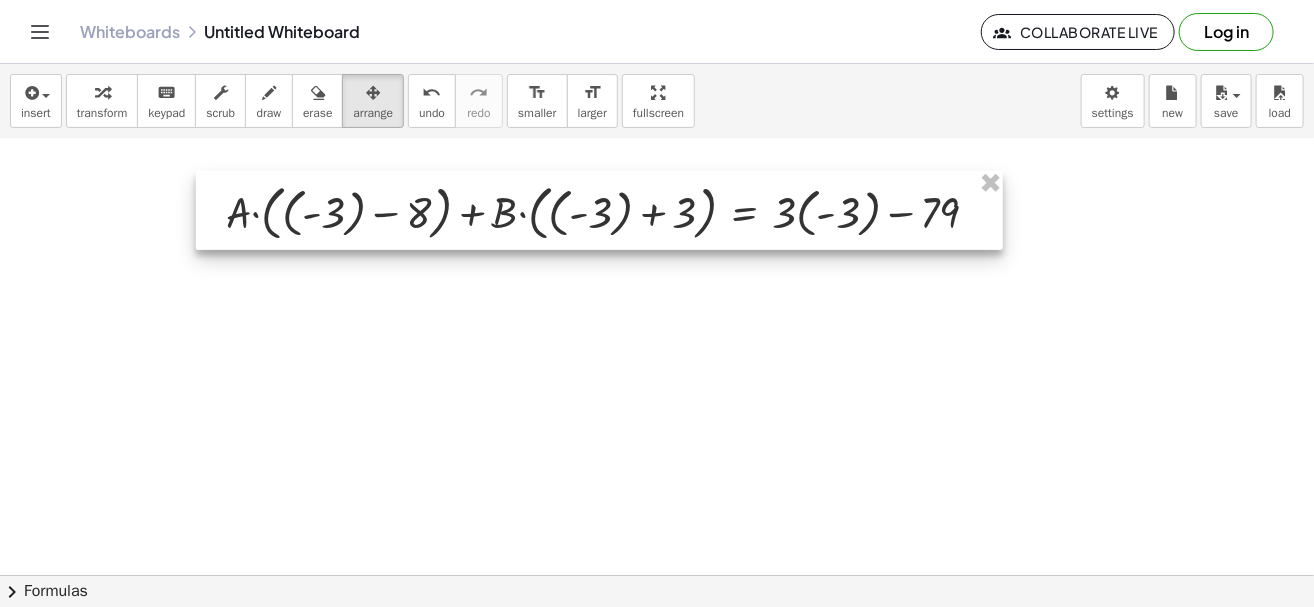 drag, startPoint x: 971, startPoint y: 228, endPoint x: 659, endPoint y: 199, distance: 313.34485 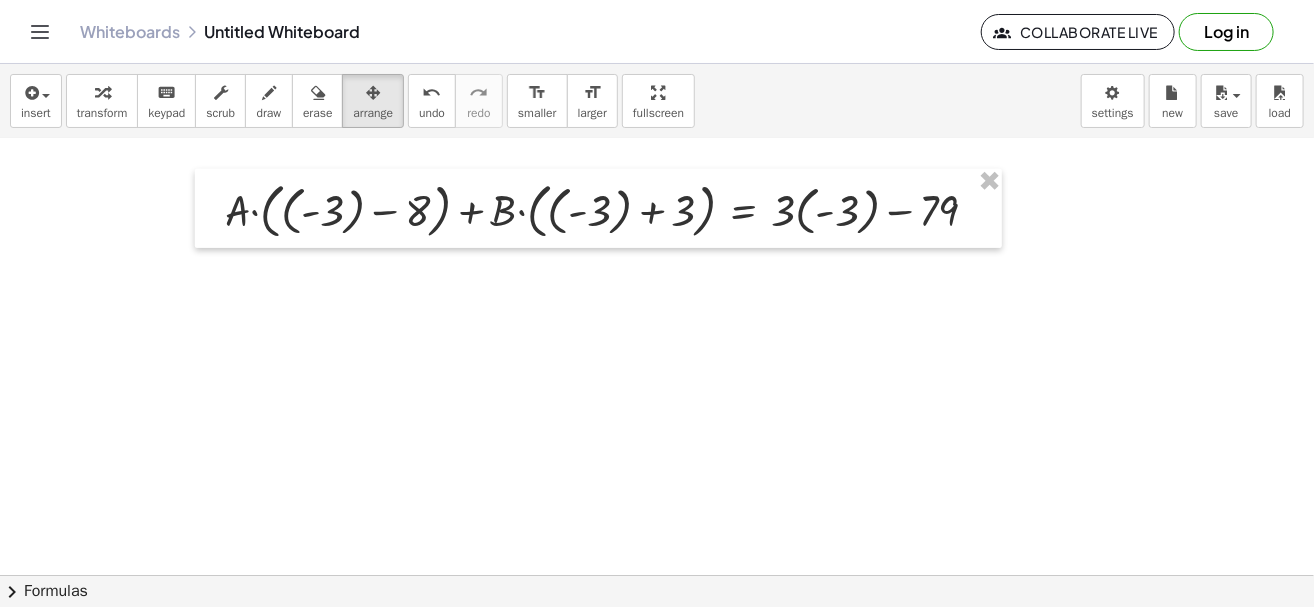 scroll, scrollTop: 450, scrollLeft: 230, axis: both 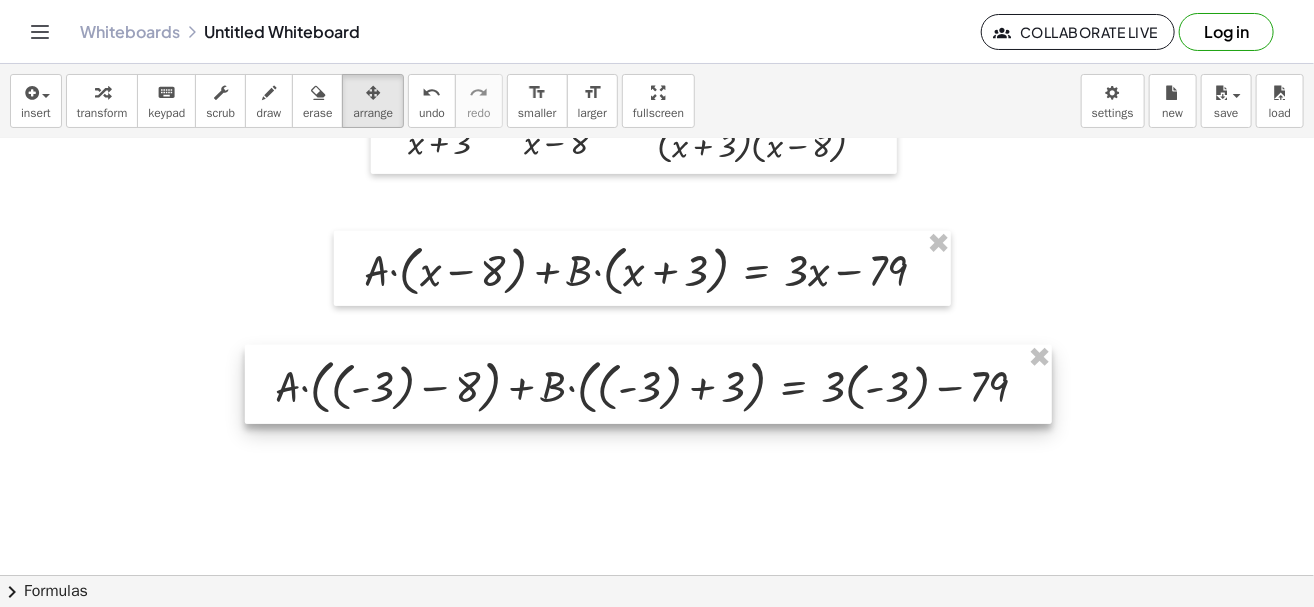 drag, startPoint x: 669, startPoint y: 374, endPoint x: 719, endPoint y: 350, distance: 55.461697 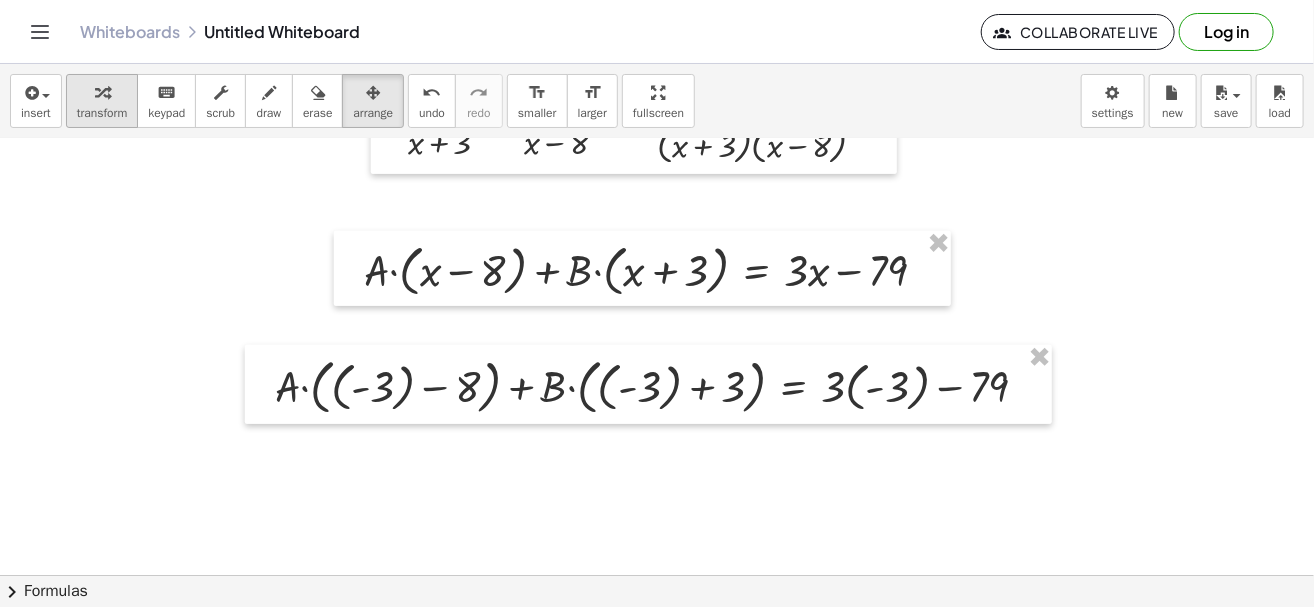 click at bounding box center [102, 93] 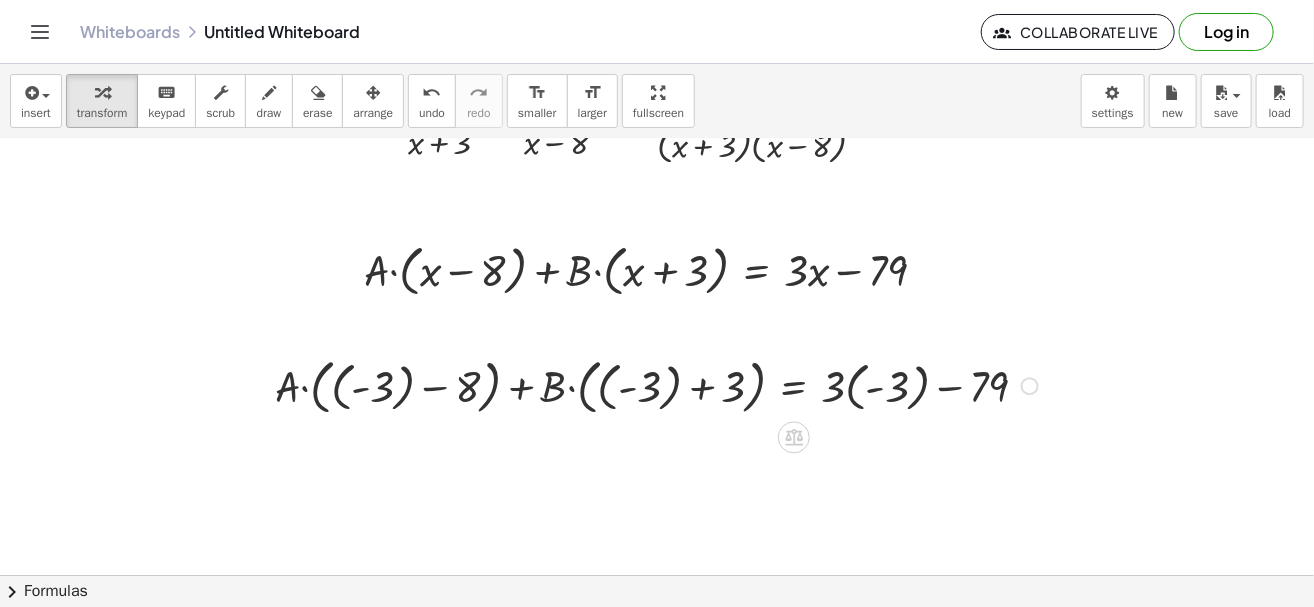 click at bounding box center [659, 384] 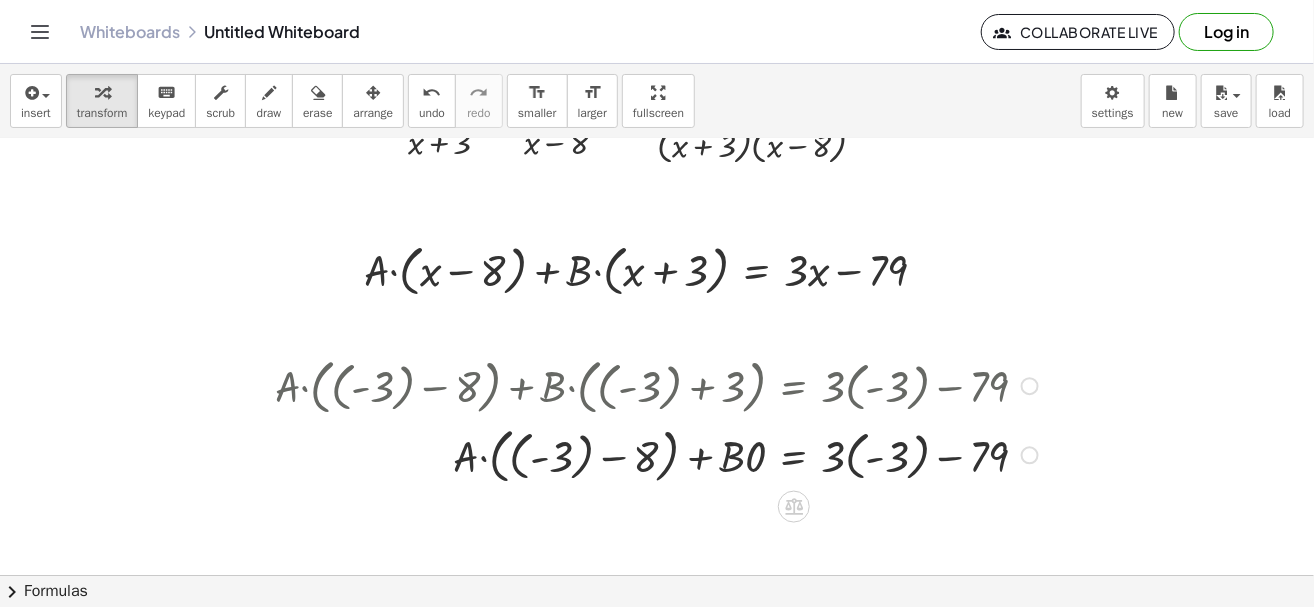 click at bounding box center [659, 453] 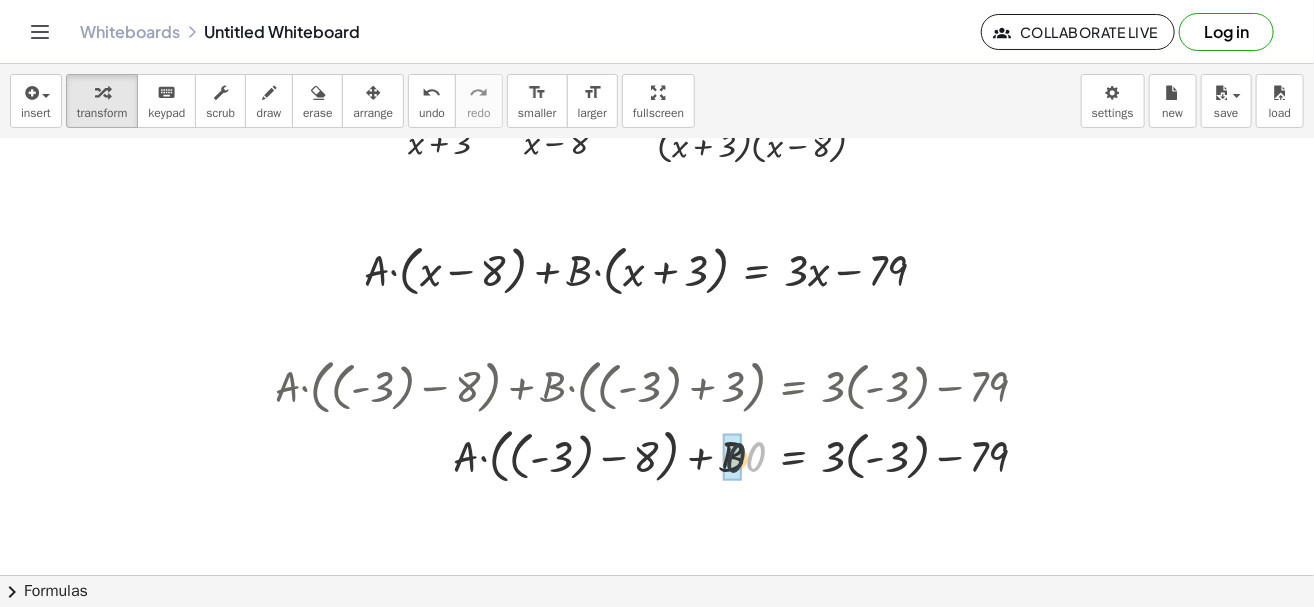 drag, startPoint x: 750, startPoint y: 446, endPoint x: 730, endPoint y: 448, distance: 20.09975 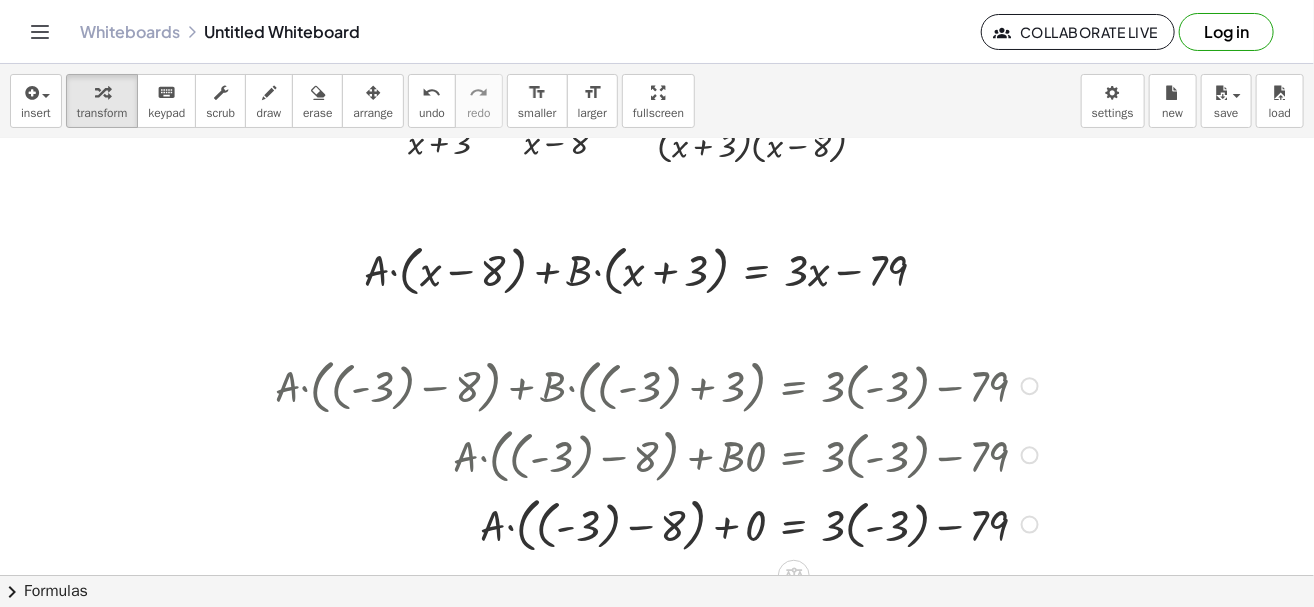 click at bounding box center (659, 522) 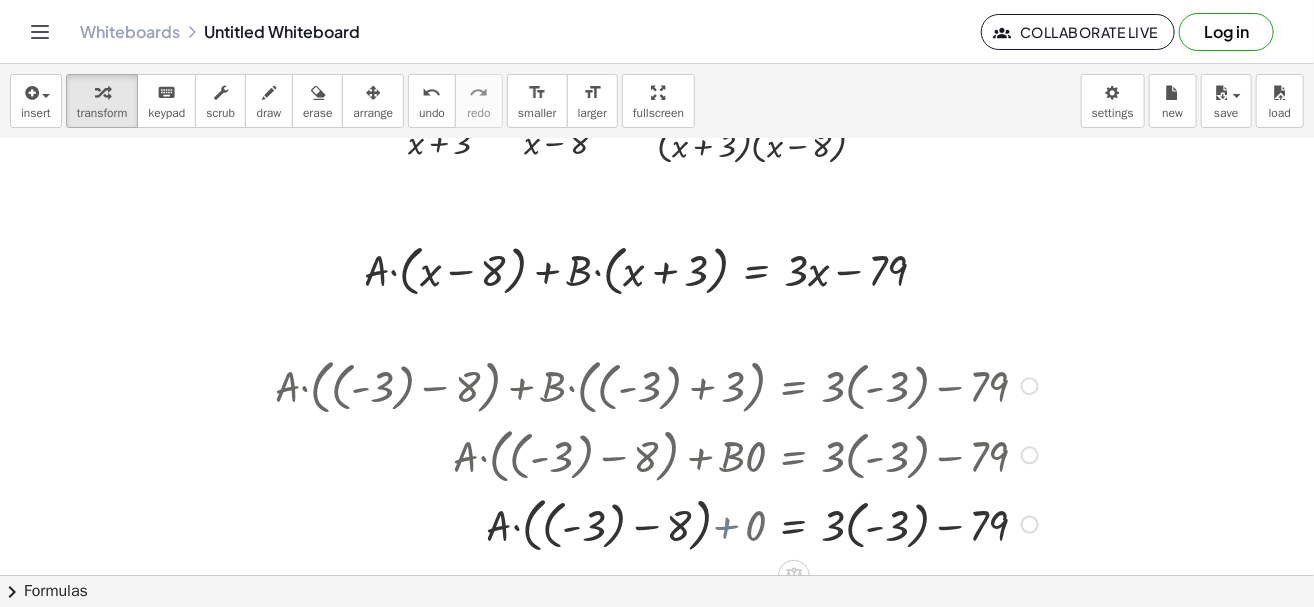 scroll, scrollTop: 550, scrollLeft: 230, axis: both 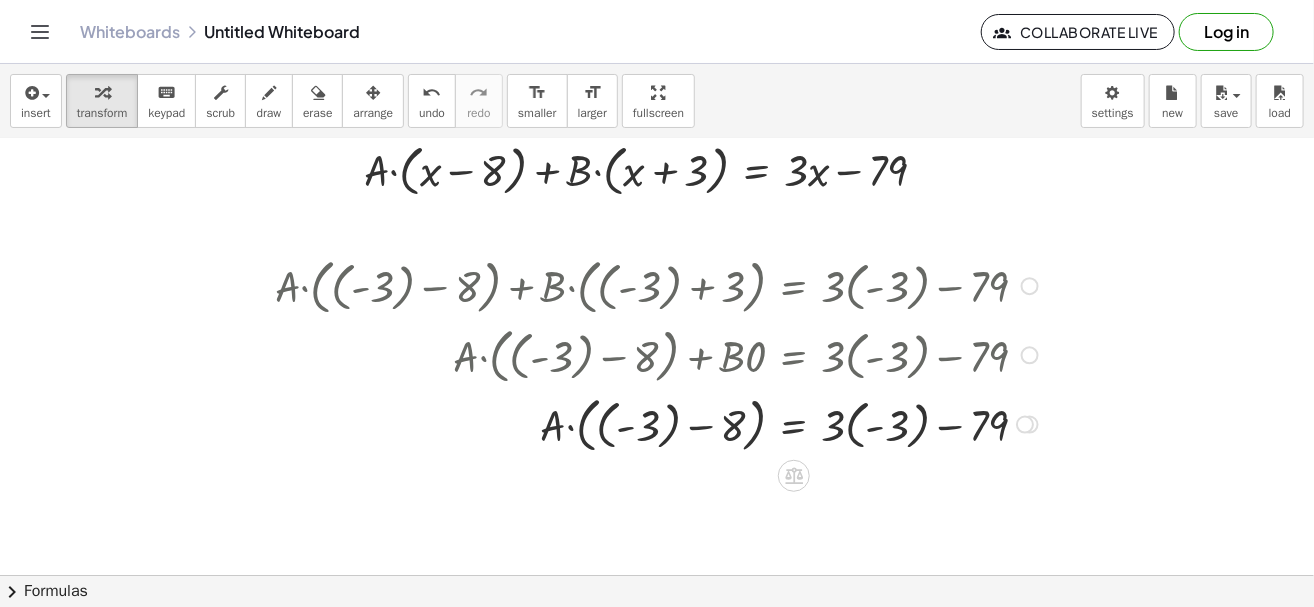 click at bounding box center (659, 422) 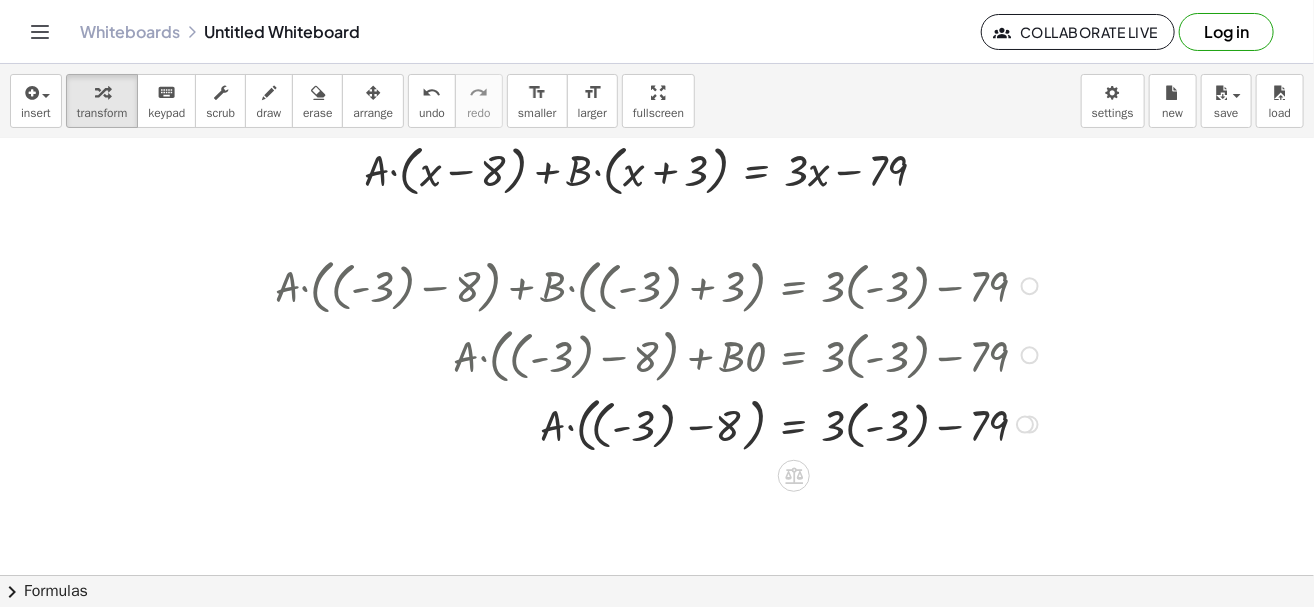 click at bounding box center (659, 422) 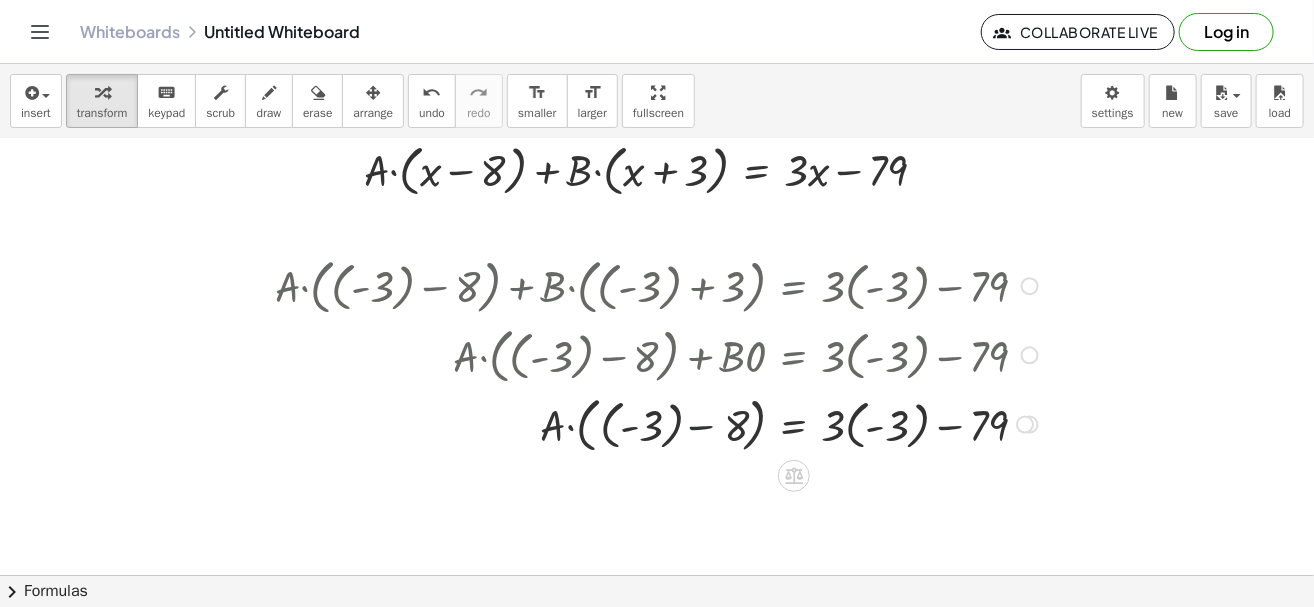 click at bounding box center [659, 422] 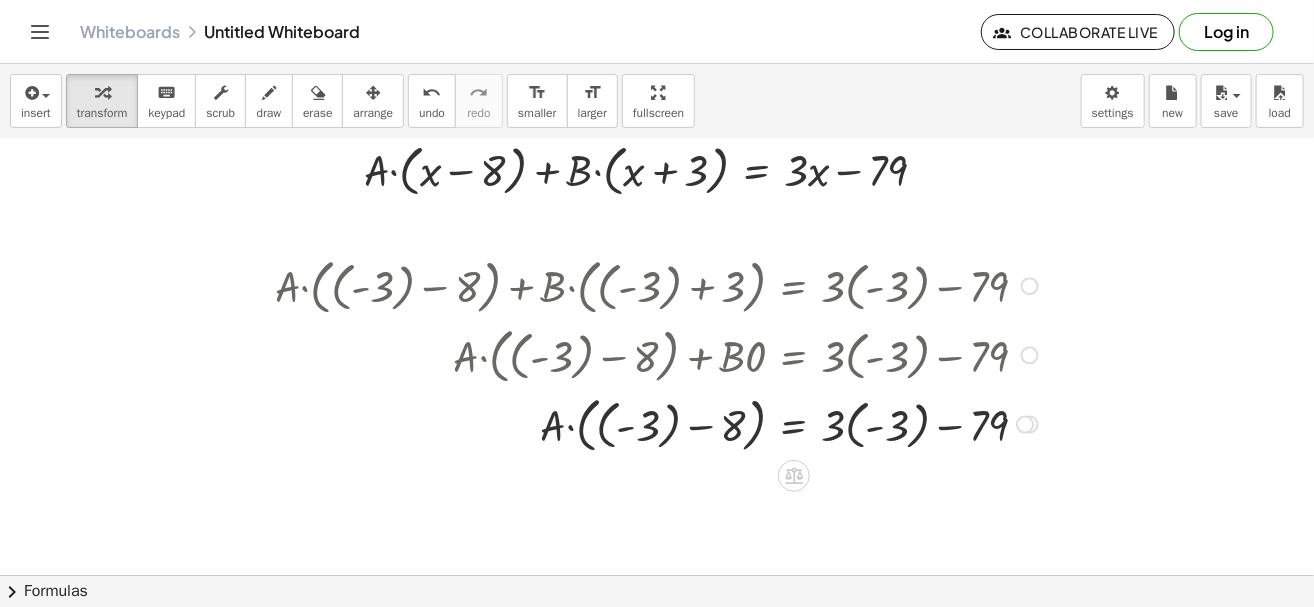 click at bounding box center [659, 422] 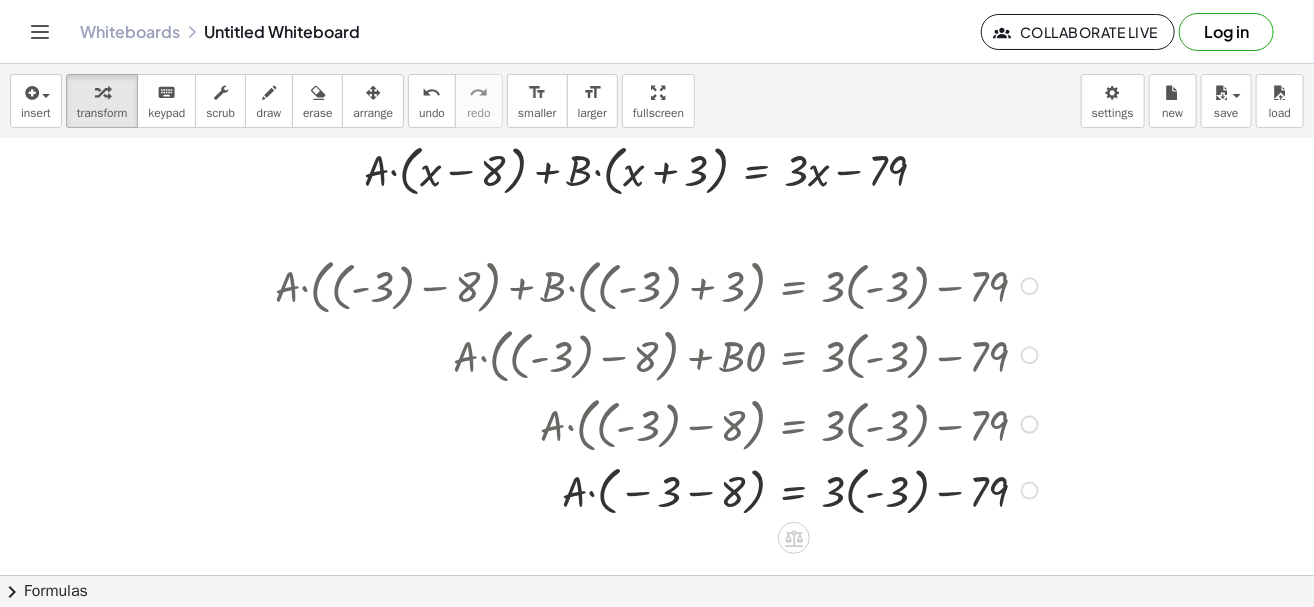 click at bounding box center (659, 489) 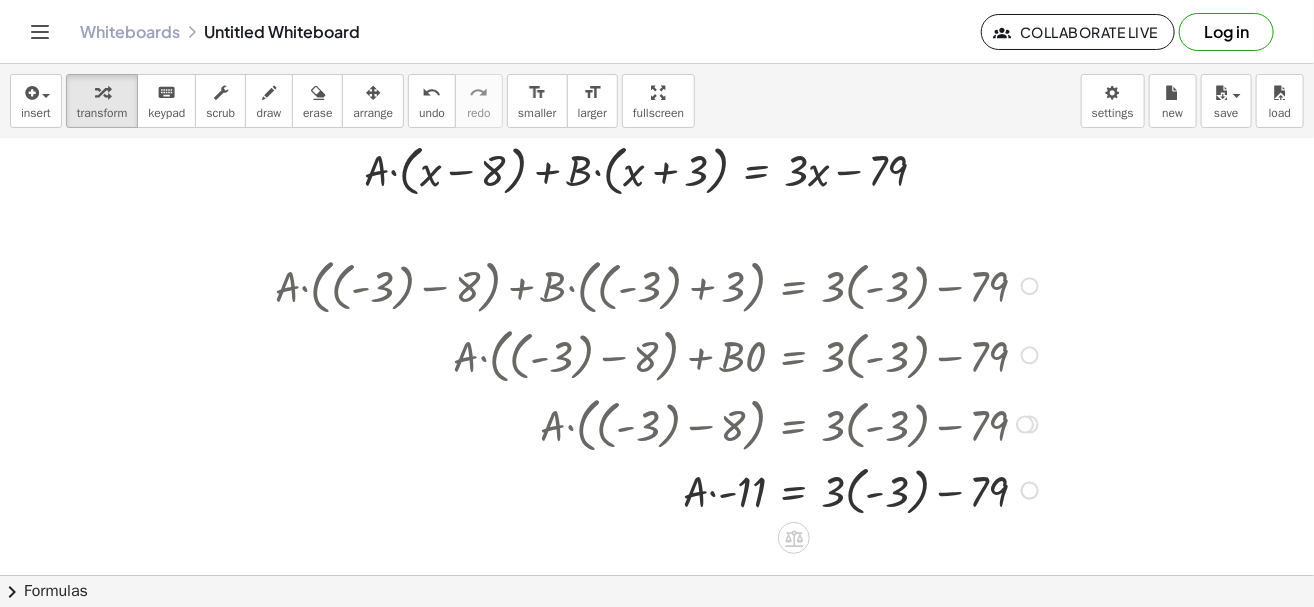 click at bounding box center [659, 489] 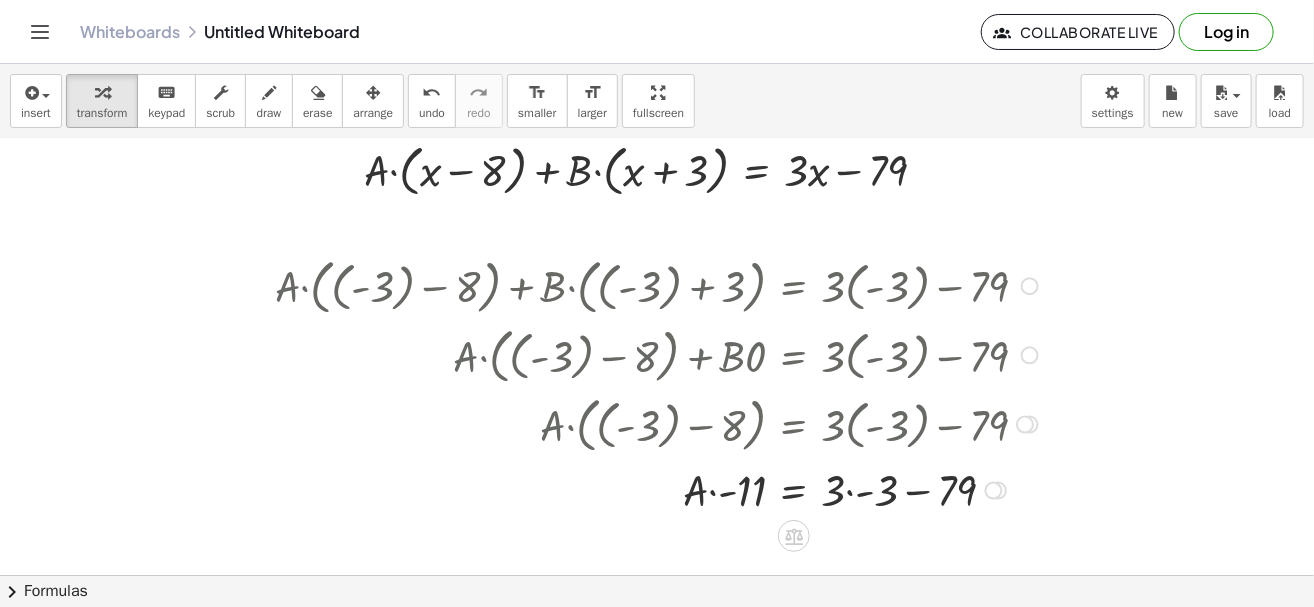 click at bounding box center [659, 489] 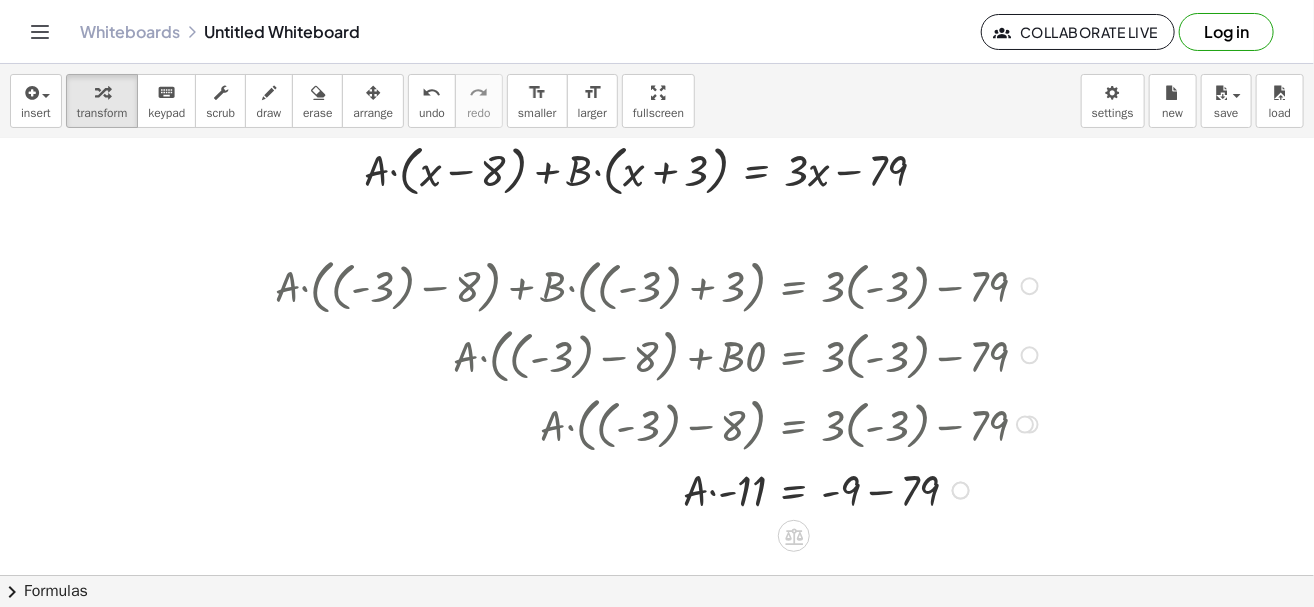 click at bounding box center [659, 489] 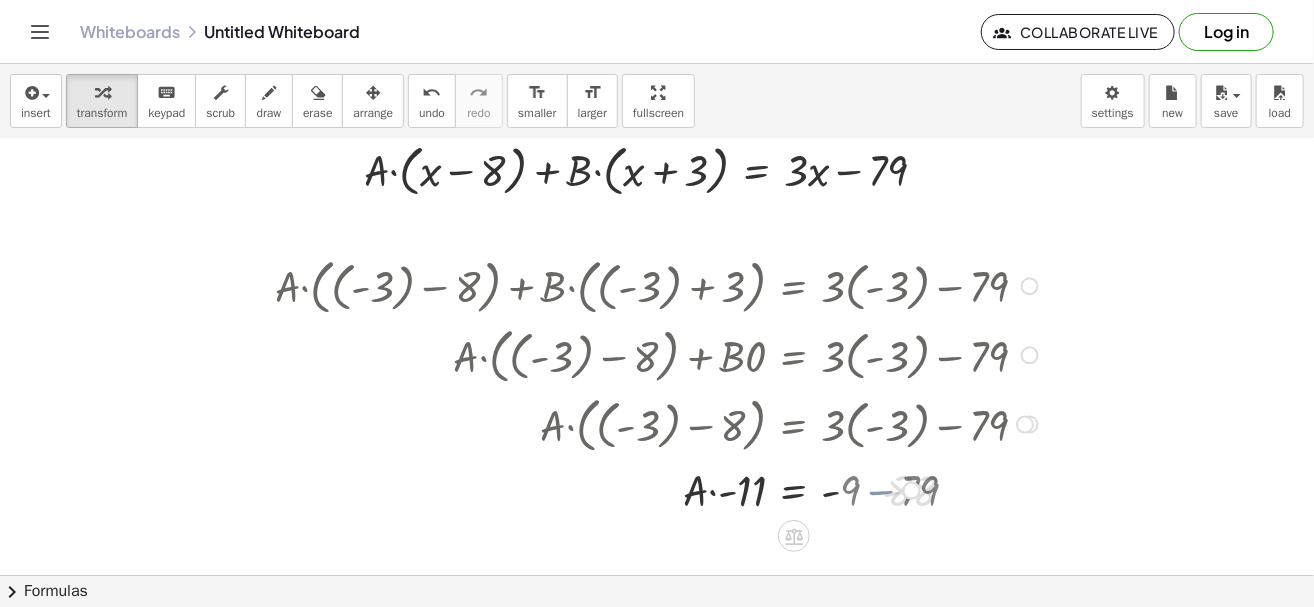 scroll, scrollTop: 650, scrollLeft: 230, axis: both 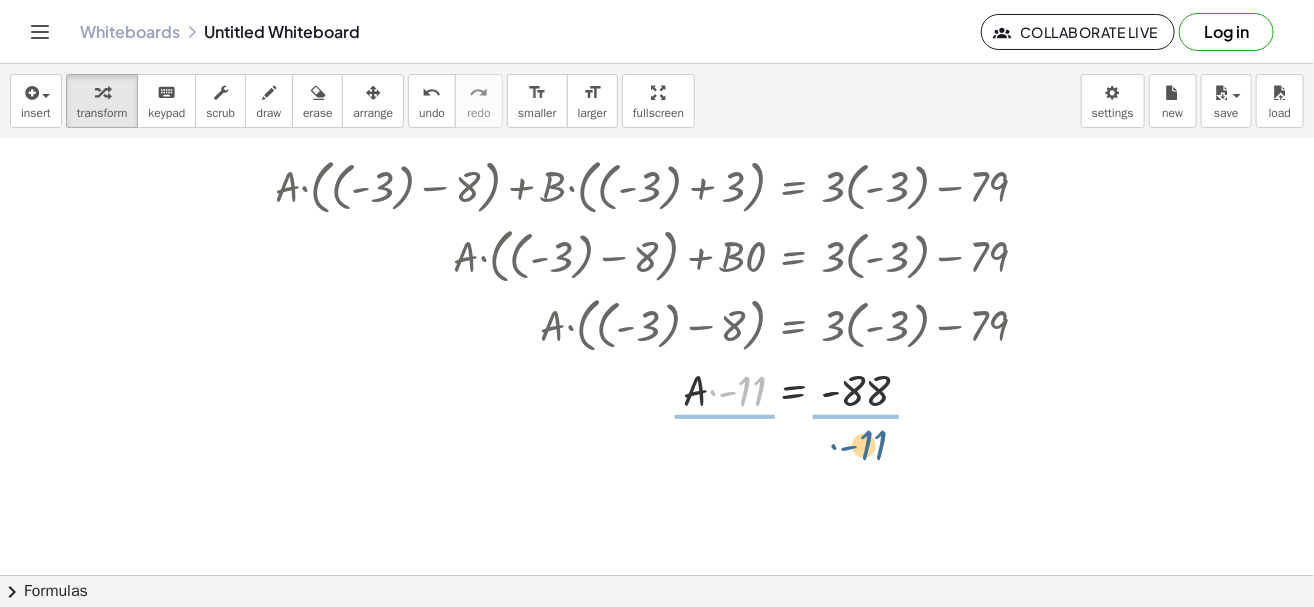 drag, startPoint x: 754, startPoint y: 398, endPoint x: 868, endPoint y: 431, distance: 118.680244 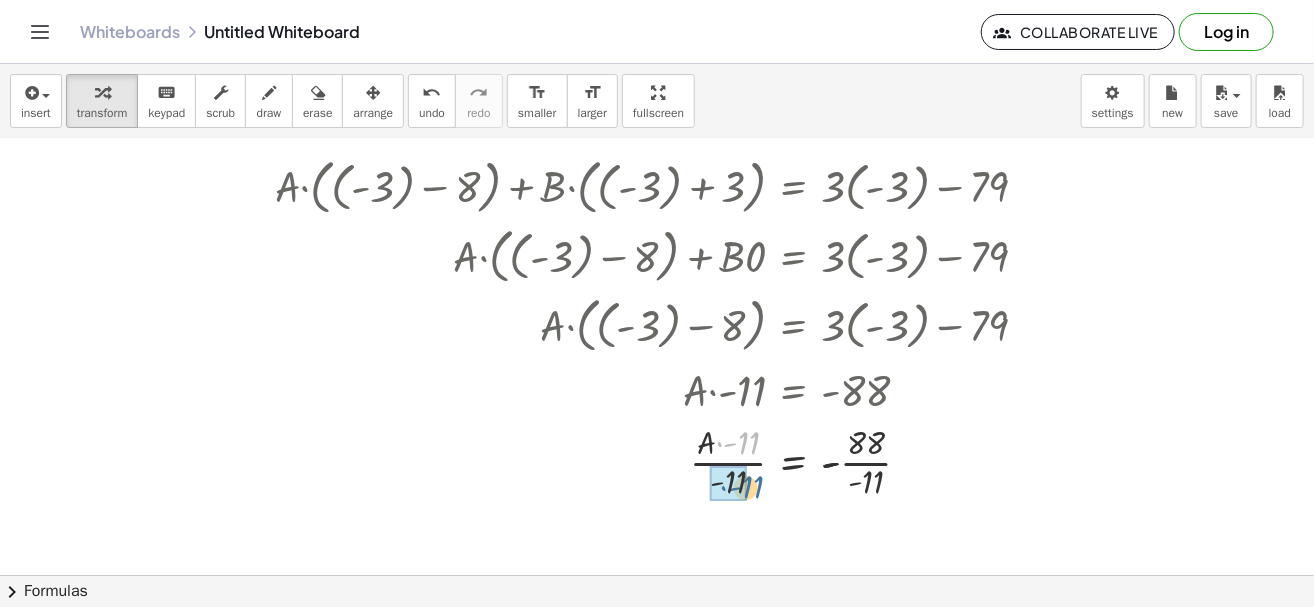 drag, startPoint x: 749, startPoint y: 436, endPoint x: 753, endPoint y: 480, distance: 44.181442 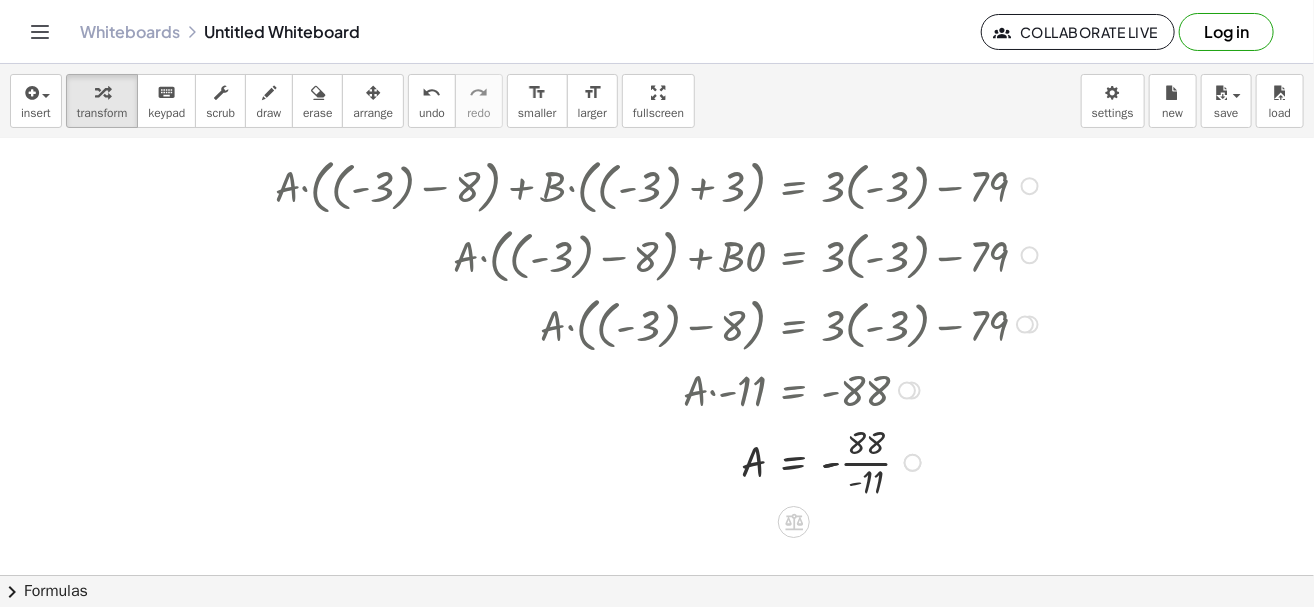 click at bounding box center [659, 461] 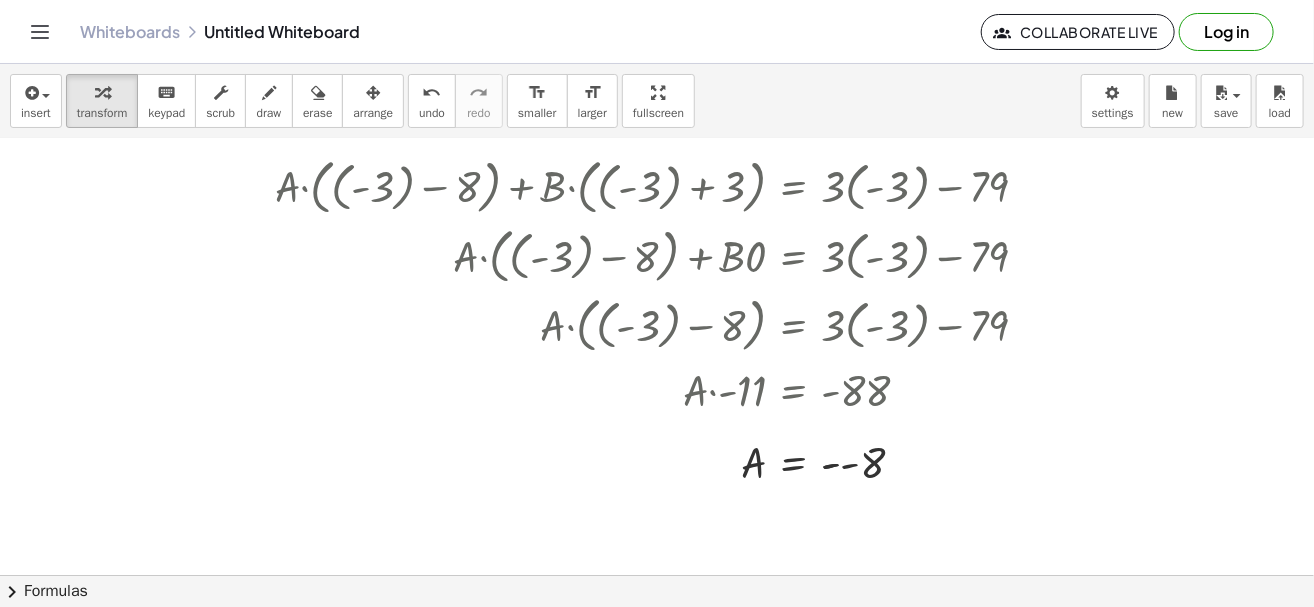 scroll, scrollTop: 750, scrollLeft: 230, axis: both 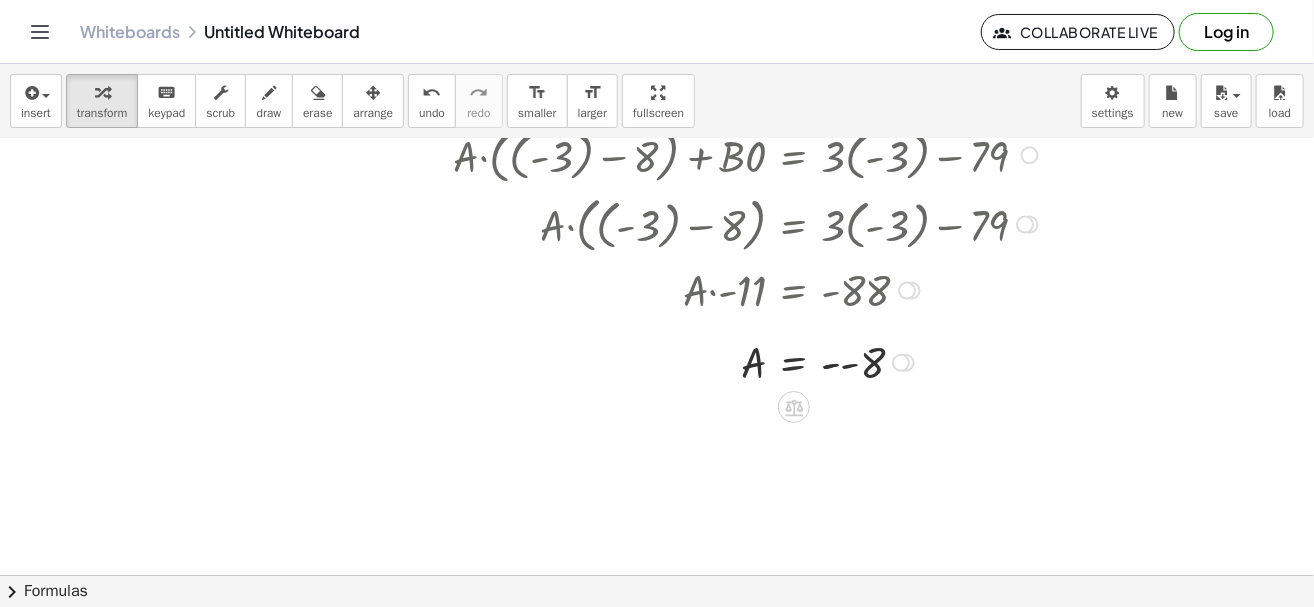 click at bounding box center [659, 361] 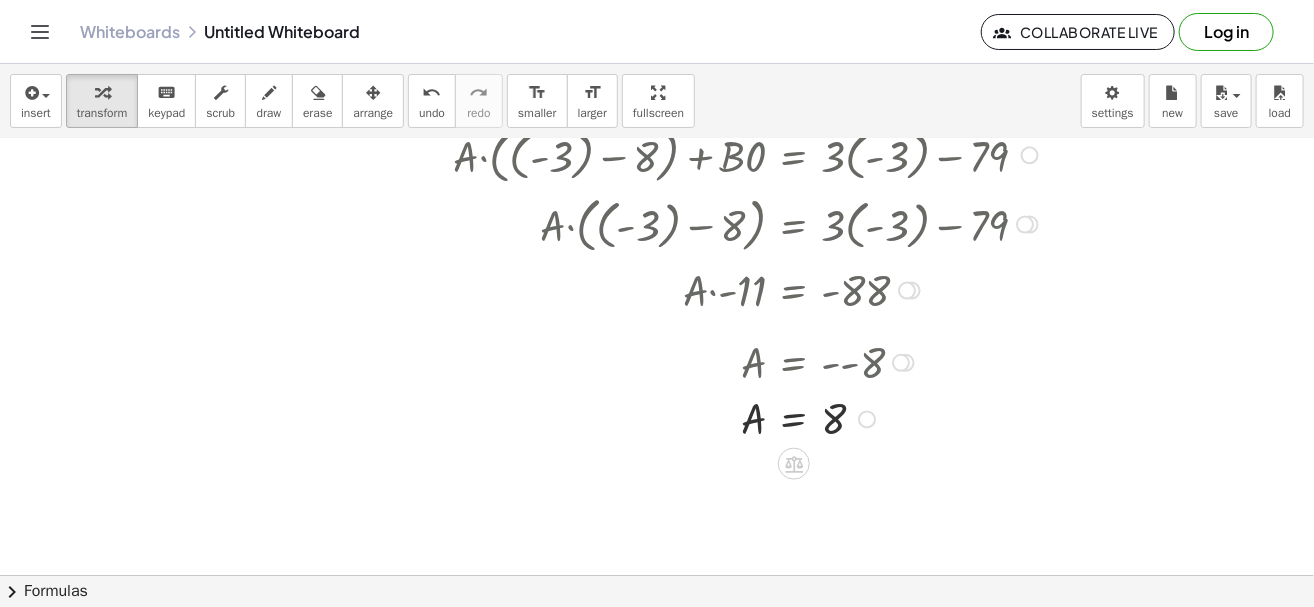 scroll, scrollTop: 886, scrollLeft: 230, axis: both 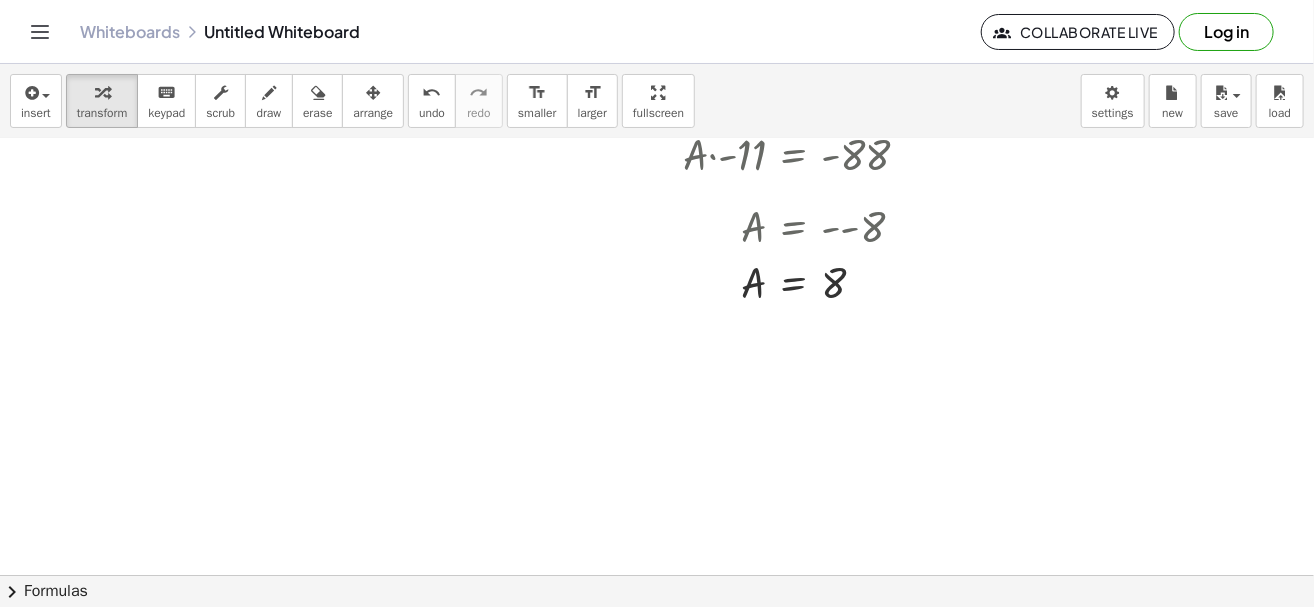 click on "arrange" at bounding box center [373, 101] 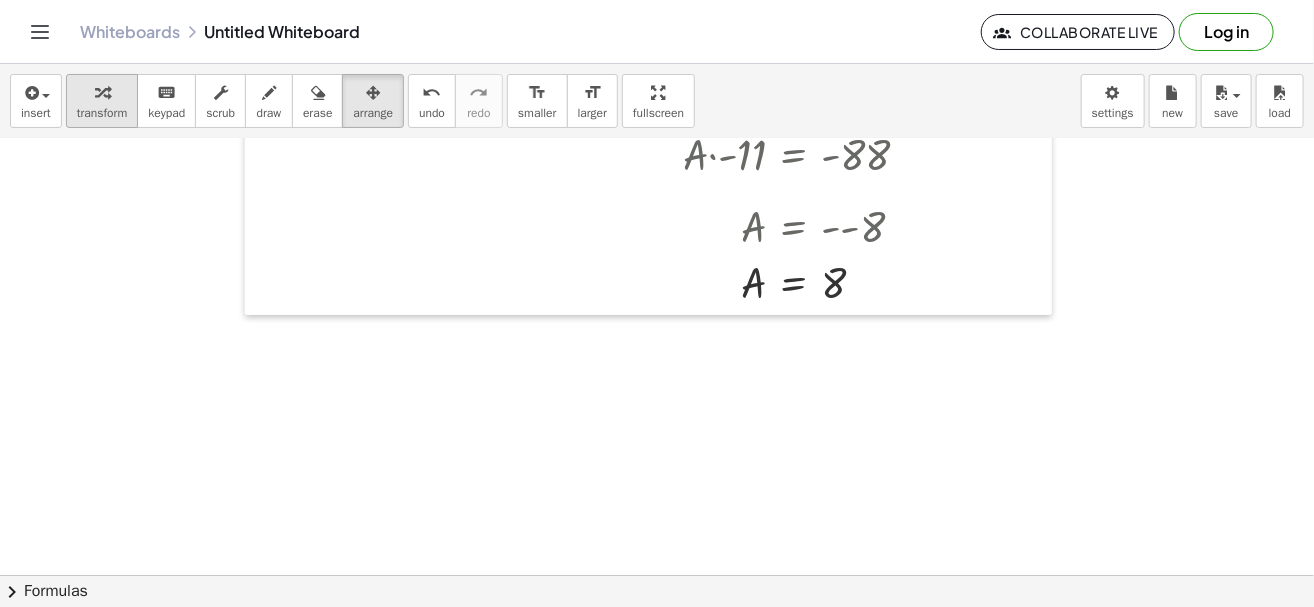 click on "transform" at bounding box center (102, 113) 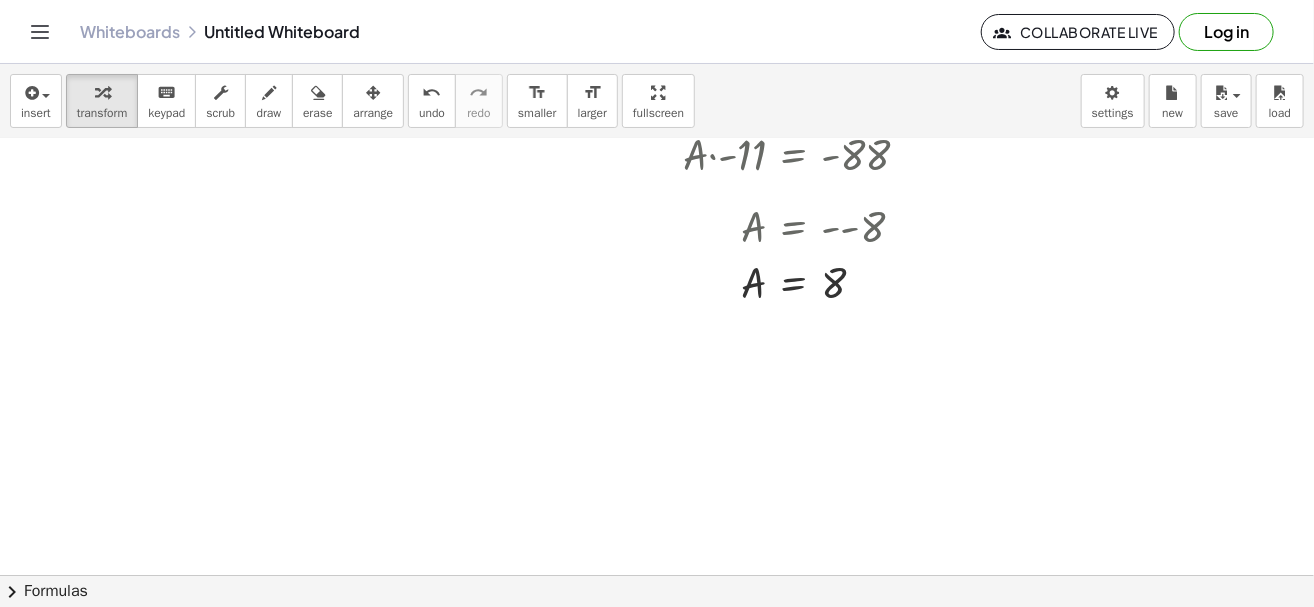 click at bounding box center [544, 125] 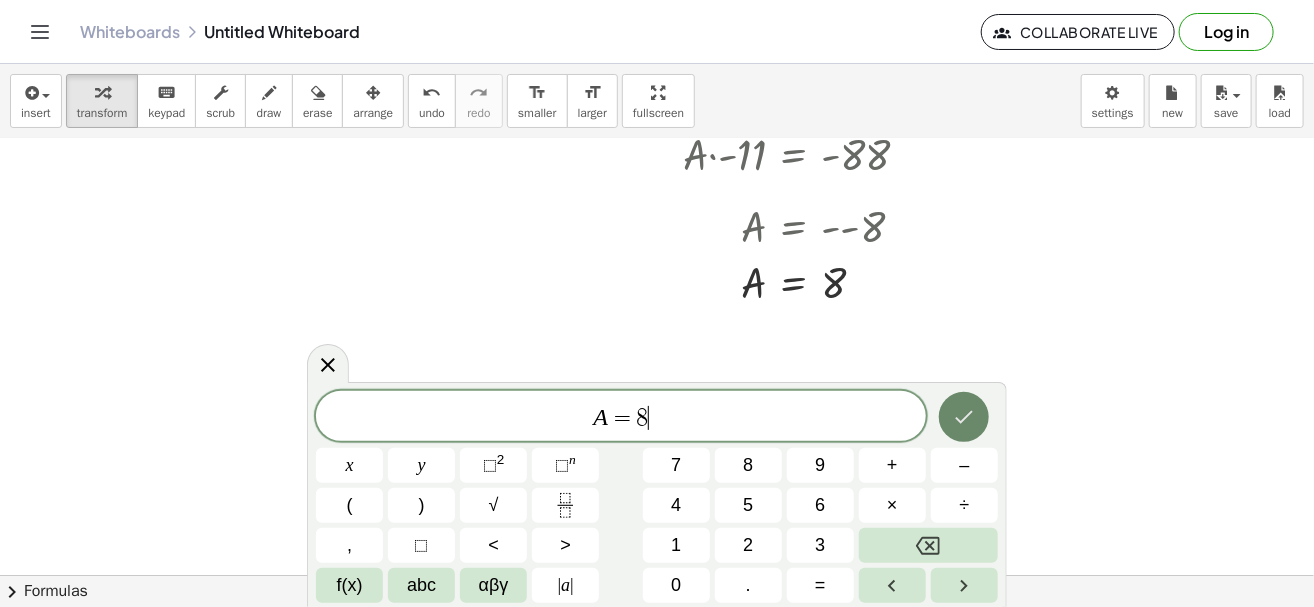 click at bounding box center [964, 417] 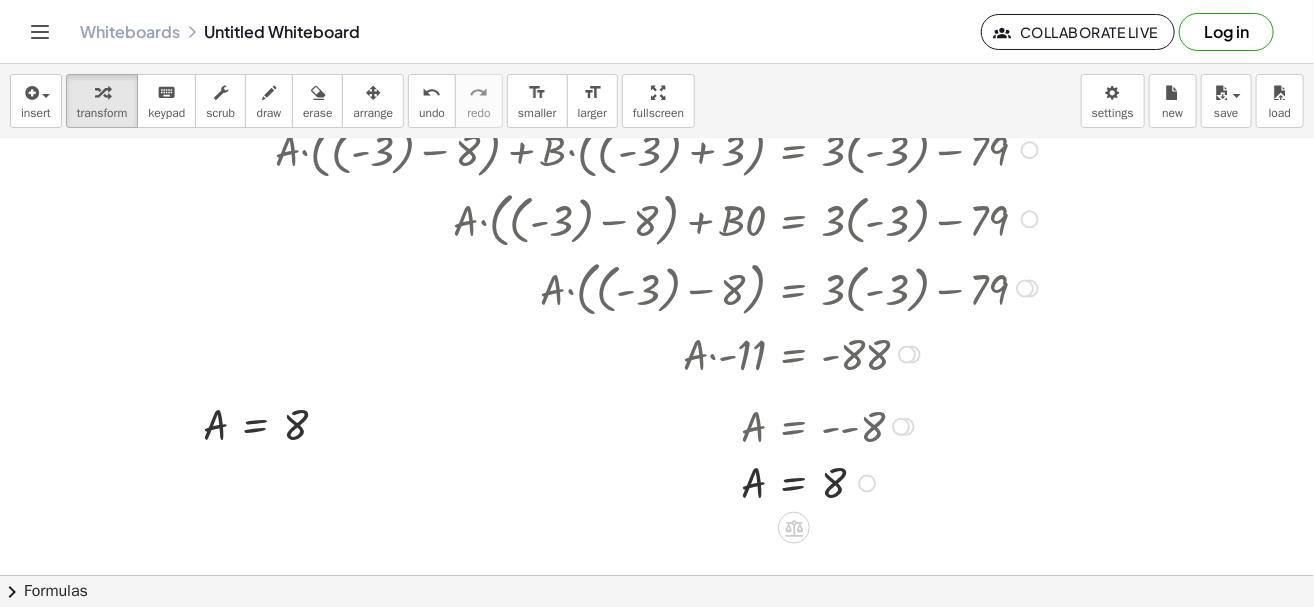 scroll, scrollTop: 986, scrollLeft: 230, axis: both 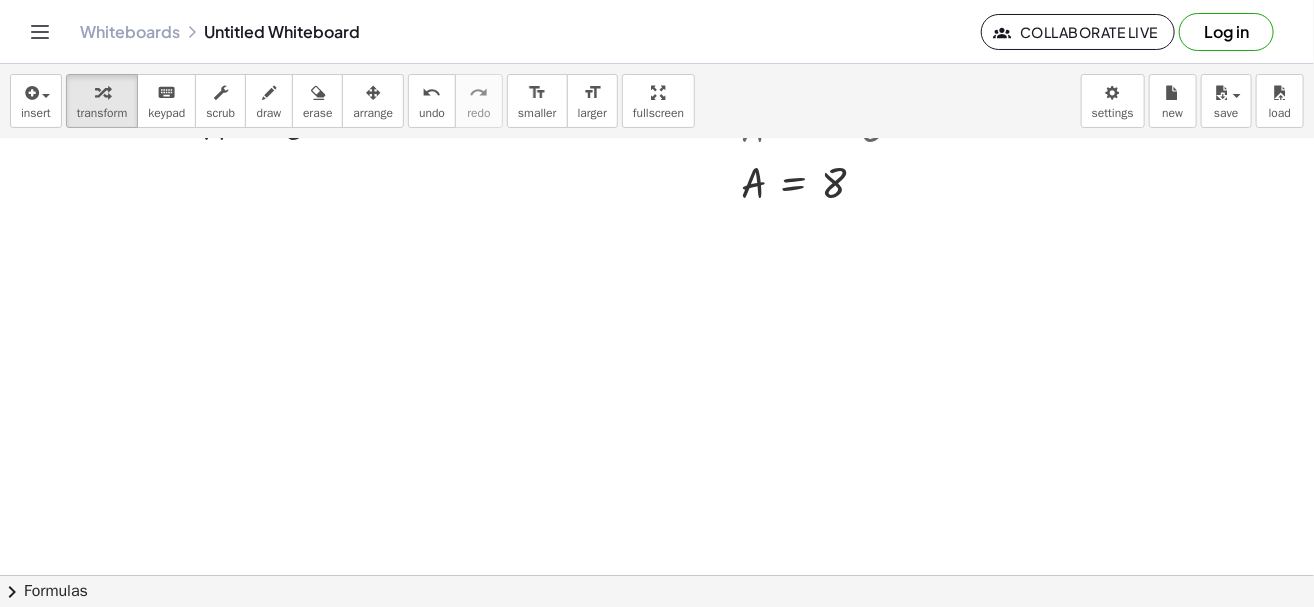 click at bounding box center [544, 25] 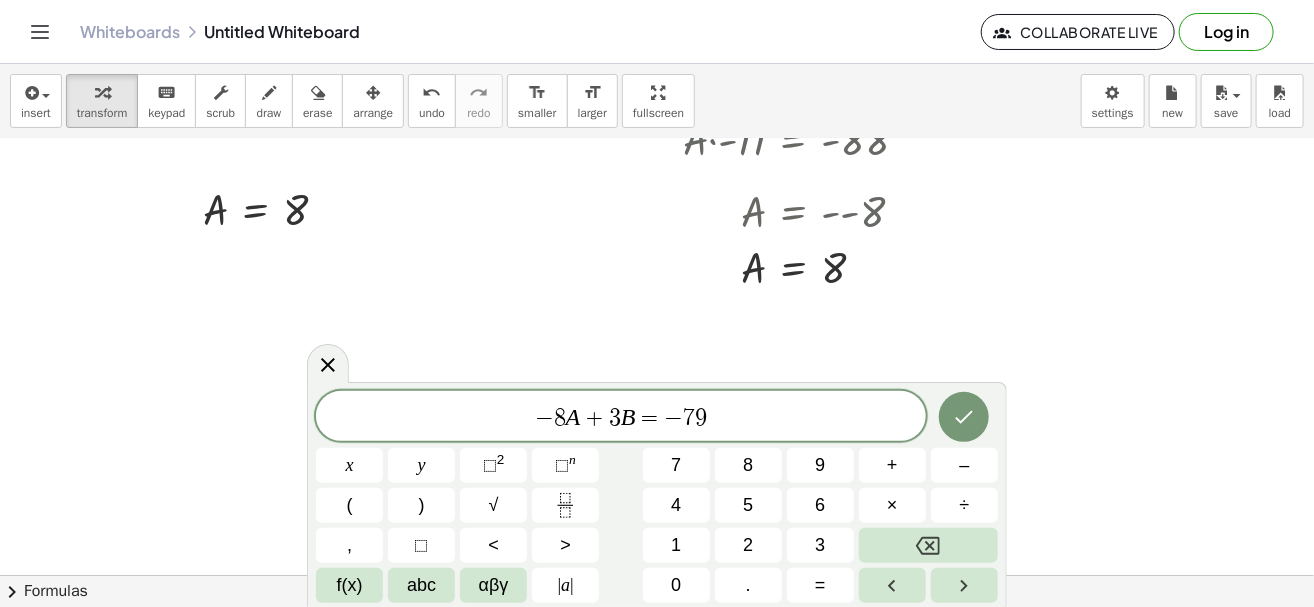 scroll, scrollTop: 910, scrollLeft: 230, axis: both 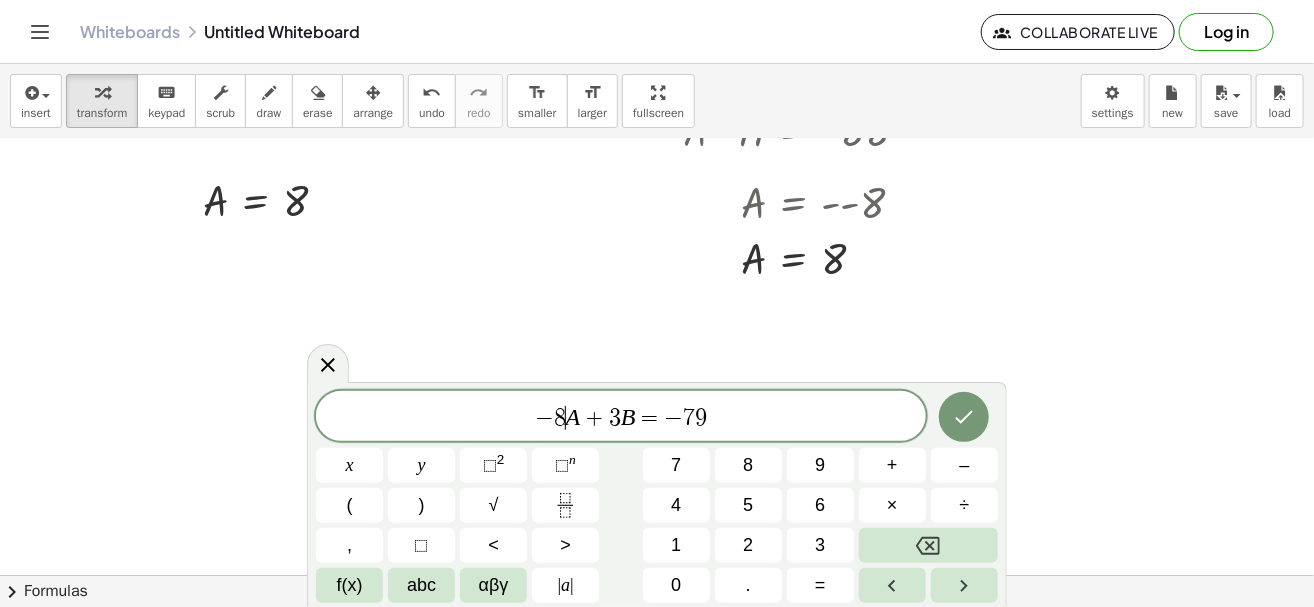 click on "A" at bounding box center (573, 417) 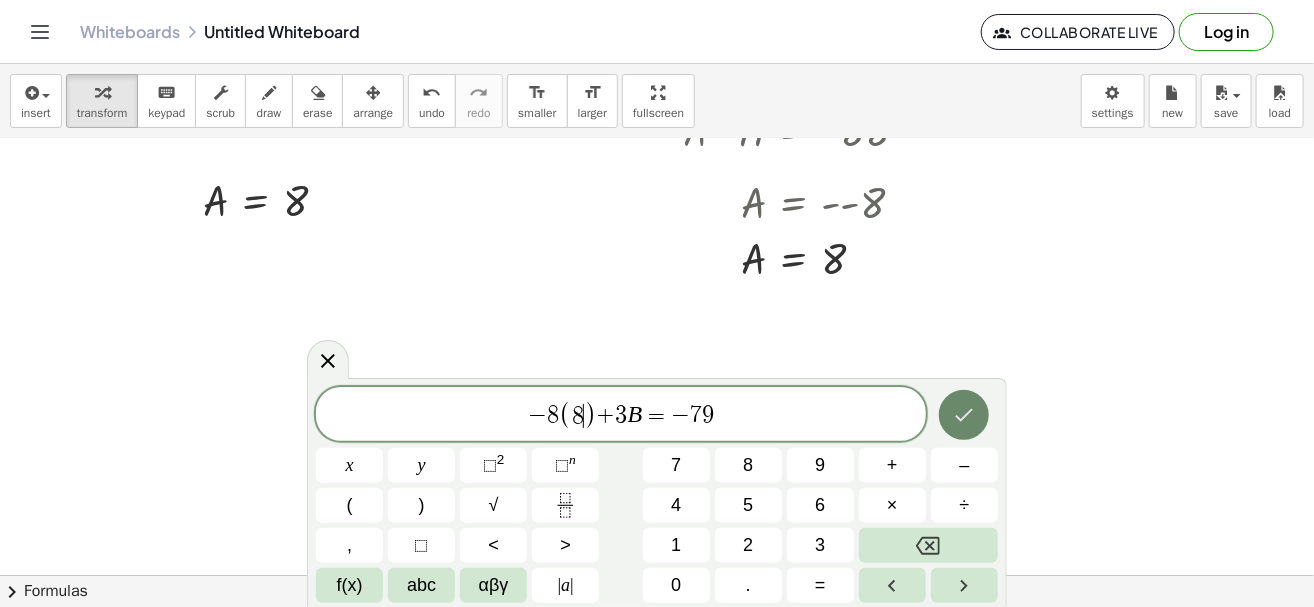 click 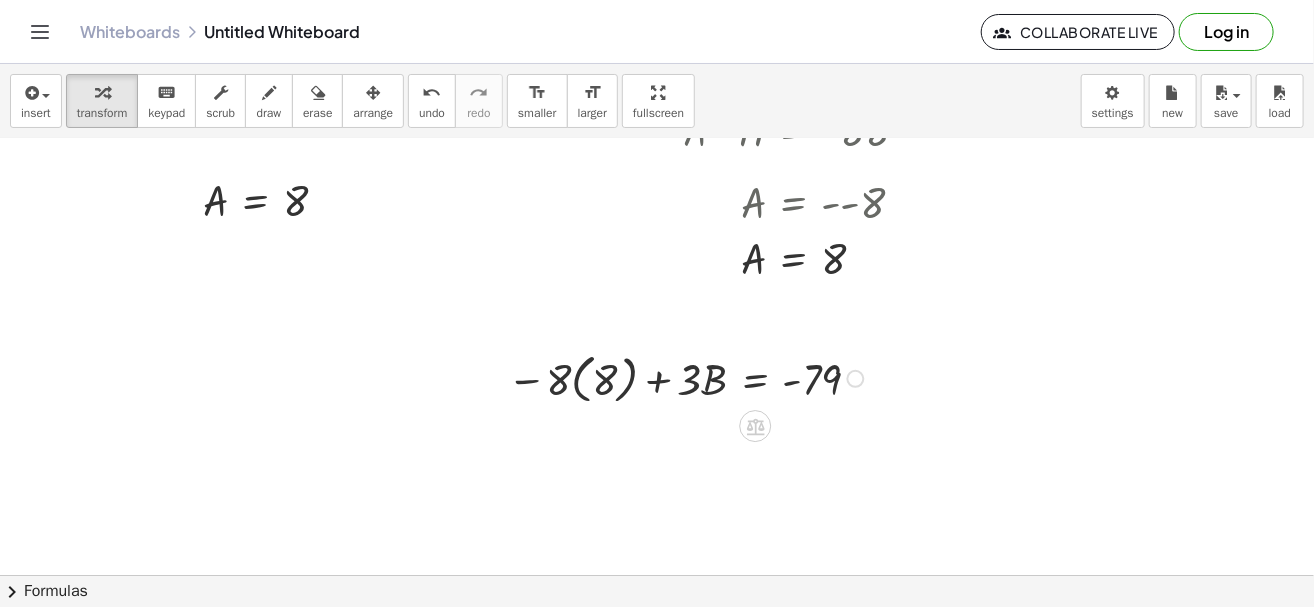 click at bounding box center (688, 377) 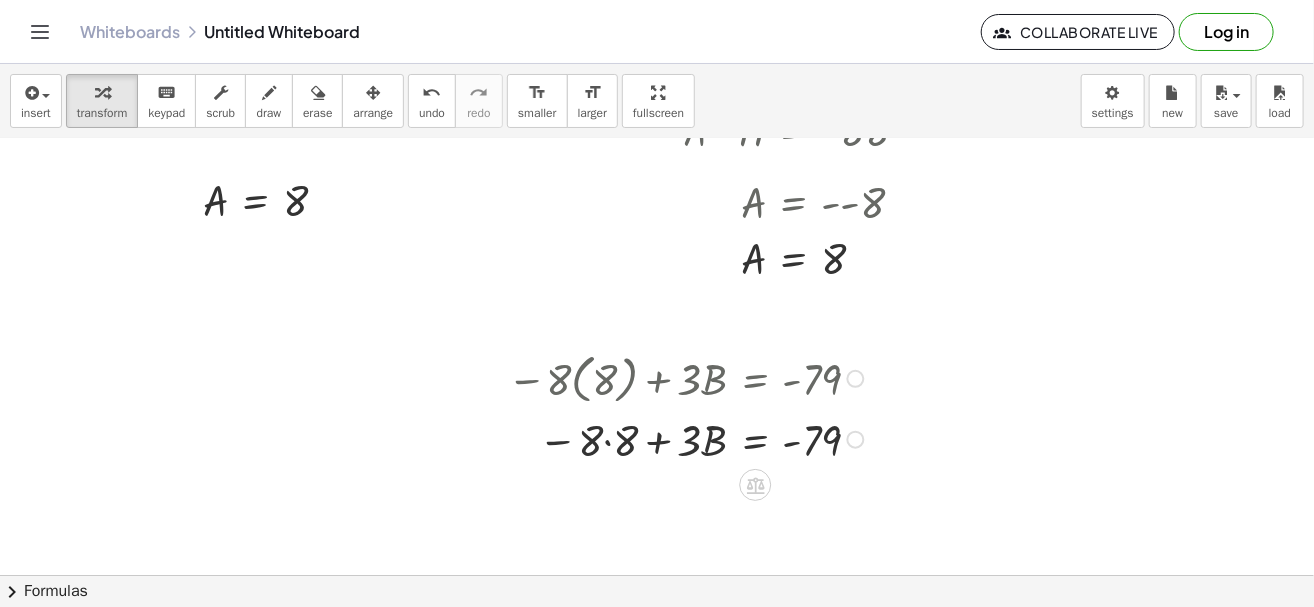 click at bounding box center [688, 438] 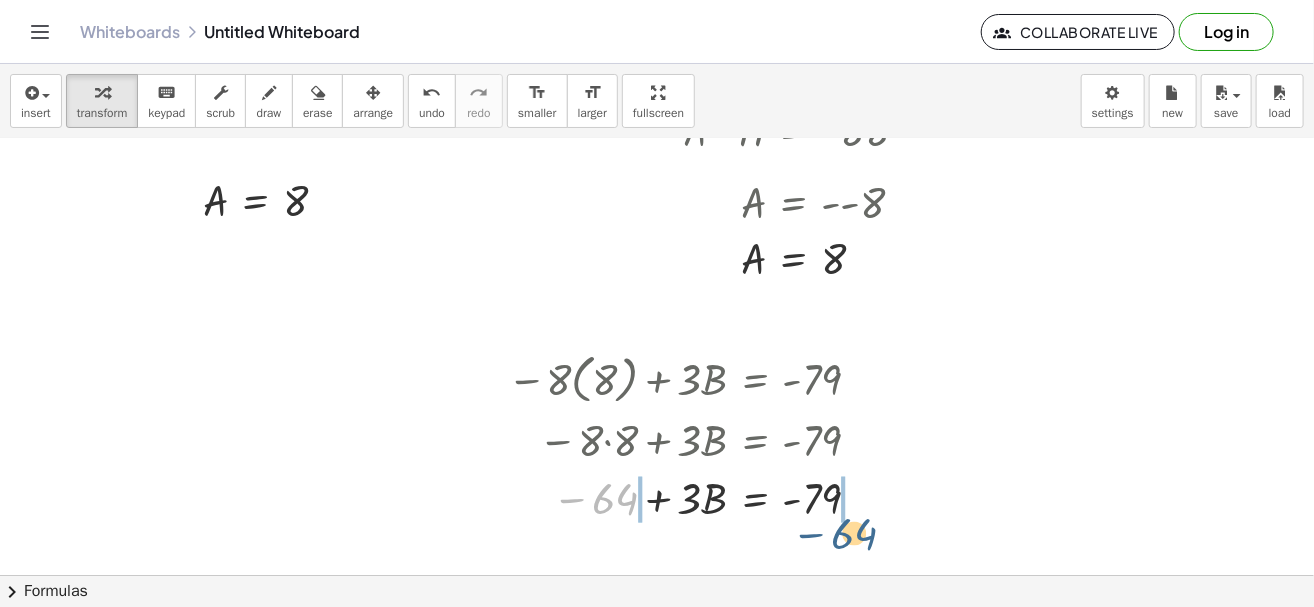 drag, startPoint x: 611, startPoint y: 488, endPoint x: 750, endPoint y: 498, distance: 139.35925 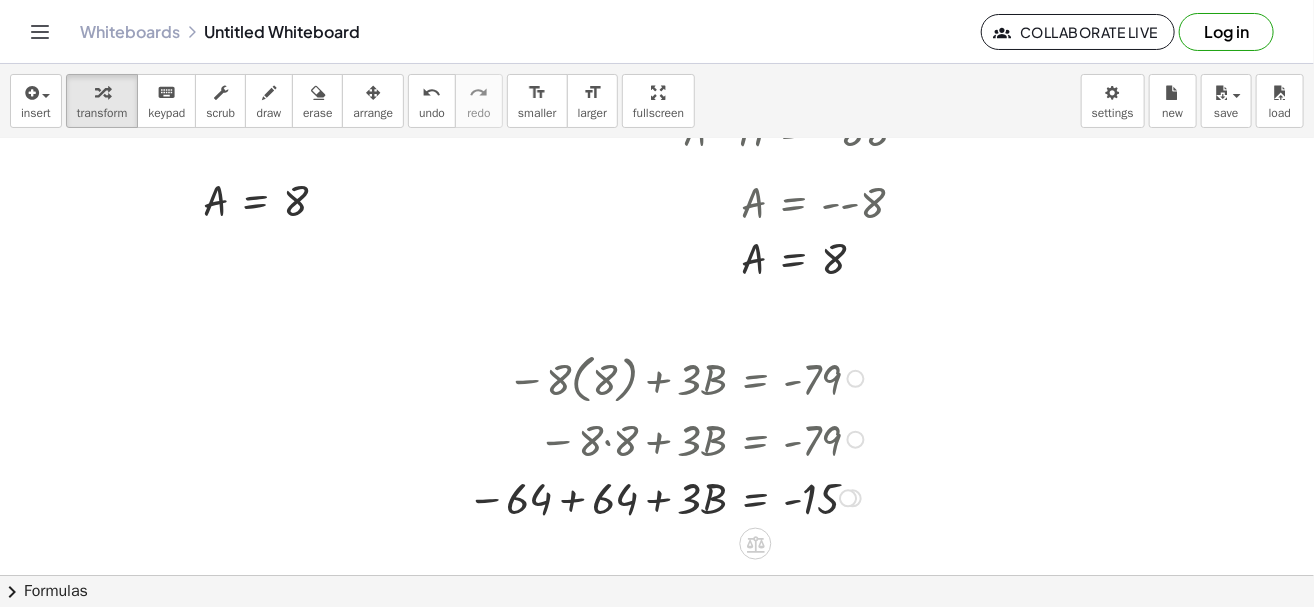 click at bounding box center [668, 497] 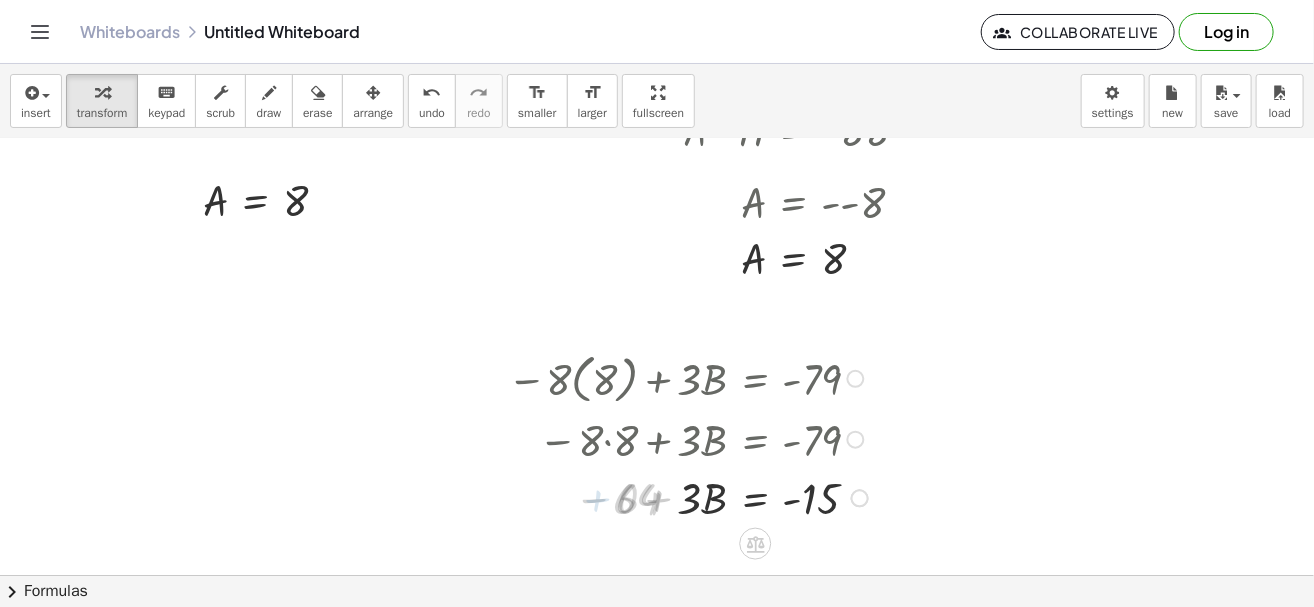 scroll, scrollTop: 1010, scrollLeft: 230, axis: both 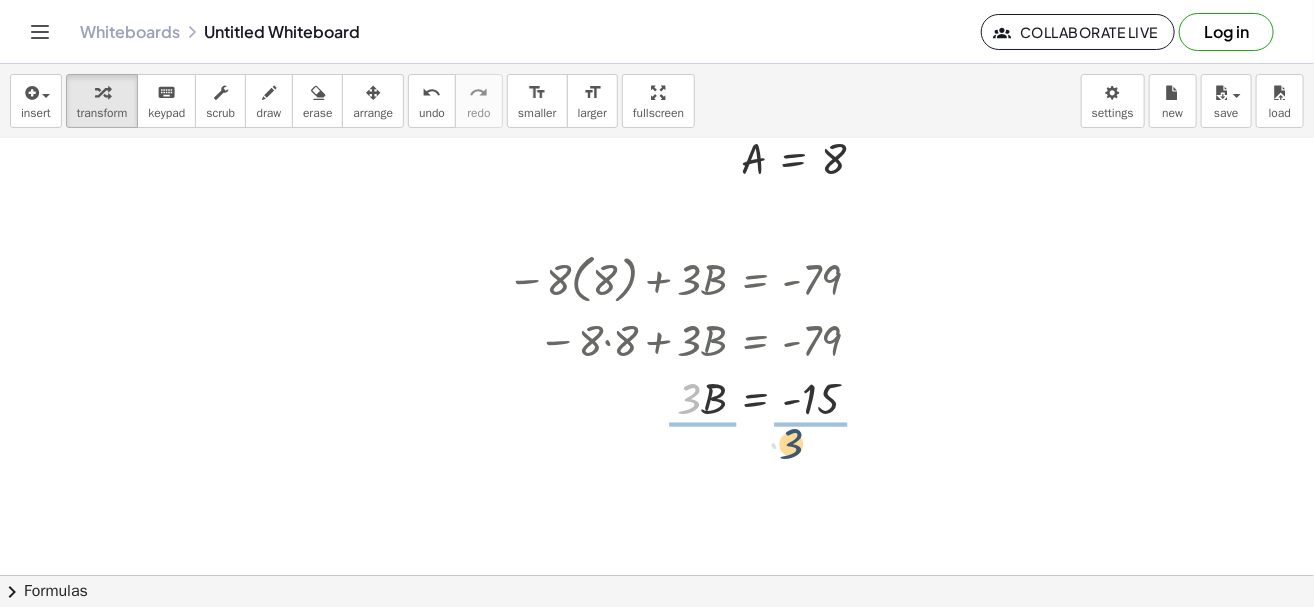 drag, startPoint x: 698, startPoint y: 393, endPoint x: 804, endPoint y: 440, distance: 115.952576 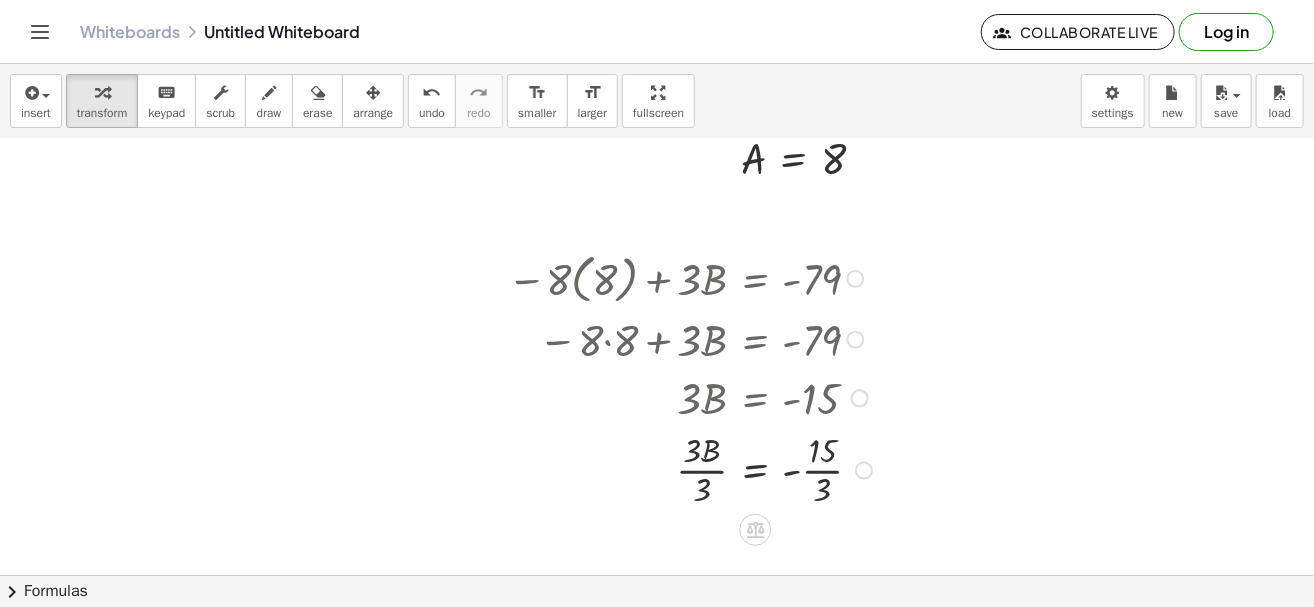 click at bounding box center (693, 469) 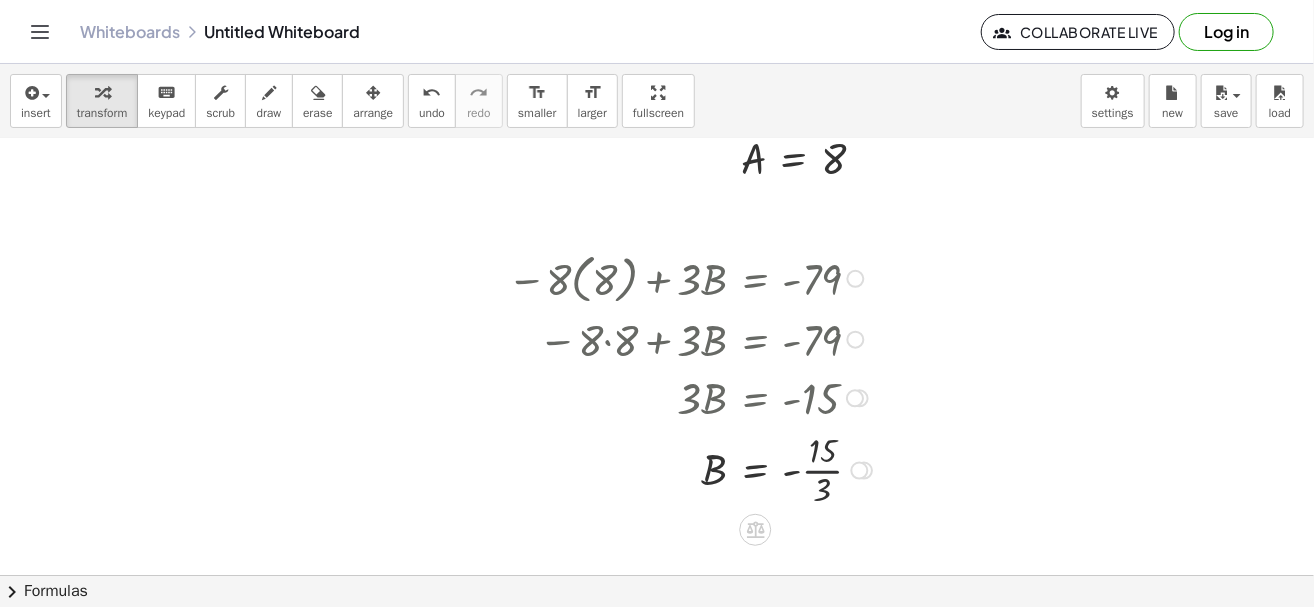 click at bounding box center [693, 469] 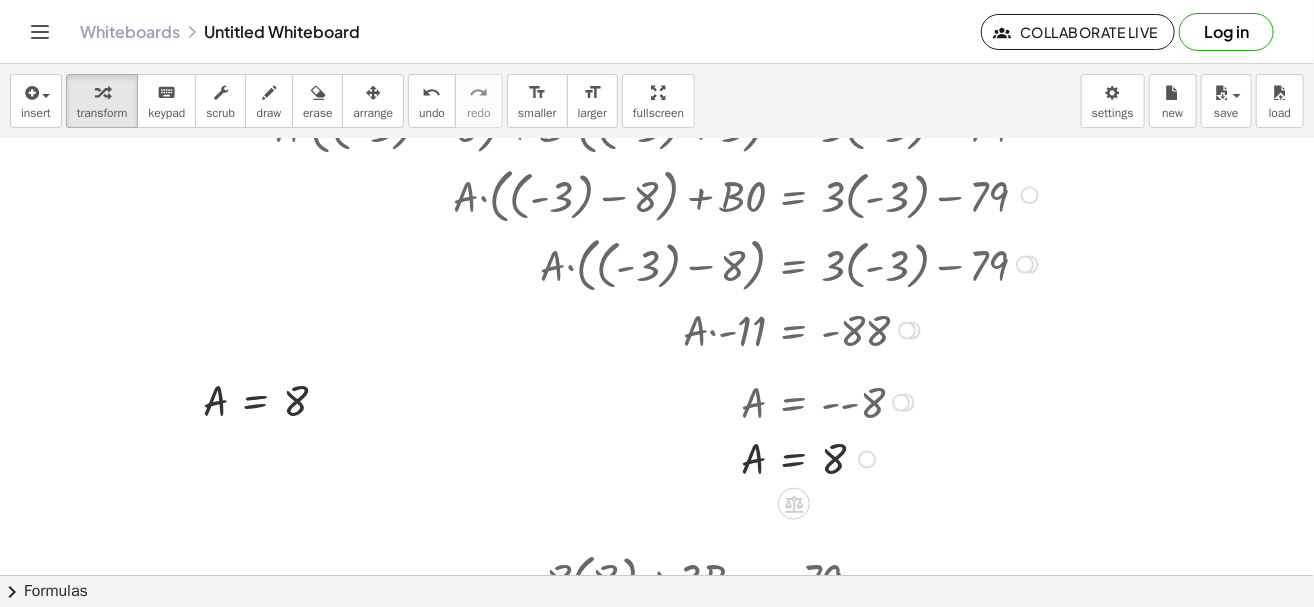 scroll, scrollTop: 910, scrollLeft: 230, axis: both 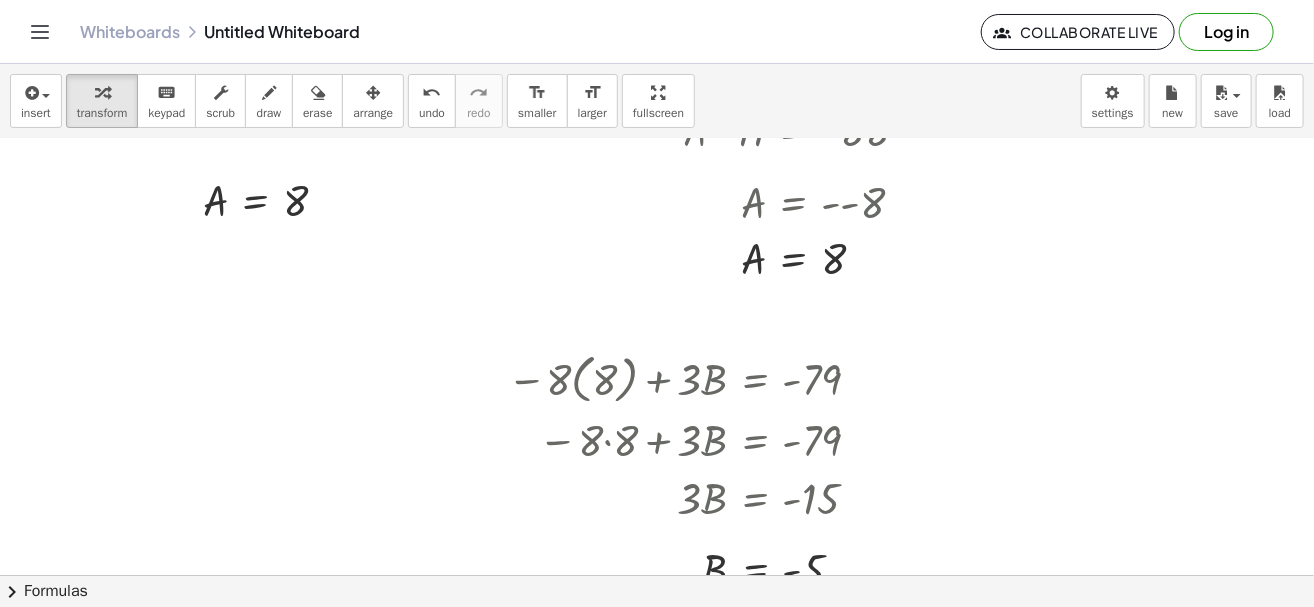click at bounding box center (544, 101) 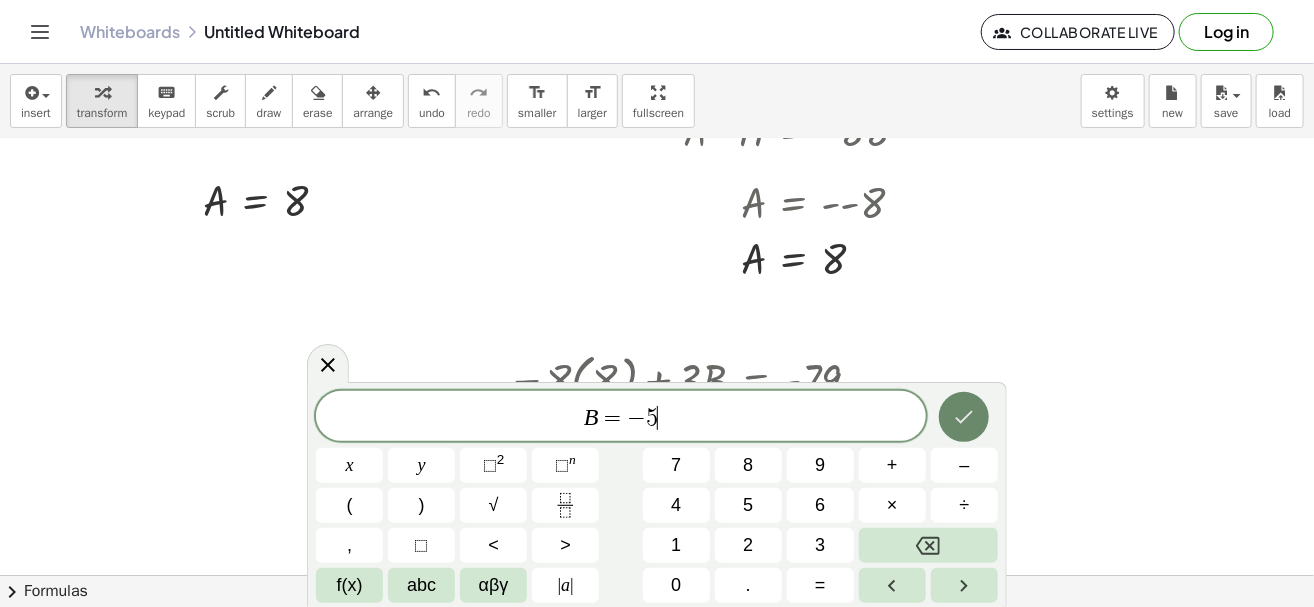 click 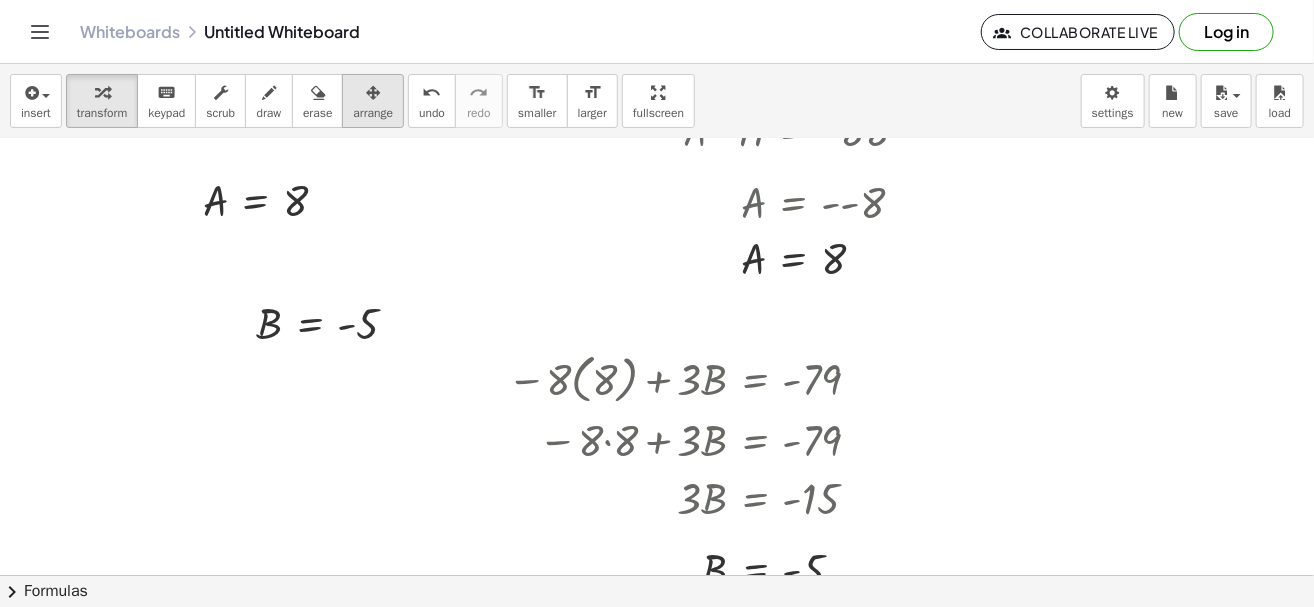 click at bounding box center [373, 92] 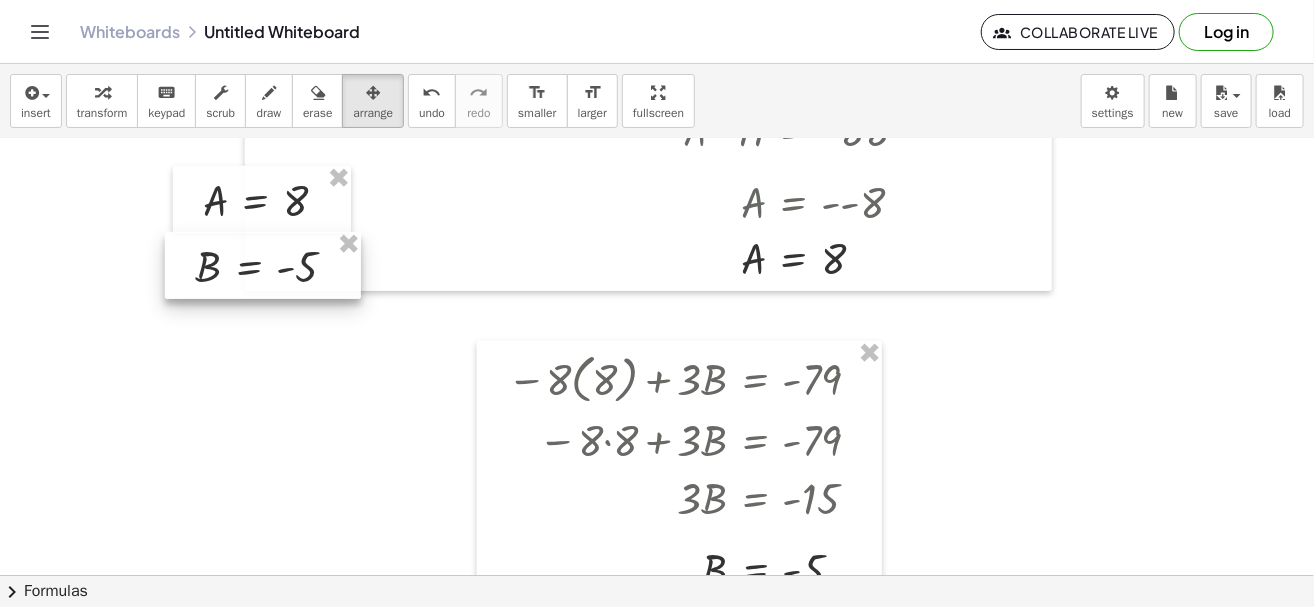 drag, startPoint x: 312, startPoint y: 334, endPoint x: 251, endPoint y: 278, distance: 82.80701 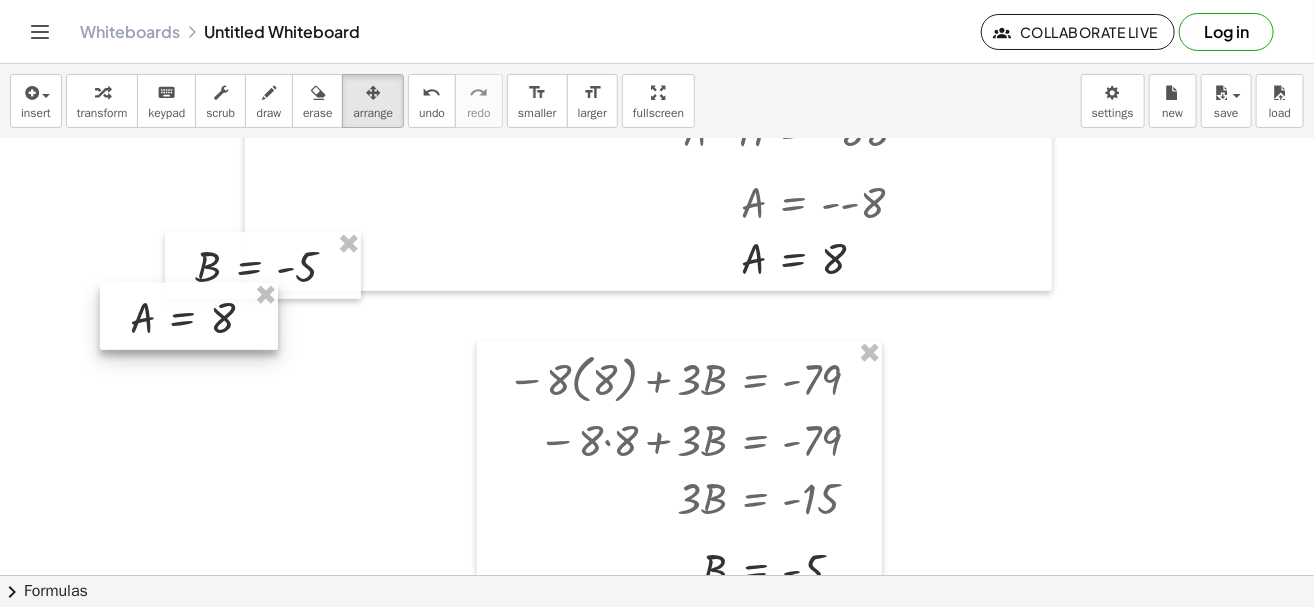 drag, startPoint x: 261, startPoint y: 210, endPoint x: 225, endPoint y: 421, distance: 214.04906 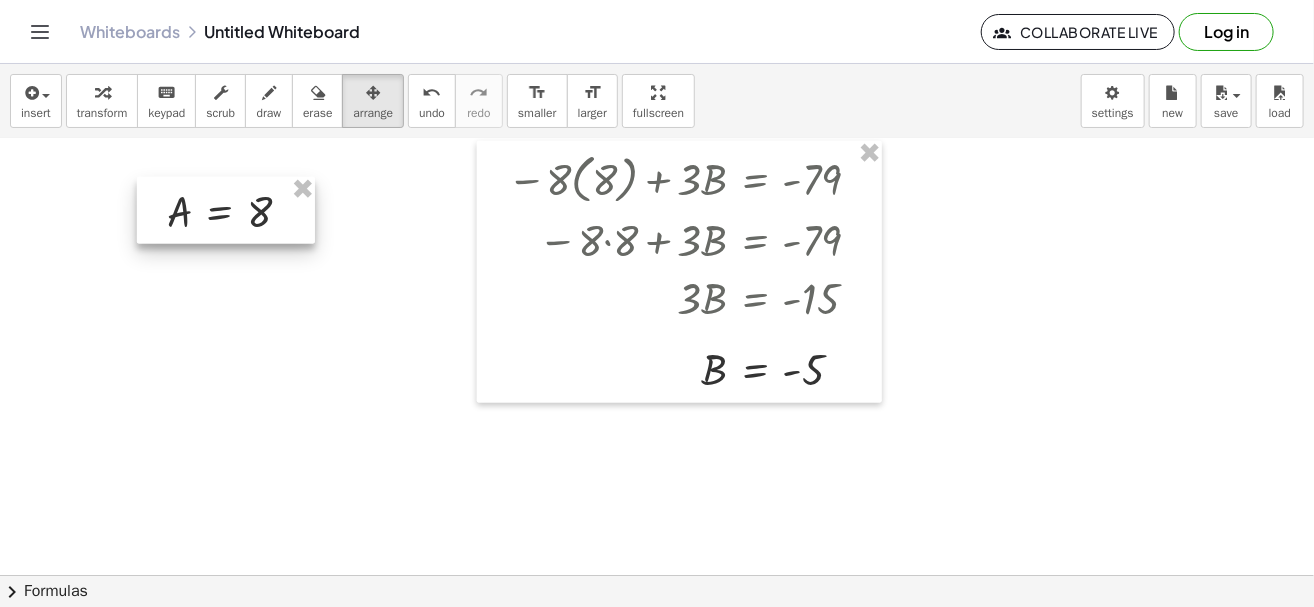scroll, scrollTop: 910, scrollLeft: 230, axis: both 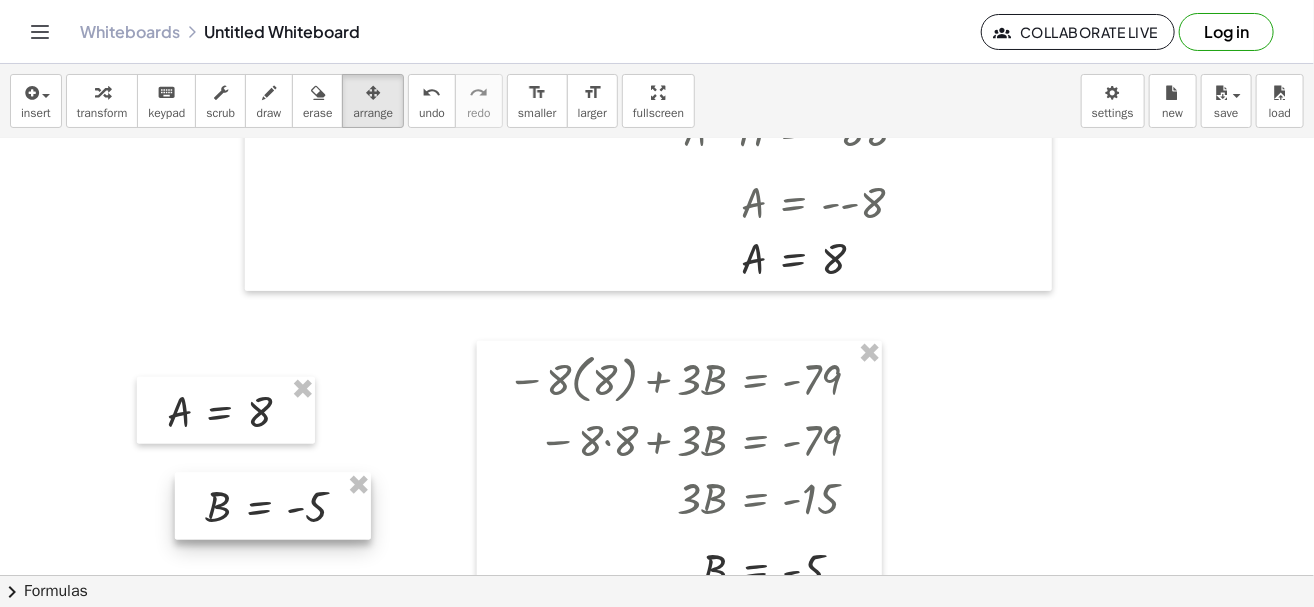 drag, startPoint x: 249, startPoint y: 285, endPoint x: 256, endPoint y: 491, distance: 206.1189 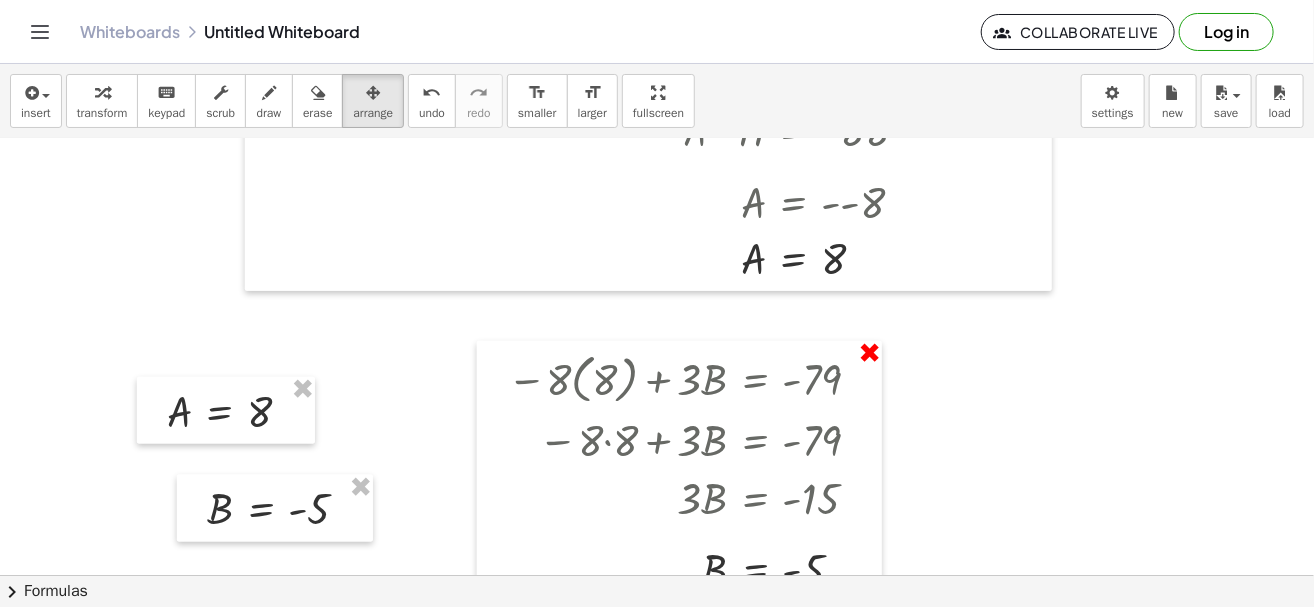 scroll, scrollTop: 810, scrollLeft: 230, axis: both 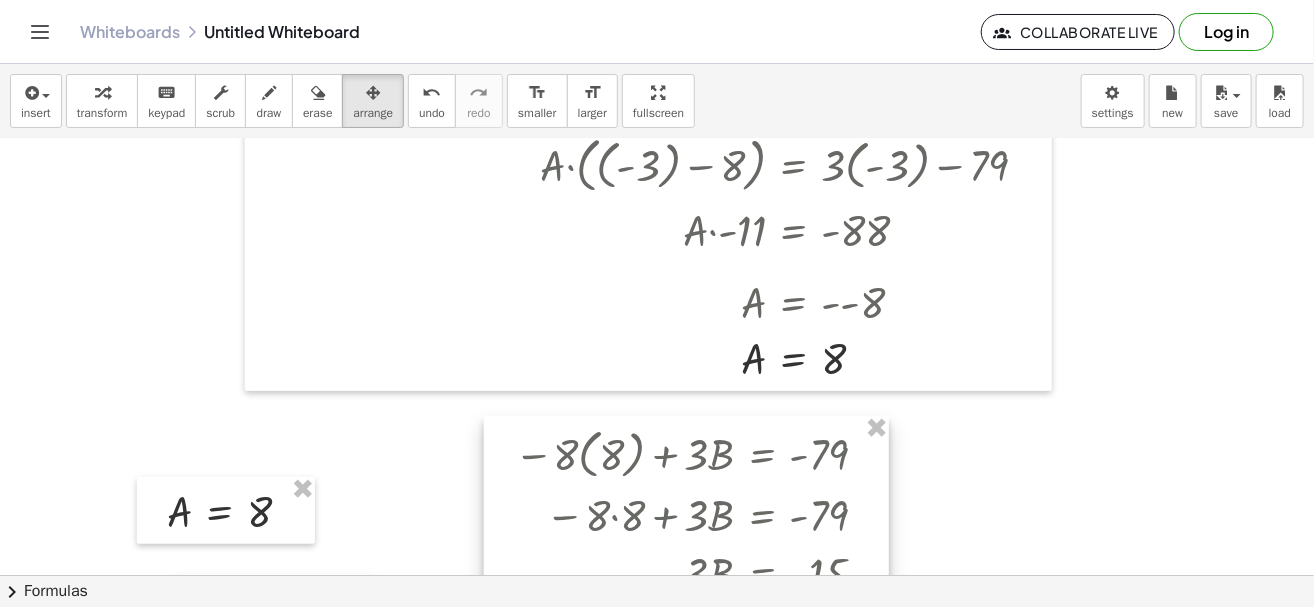drag, startPoint x: 647, startPoint y: 452, endPoint x: 657, endPoint y: 427, distance: 26.925823 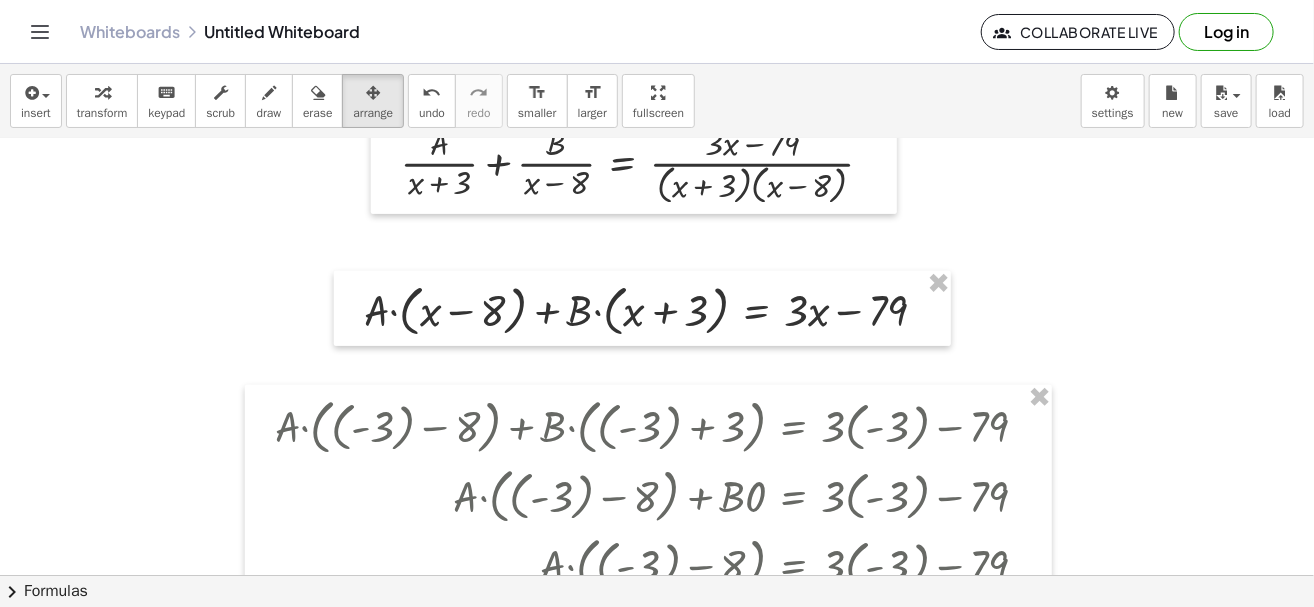 scroll, scrollTop: 210, scrollLeft: 230, axis: both 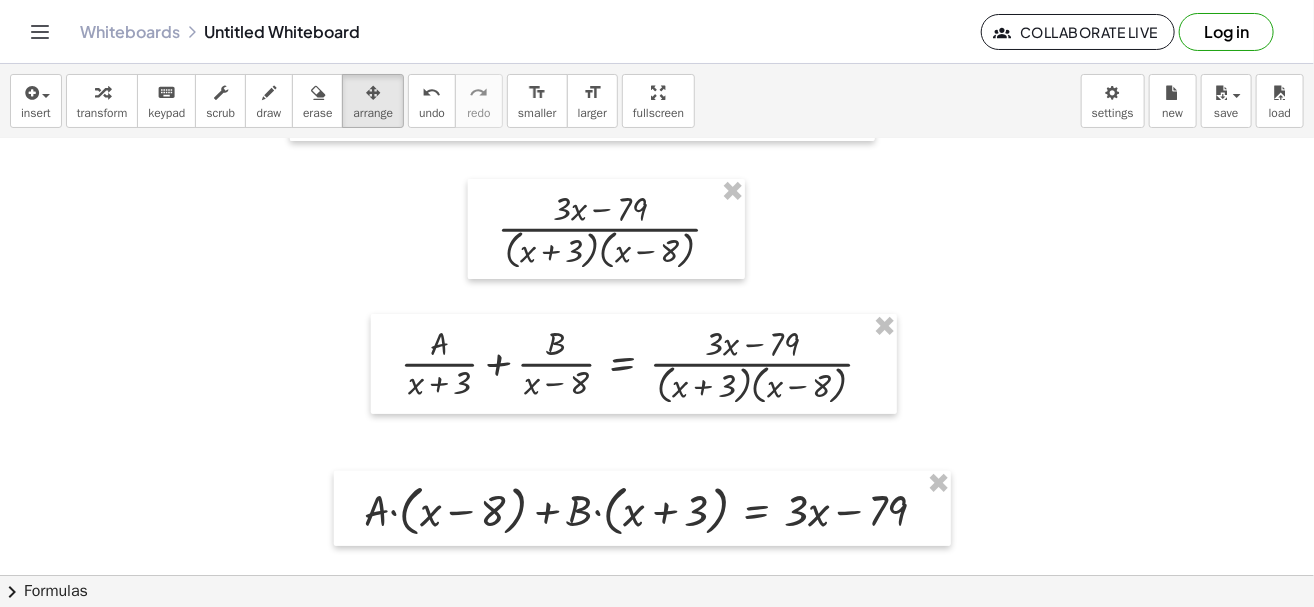 drag, startPoint x: 95, startPoint y: 101, endPoint x: 525, endPoint y: 198, distance: 440.80493 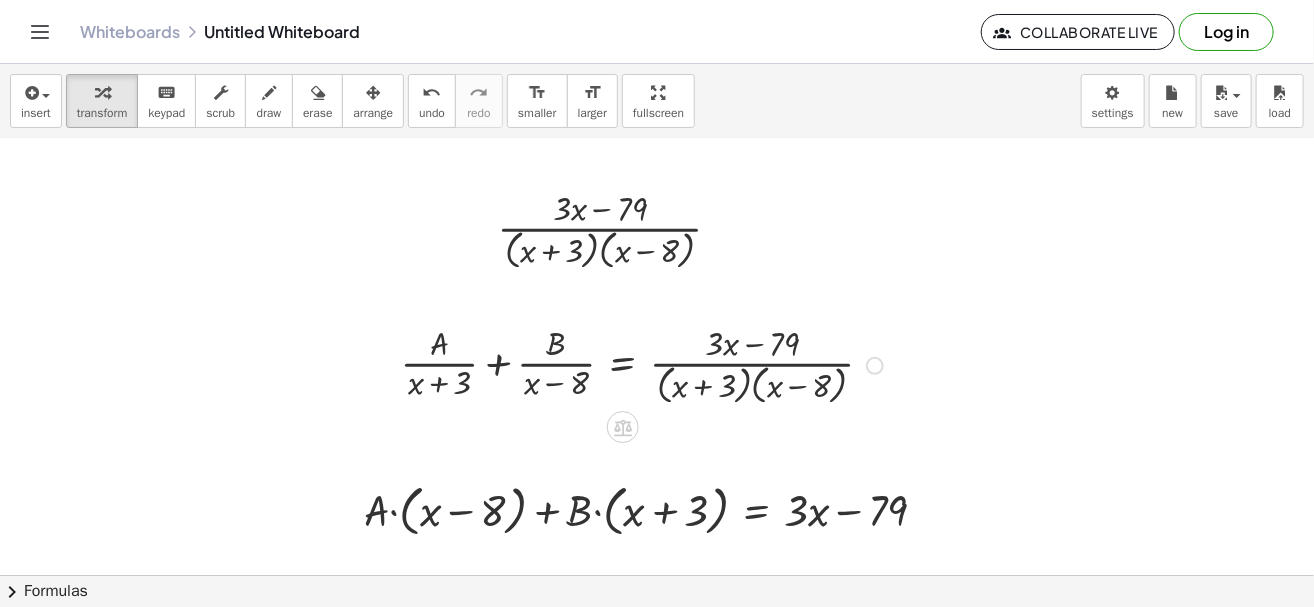 click at bounding box center (875, 366) 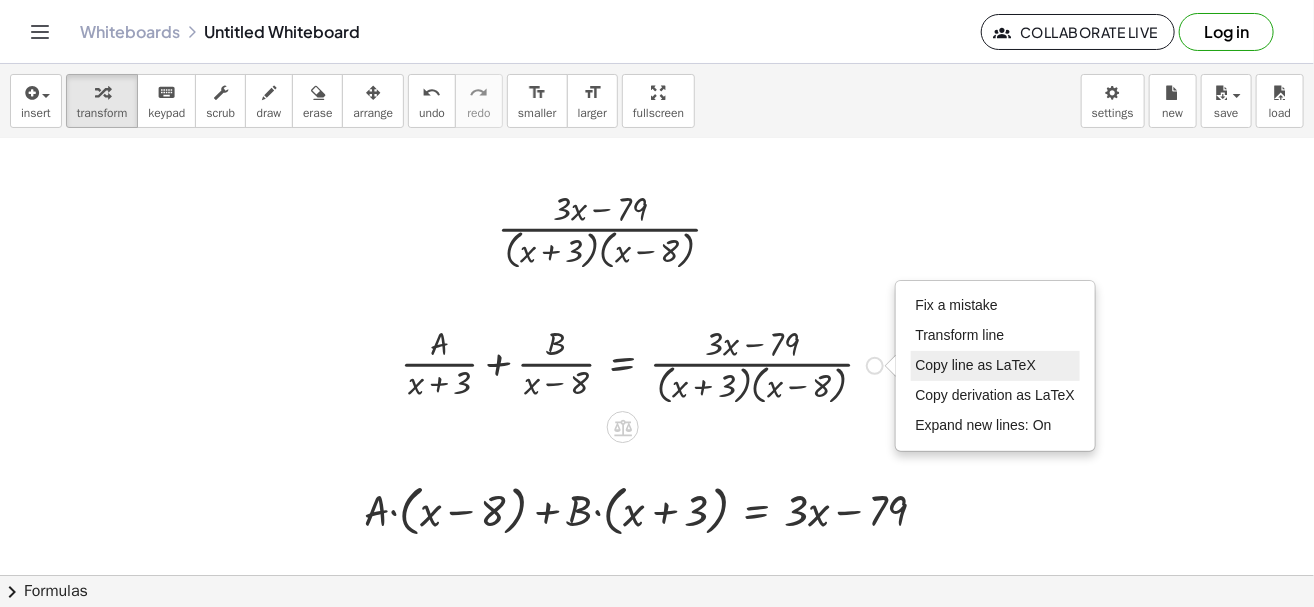 click on "Copy line as LaTeX" at bounding box center (976, 365) 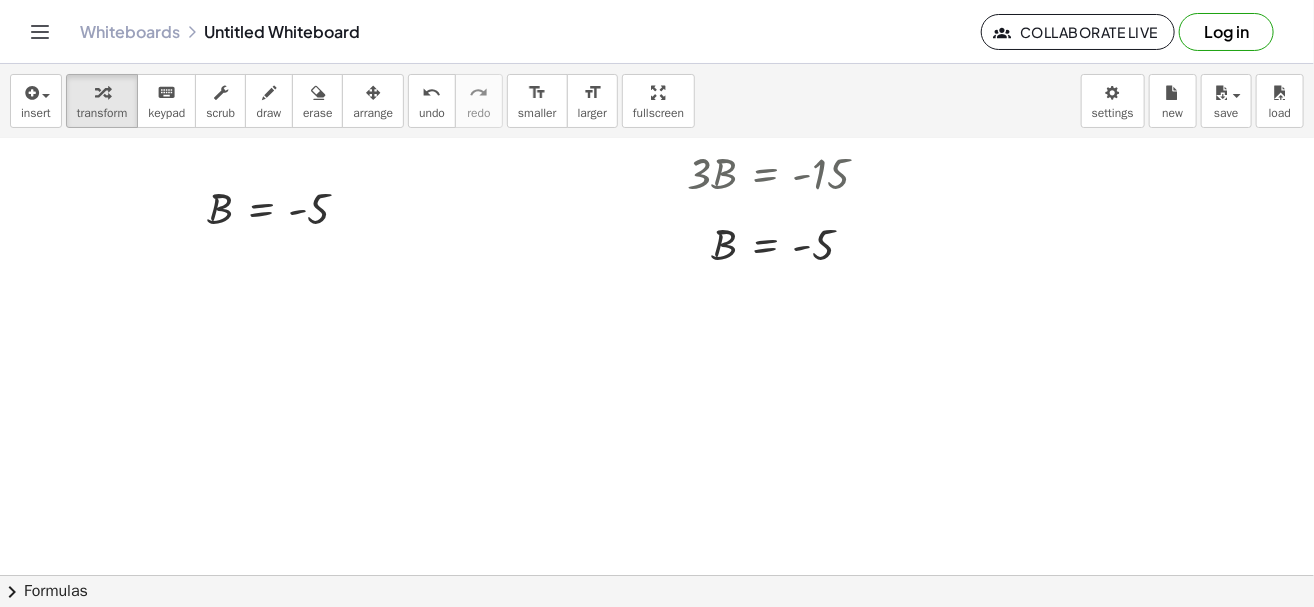 scroll, scrollTop: 1110, scrollLeft: 230, axis: both 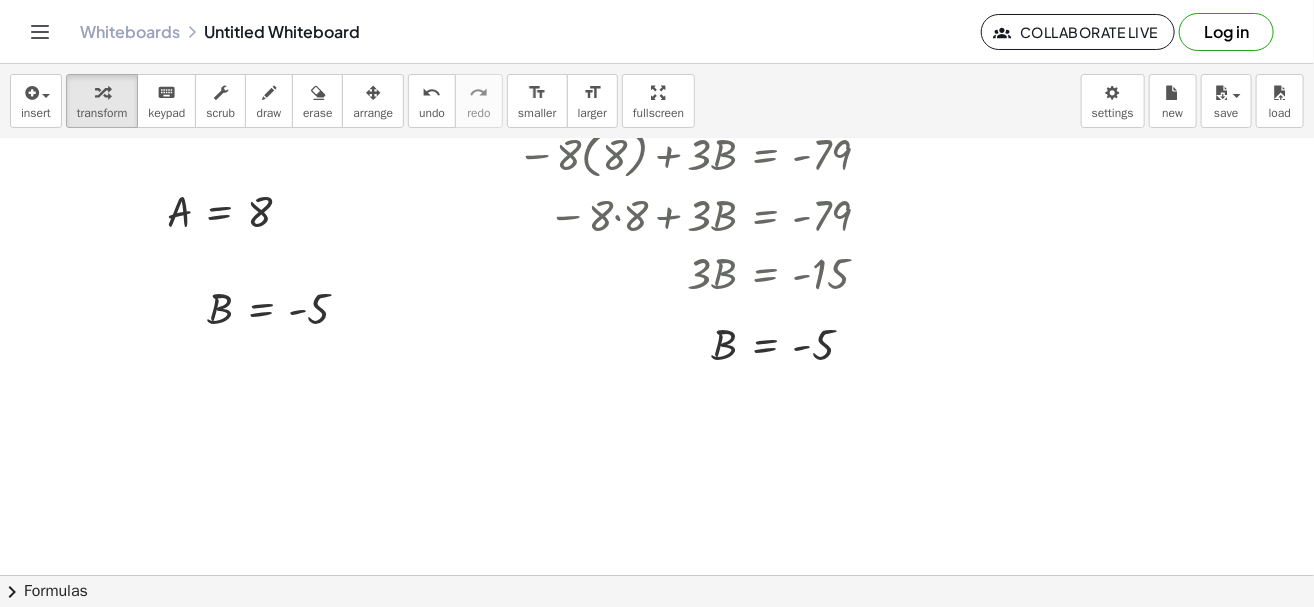 click at bounding box center [544, 119] 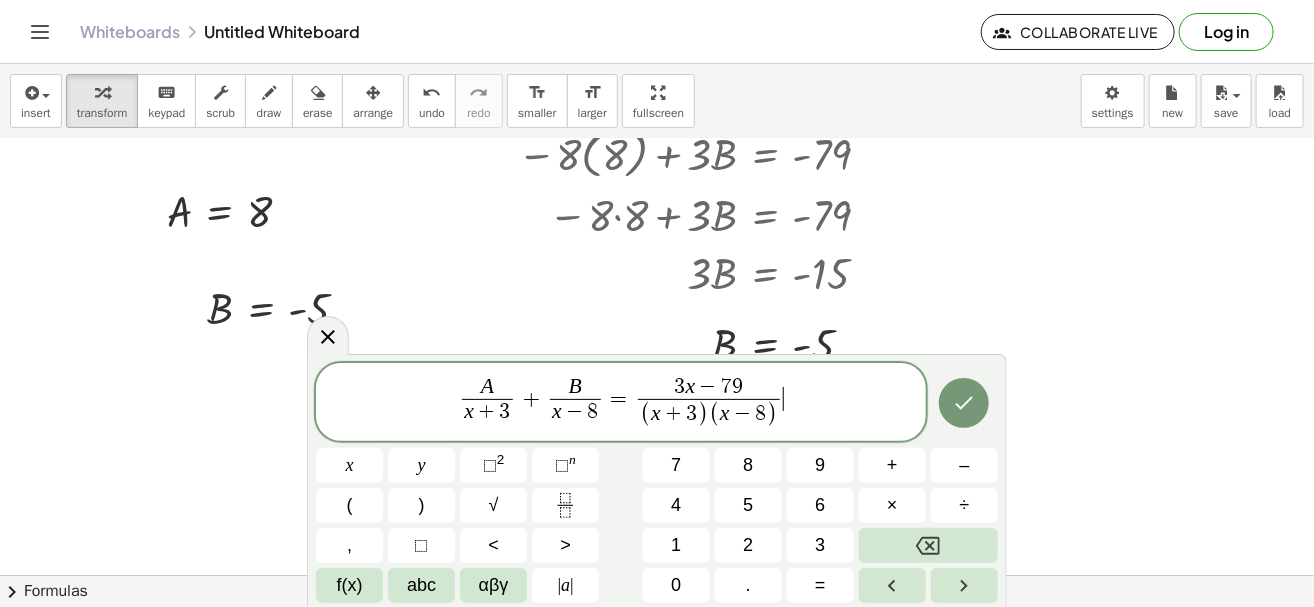 click on "A x + 3 ​ + B x − 8 ​ = 3 x − 7 9 ( x + 3 ) ( x − 8 ) ​ ​" at bounding box center (621, 403) 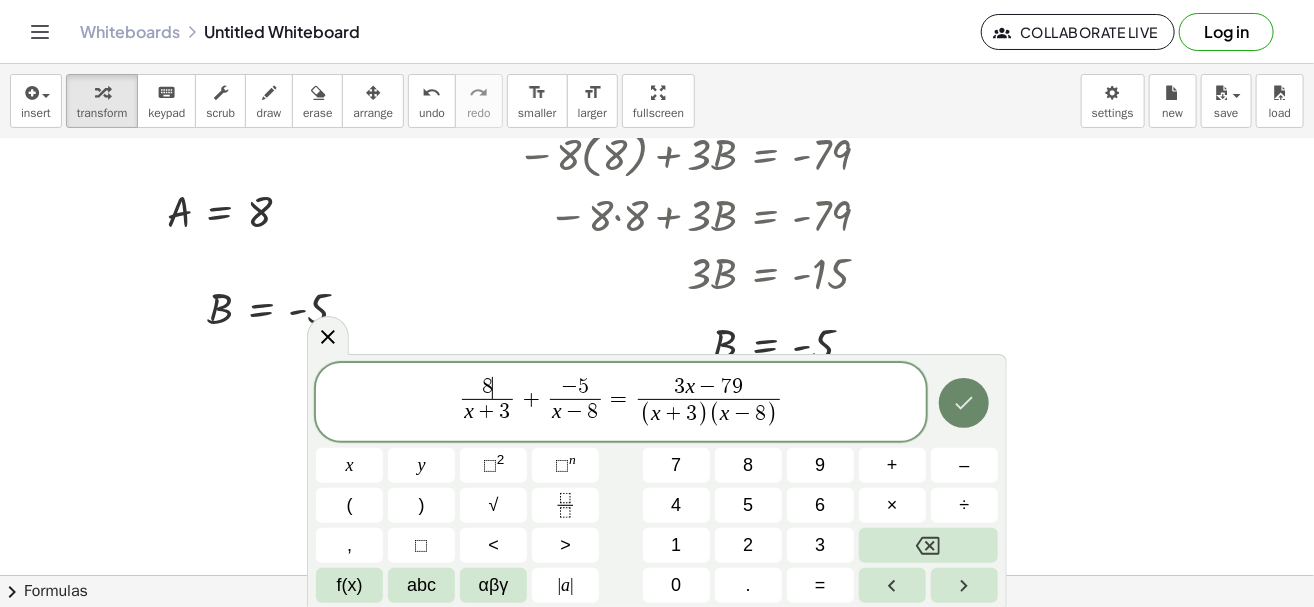 click 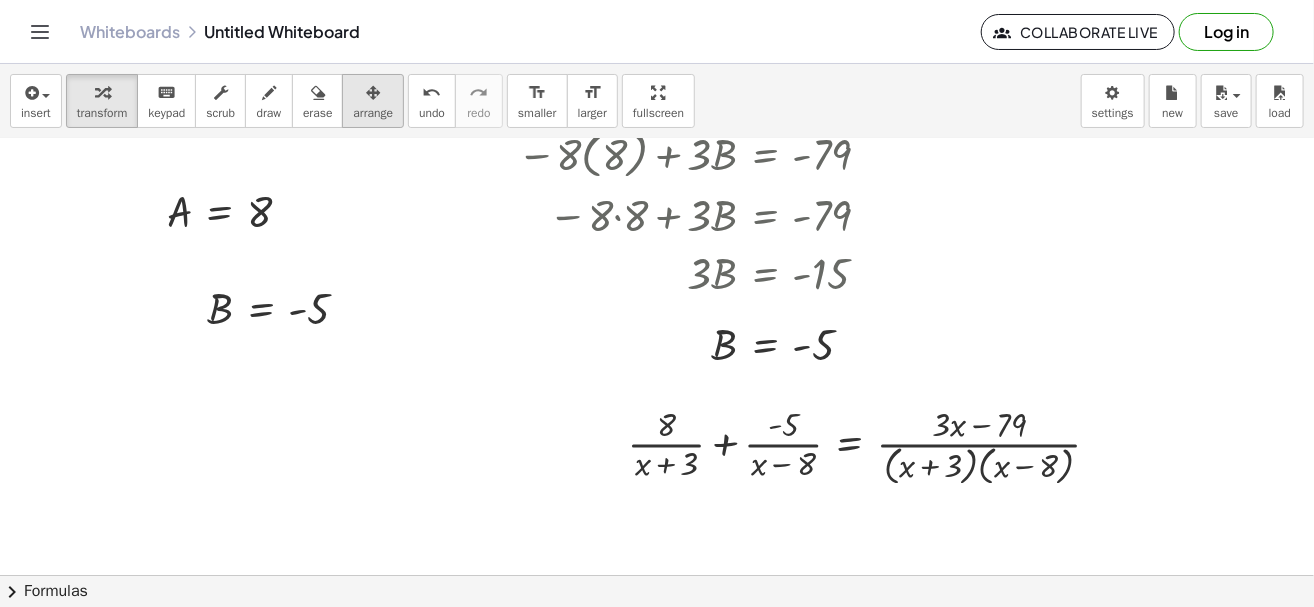 click at bounding box center [373, 93] 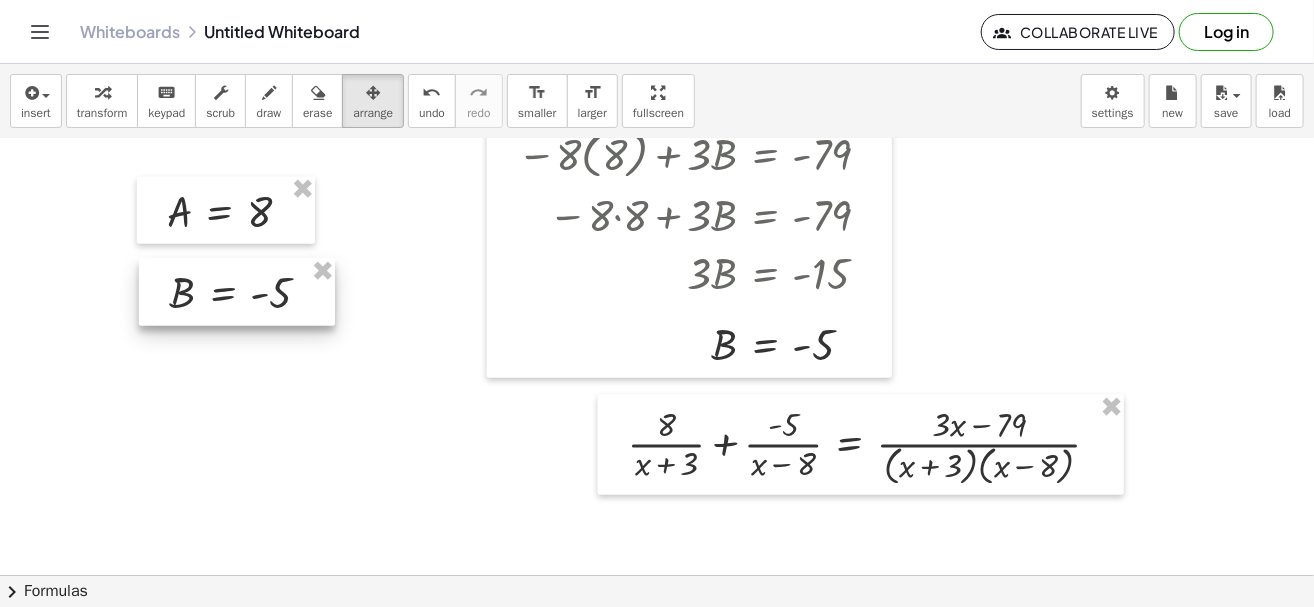 click at bounding box center [237, 292] 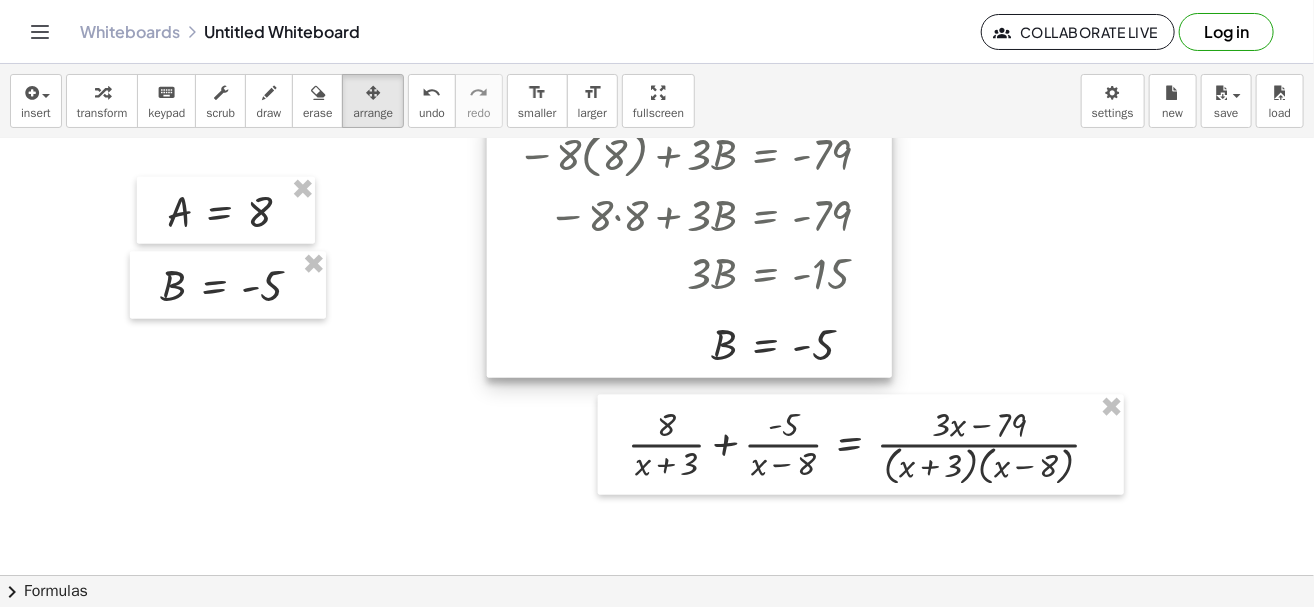 scroll, scrollTop: 1210, scrollLeft: 230, axis: both 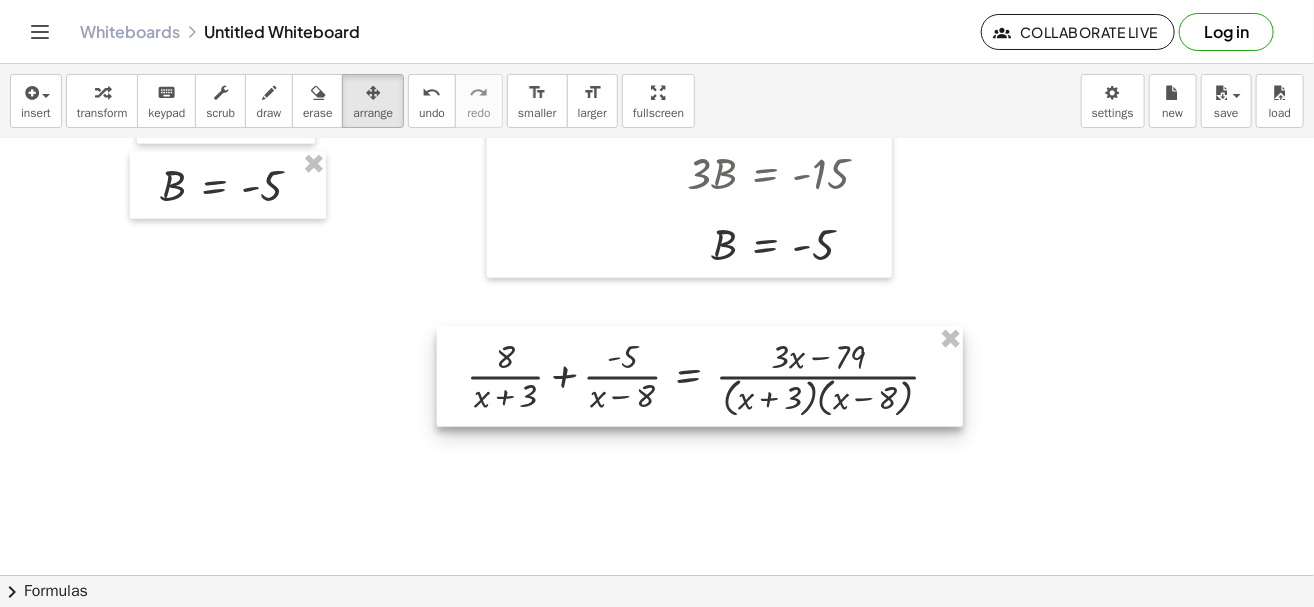 drag, startPoint x: 862, startPoint y: 359, endPoint x: 700, endPoint y: 396, distance: 166.1716 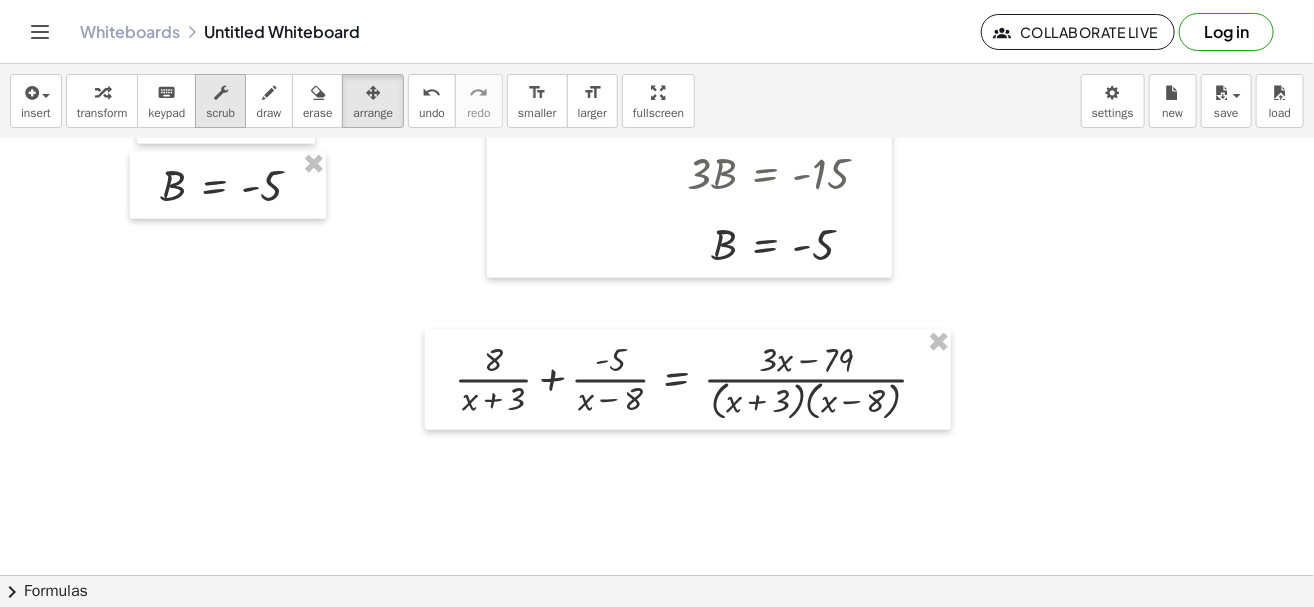 click at bounding box center (102, 93) 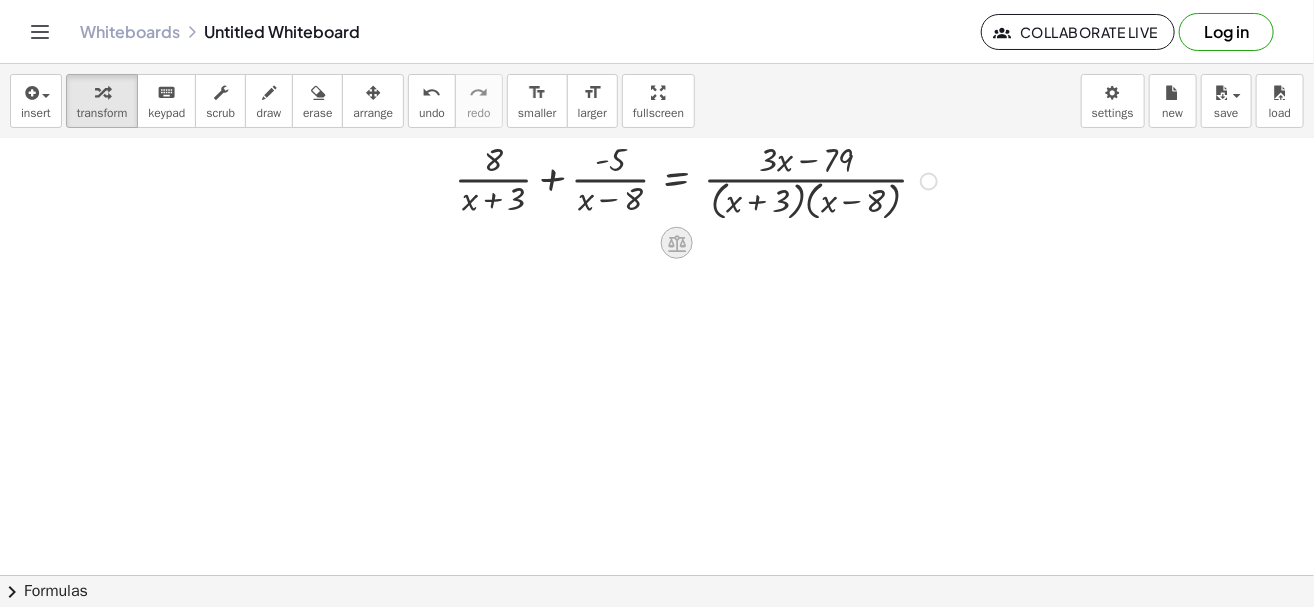scroll, scrollTop: 1310, scrollLeft: 230, axis: both 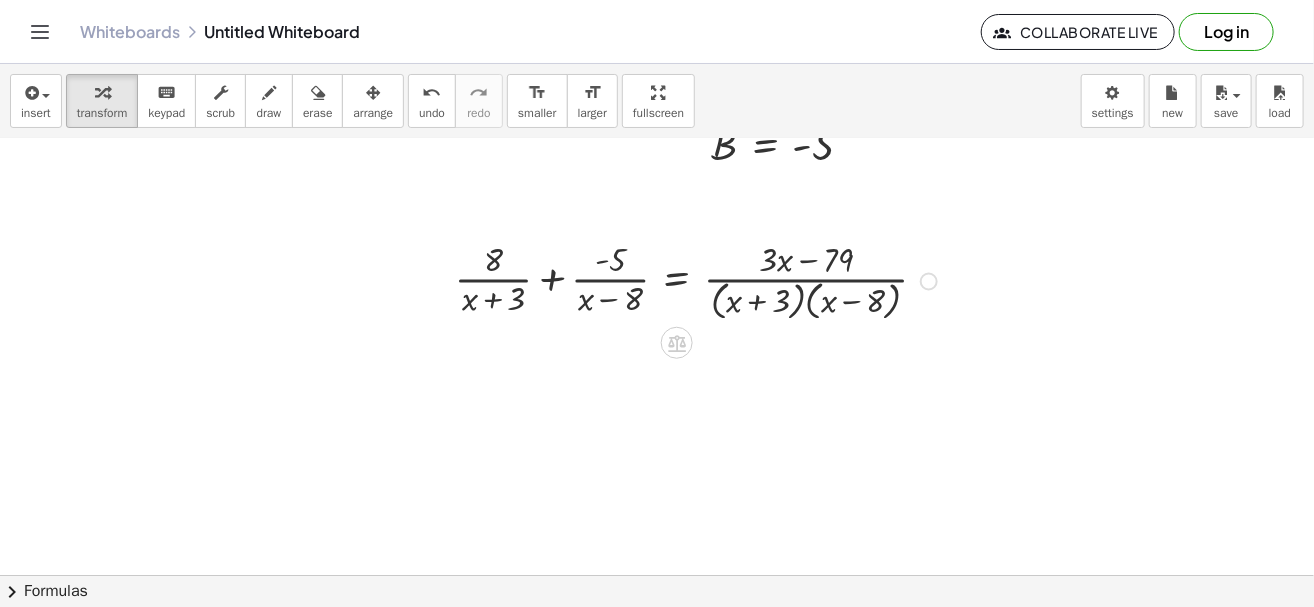 click at bounding box center (699, 280) 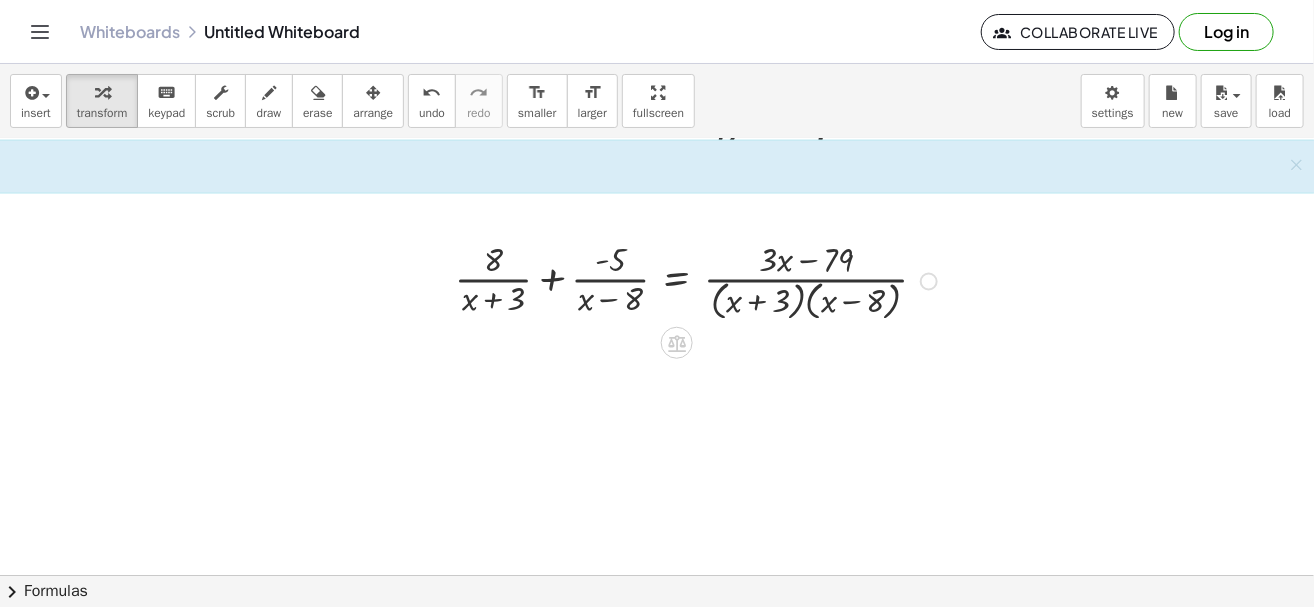 click at bounding box center [699, 280] 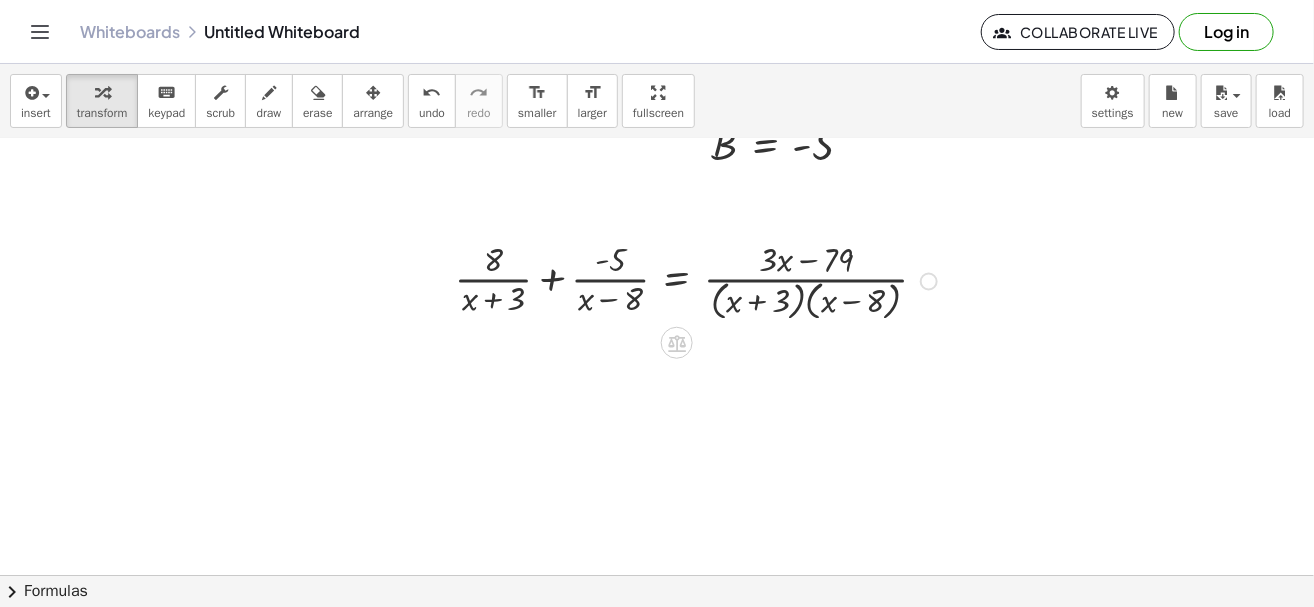 click at bounding box center (699, 280) 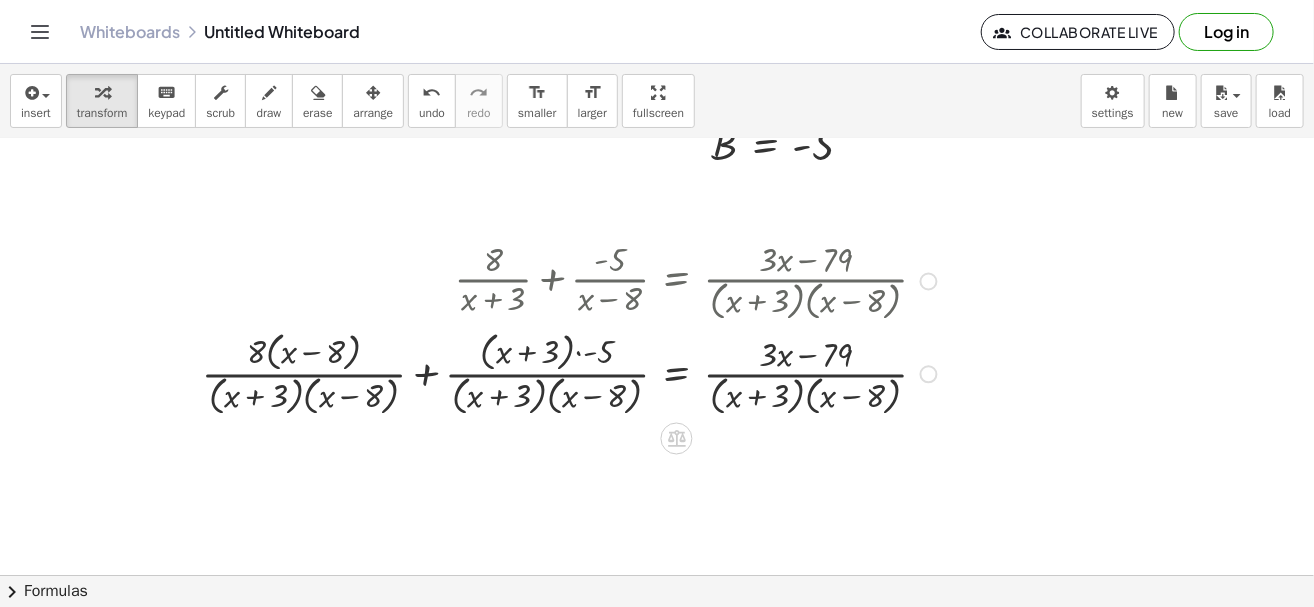 click at bounding box center [572, 372] 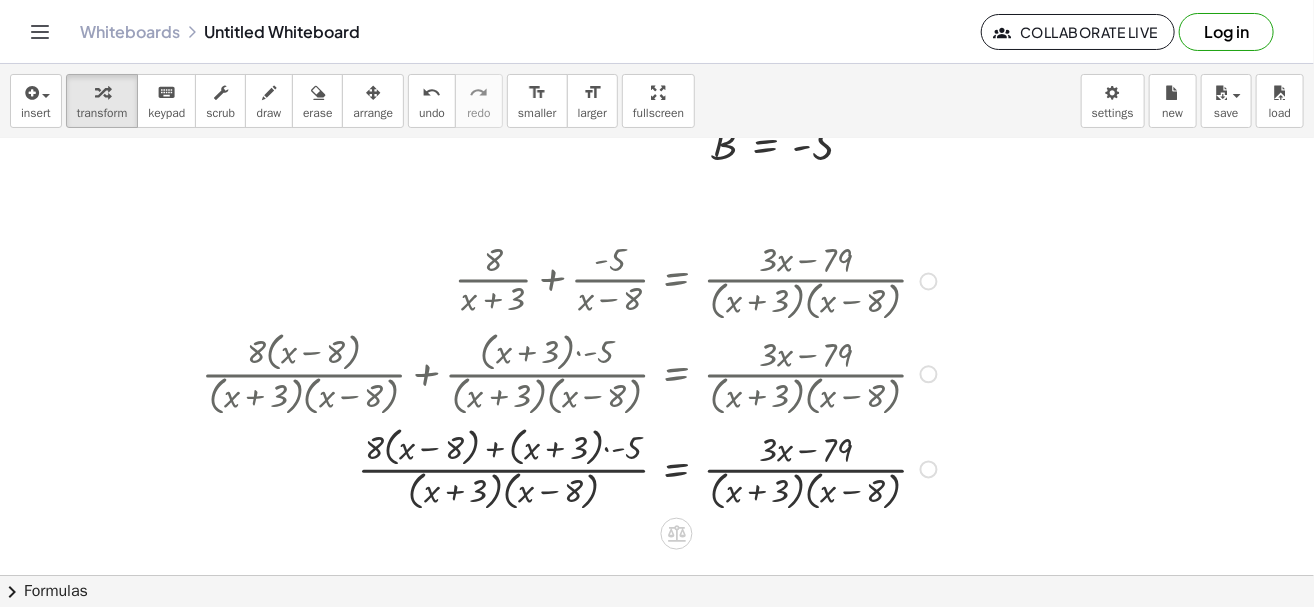 click at bounding box center (572, 468) 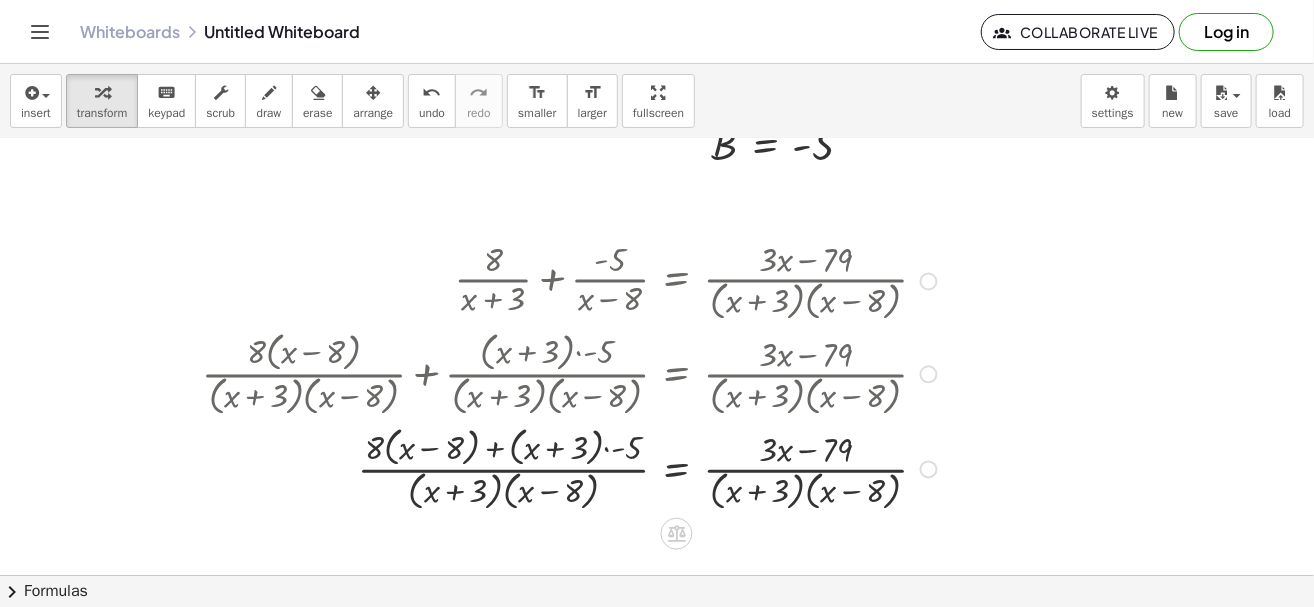 click at bounding box center [572, 468] 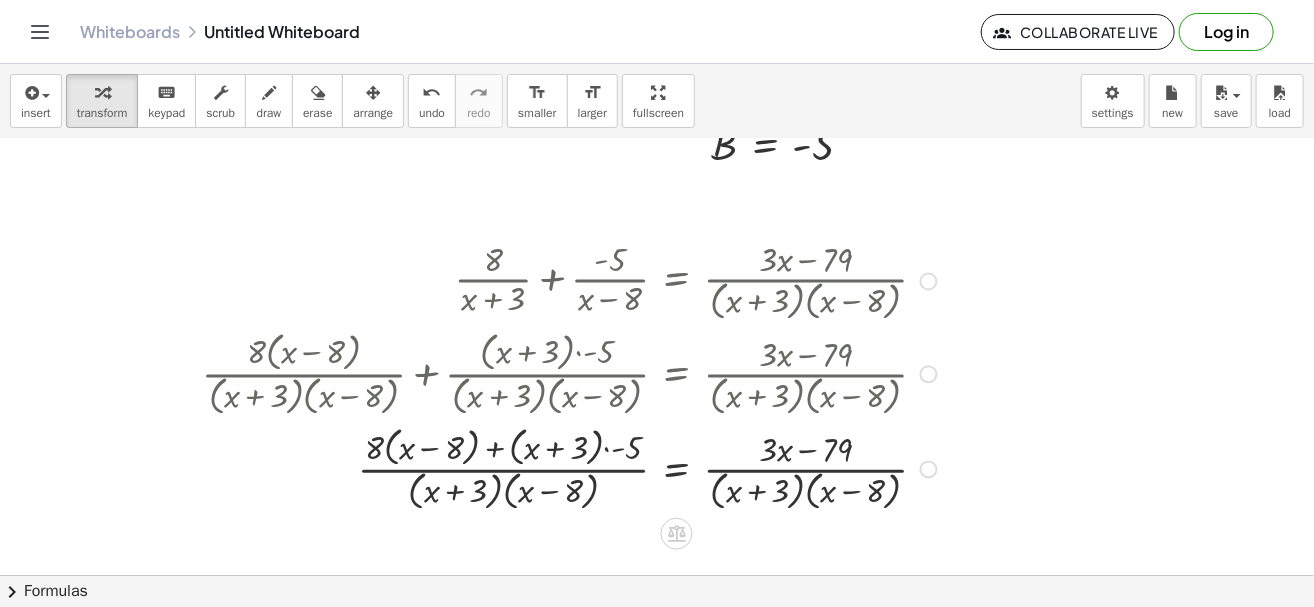 click at bounding box center (572, 468) 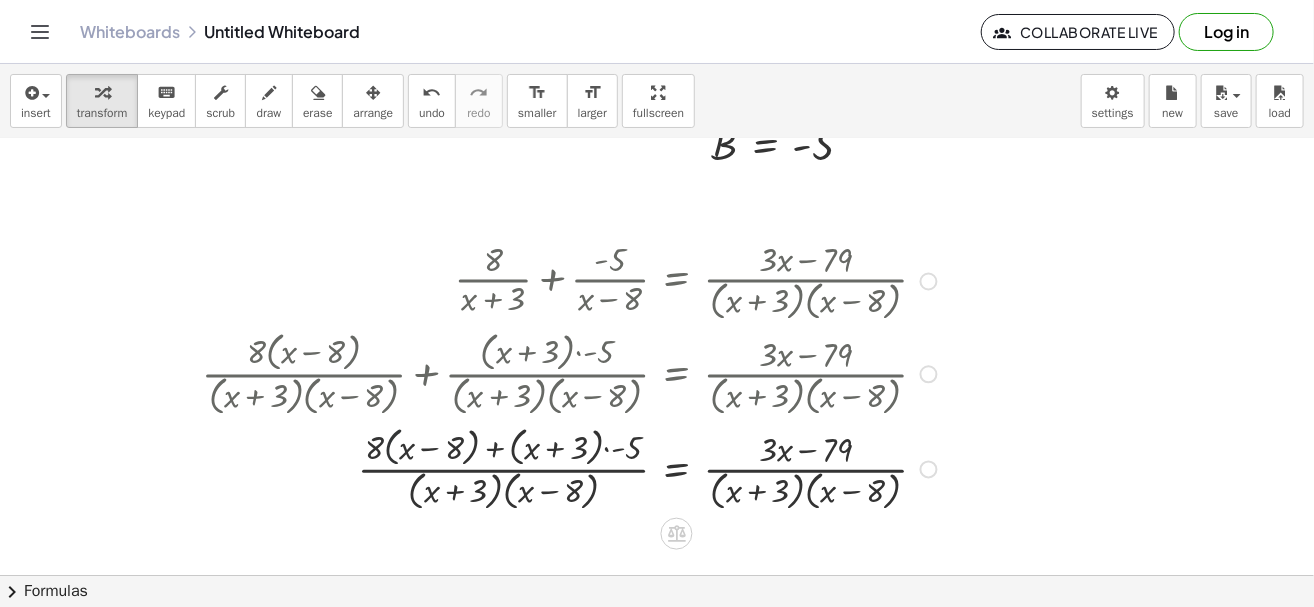 click at bounding box center (572, 468) 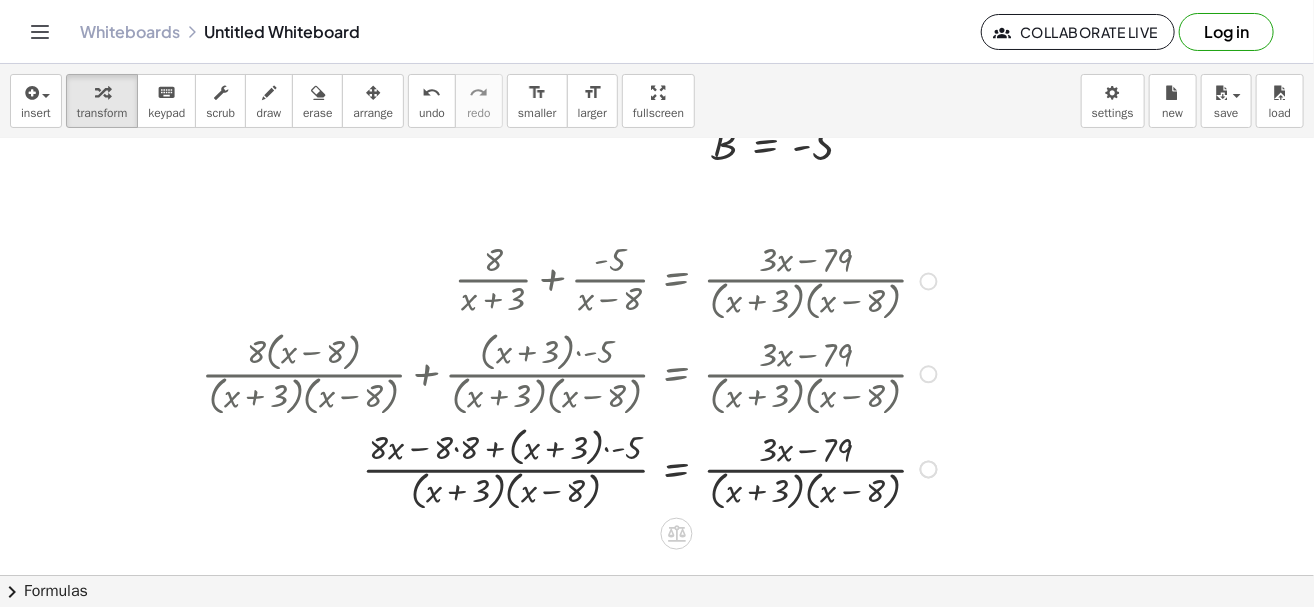 click at bounding box center (572, 468) 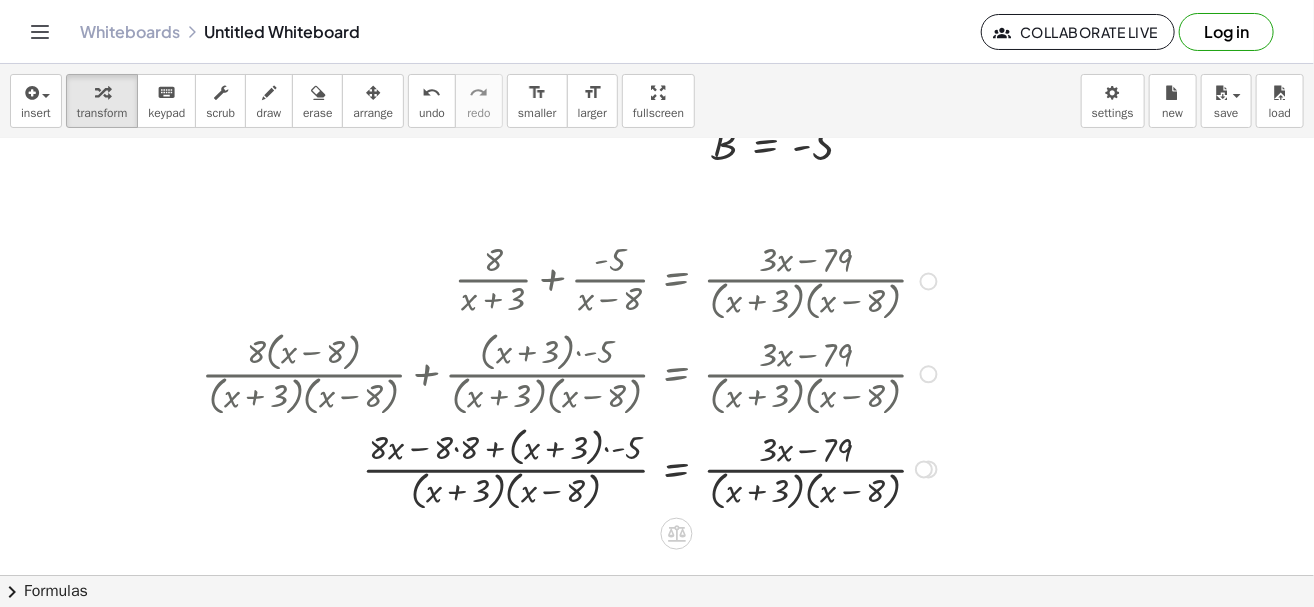 drag, startPoint x: 467, startPoint y: 459, endPoint x: 450, endPoint y: 439, distance: 26.24881 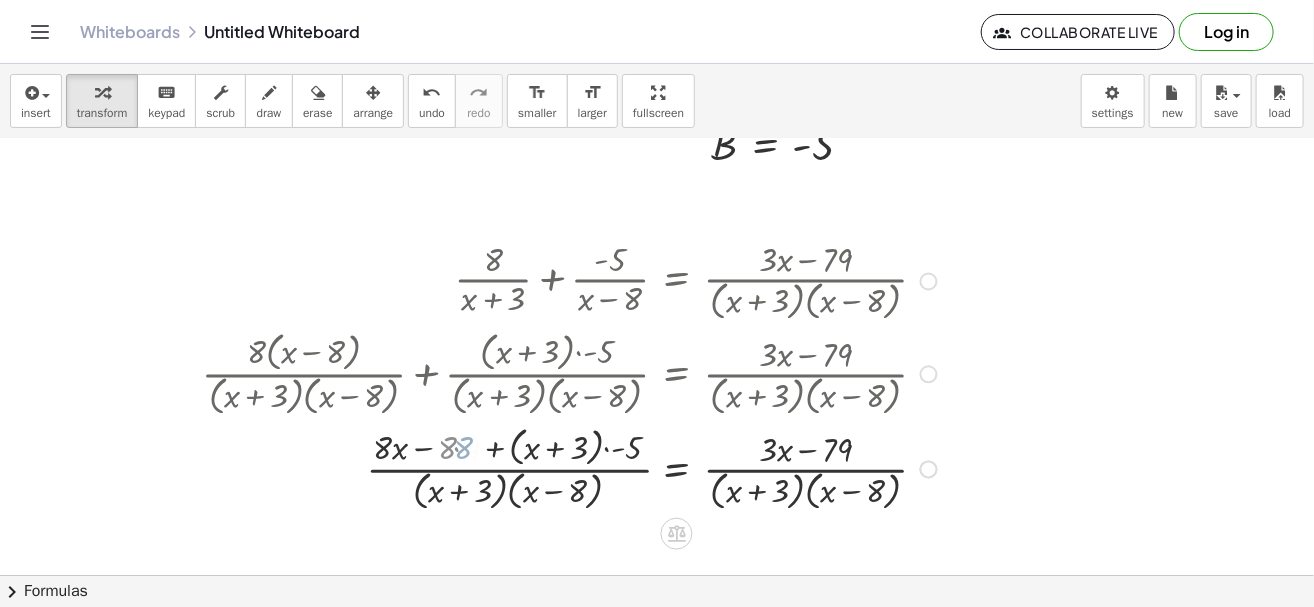 click at bounding box center [572, 468] 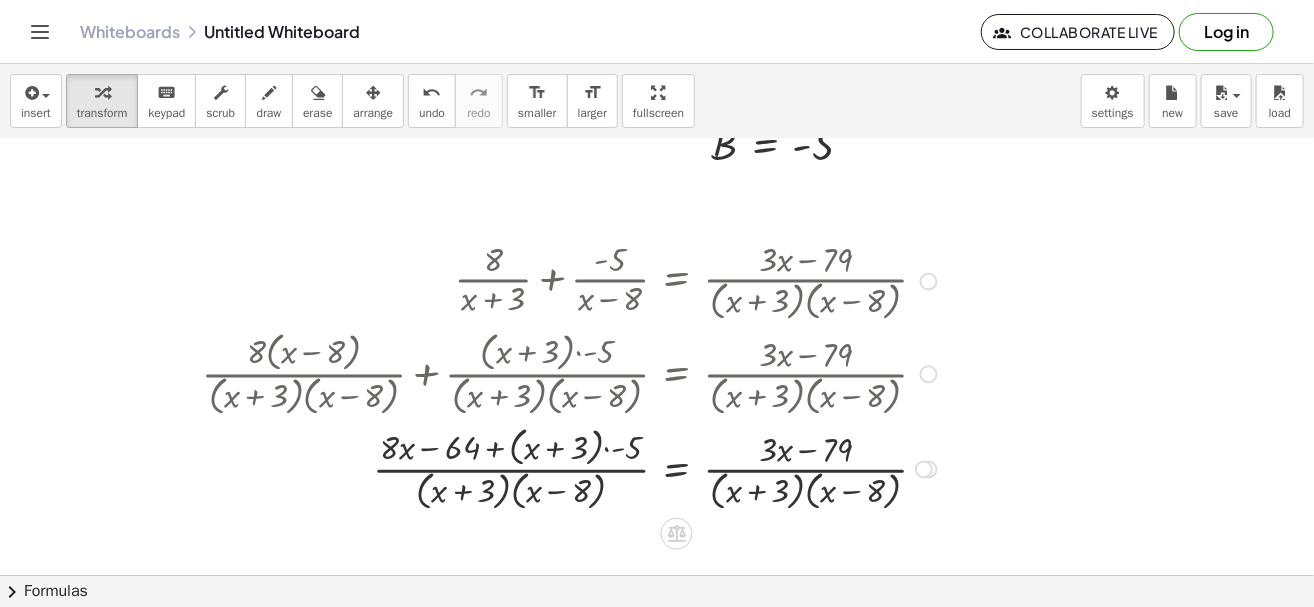click at bounding box center [572, 468] 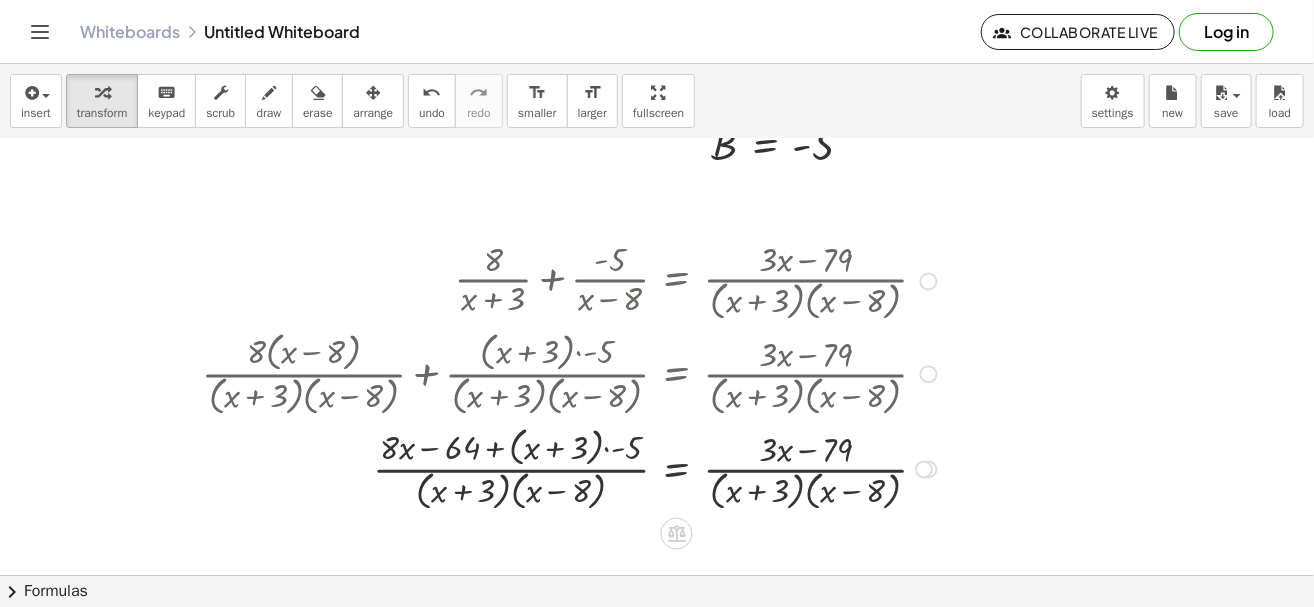 click at bounding box center (572, 468) 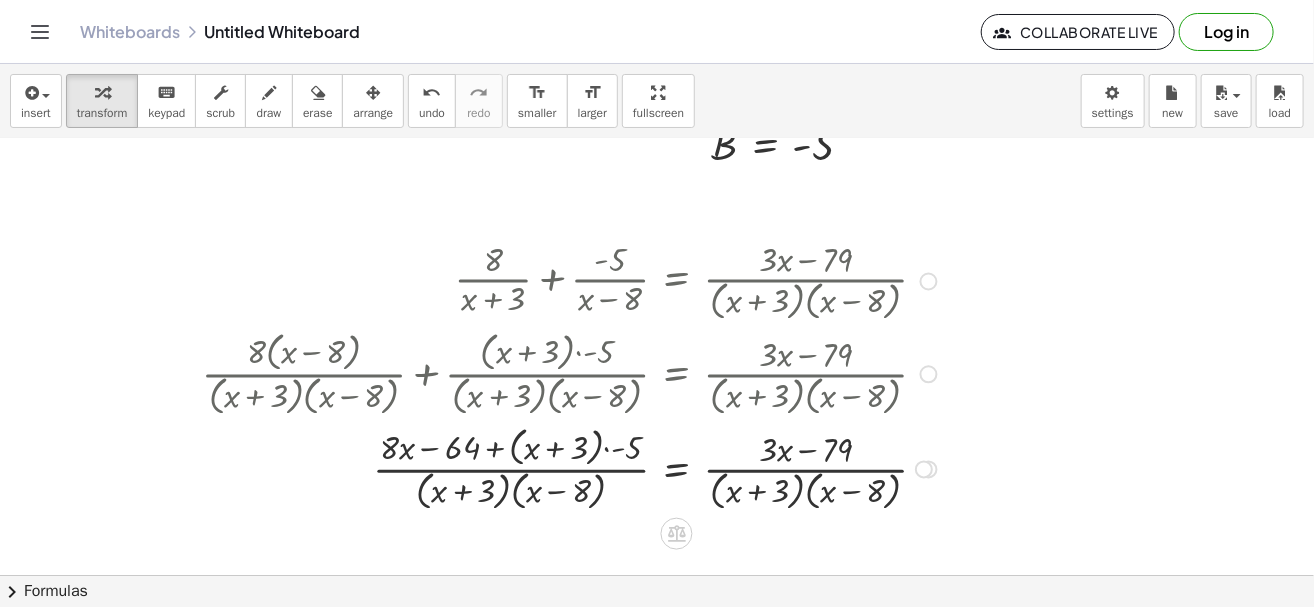 click at bounding box center (572, 468) 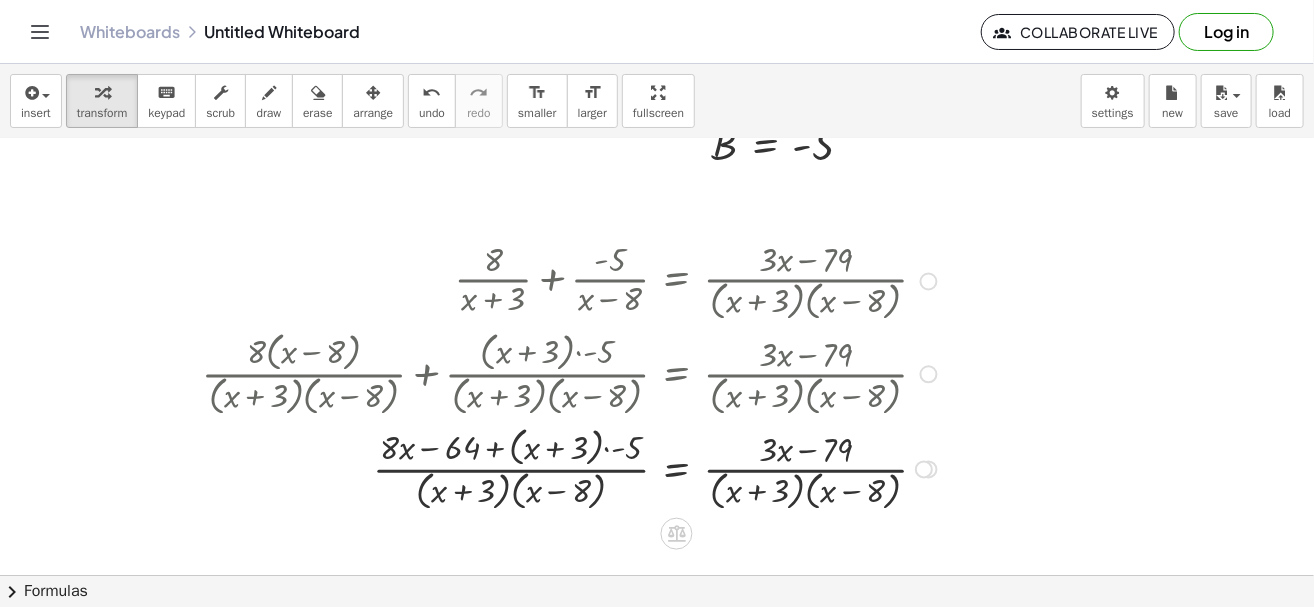 click at bounding box center (572, 468) 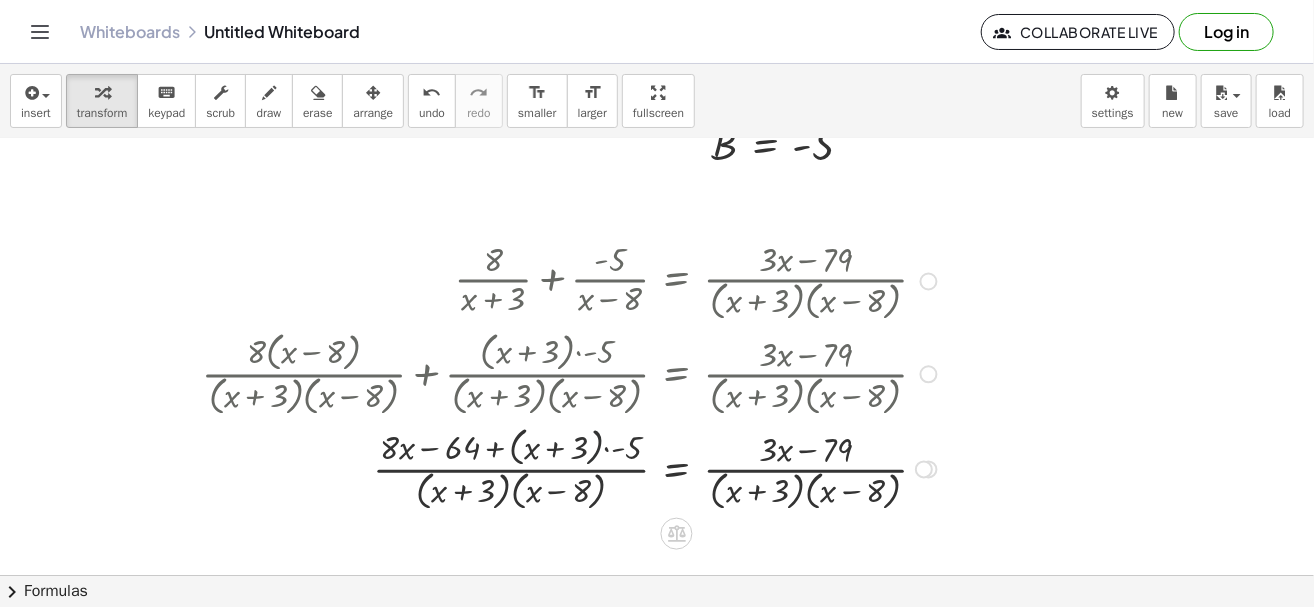 click at bounding box center (572, 468) 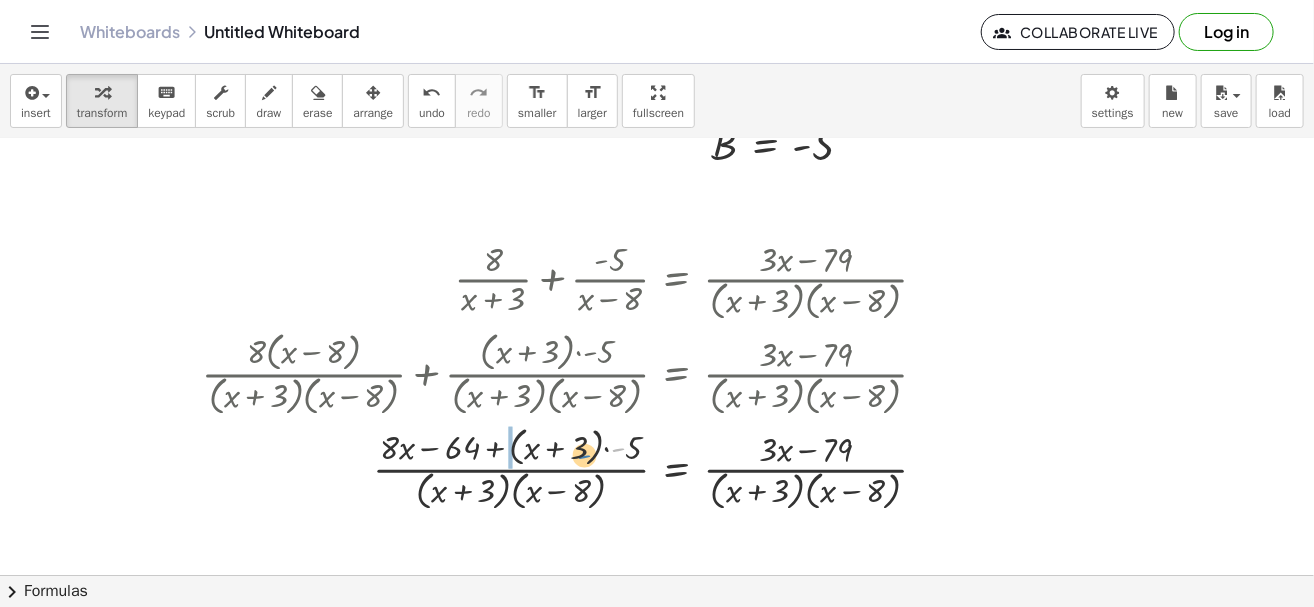 drag, startPoint x: 622, startPoint y: 446, endPoint x: 586, endPoint y: 452, distance: 36.496574 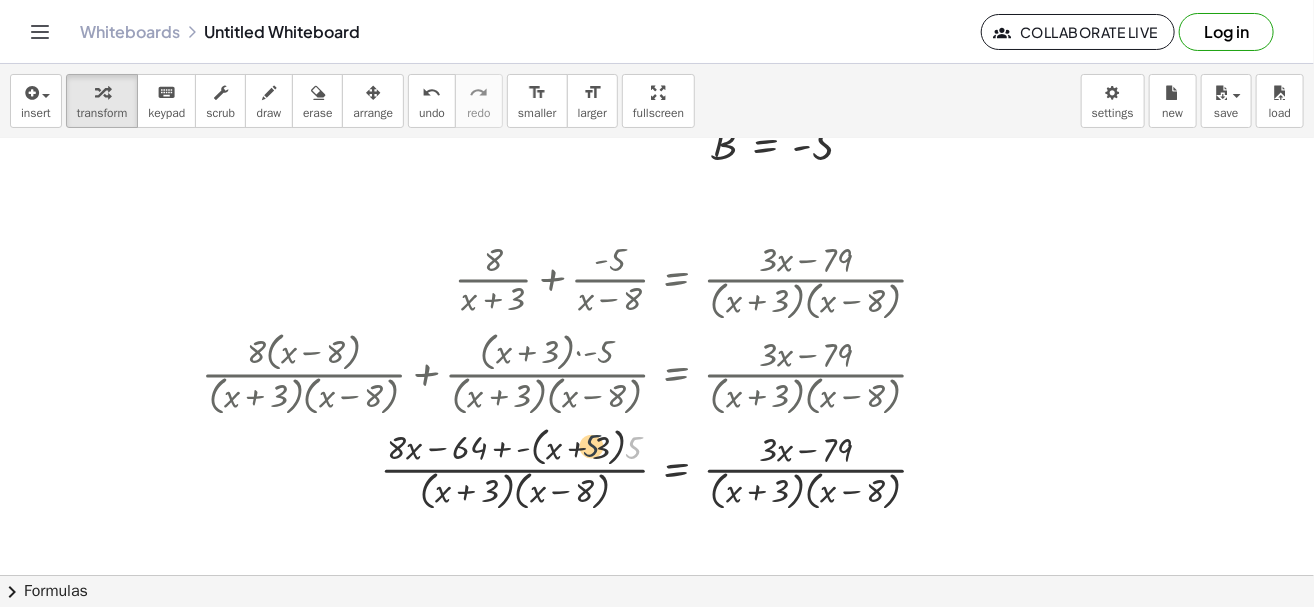 drag, startPoint x: 634, startPoint y: 455, endPoint x: 578, endPoint y: 448, distance: 56.435802 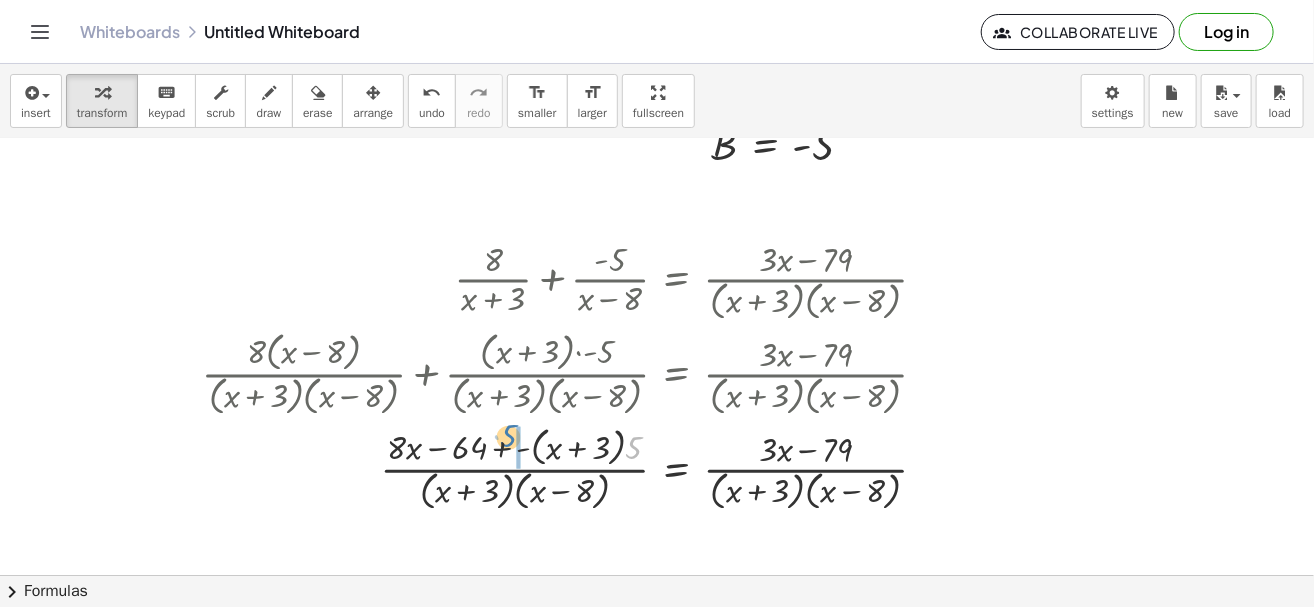 drag, startPoint x: 627, startPoint y: 438, endPoint x: 501, endPoint y: 427, distance: 126.47925 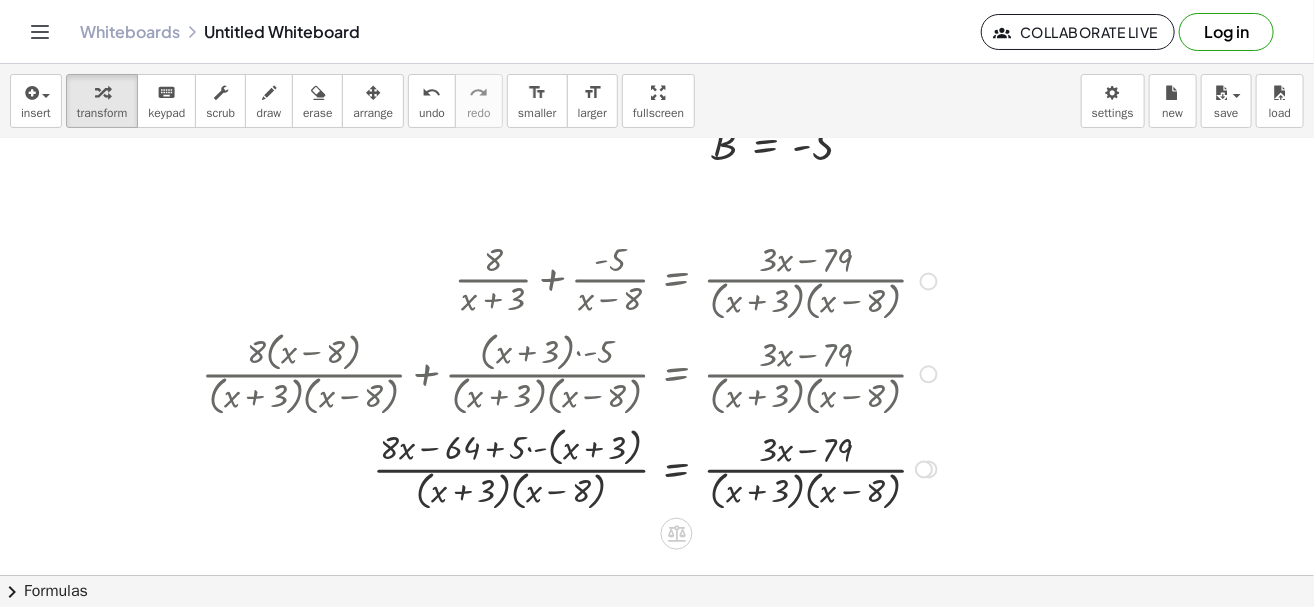 click at bounding box center [572, 468] 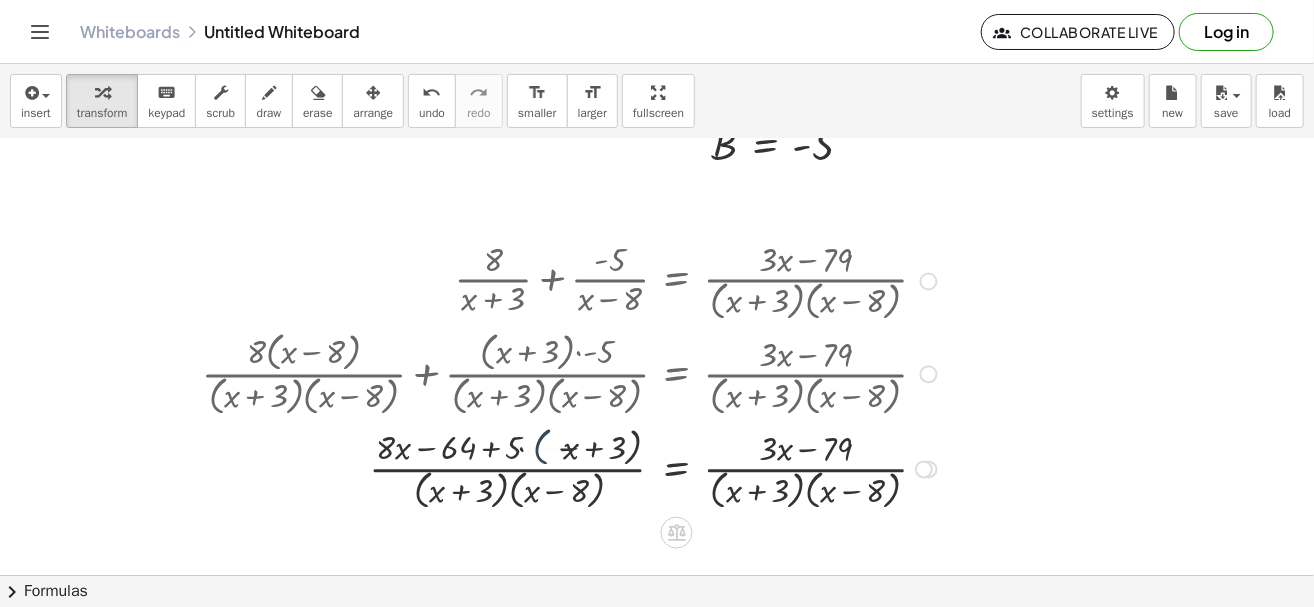 click at bounding box center (572, 468) 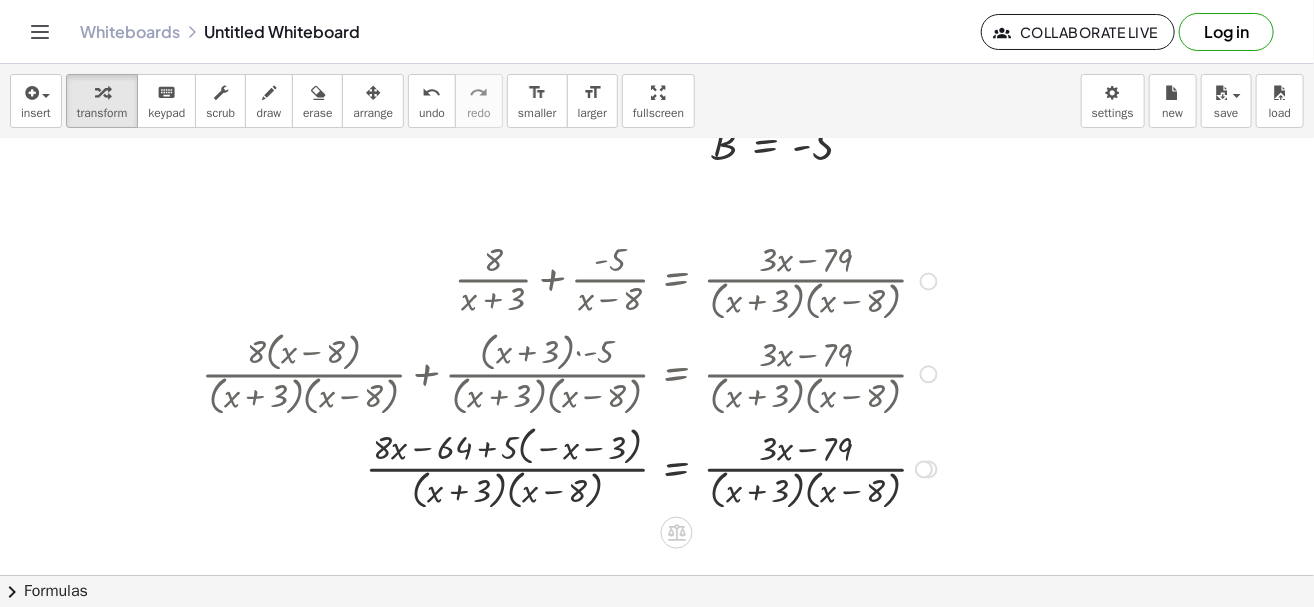 click at bounding box center [572, 468] 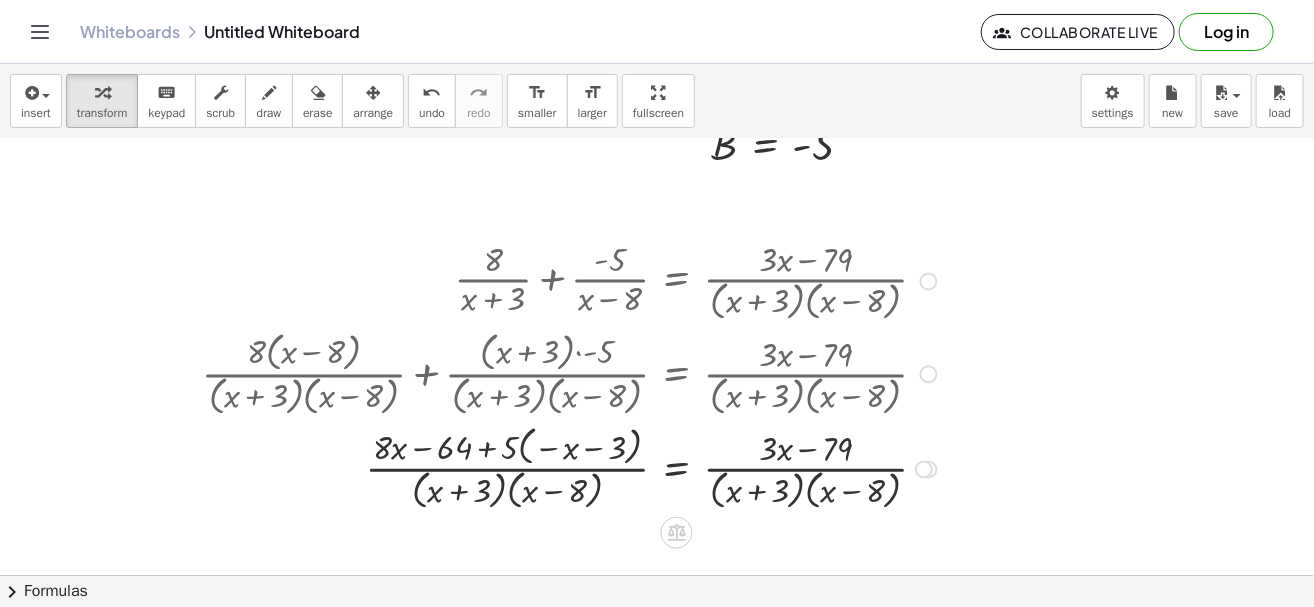 click at bounding box center [572, 468] 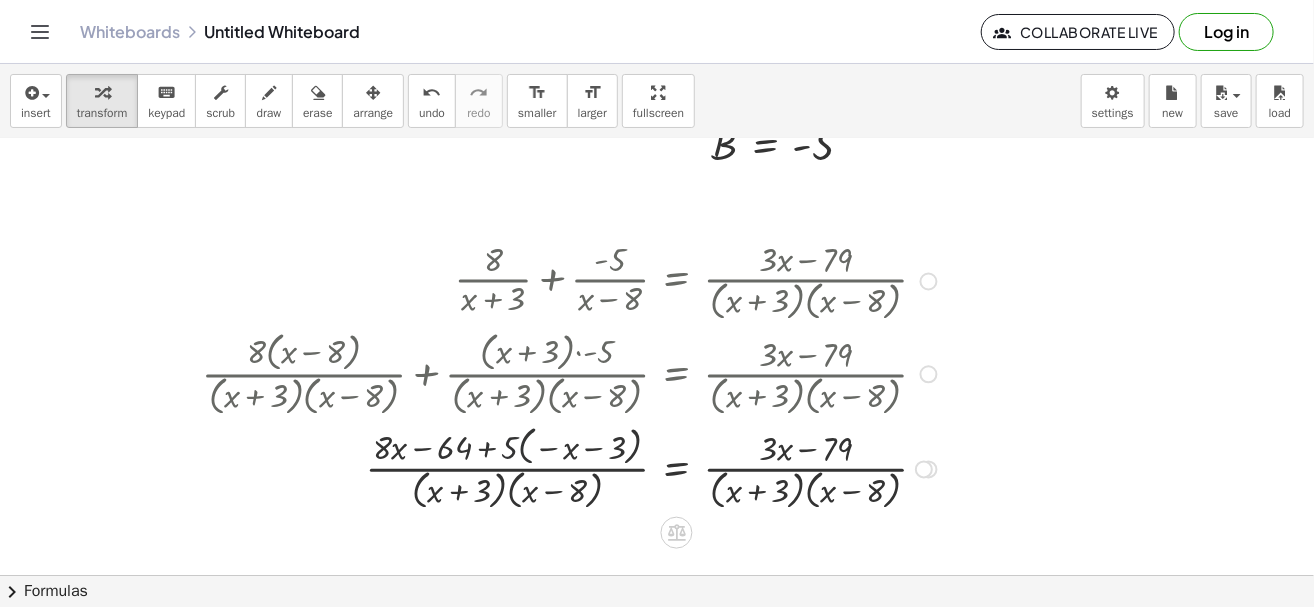 click at bounding box center (572, 468) 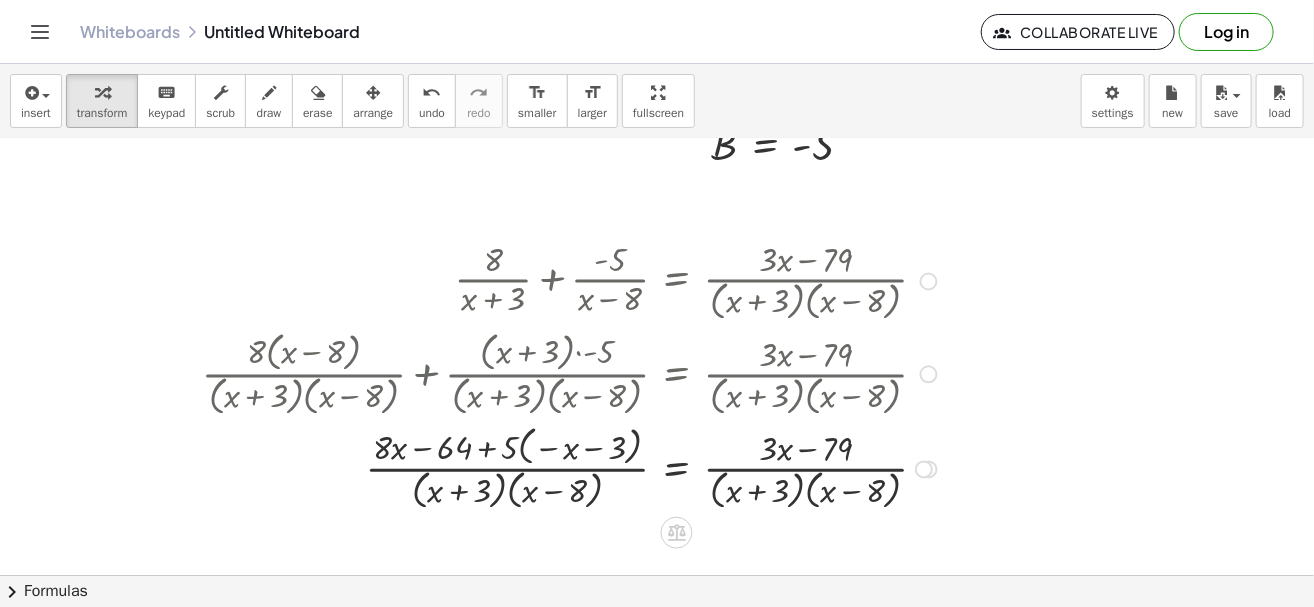 click at bounding box center [572, 468] 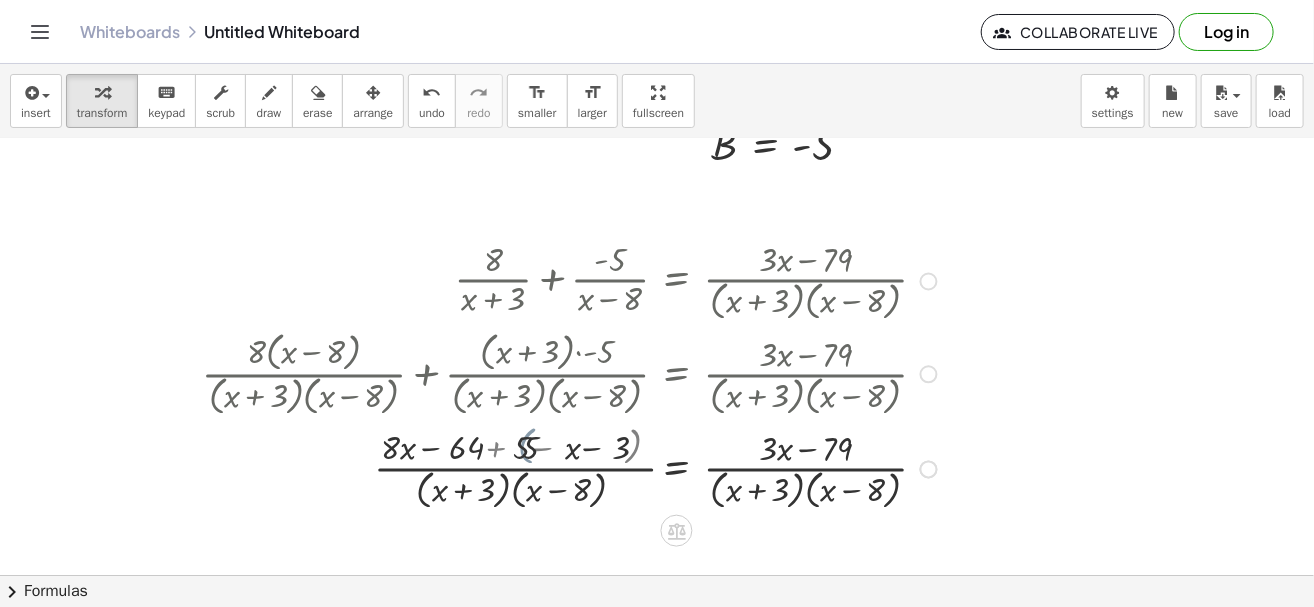 click at bounding box center (572, 468) 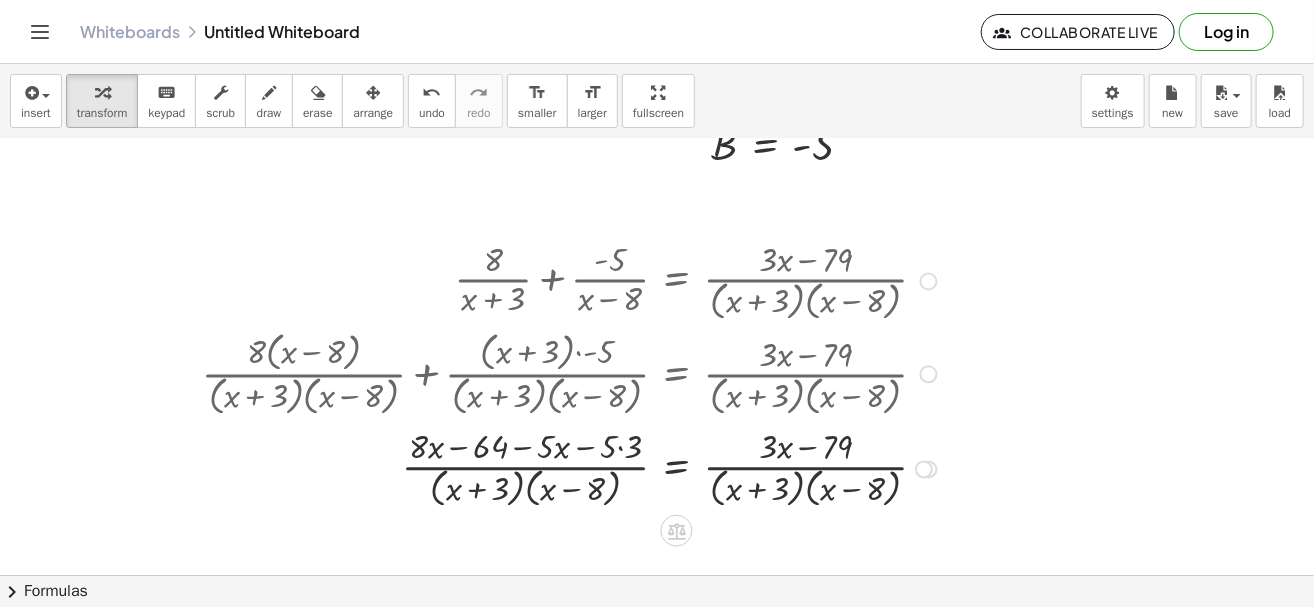 click at bounding box center [572, 468] 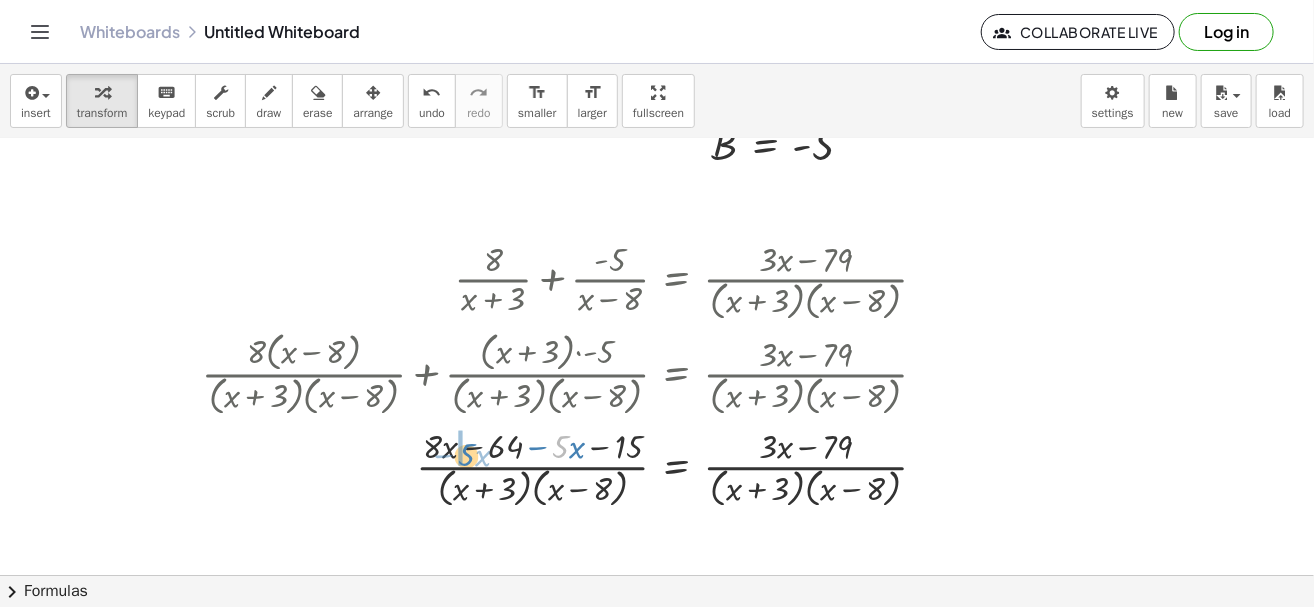drag, startPoint x: 562, startPoint y: 444, endPoint x: 464, endPoint y: 450, distance: 98.1835 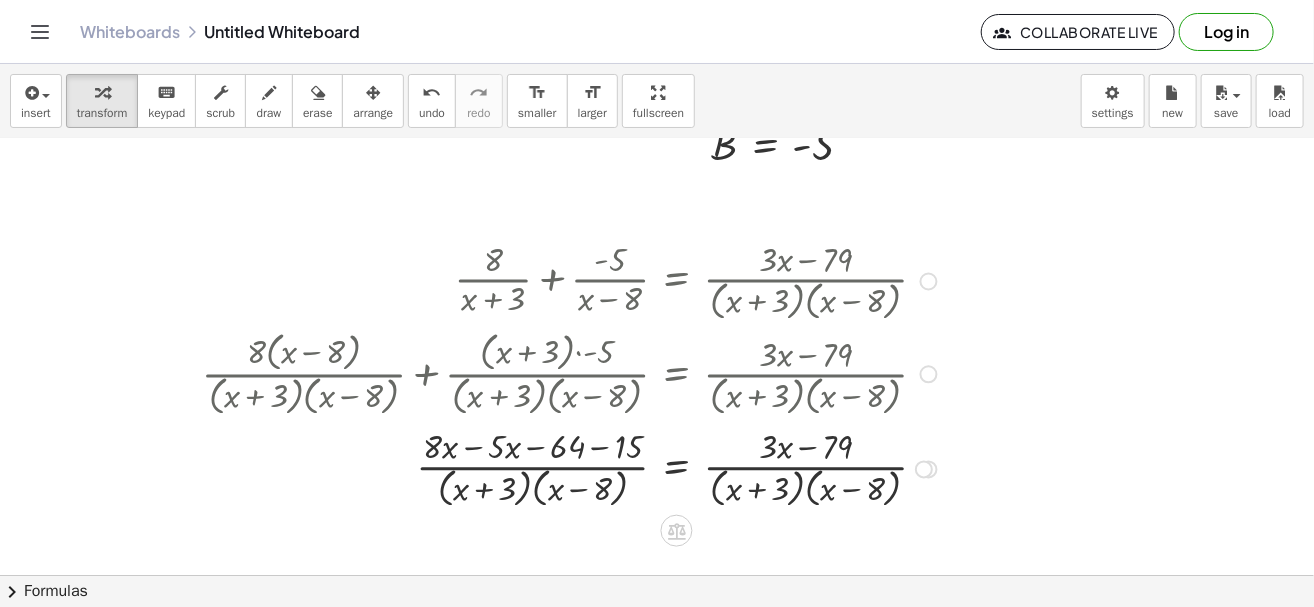 click at bounding box center [572, 468] 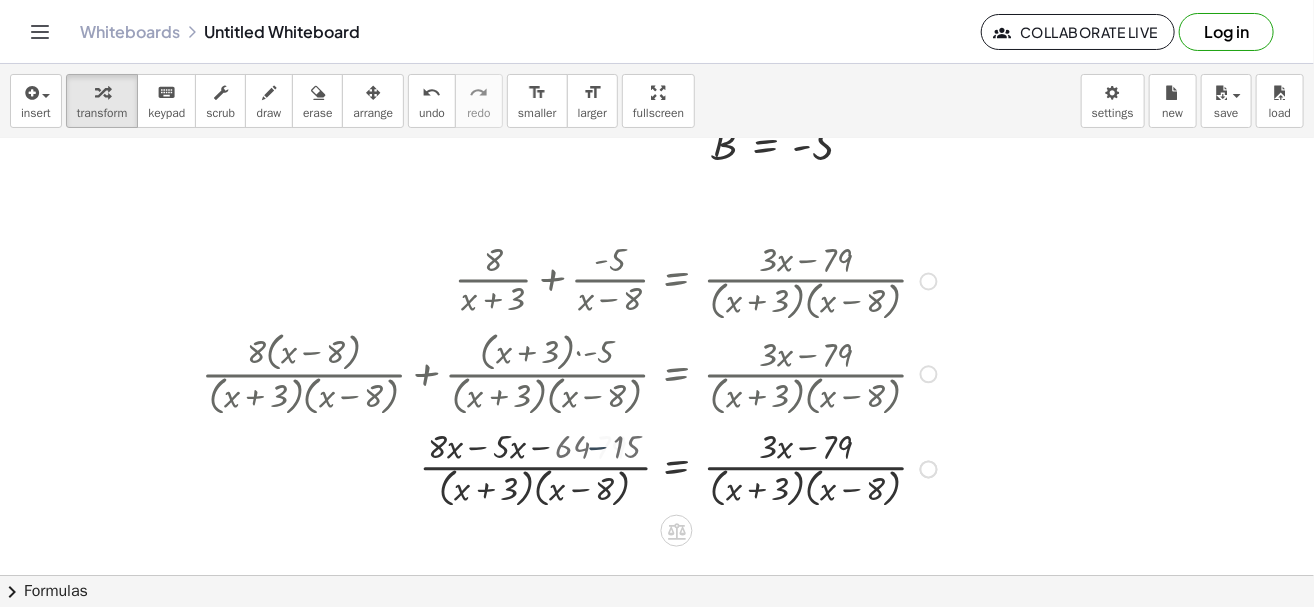 click at bounding box center (572, 468) 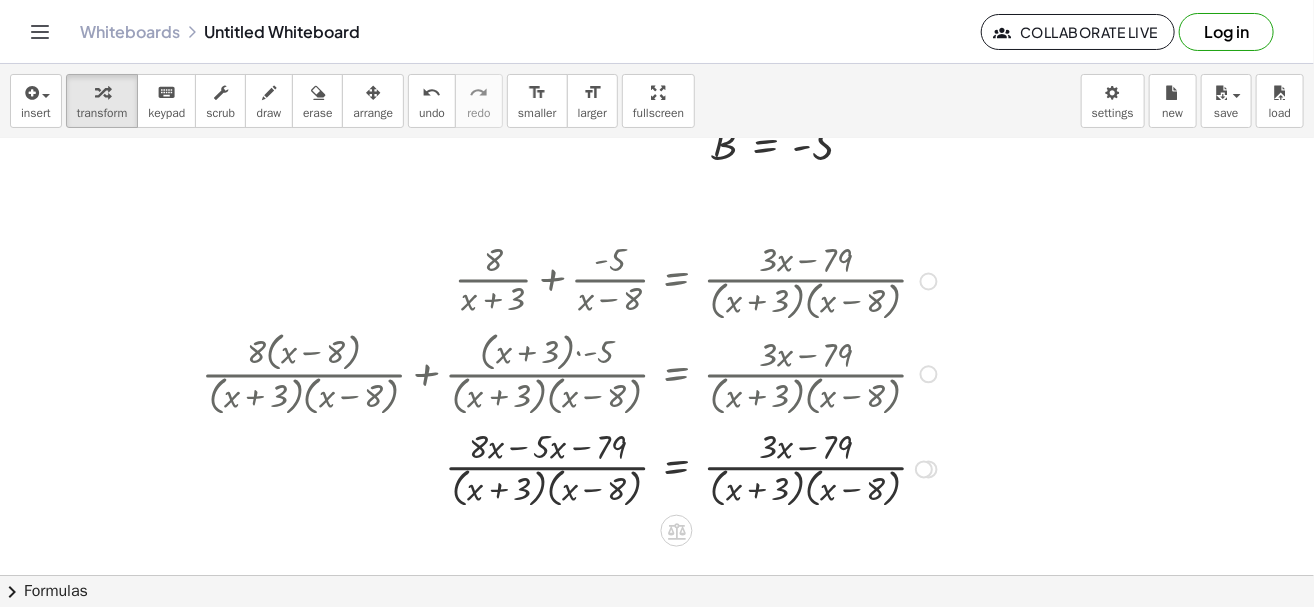 click at bounding box center [572, 468] 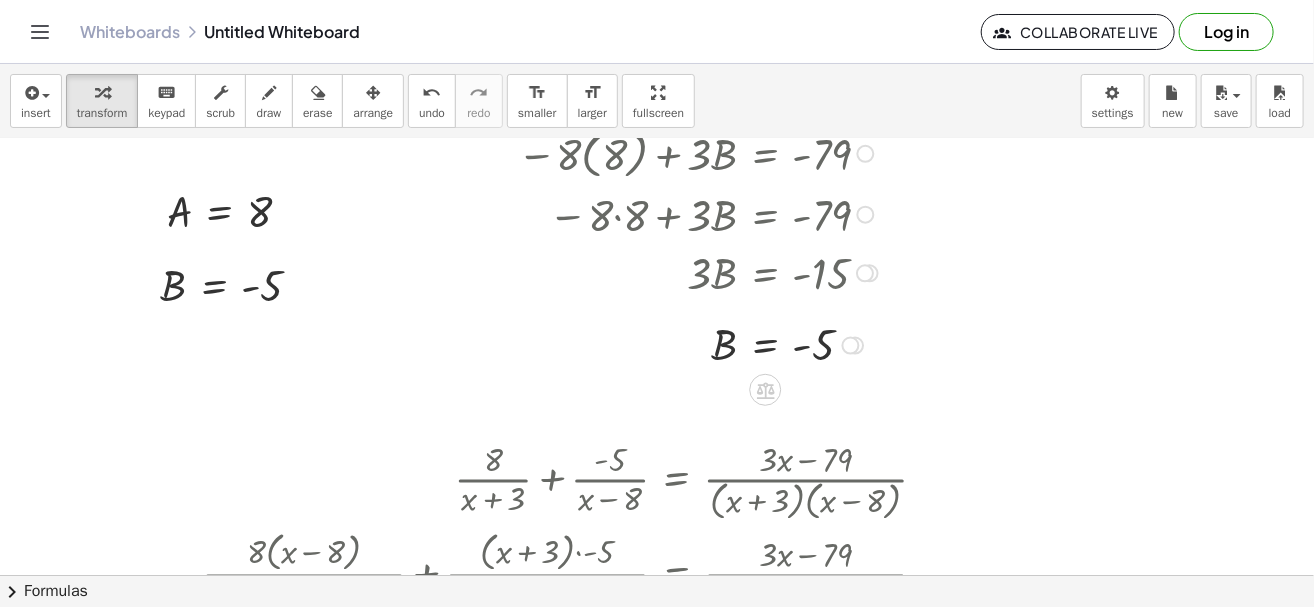 scroll, scrollTop: 1010, scrollLeft: 230, axis: both 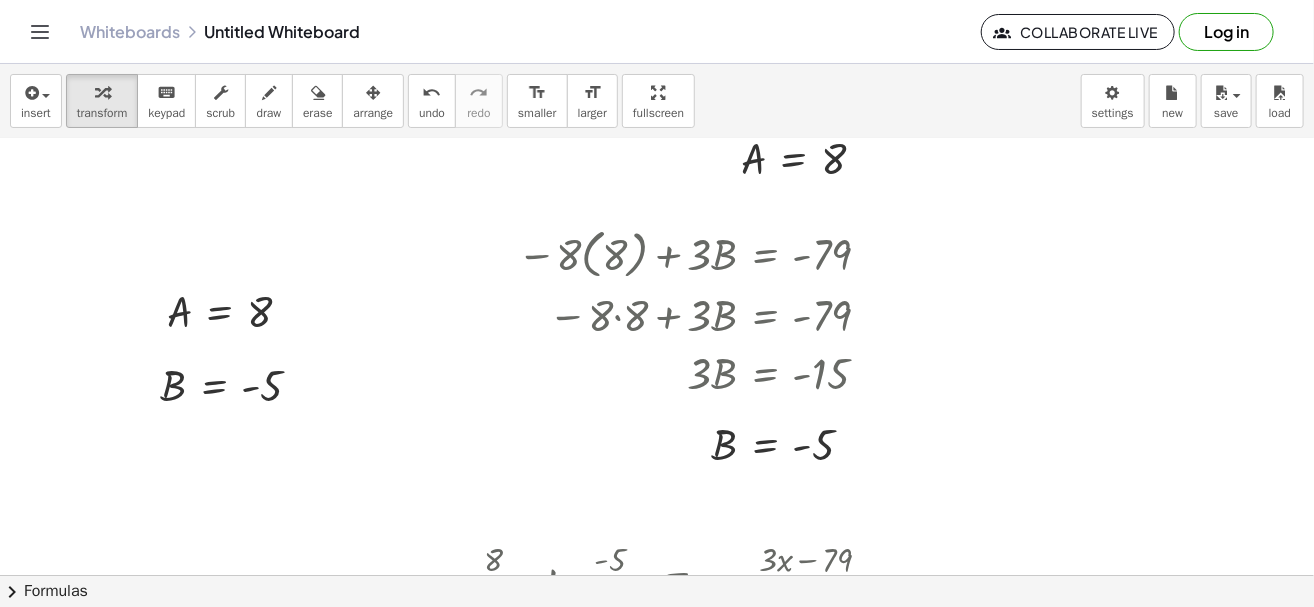 drag, startPoint x: 275, startPoint y: 105, endPoint x: 154, endPoint y: 289, distance: 220.22034 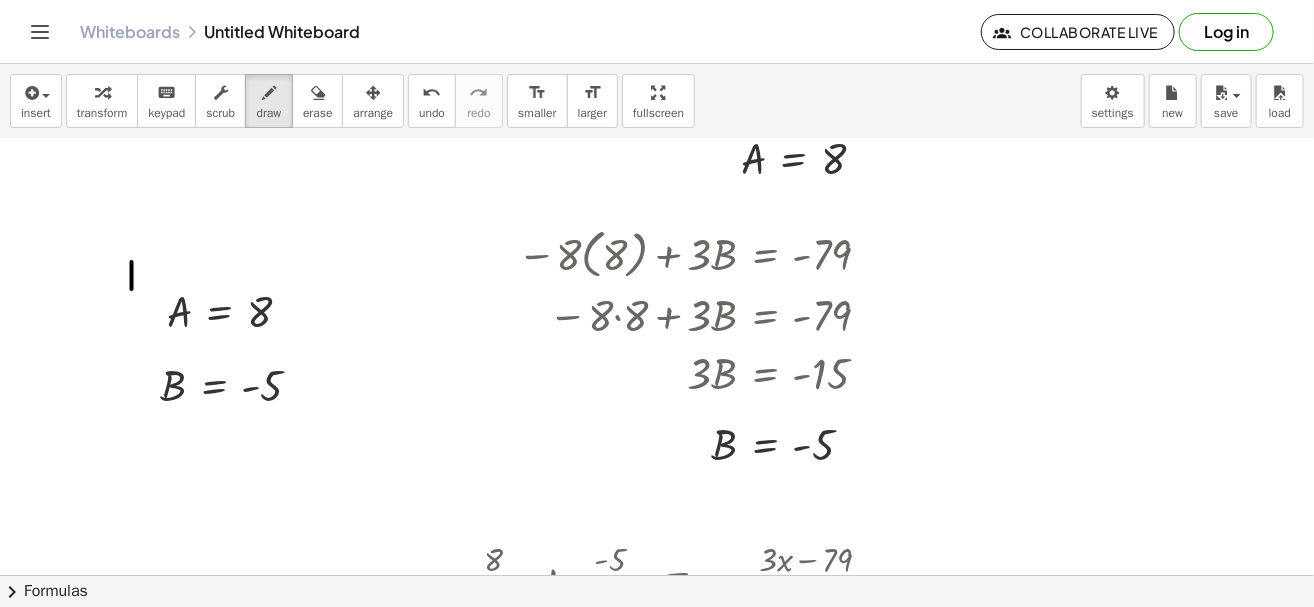 drag, startPoint x: 131, startPoint y: 289, endPoint x: 106, endPoint y: 361, distance: 76.2168 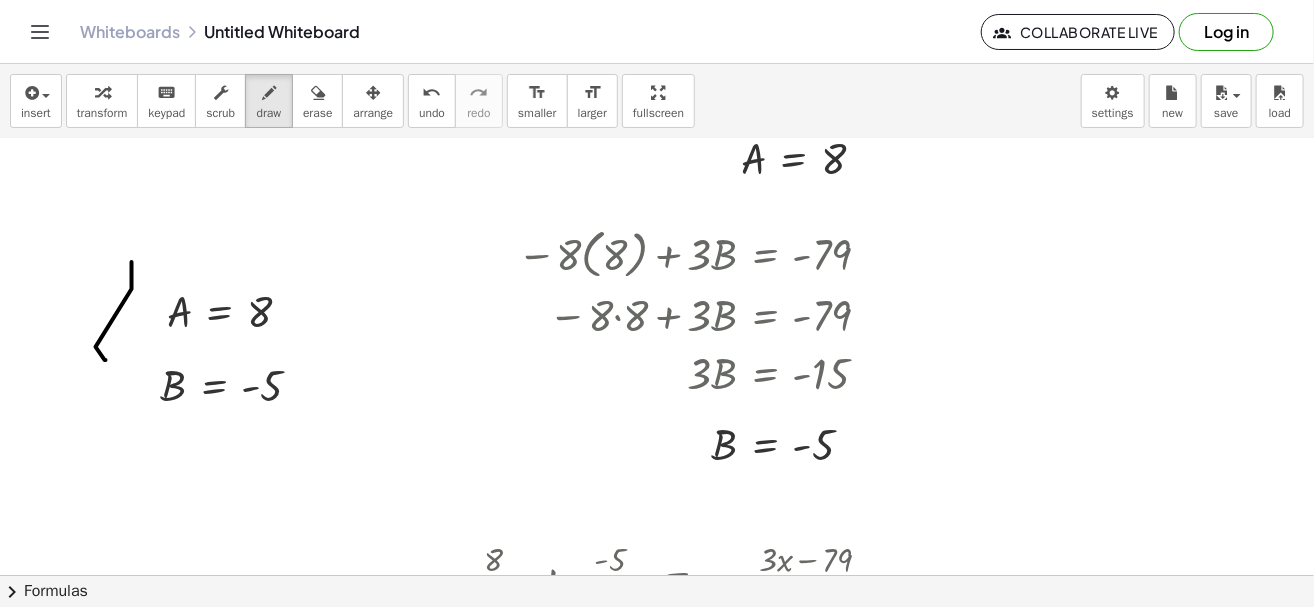 click at bounding box center [544, 219] 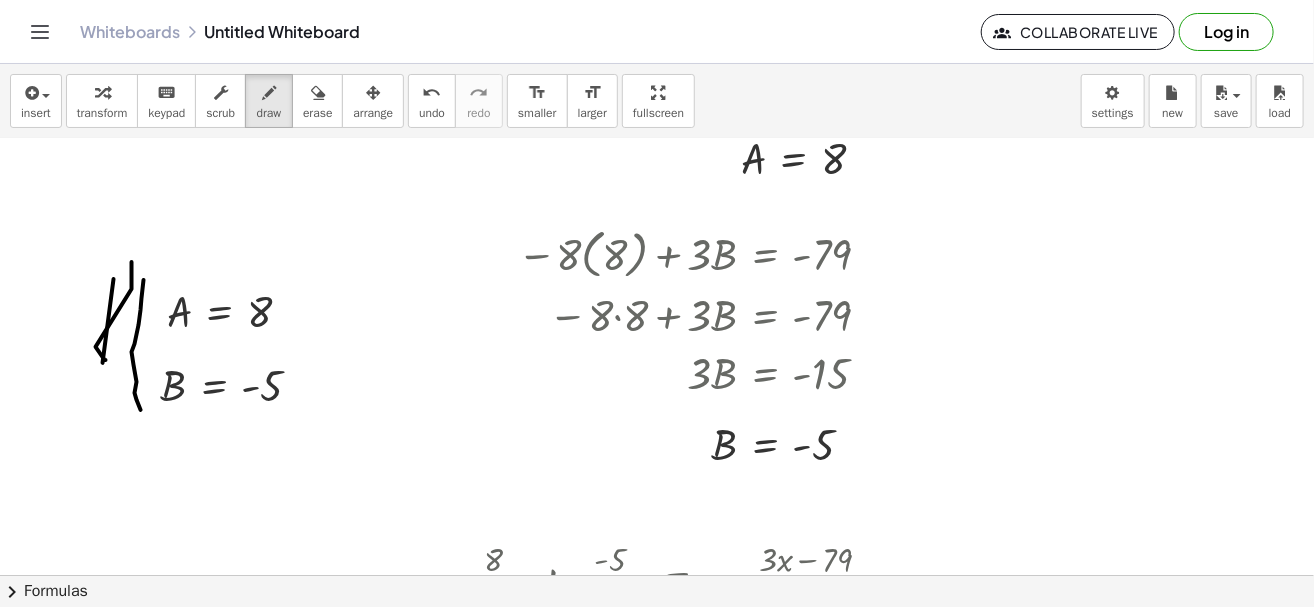 drag, startPoint x: 140, startPoint y: 310, endPoint x: 147, endPoint y: 423, distance: 113.216606 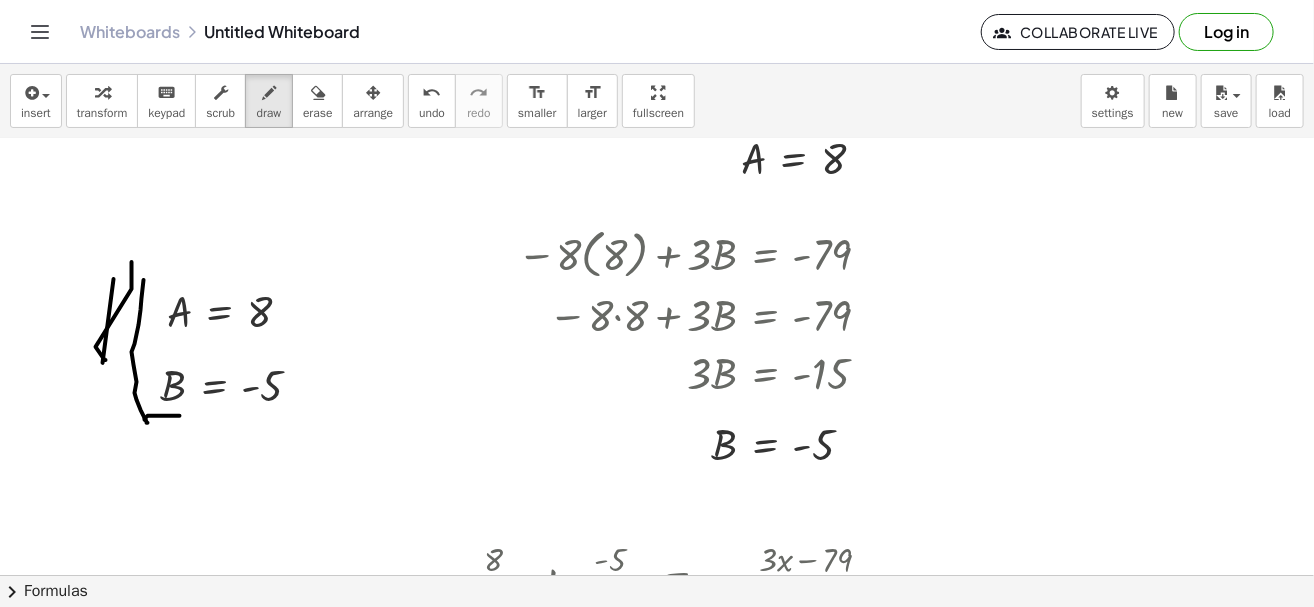 drag, startPoint x: 145, startPoint y: 420, endPoint x: 372, endPoint y: 453, distance: 229.38614 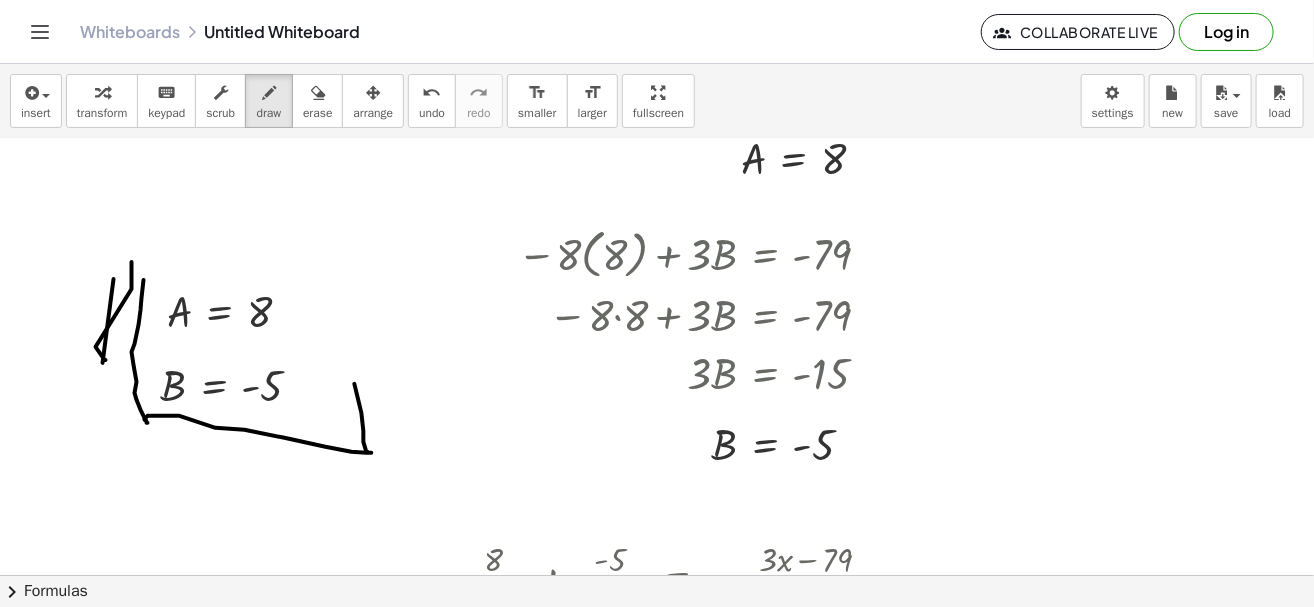drag, startPoint x: 367, startPoint y: 452, endPoint x: 335, endPoint y: 271, distance: 183.80696 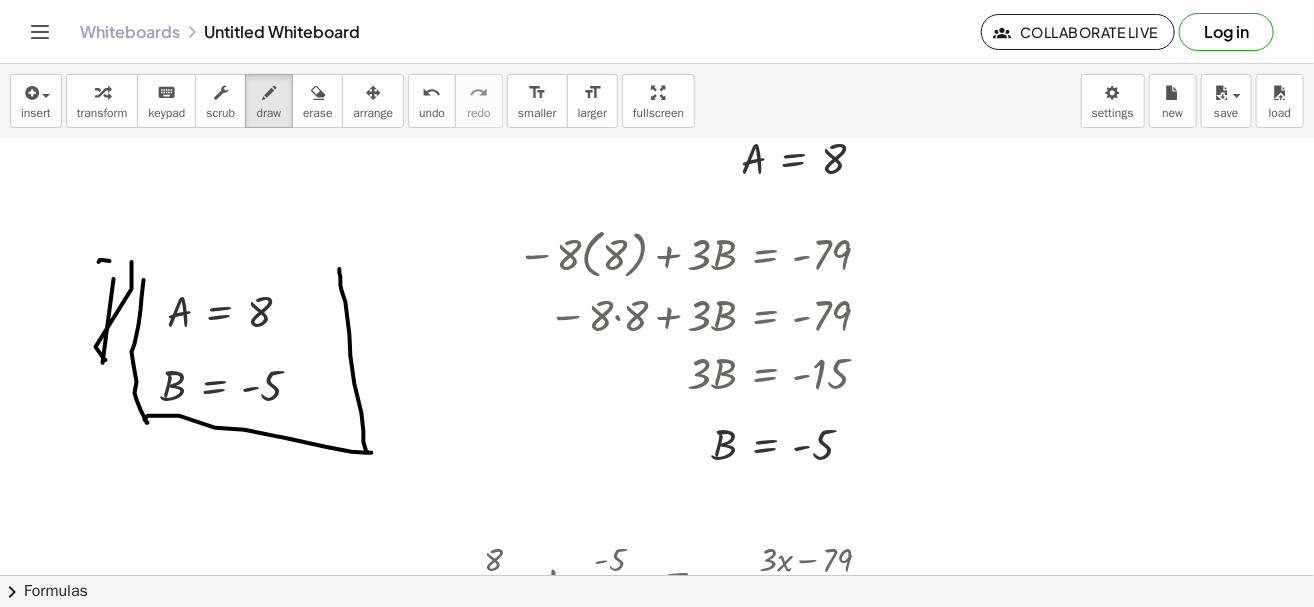 drag, startPoint x: 99, startPoint y: 261, endPoint x: 575, endPoint y: 308, distance: 478.31476 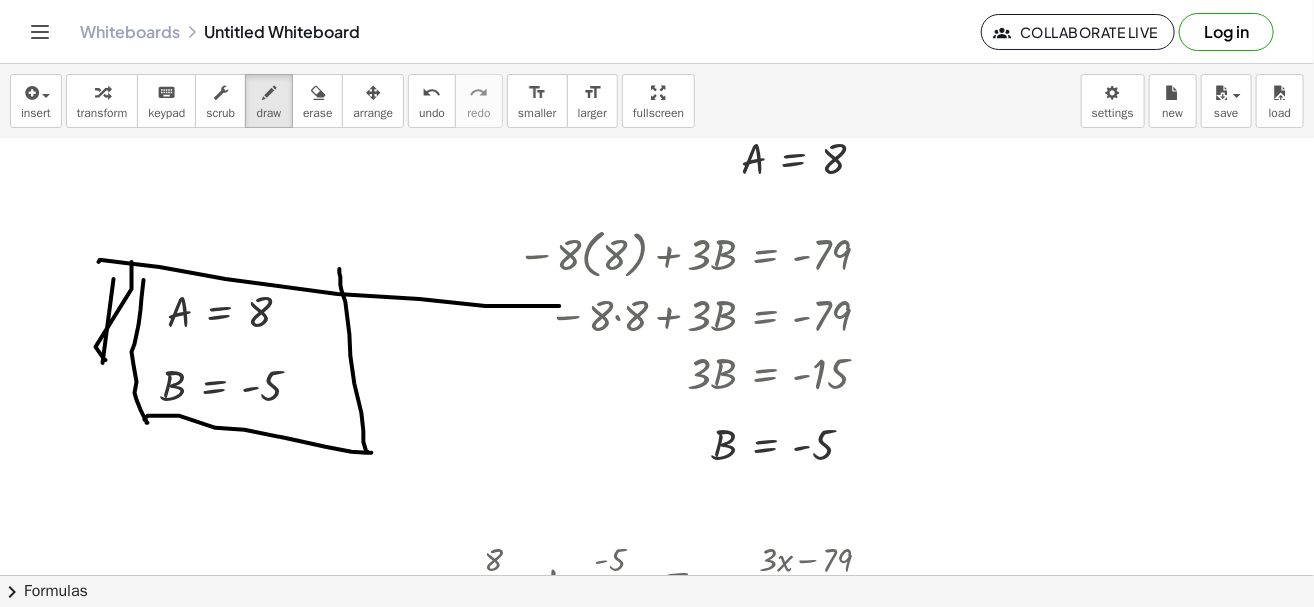 click on "erase" at bounding box center [317, 101] 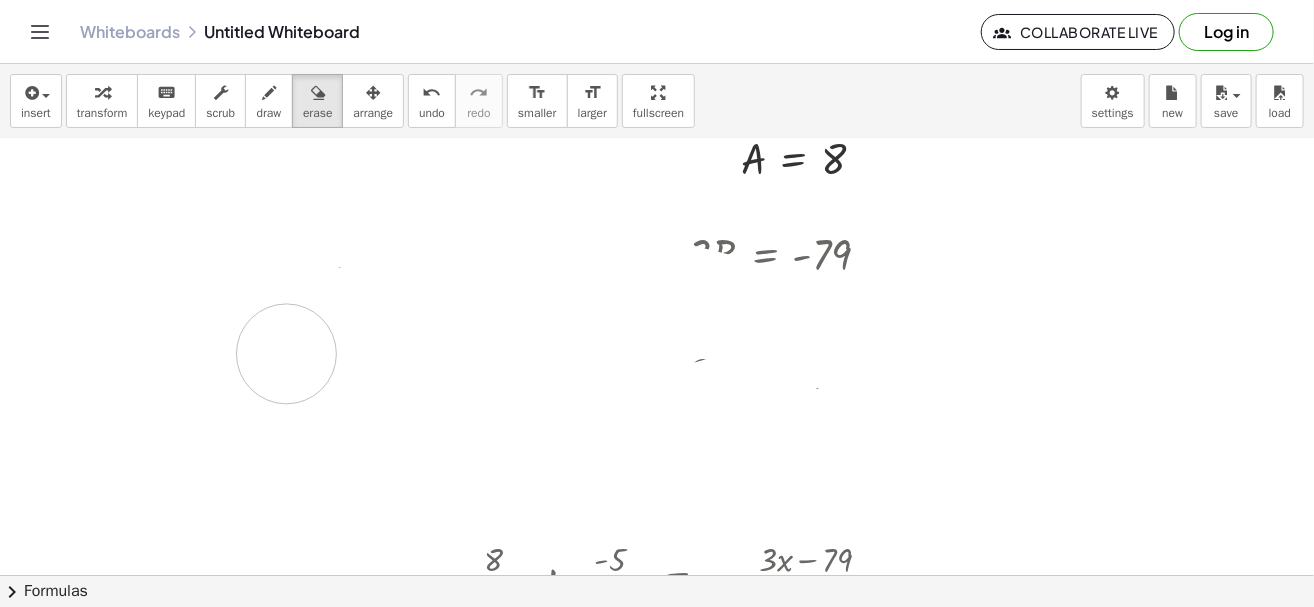 drag, startPoint x: 655, startPoint y: 332, endPoint x: 400, endPoint y: 159, distance: 308.14606 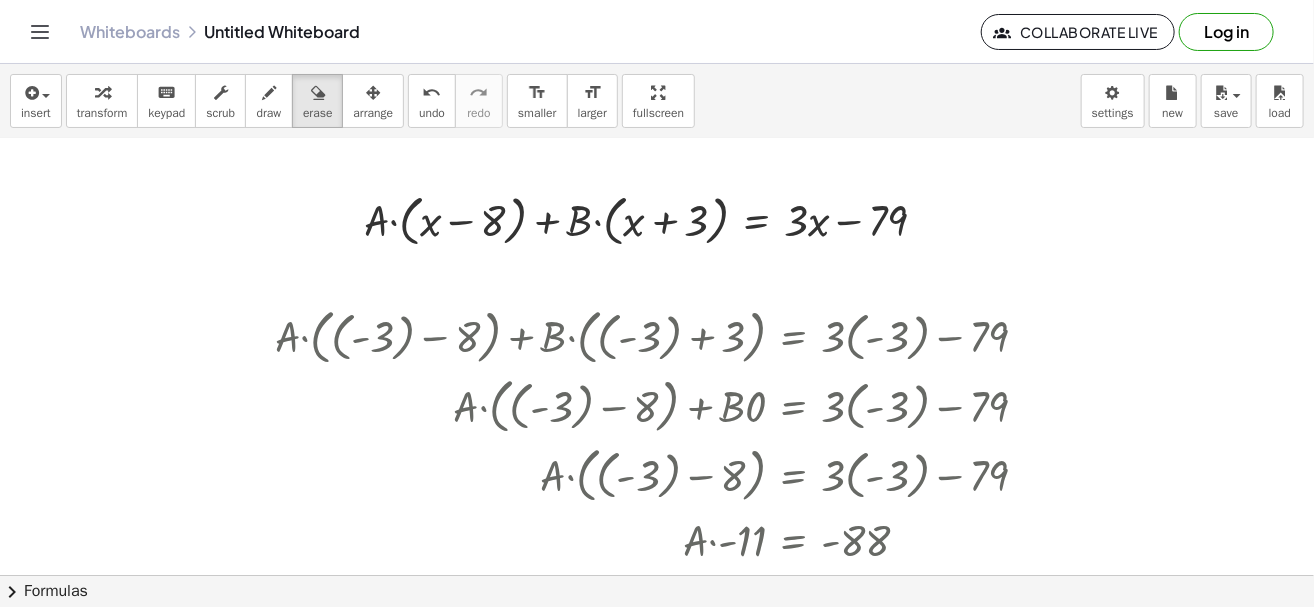 scroll, scrollTop: 0, scrollLeft: 230, axis: horizontal 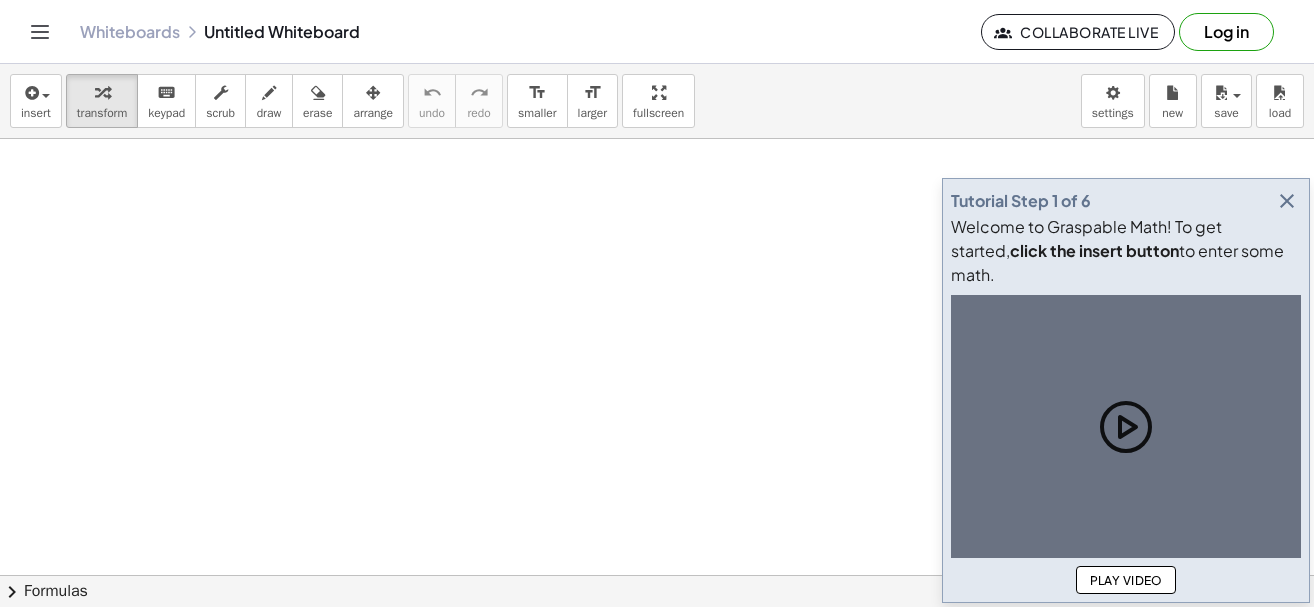 click at bounding box center (657, 575) 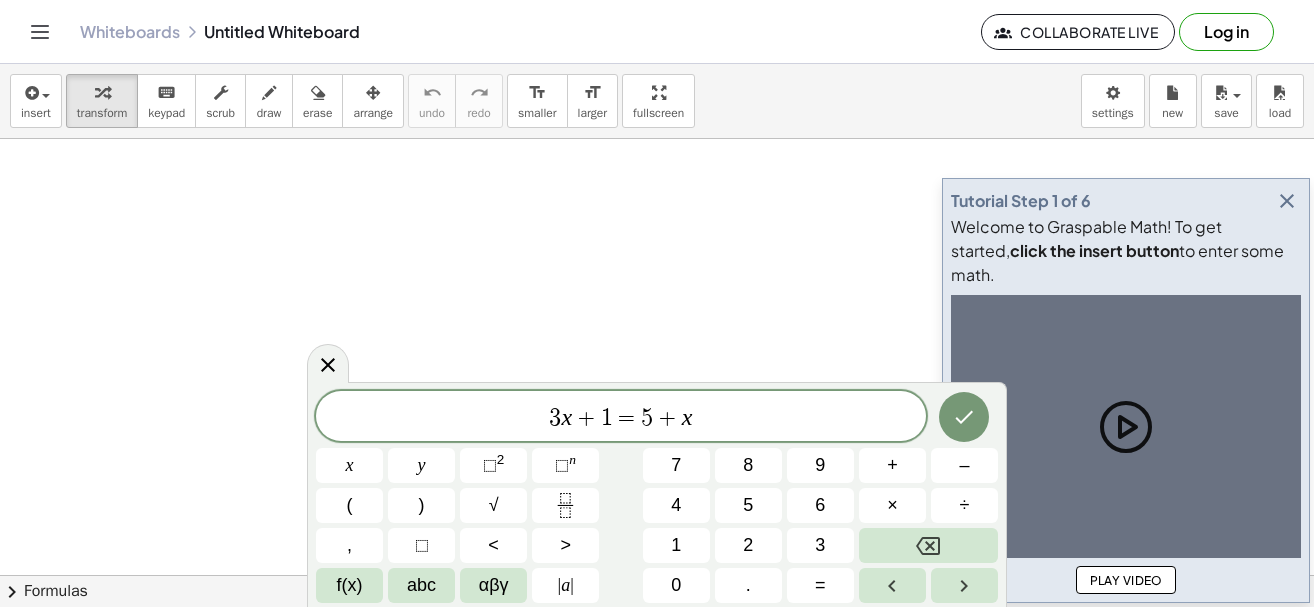 scroll, scrollTop: 0, scrollLeft: 0, axis: both 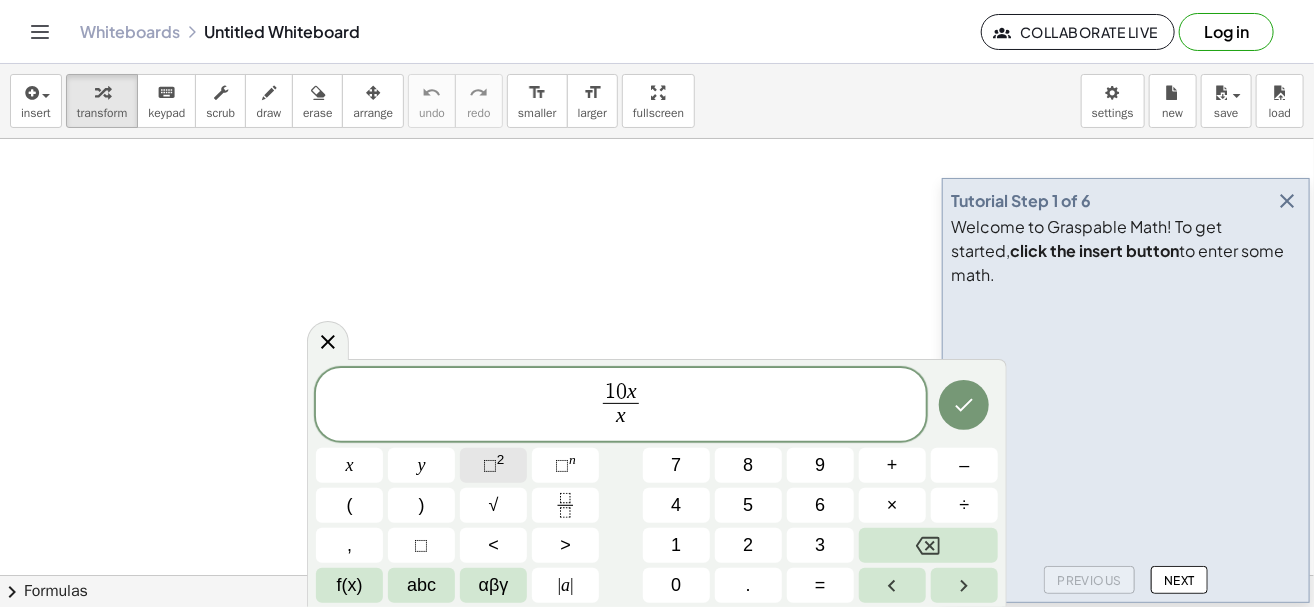 click on "2" at bounding box center [501, 459] 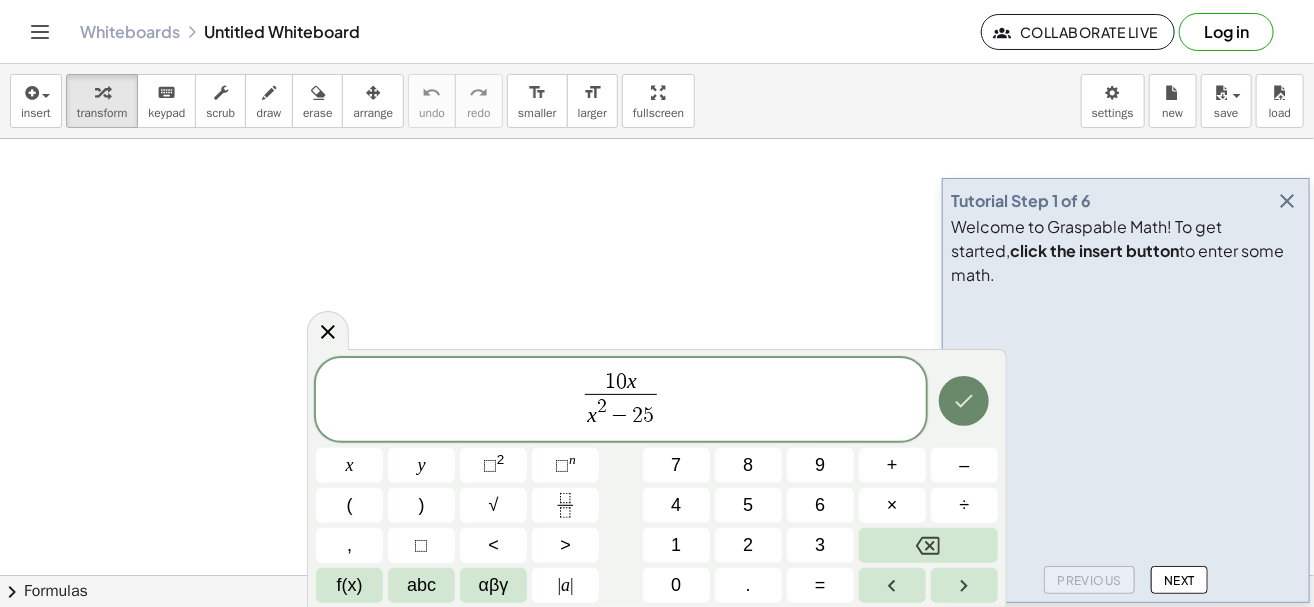 click 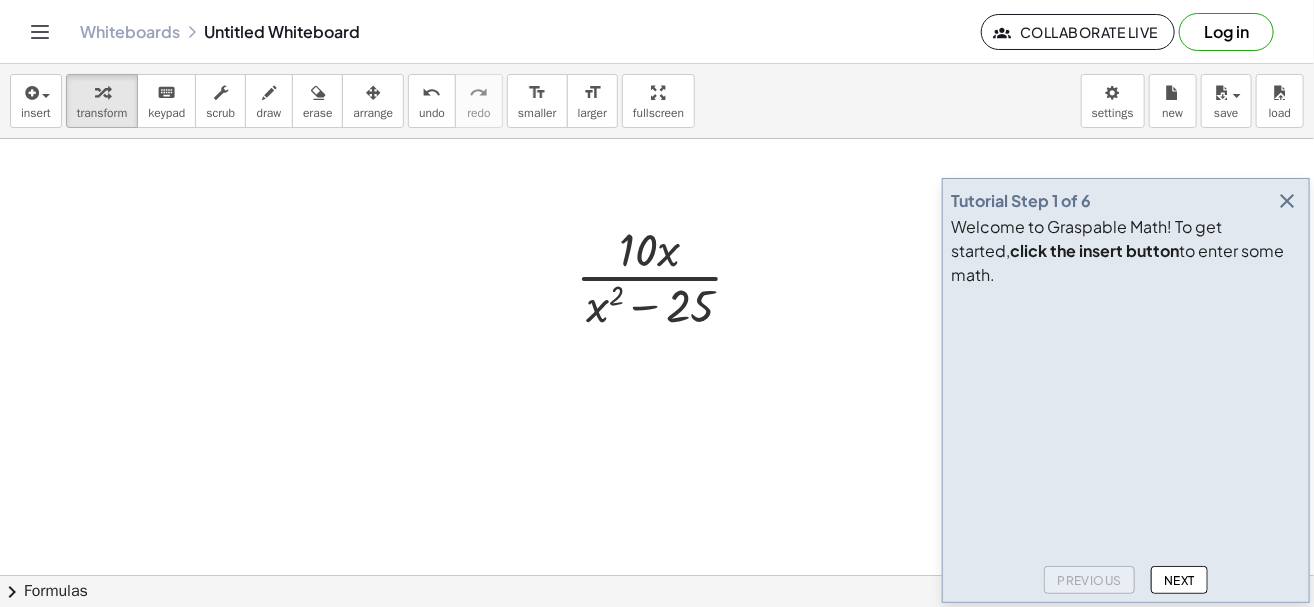 click at bounding box center [1287, 201] 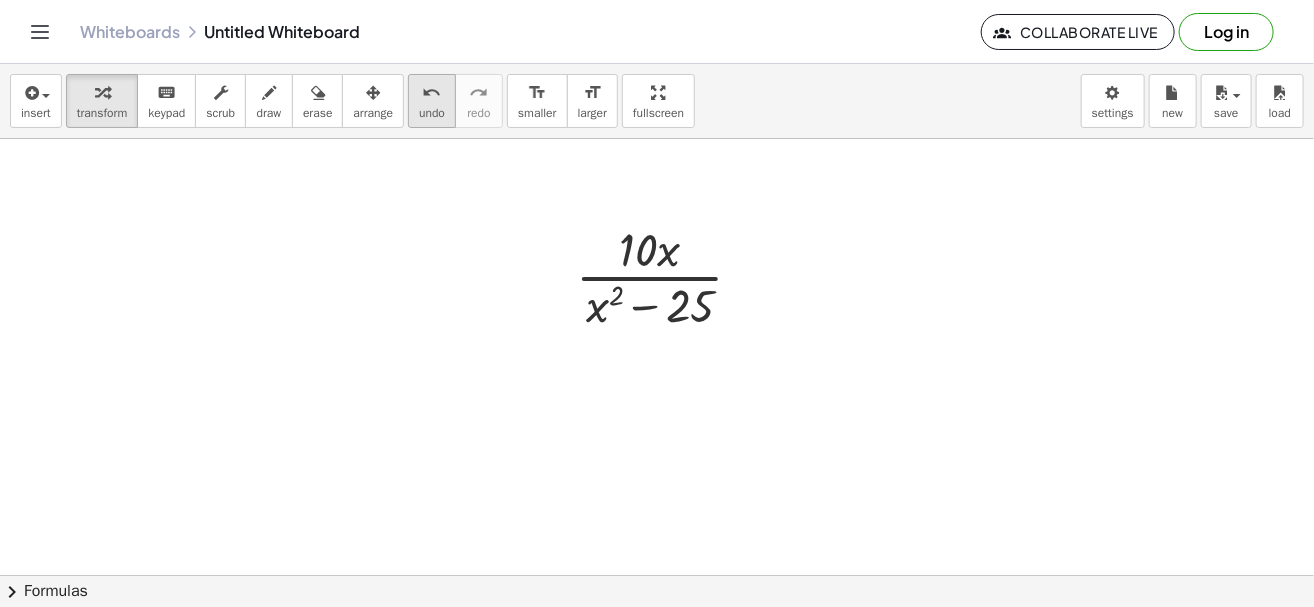 drag, startPoint x: 374, startPoint y: 110, endPoint x: 421, endPoint y: 114, distance: 47.169907 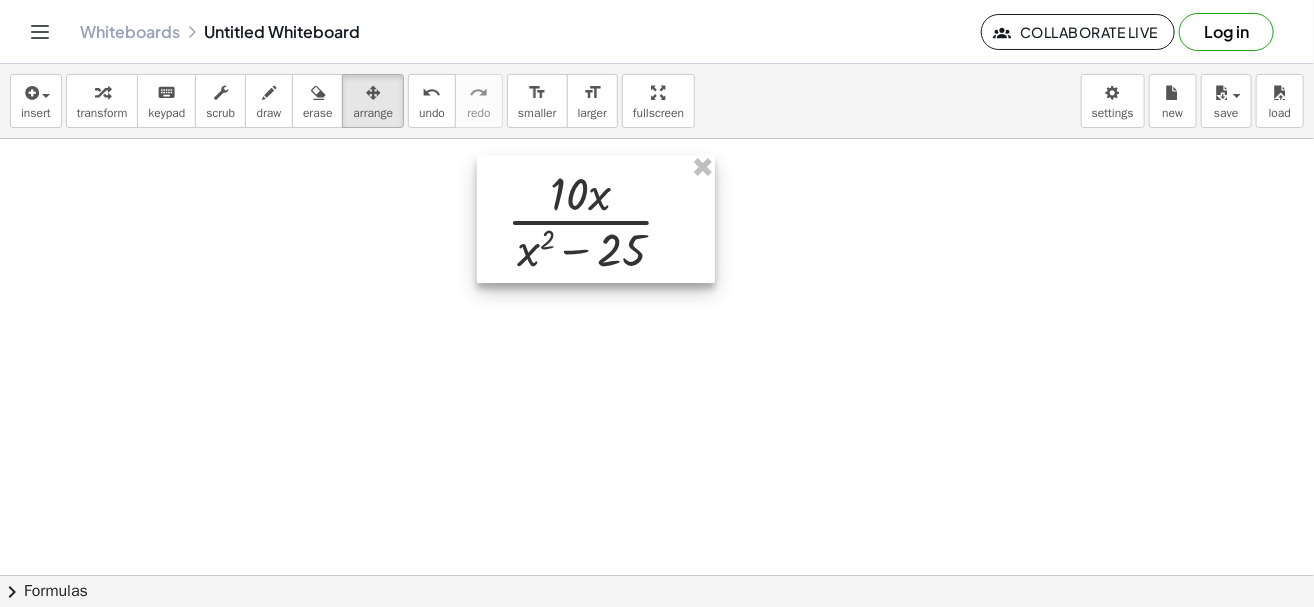 drag, startPoint x: 678, startPoint y: 307, endPoint x: 609, endPoint y: 251, distance: 88.86507 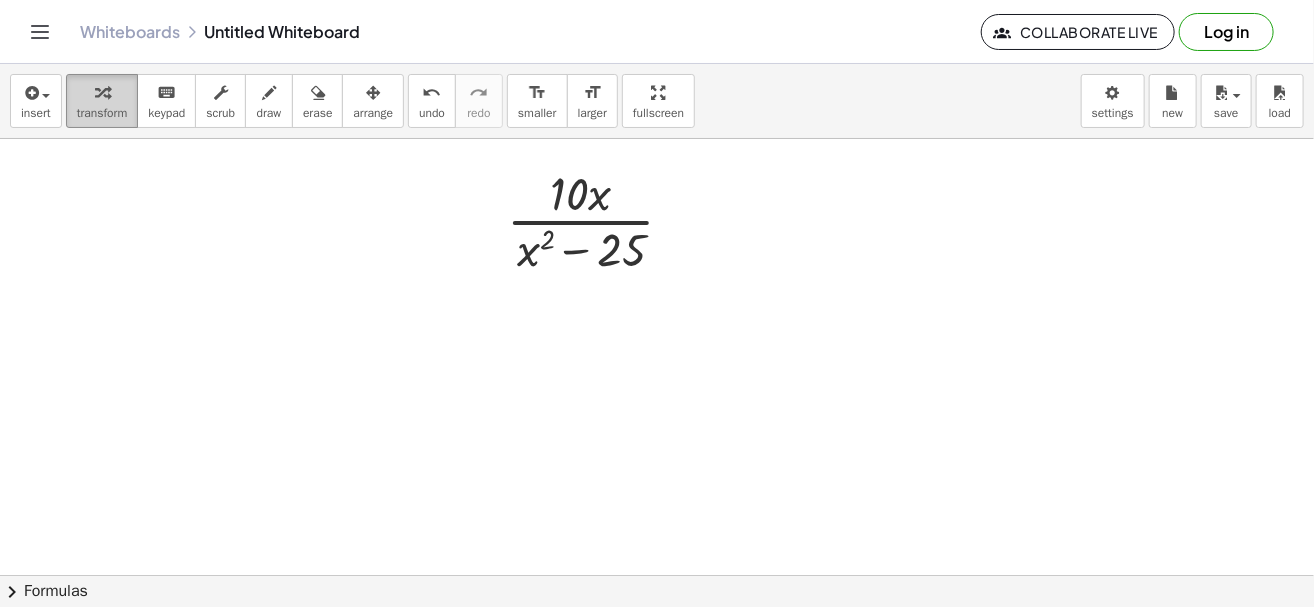 click at bounding box center (102, 93) 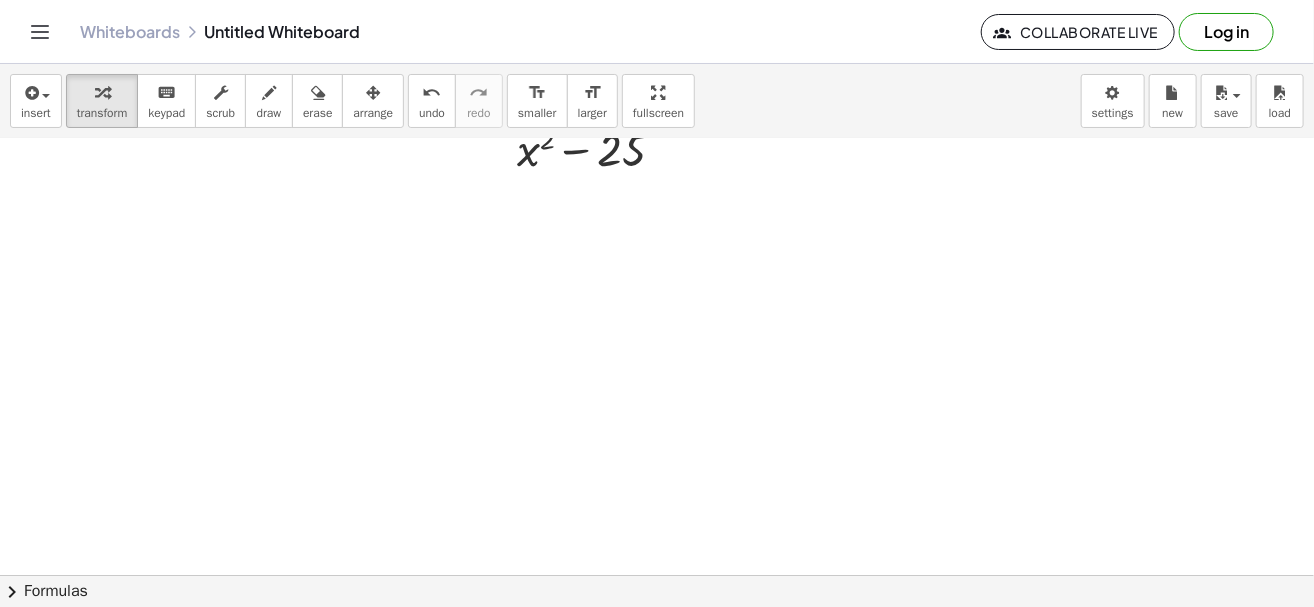 scroll, scrollTop: 0, scrollLeft: 0, axis: both 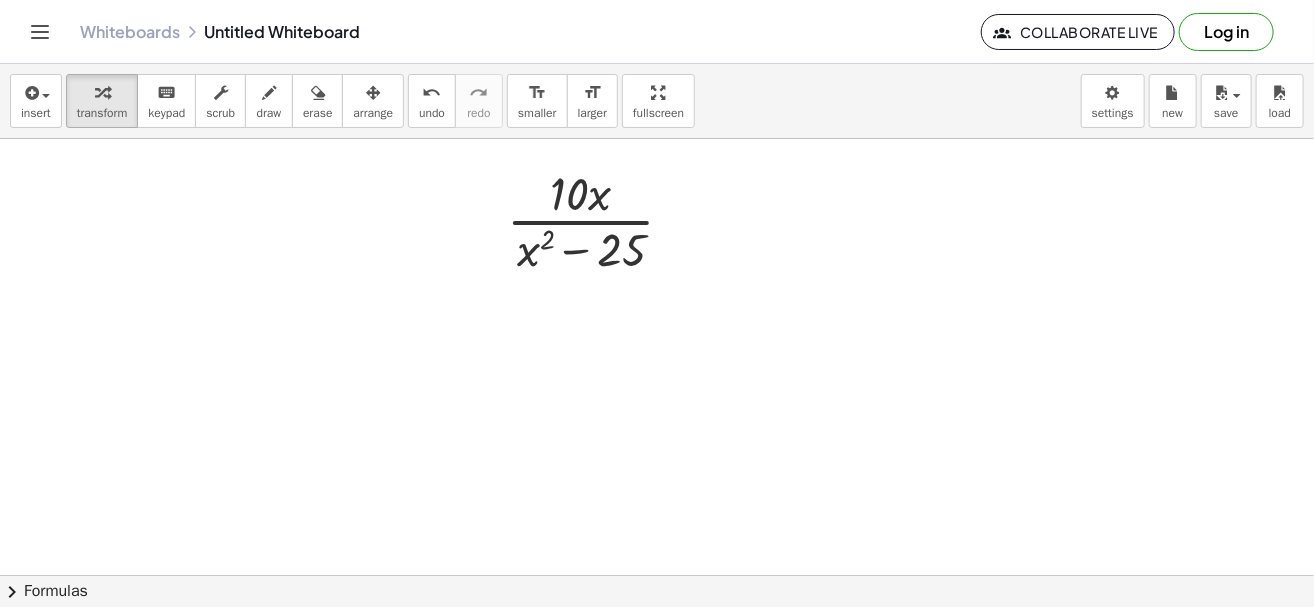 click at bounding box center (657, 575) 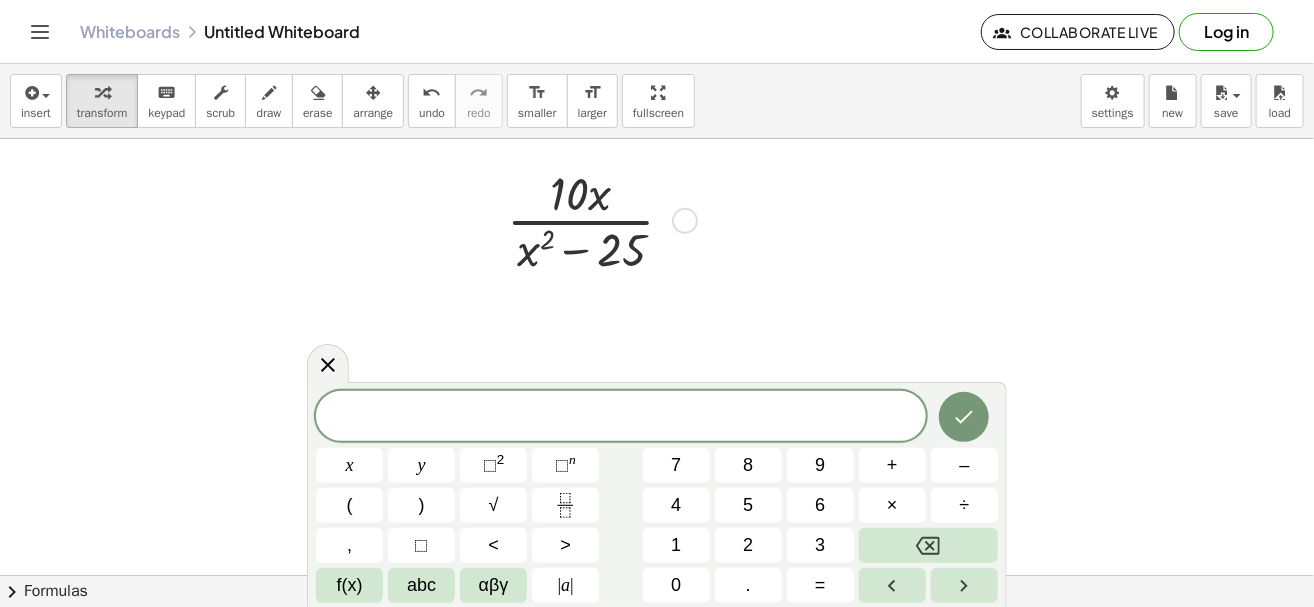 click at bounding box center (657, 575) 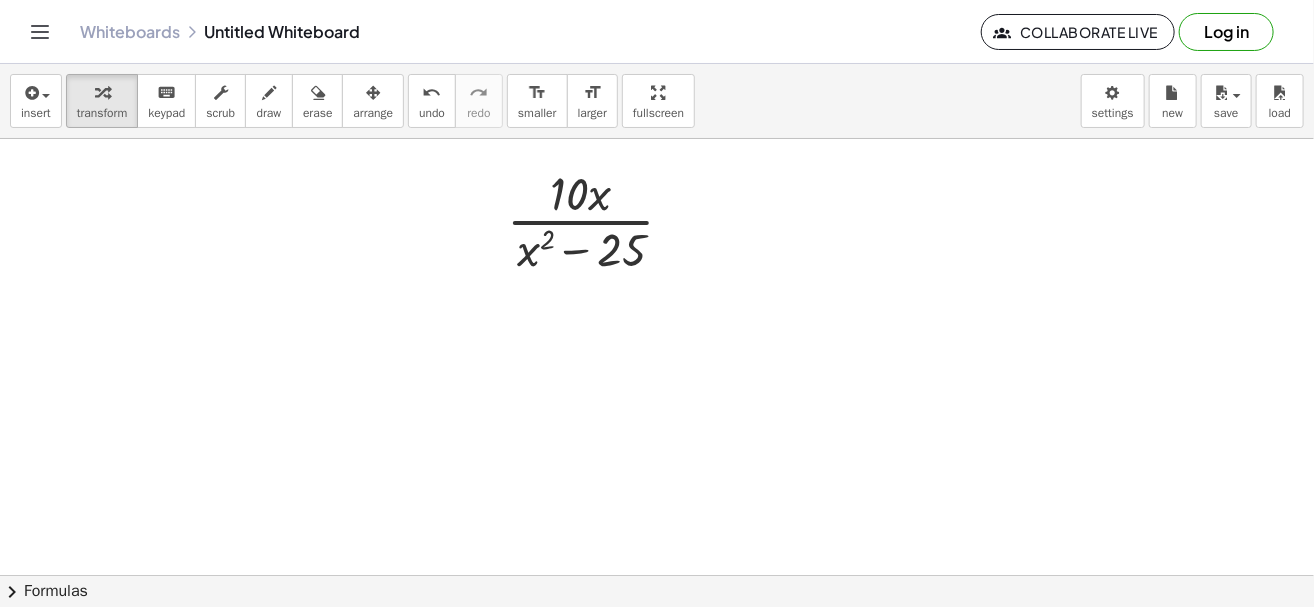 click at bounding box center (657, 575) 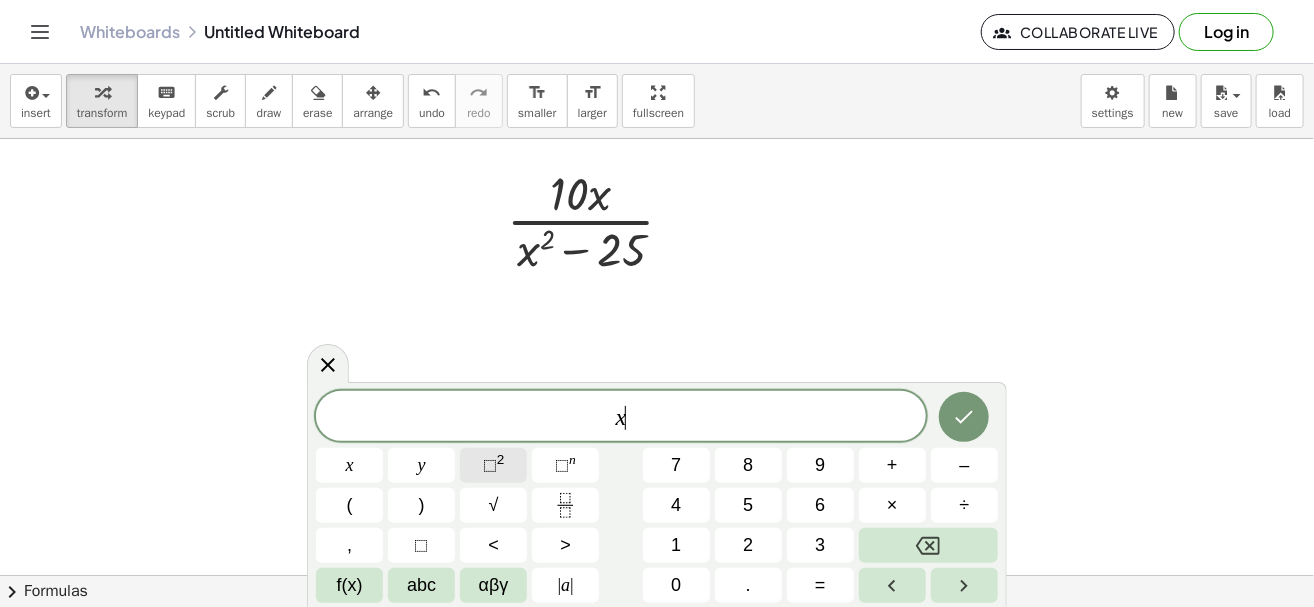 click on "⬚ 2" 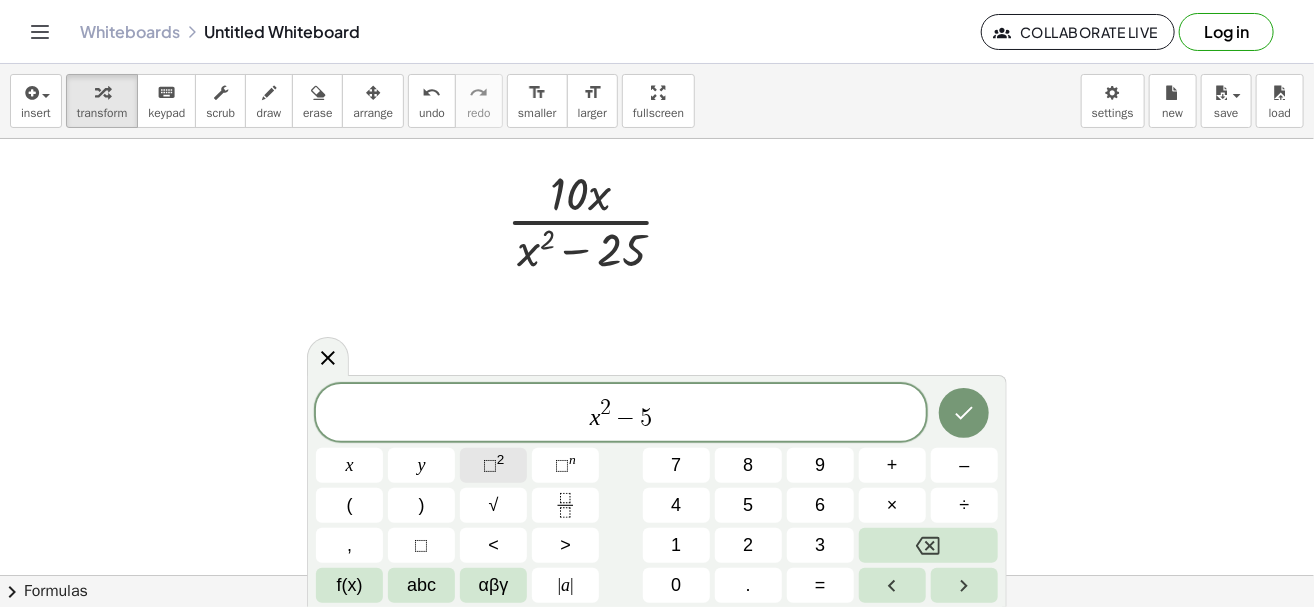 click on "⬚" at bounding box center (490, 465) 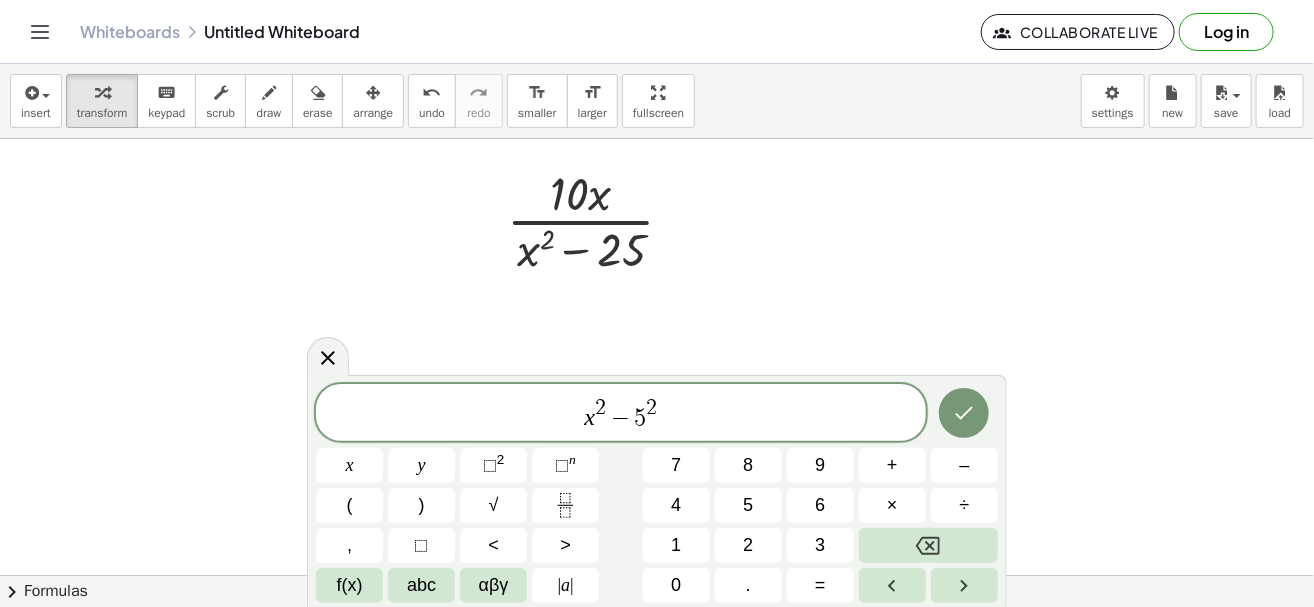 click on "x 2 − 5 2 ​" at bounding box center (621, 414) 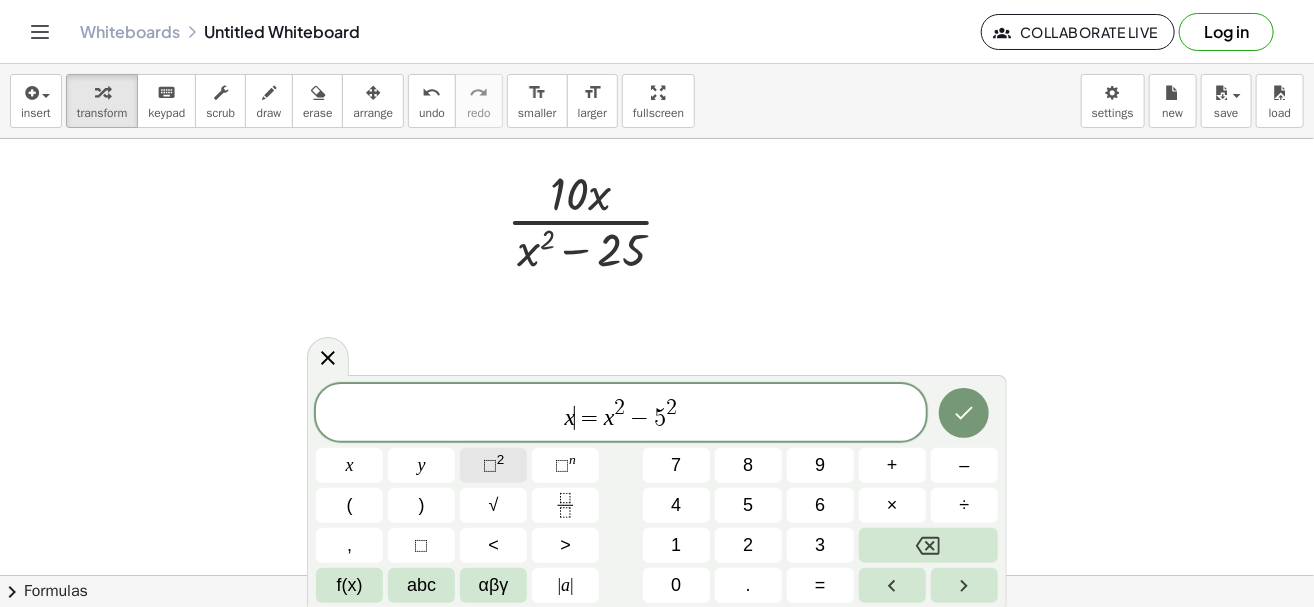 click on "2" at bounding box center (501, 459) 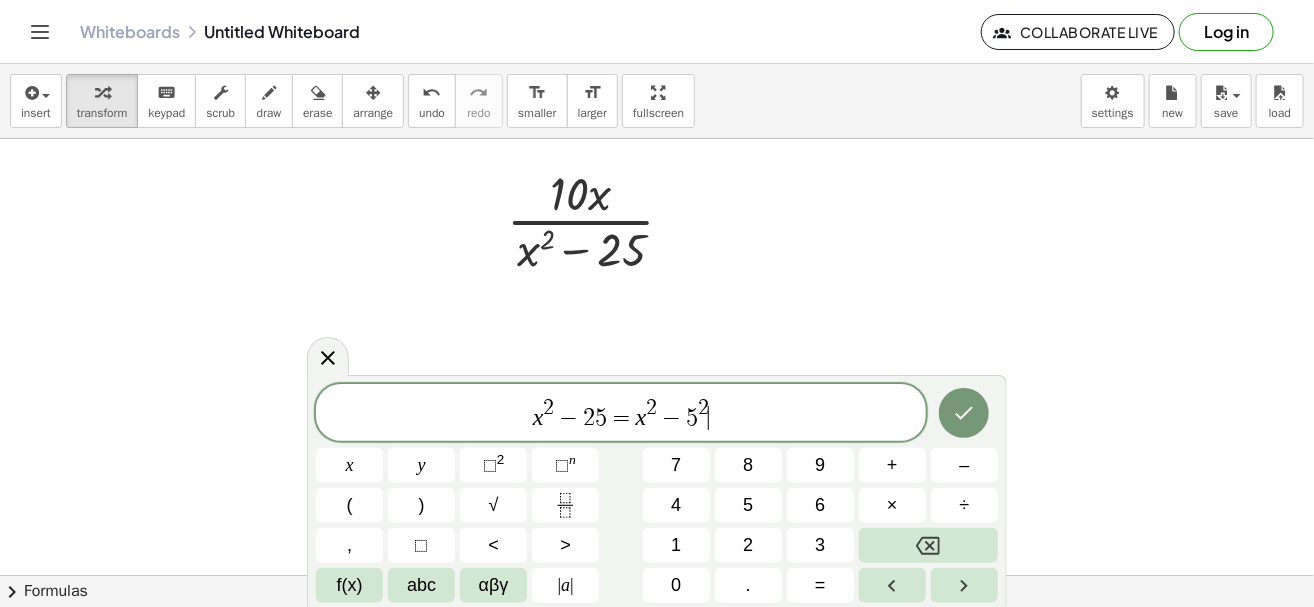 click on "x 2 − 2 5 = x 2 − 5 2 ​" at bounding box center (621, 414) 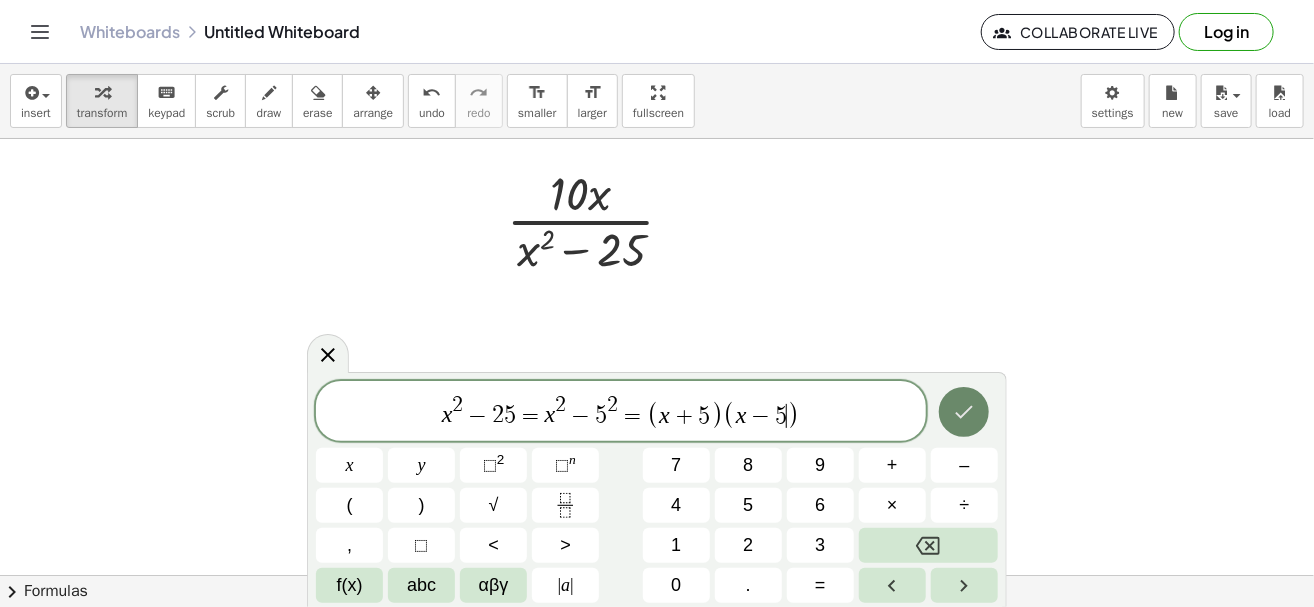 click 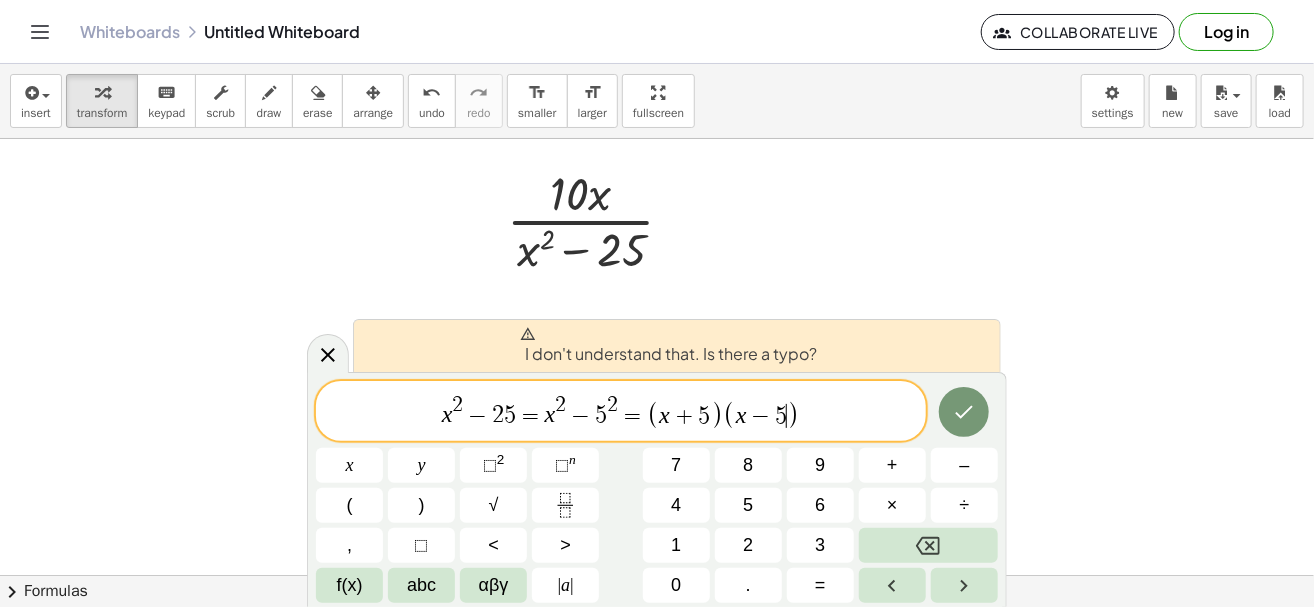 click on "=" at bounding box center [530, 416] 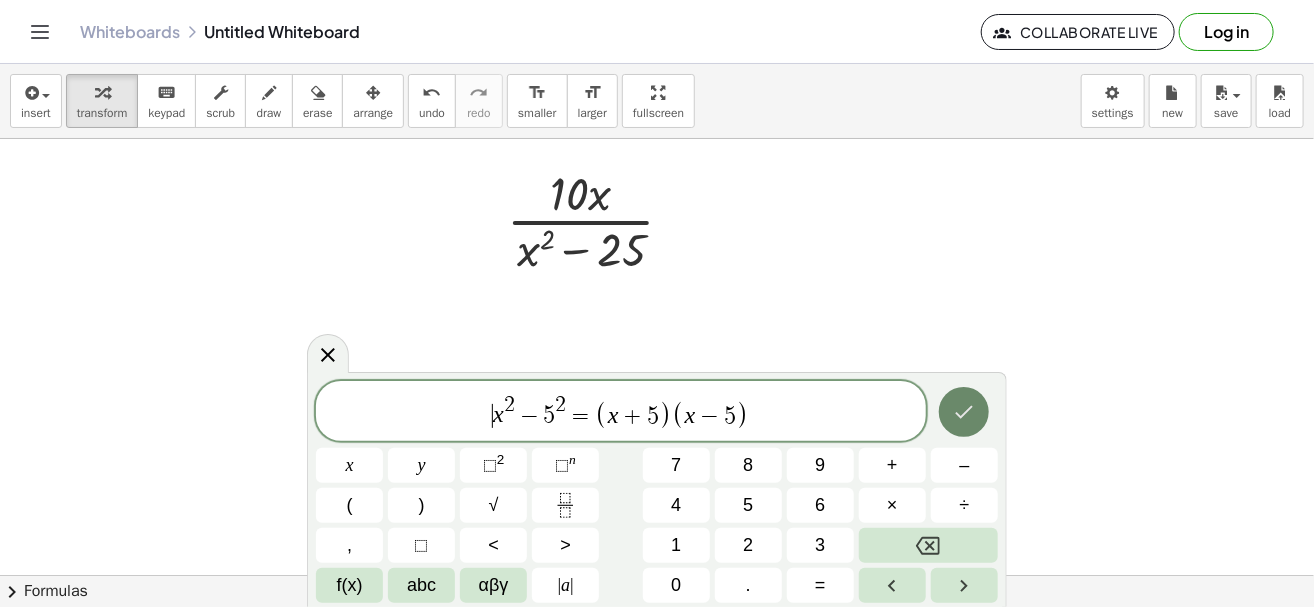 click at bounding box center [964, 412] 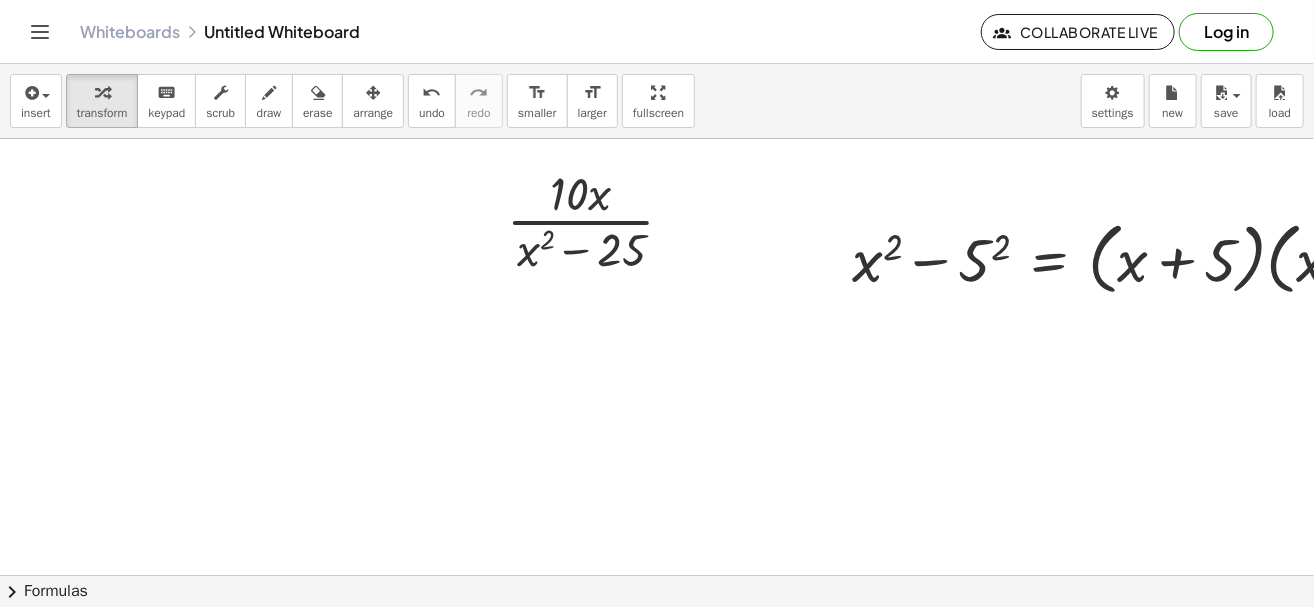 click on "insert select one: Math Expression Function Text Youtube Video Graphing Geometry Geometry 3D transform keyboard keypad scrub draw erase arrange undo undo redo redo format_size smaller format_size larger fullscreen load   save new settings" at bounding box center (657, 101) 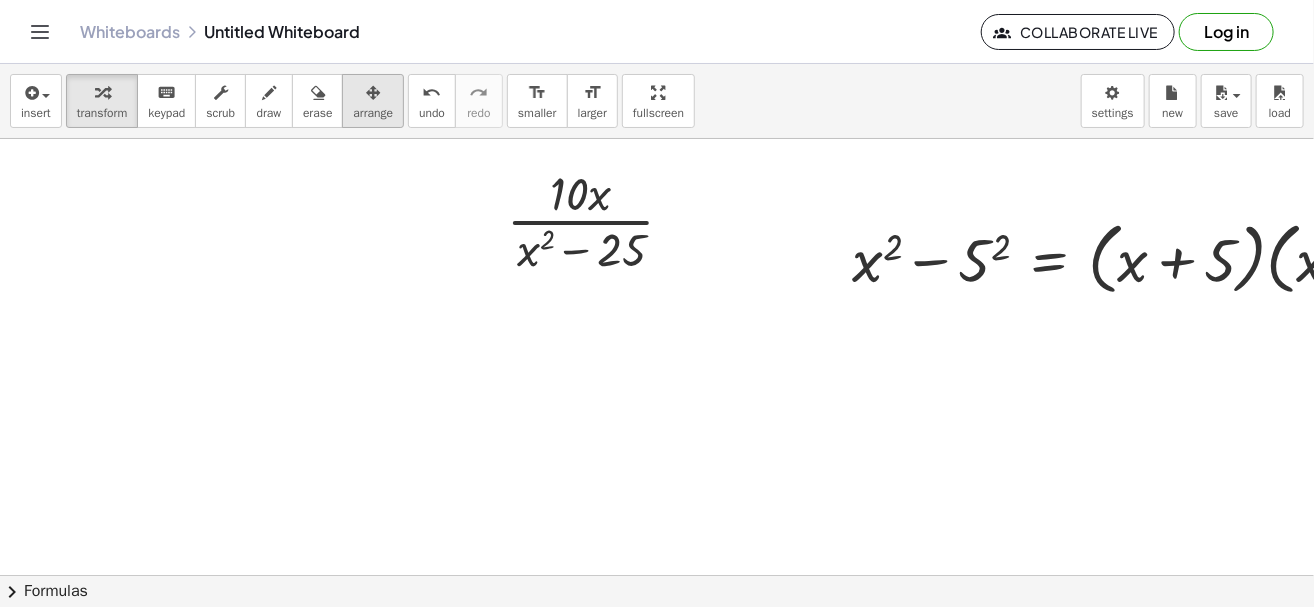 click on "arrange" at bounding box center (373, 113) 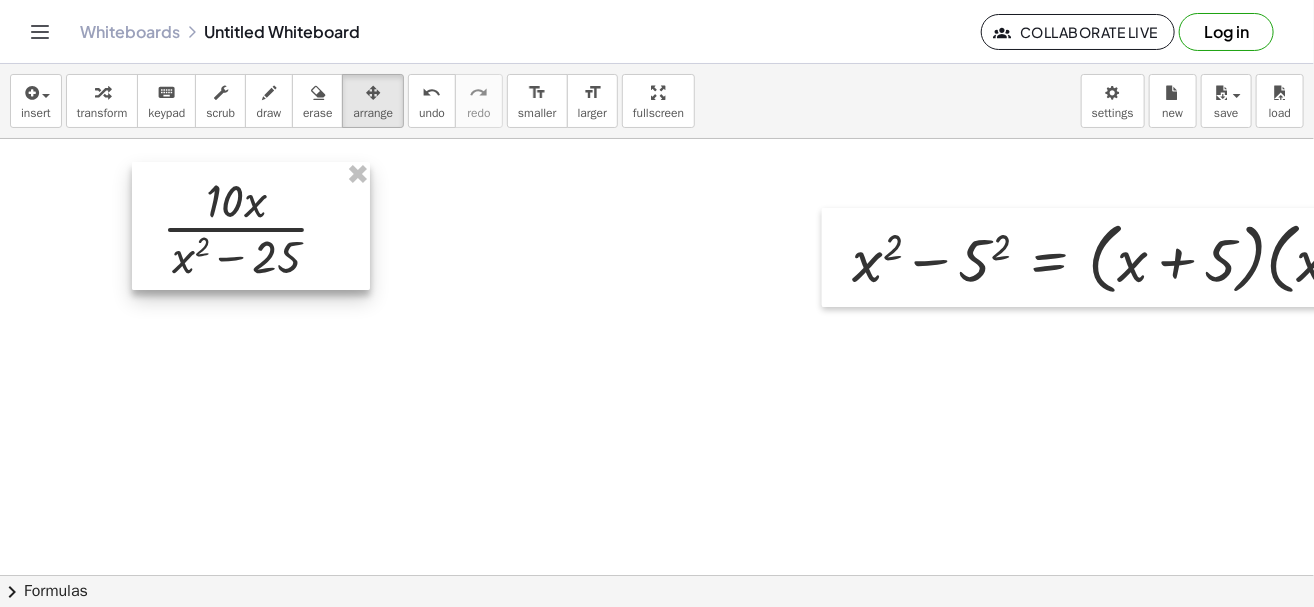drag, startPoint x: 542, startPoint y: 214, endPoint x: 205, endPoint y: 221, distance: 337.0727 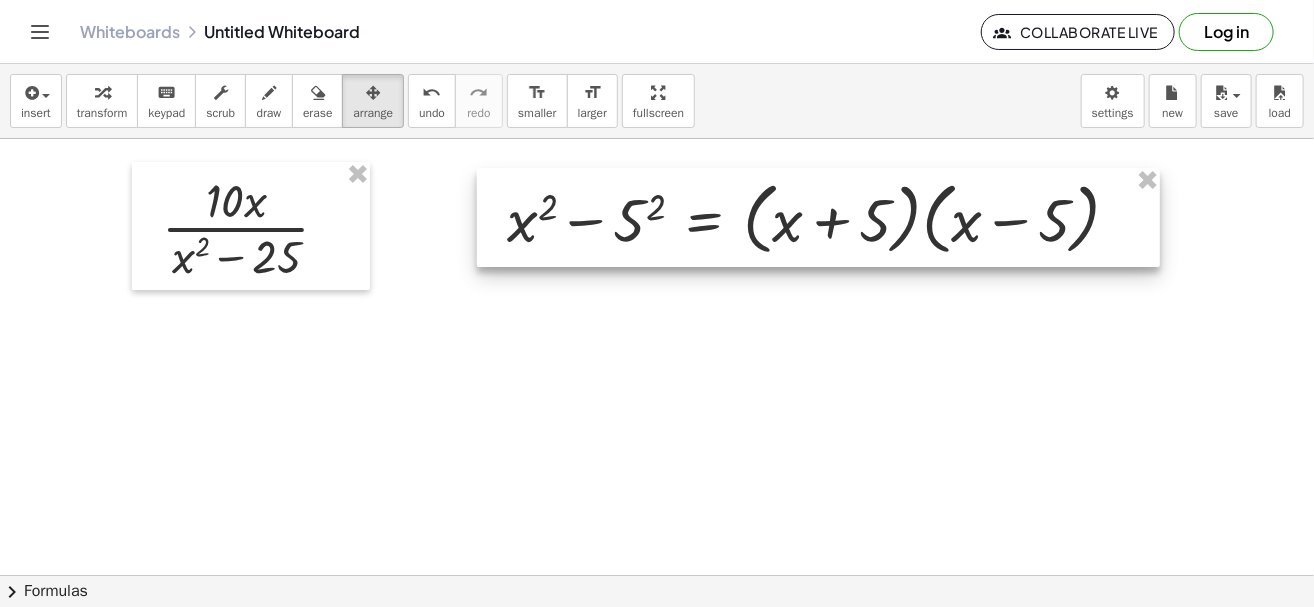 drag, startPoint x: 1112, startPoint y: 268, endPoint x: 800, endPoint y: 228, distance: 314.55365 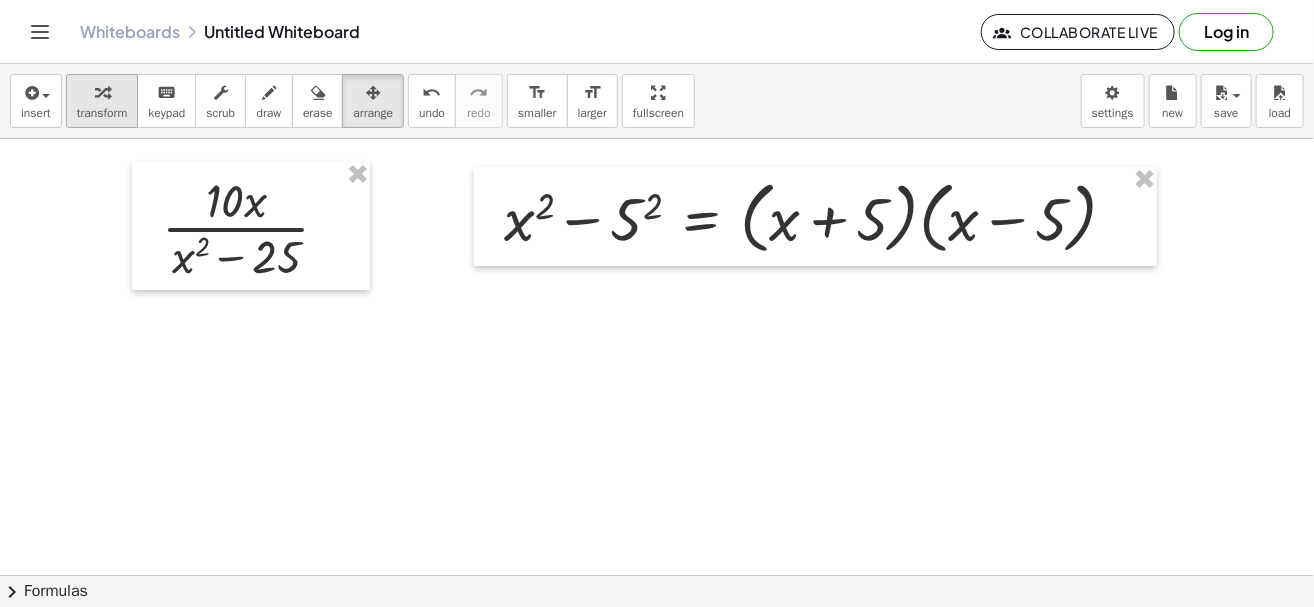 click on "transform" at bounding box center (102, 113) 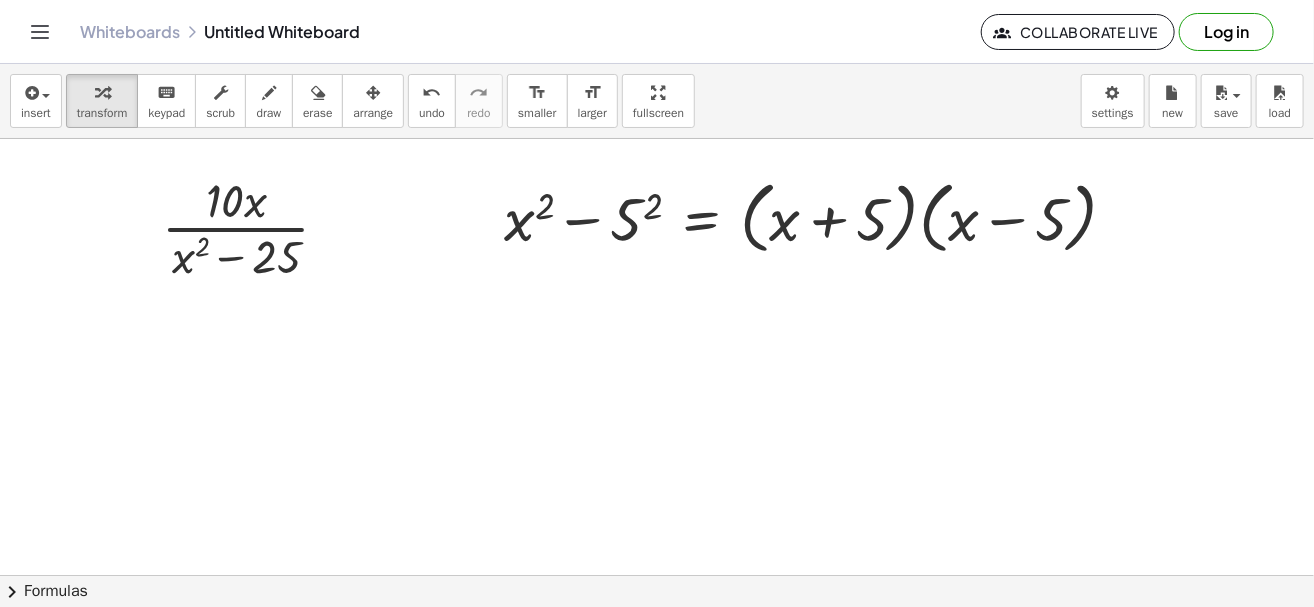scroll, scrollTop: 100, scrollLeft: 0, axis: vertical 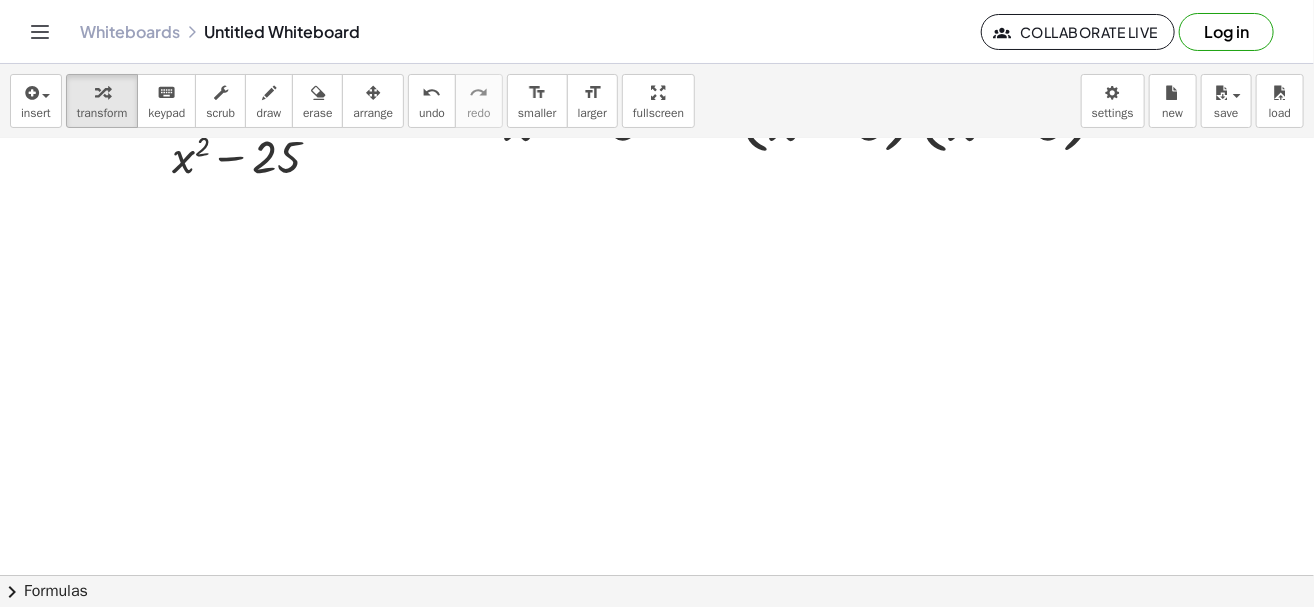 click at bounding box center (755, 475) 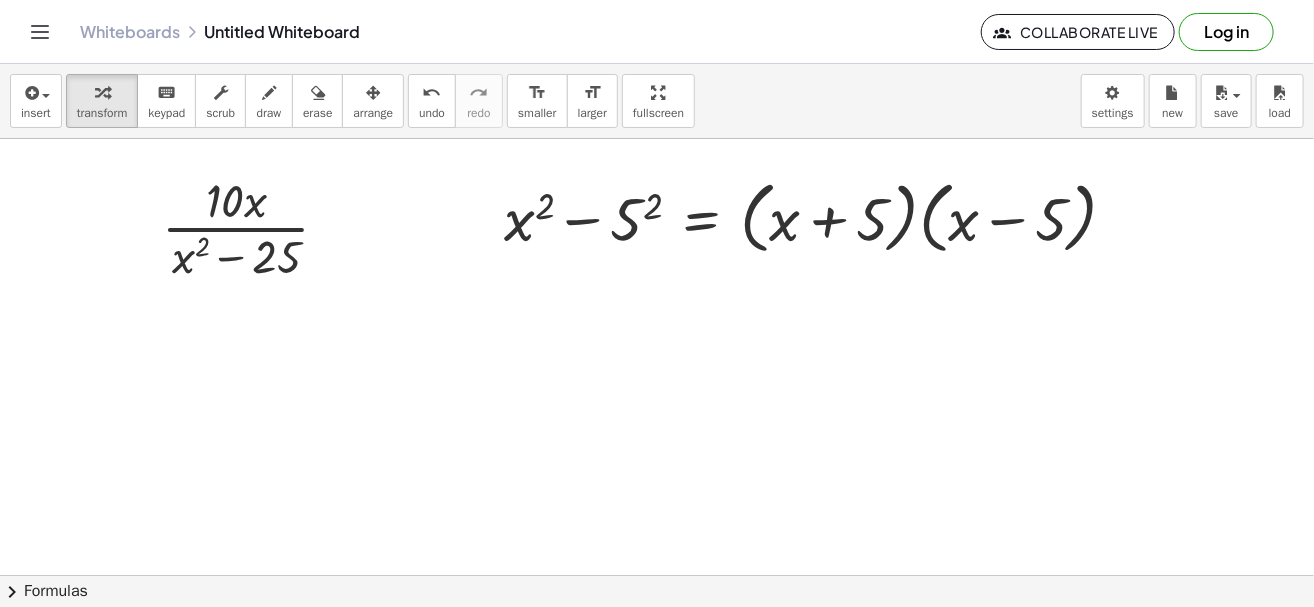 click at bounding box center [755, 575] 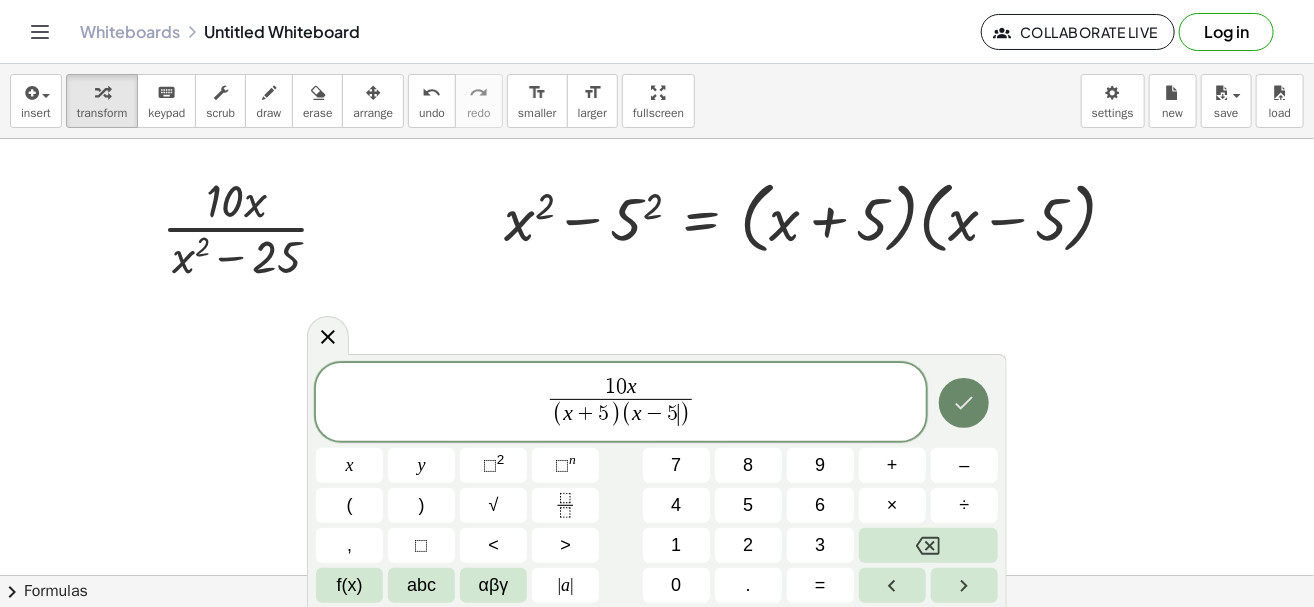 click at bounding box center (964, 403) 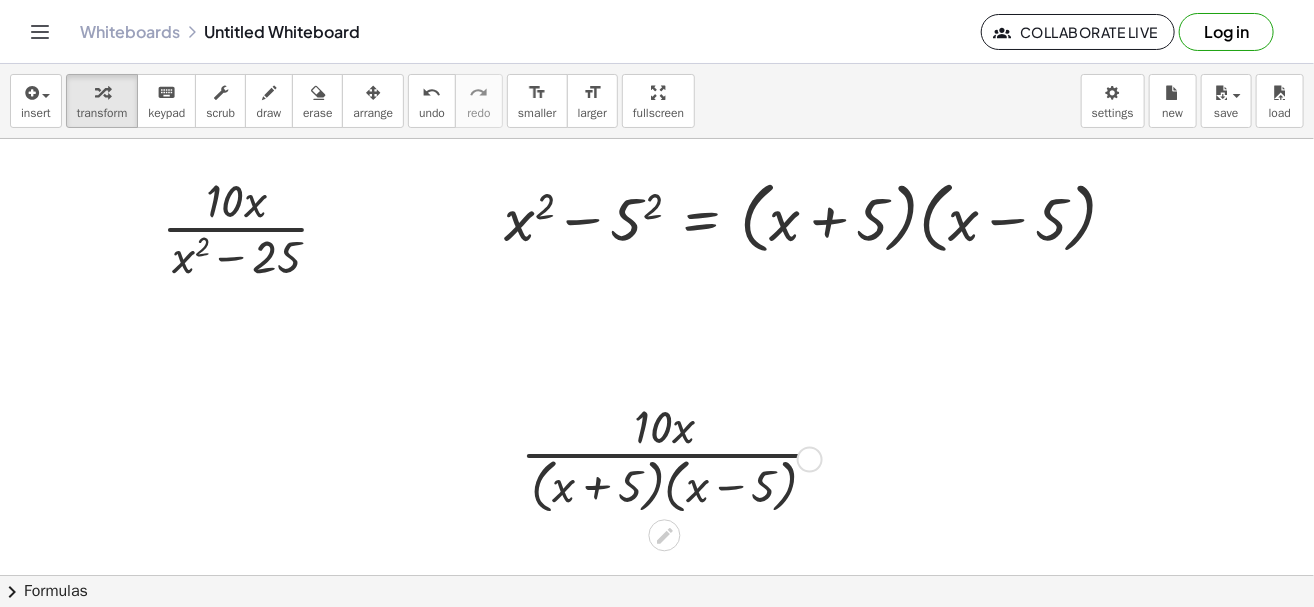 scroll, scrollTop: 200, scrollLeft: 0, axis: vertical 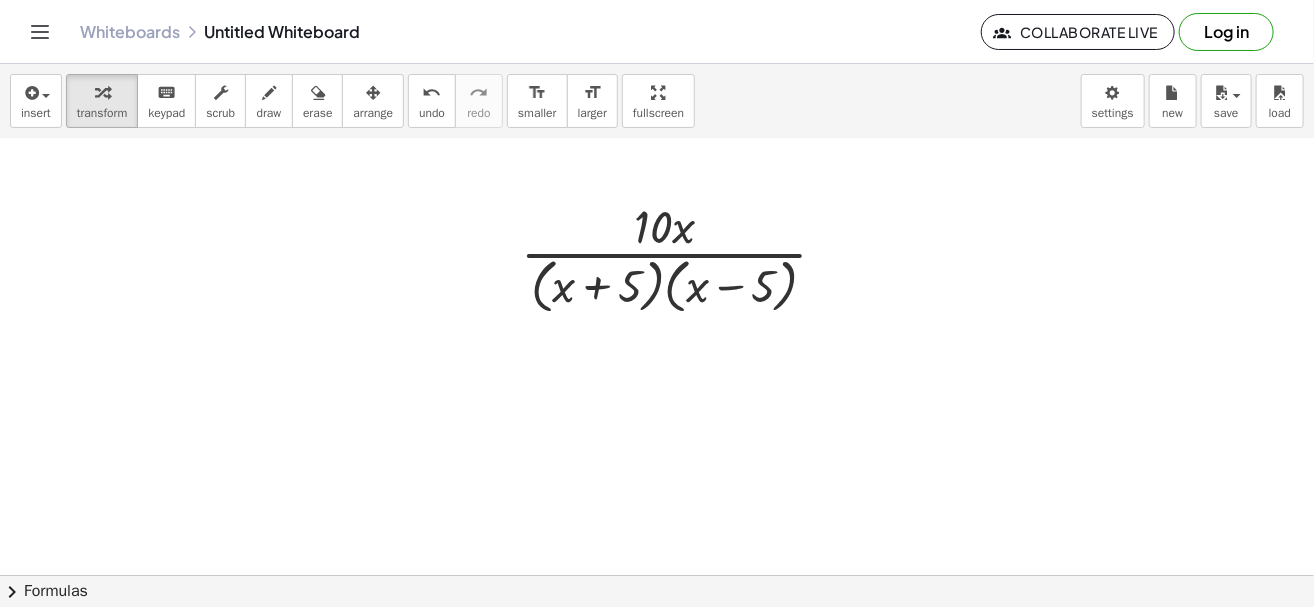 click on "insert select one: Math Expression Function Text Youtube Video Graphing Geometry Geometry 3D transform keyboard keypad scrub draw erase arrange undo undo redo redo format_size smaller format_size larger fullscreen load   save new settings" at bounding box center (657, 101) 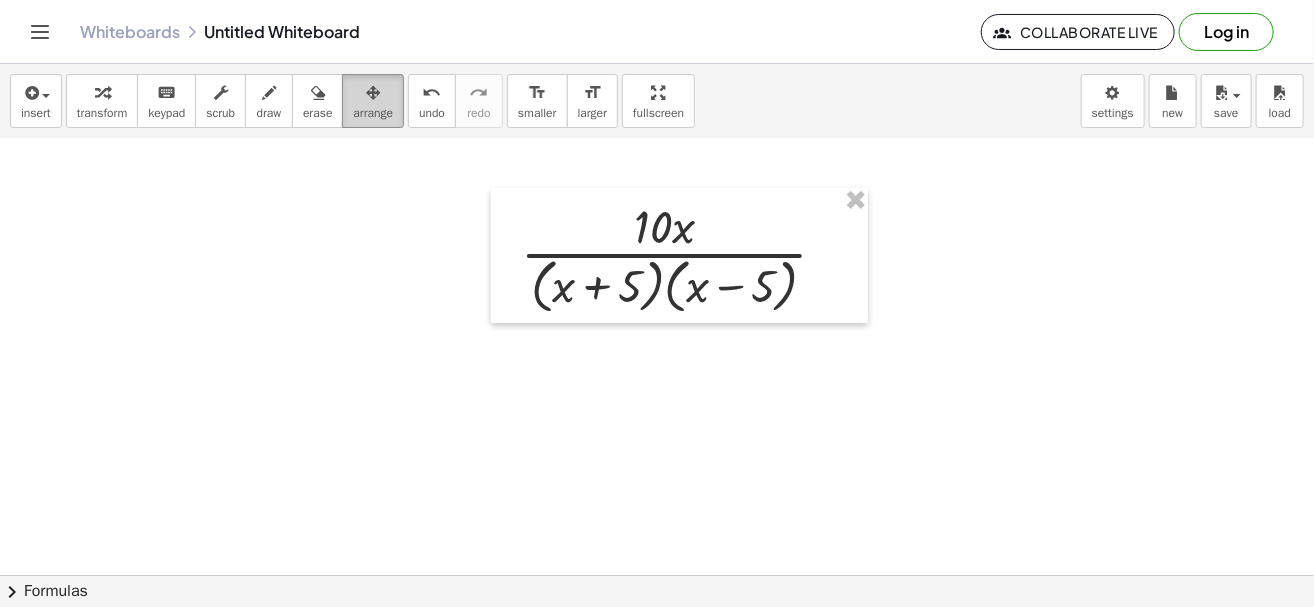 click at bounding box center (373, 93) 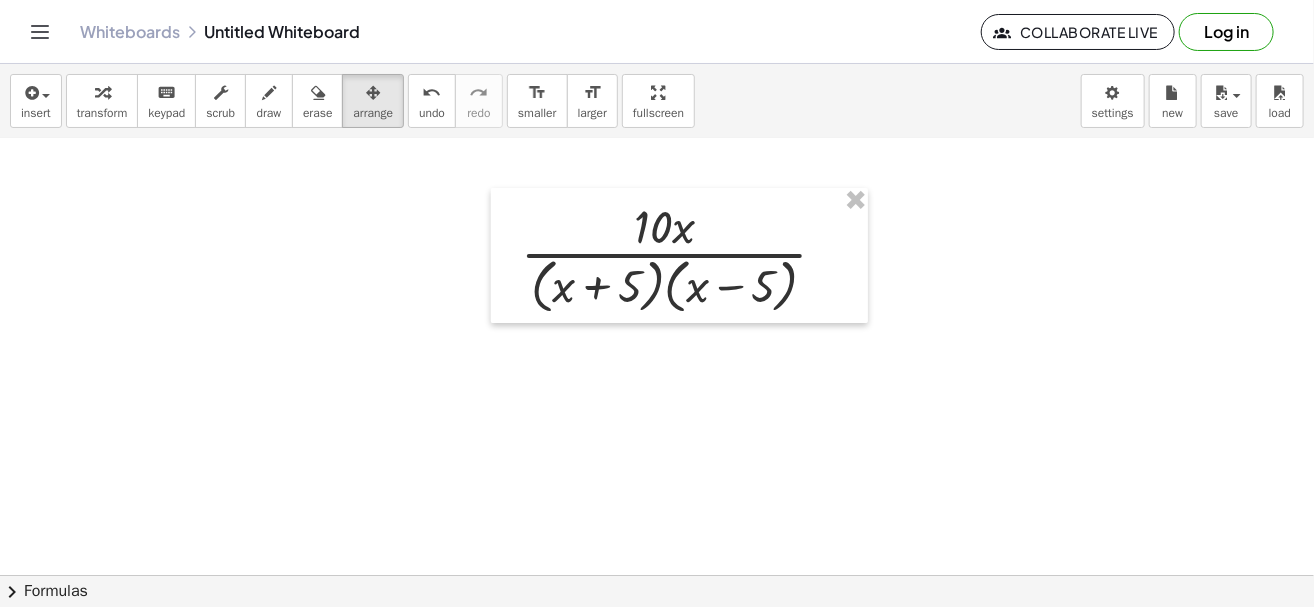 scroll, scrollTop: 0, scrollLeft: 0, axis: both 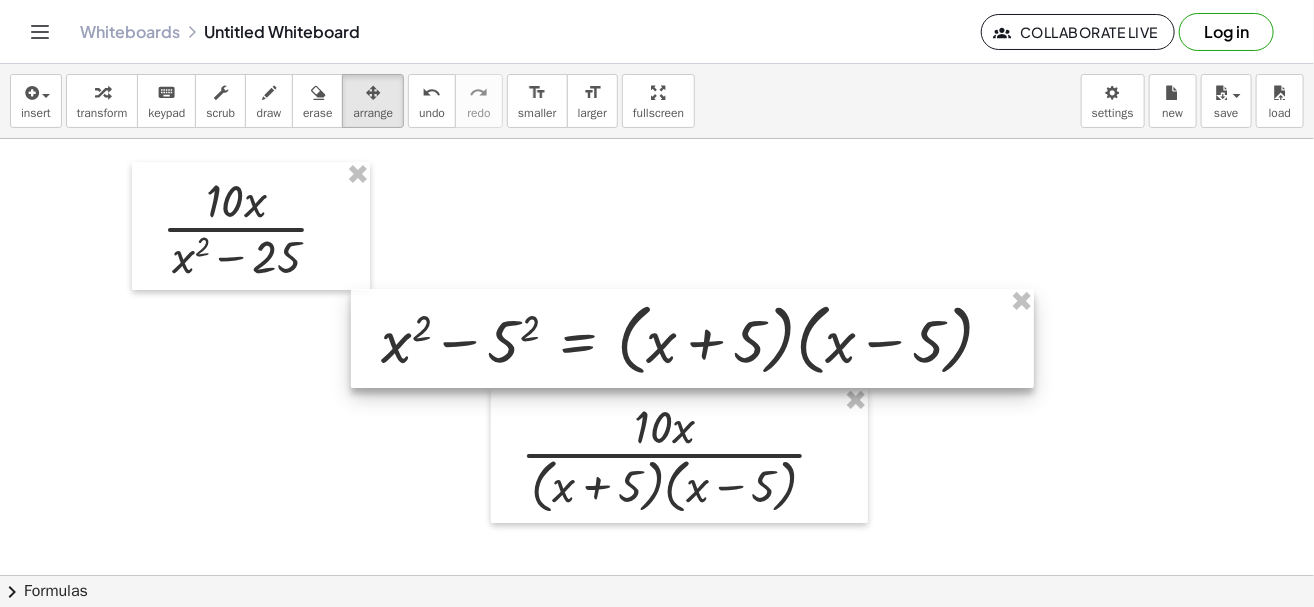 drag, startPoint x: 815, startPoint y: 230, endPoint x: 602, endPoint y: 320, distance: 231.23364 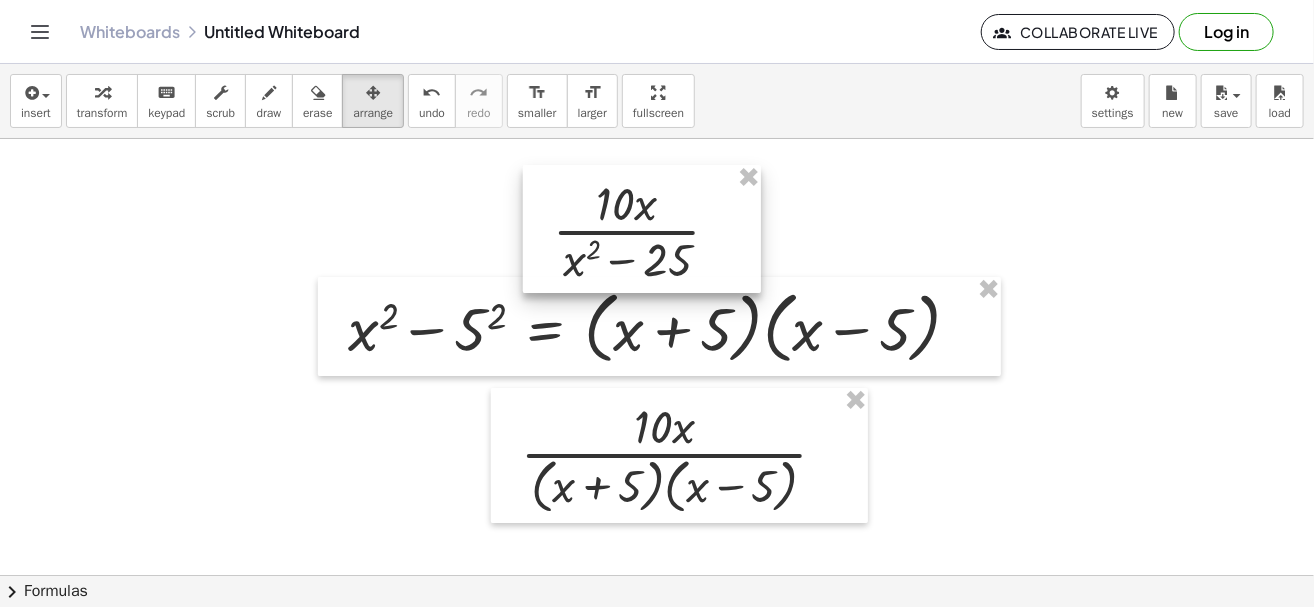drag, startPoint x: 366, startPoint y: 237, endPoint x: 757, endPoint y: 241, distance: 391.02045 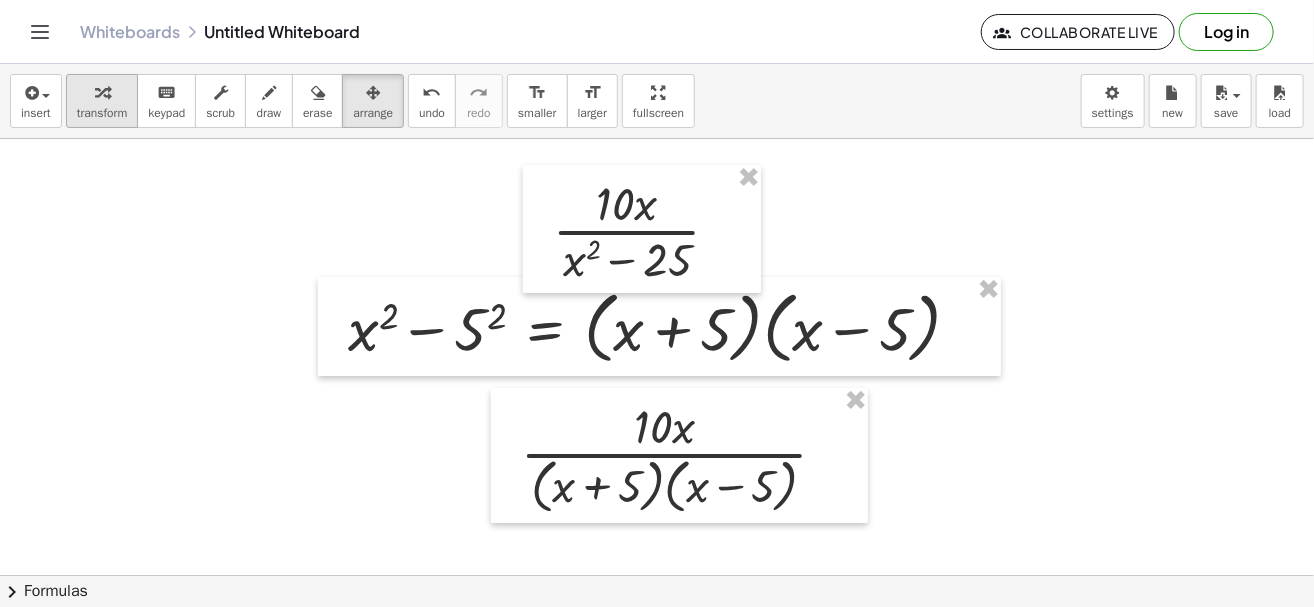 click on "transform" at bounding box center (102, 101) 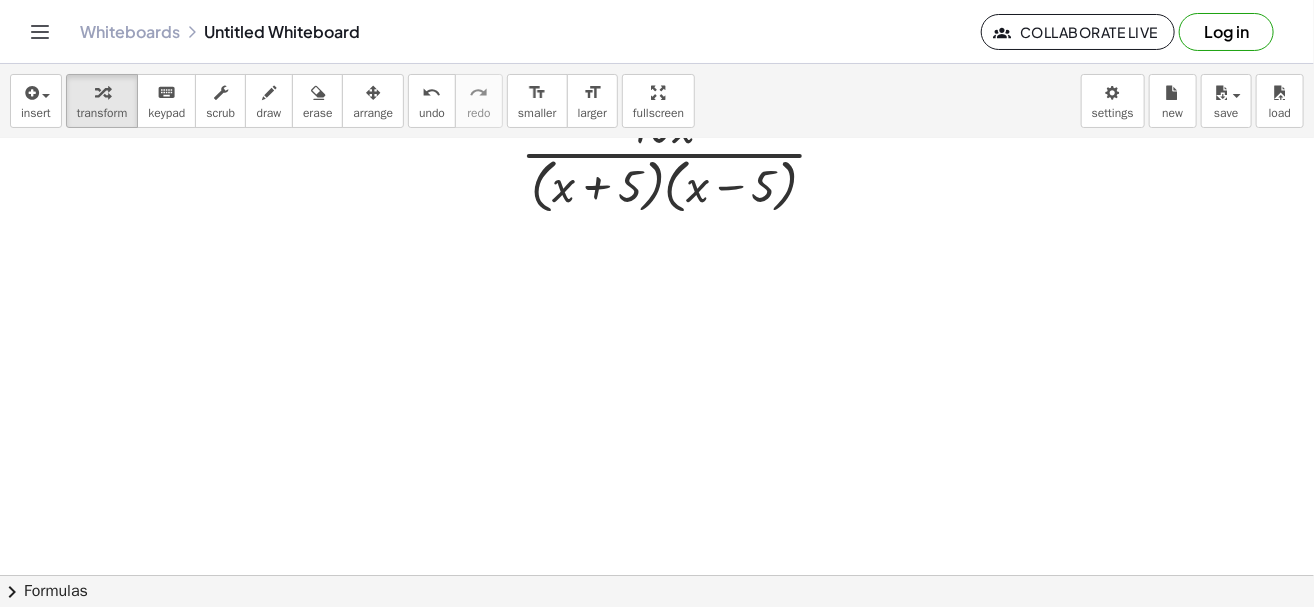 scroll, scrollTop: 200, scrollLeft: 0, axis: vertical 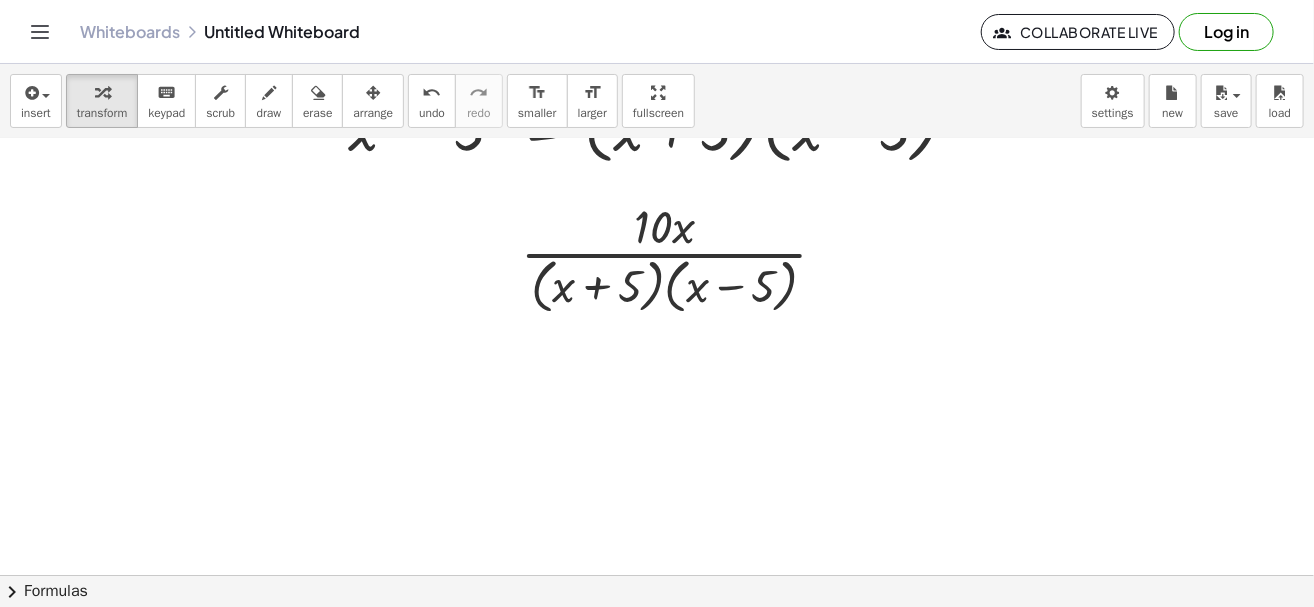 click at bounding box center [755, 375] 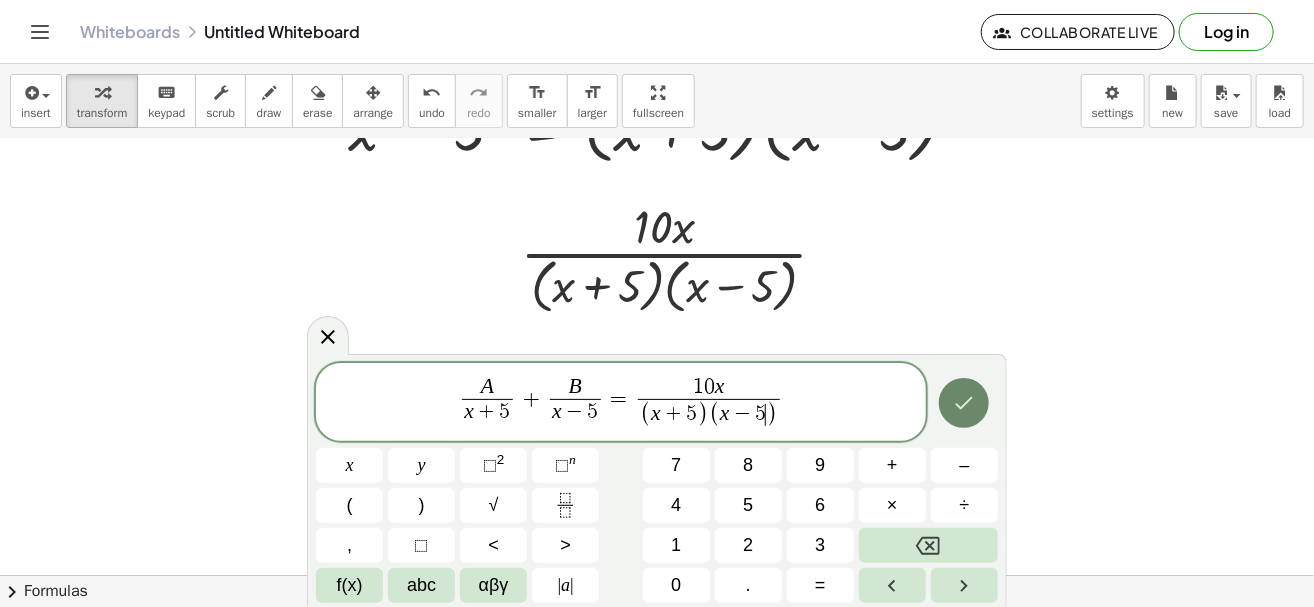 click 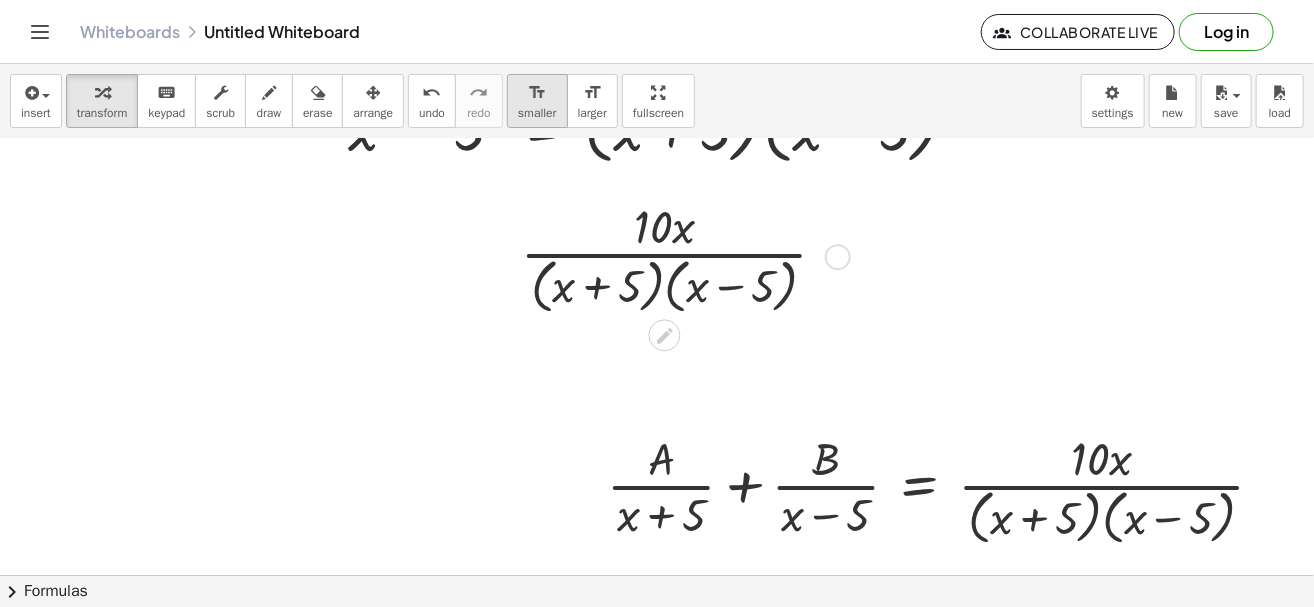 scroll, scrollTop: 300, scrollLeft: 0, axis: vertical 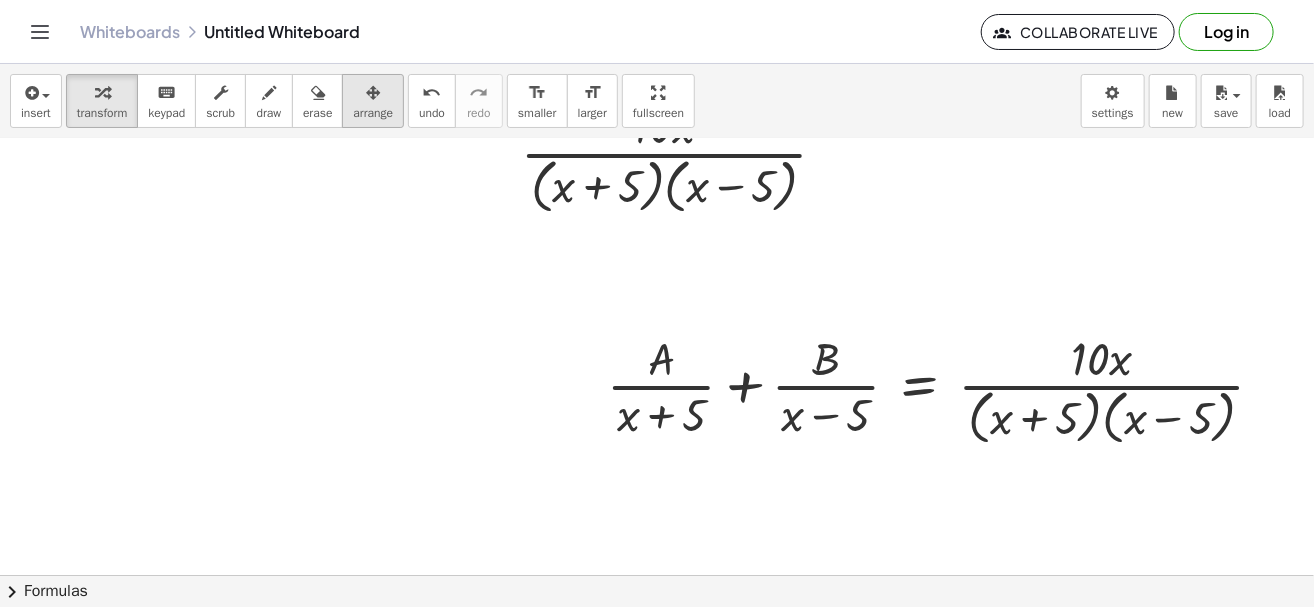 click on "arrange" at bounding box center (373, 101) 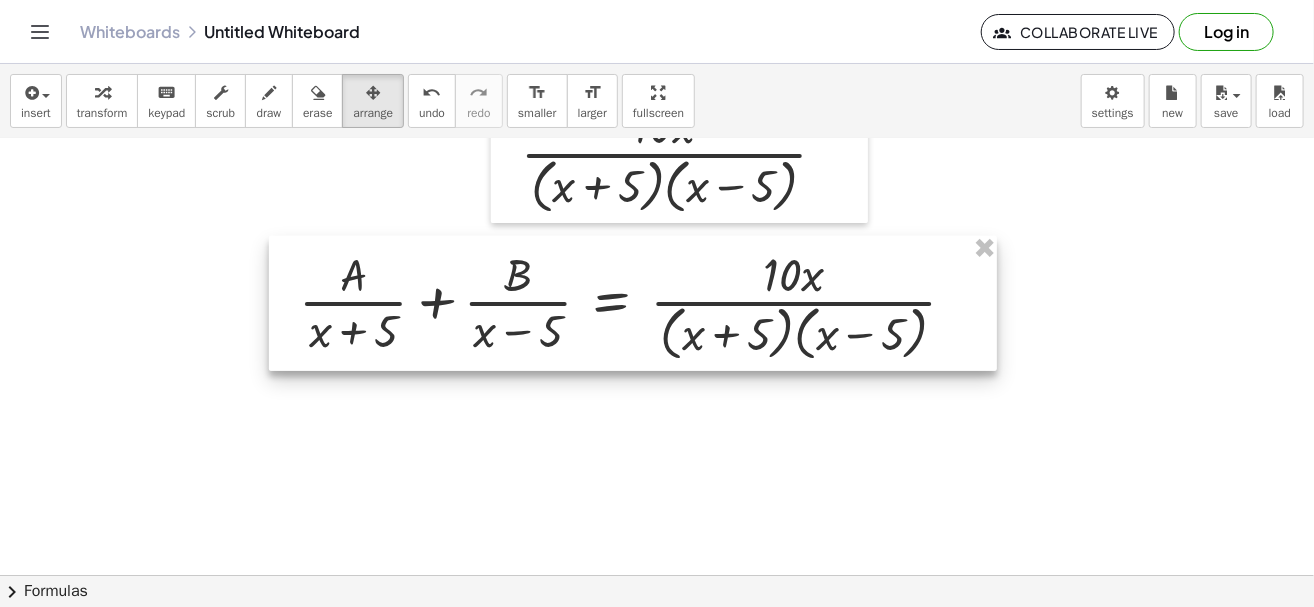 drag, startPoint x: 931, startPoint y: 392, endPoint x: 624, endPoint y: 309, distance: 318.022 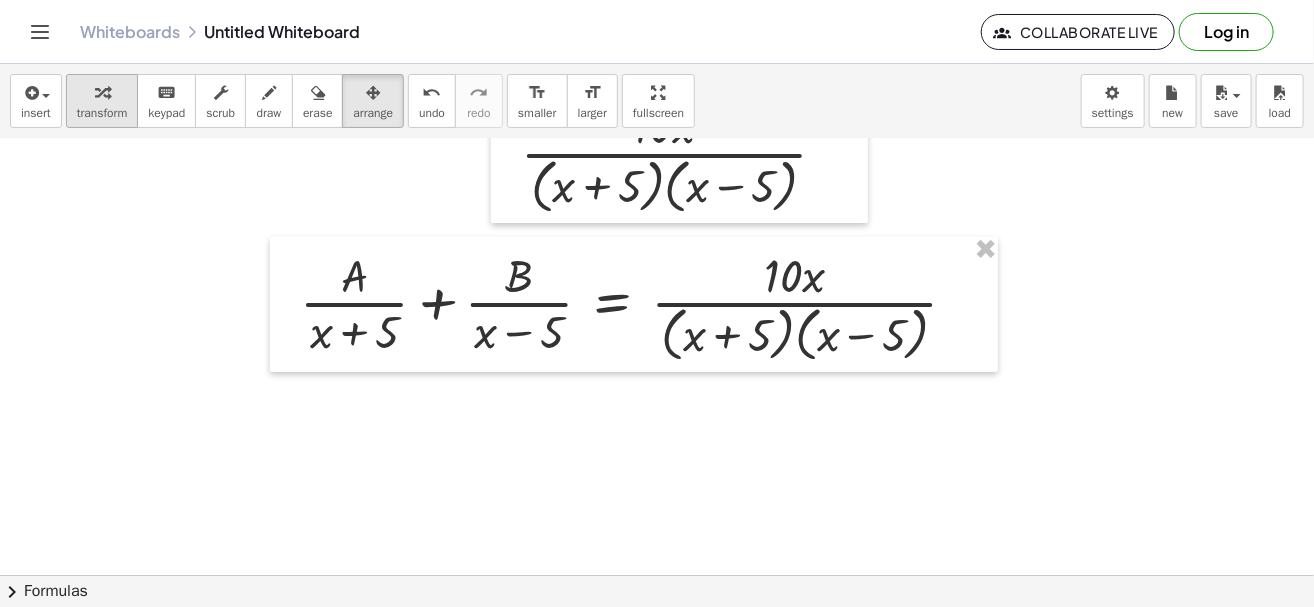 click on "transform" at bounding box center [102, 113] 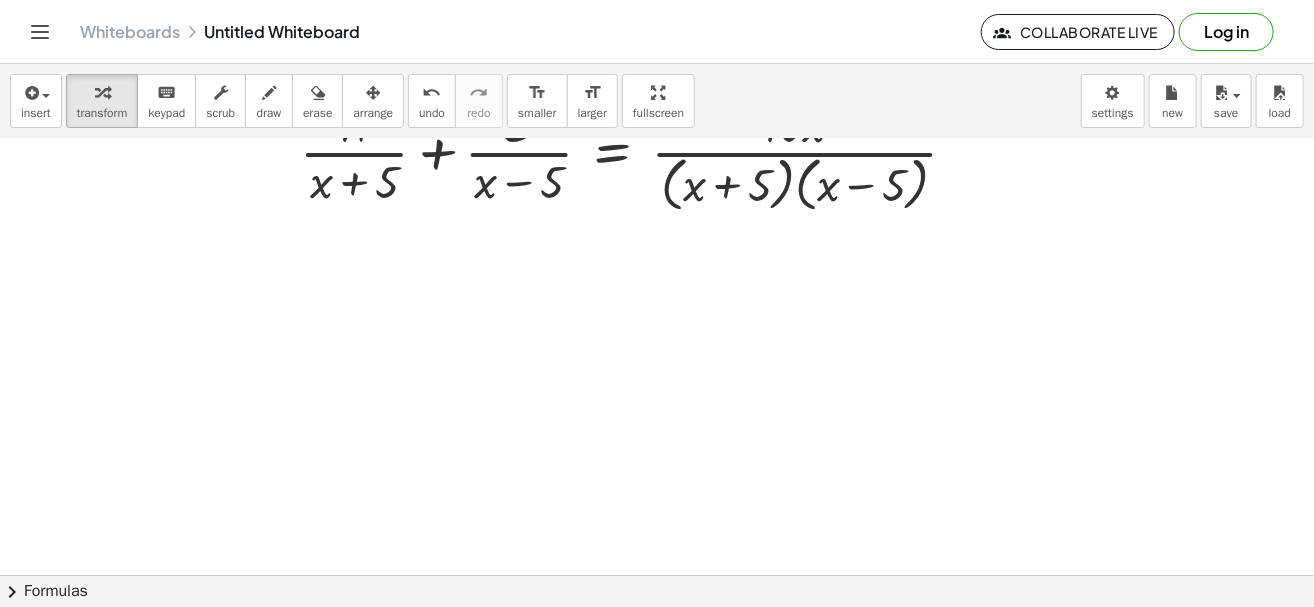 scroll, scrollTop: 350, scrollLeft: 0, axis: vertical 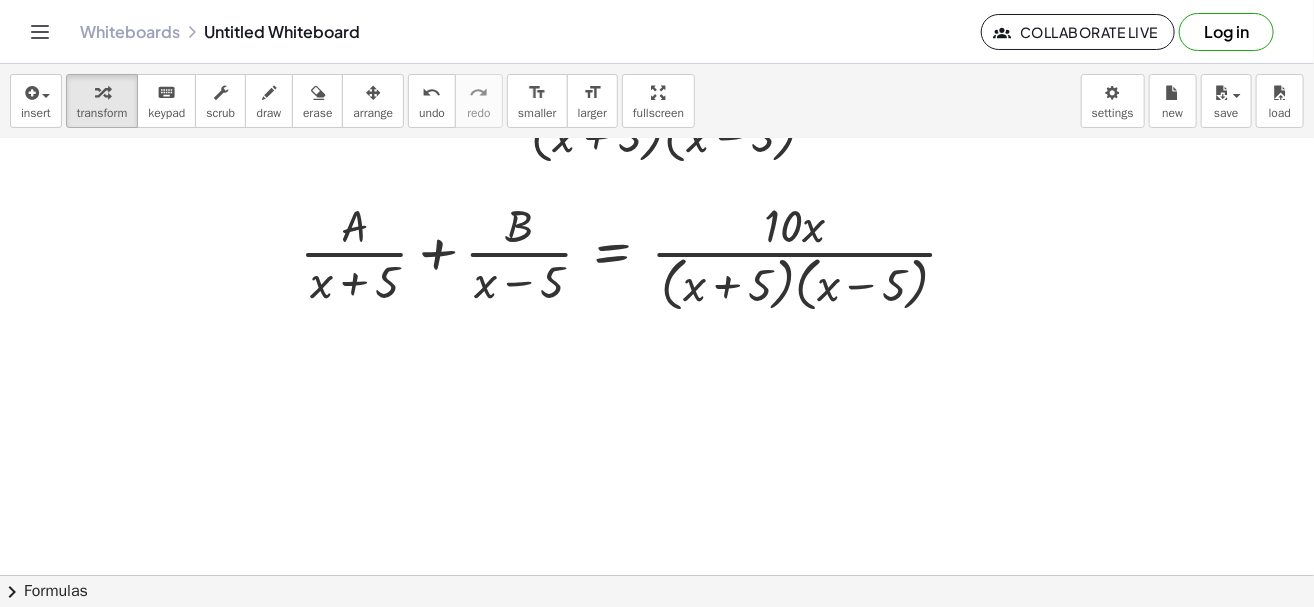 click at bounding box center [755, 443] 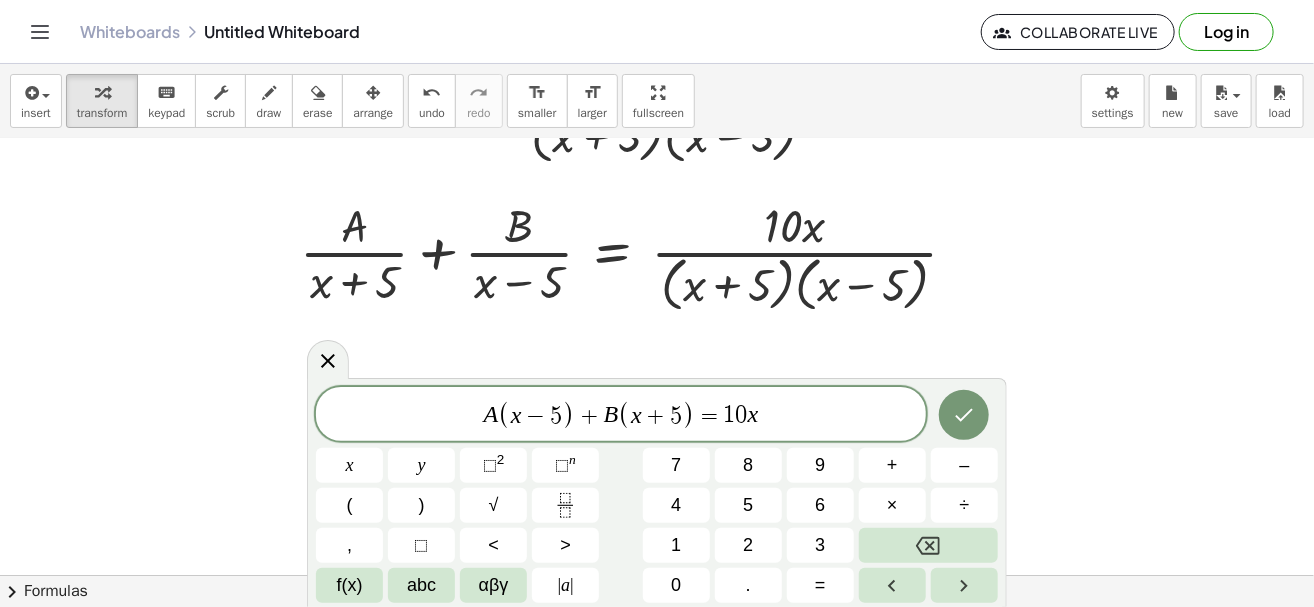 click at bounding box center [964, 415] 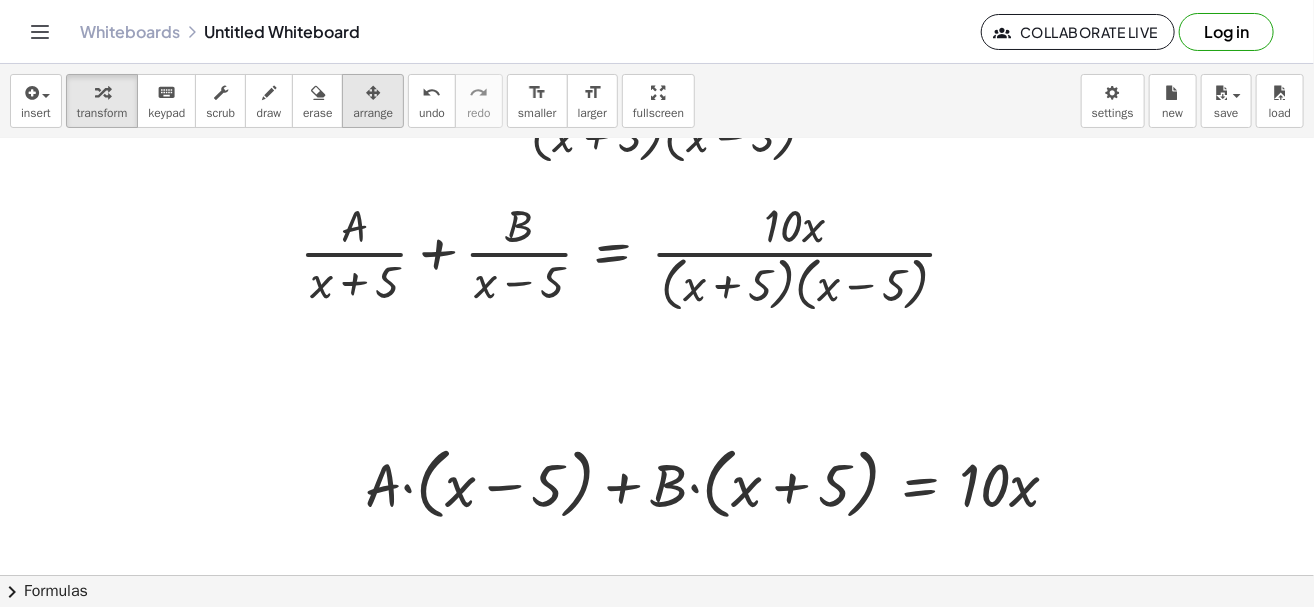 click at bounding box center [373, 92] 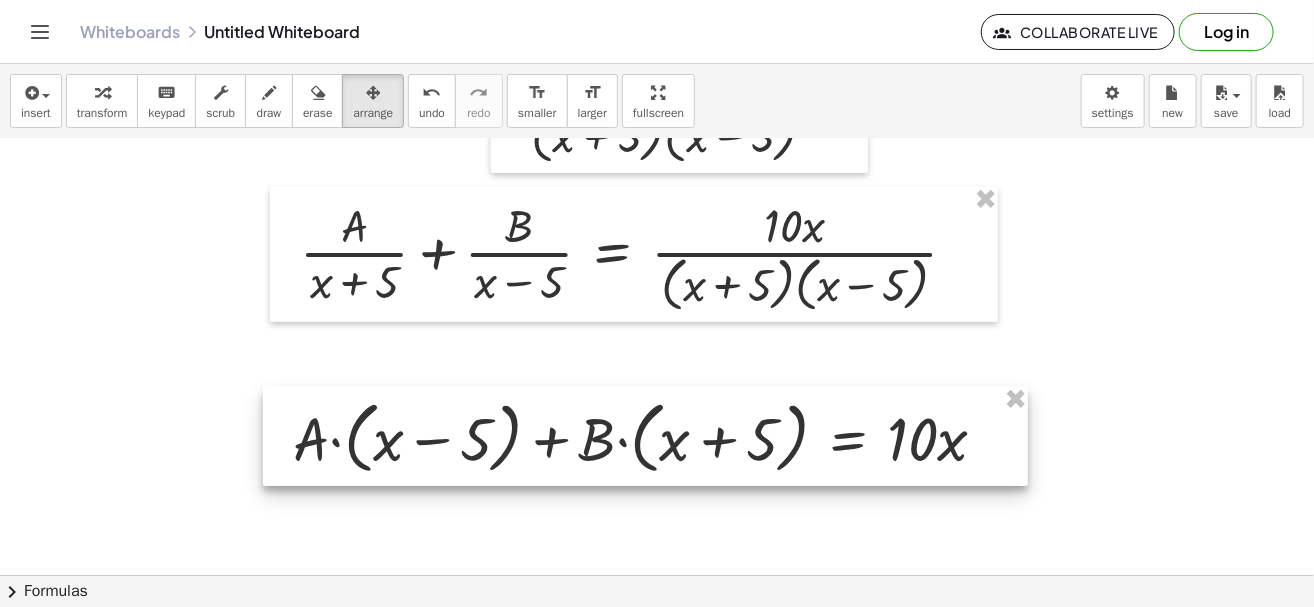 drag, startPoint x: 714, startPoint y: 463, endPoint x: 635, endPoint y: 392, distance: 106.21676 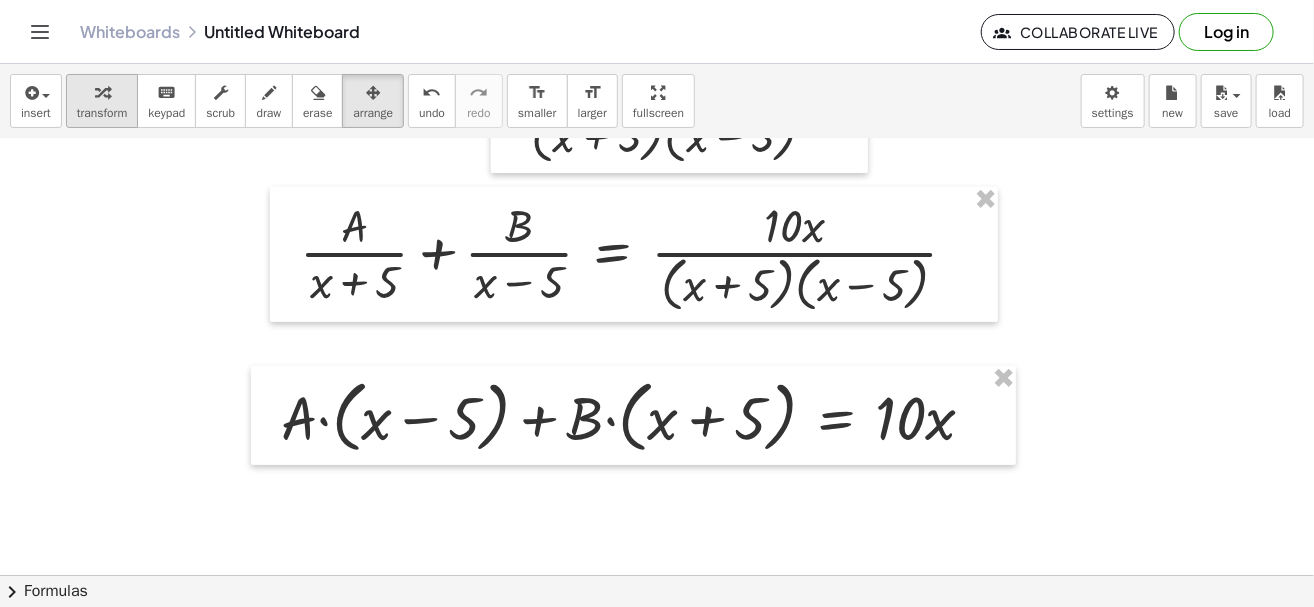 click at bounding box center [102, 92] 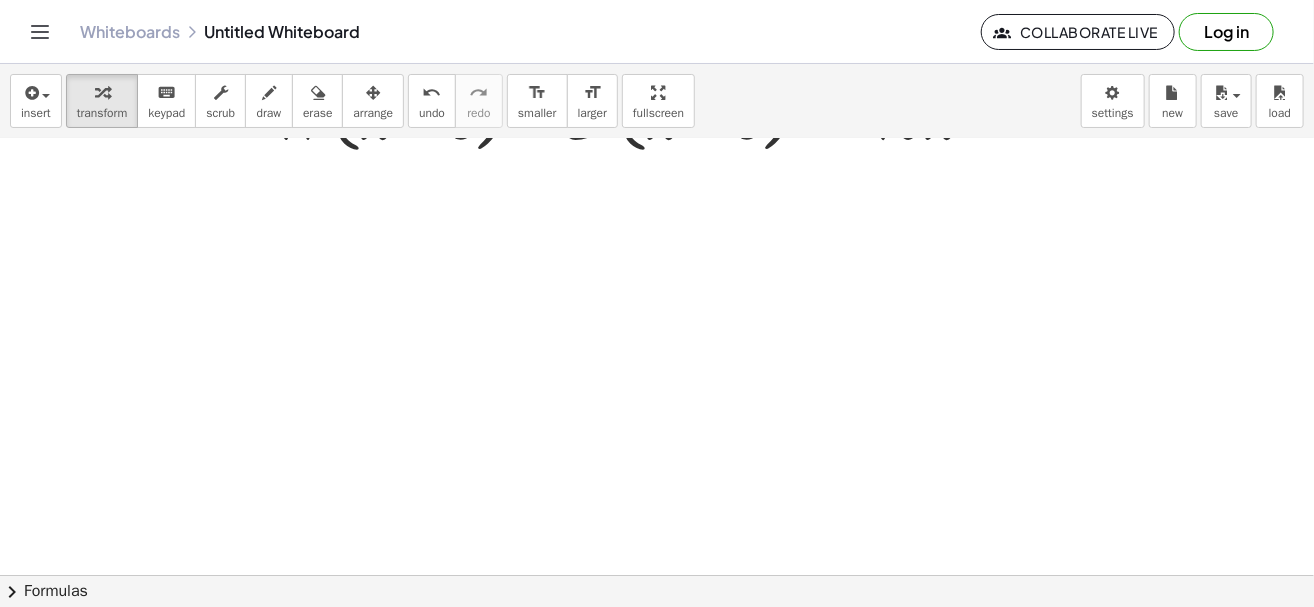 scroll, scrollTop: 550, scrollLeft: 0, axis: vertical 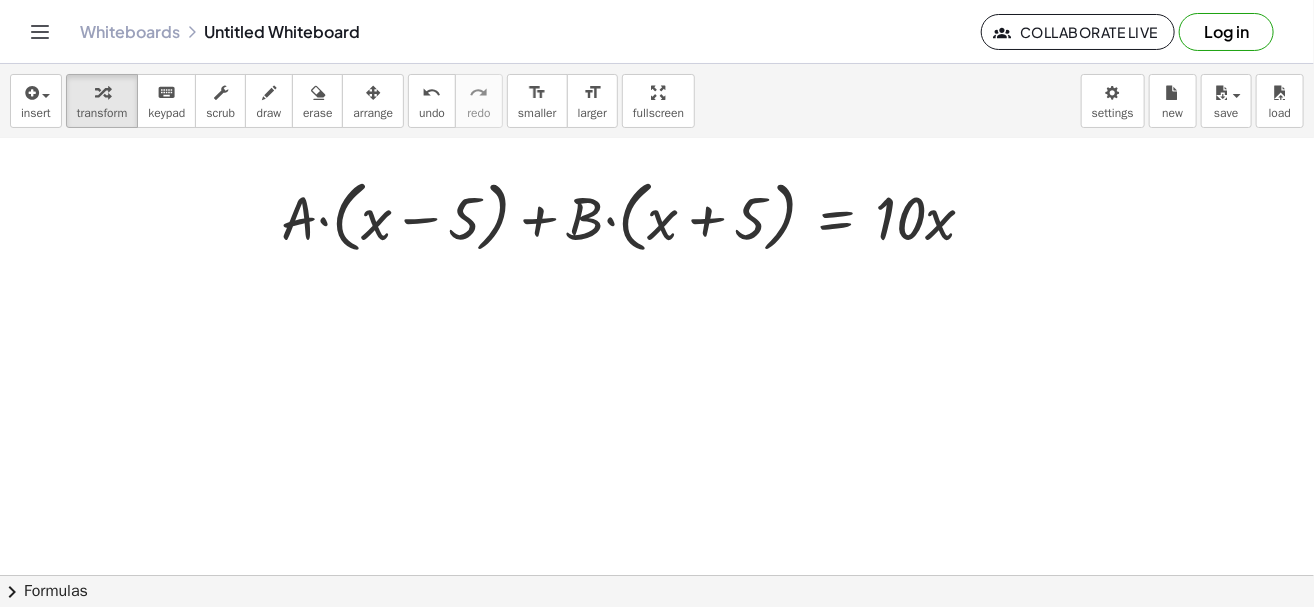 click at bounding box center (755, 243) 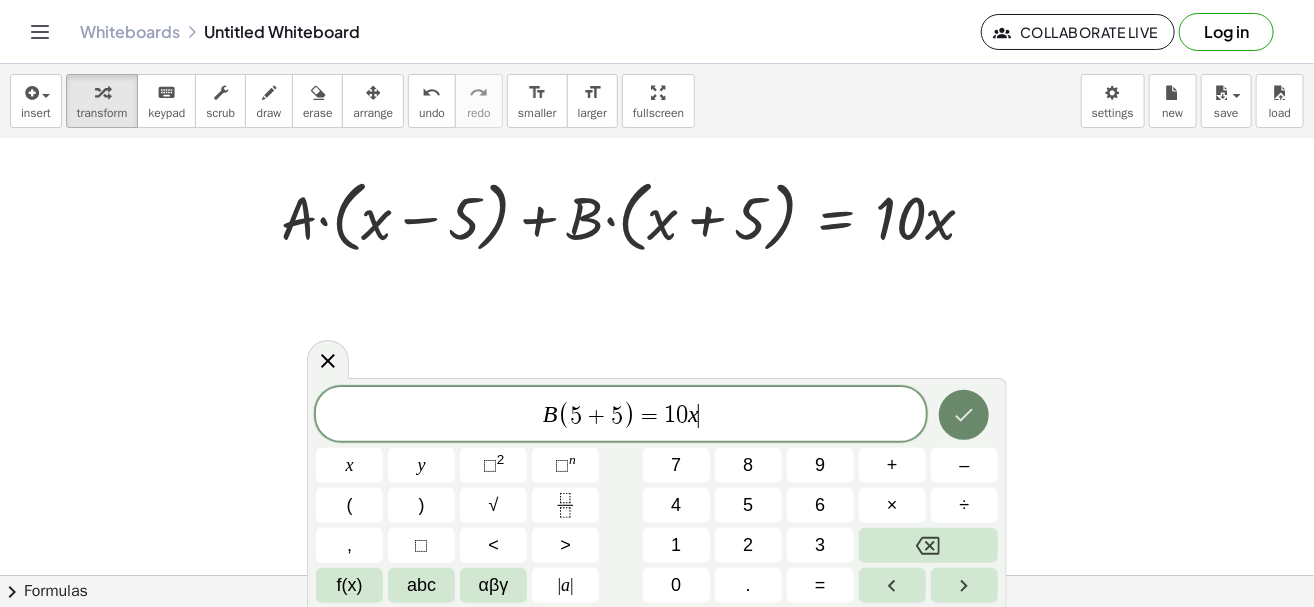 click at bounding box center (964, 415) 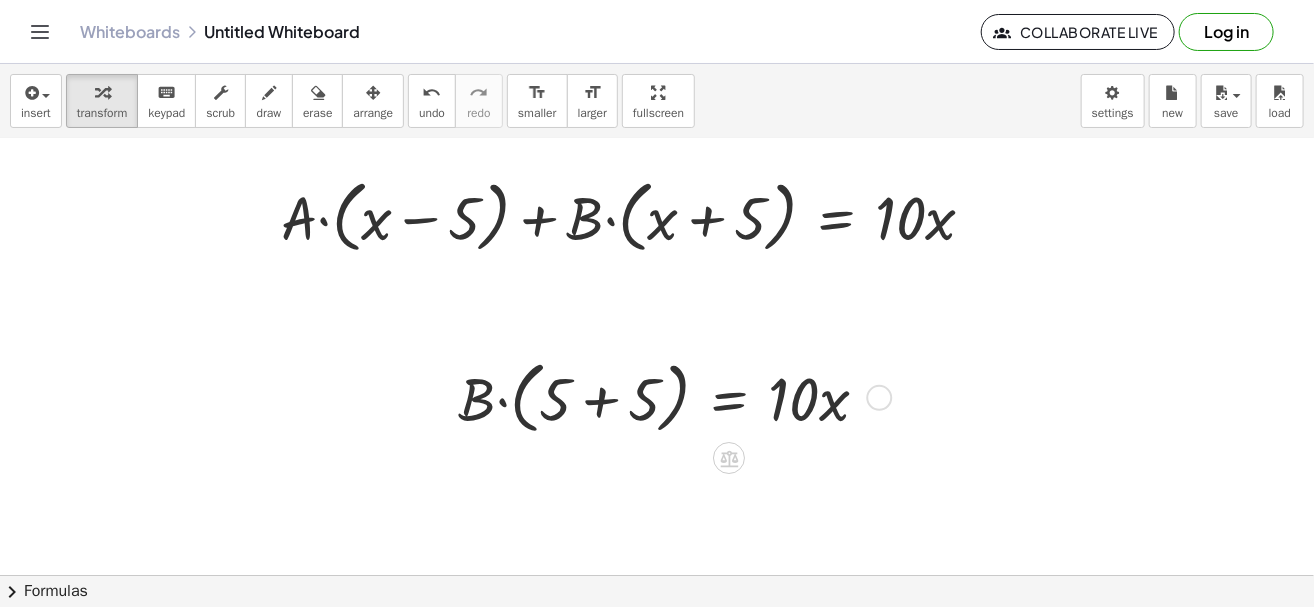 click at bounding box center [671, 396] 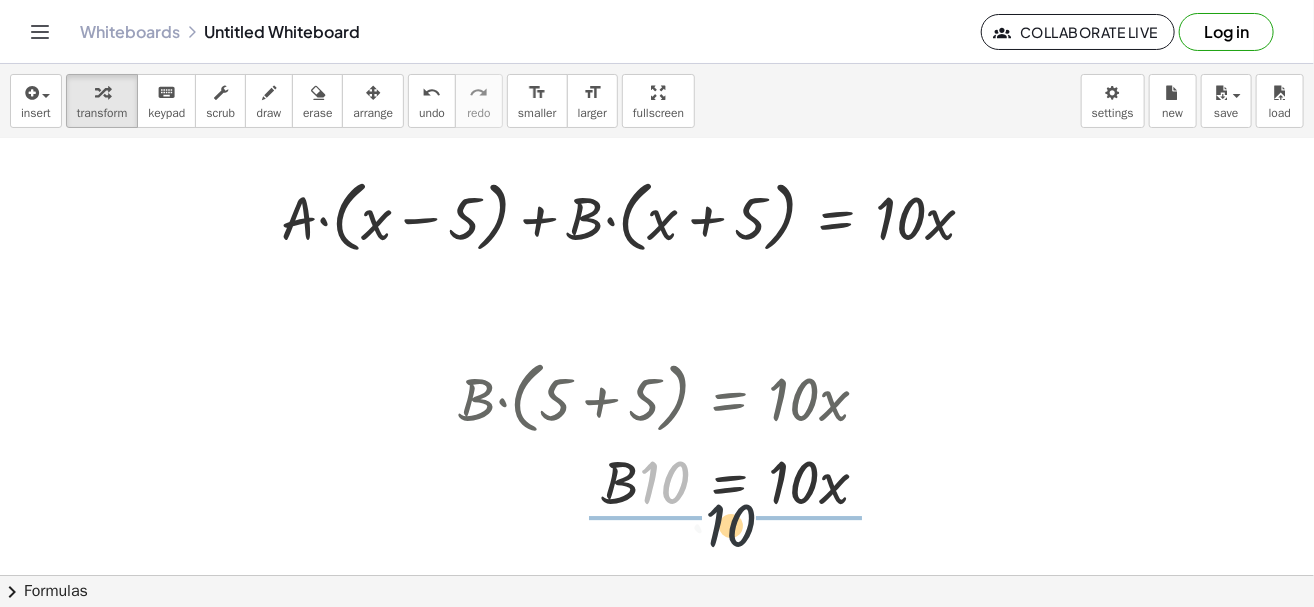 drag, startPoint x: 666, startPoint y: 480, endPoint x: 761, endPoint y: 526, distance: 105.550934 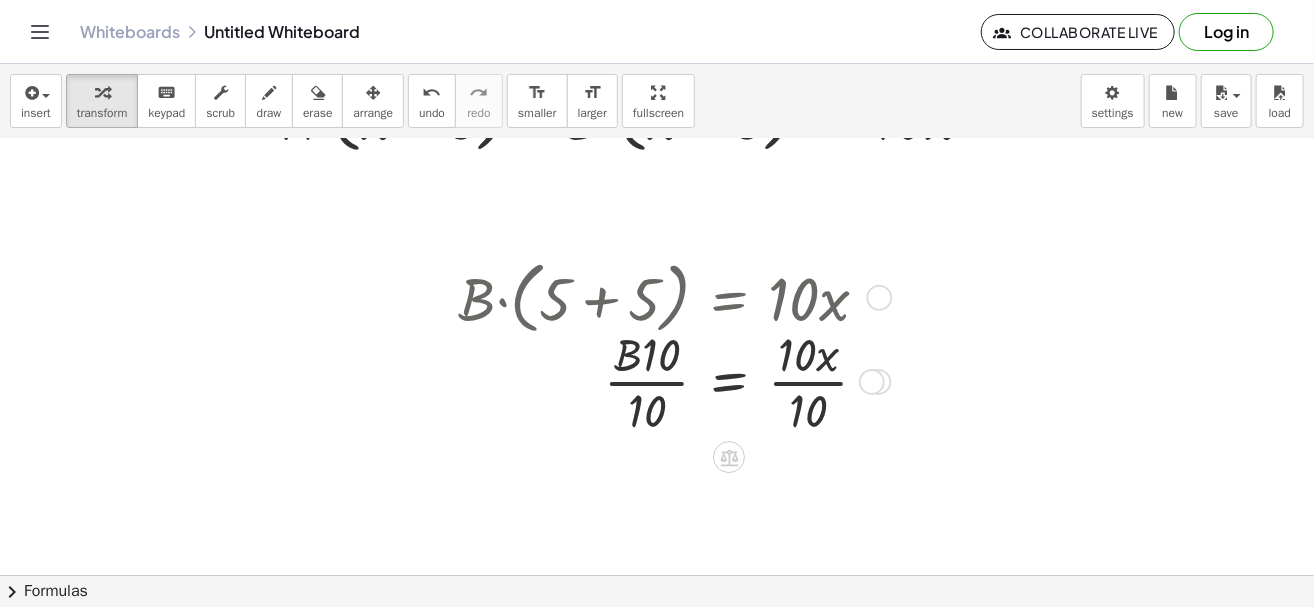 scroll, scrollTop: 550, scrollLeft: 0, axis: vertical 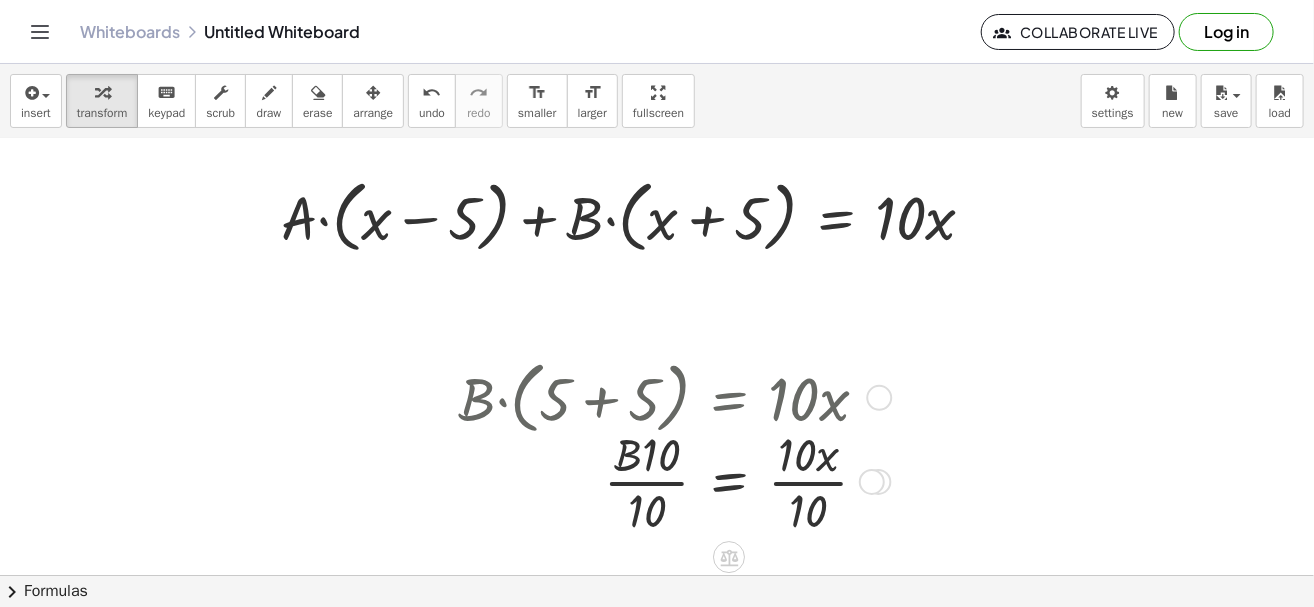 click at bounding box center (671, 480) 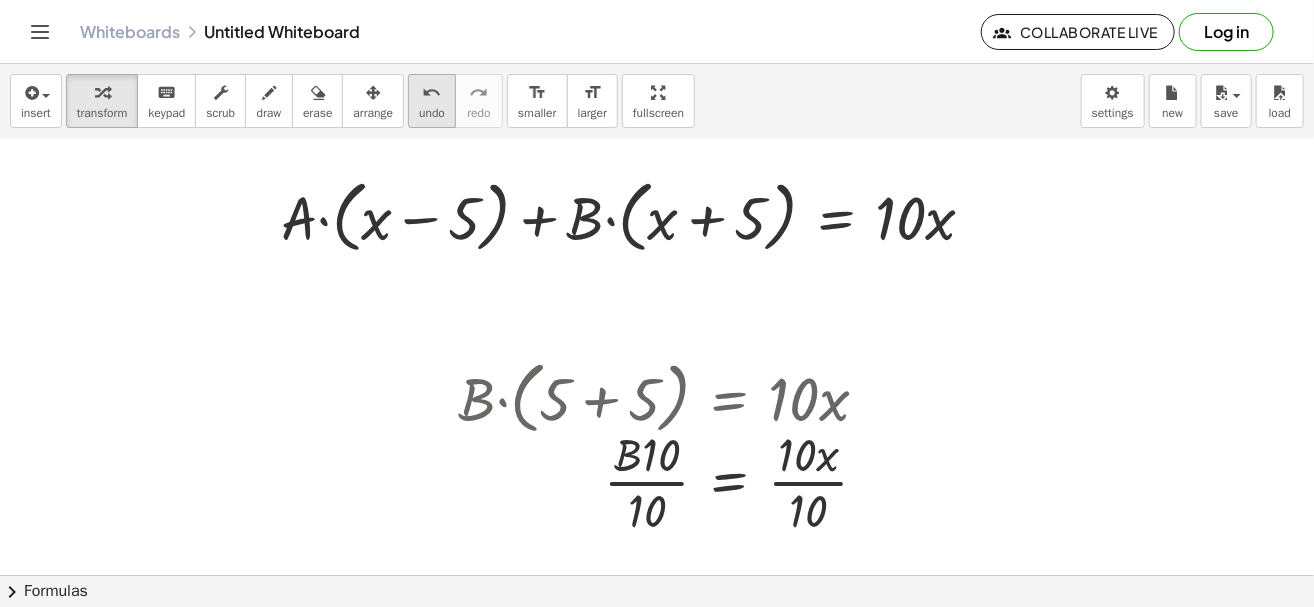 click on "undo undo" at bounding box center (432, 101) 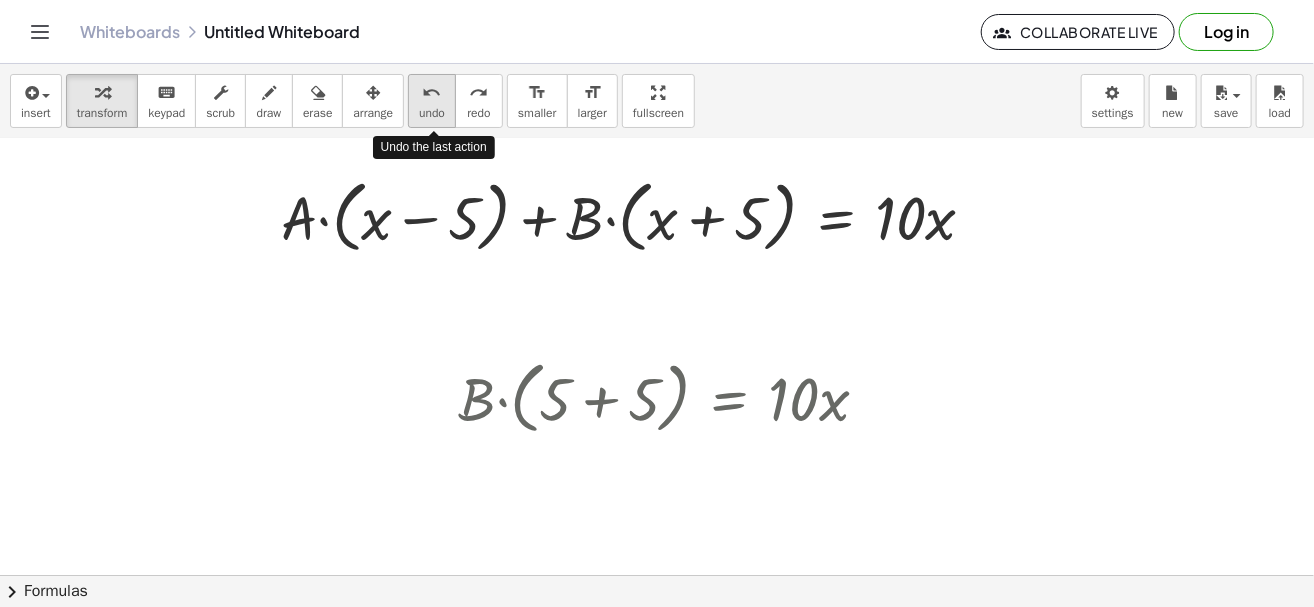 click on "undo undo" at bounding box center (432, 101) 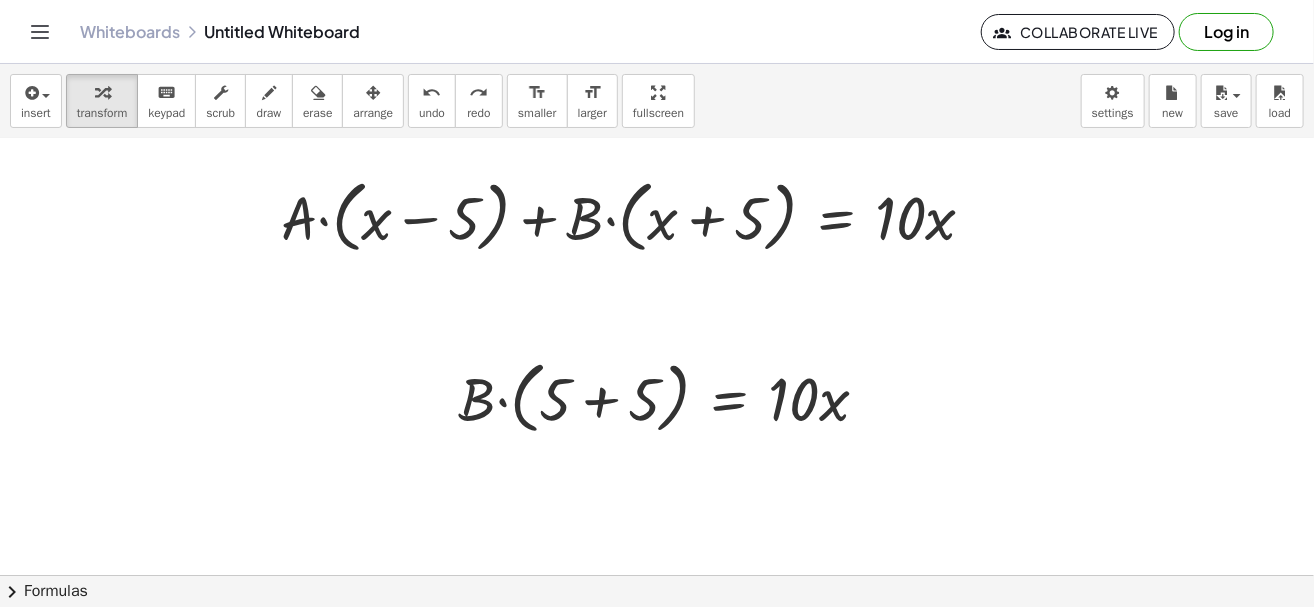 scroll, scrollTop: 650, scrollLeft: 0, axis: vertical 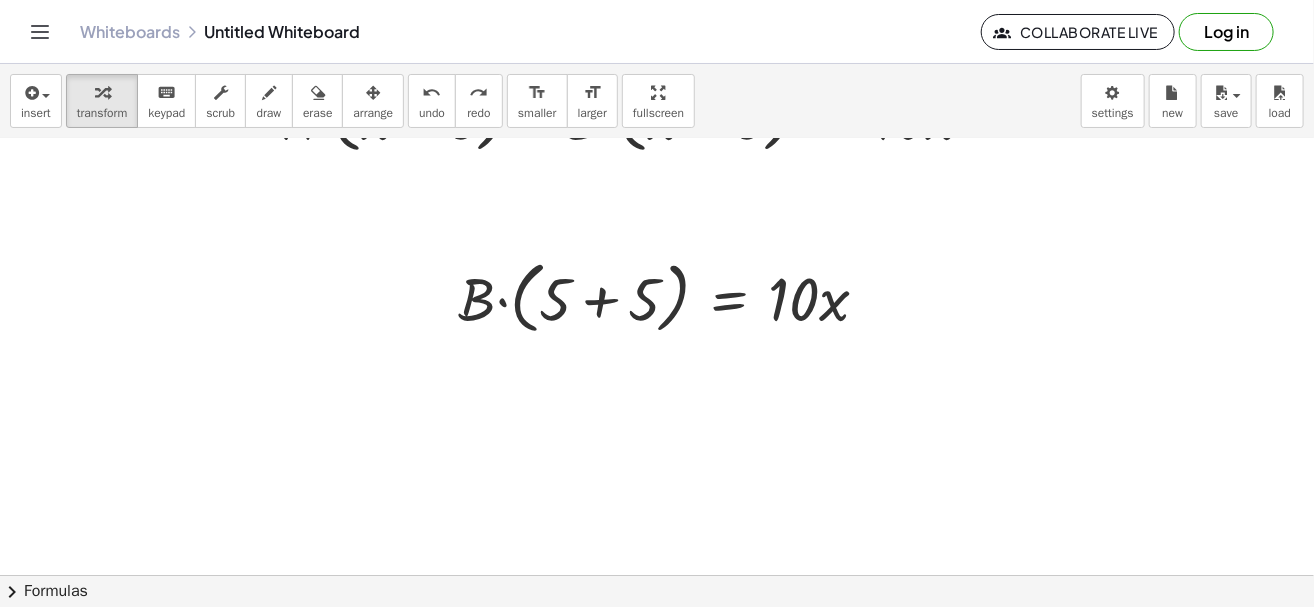 click at bounding box center (755, 143) 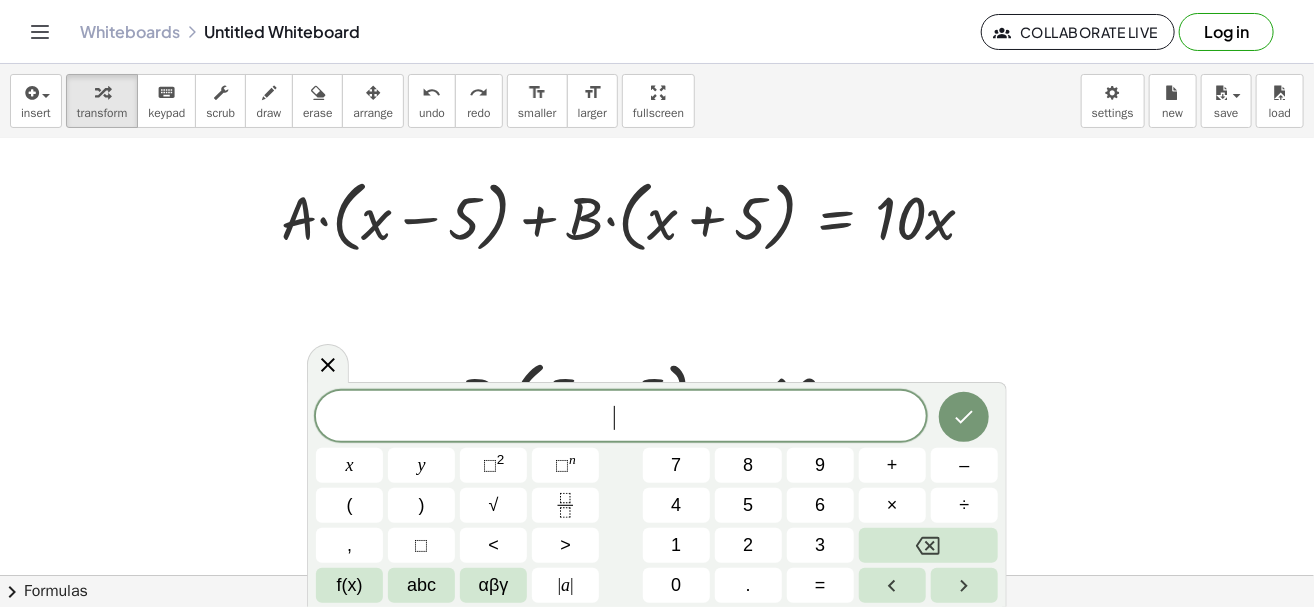 scroll, scrollTop: 650, scrollLeft: 0, axis: vertical 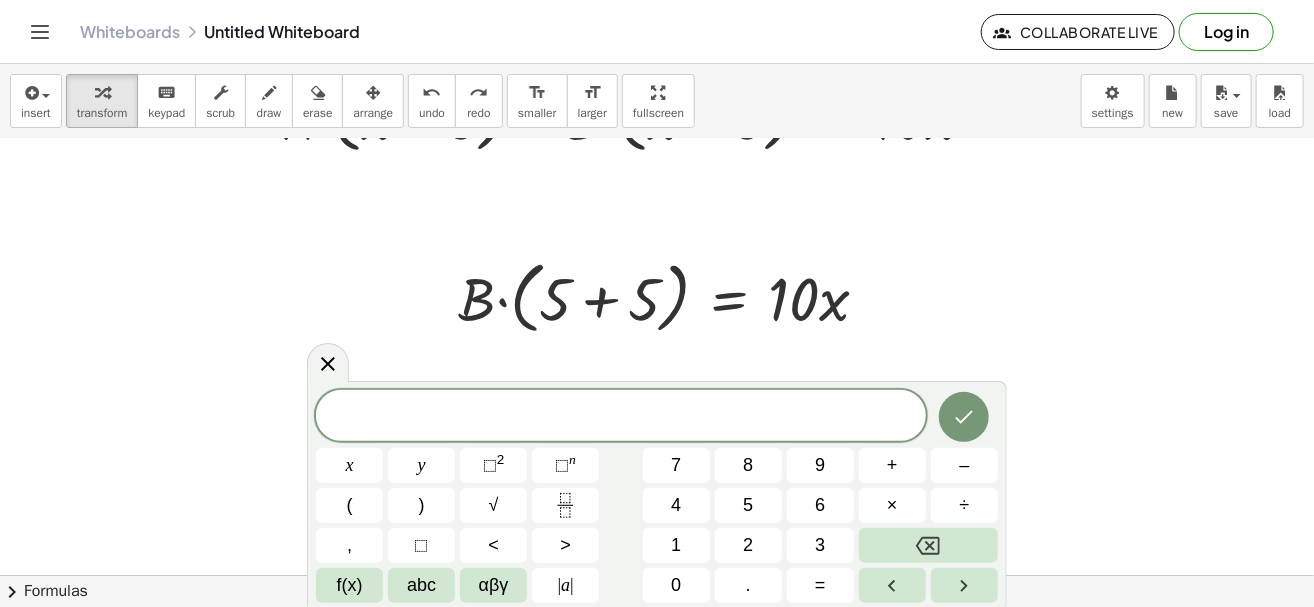drag, startPoint x: 335, startPoint y: 358, endPoint x: 355, endPoint y: 349, distance: 21.931713 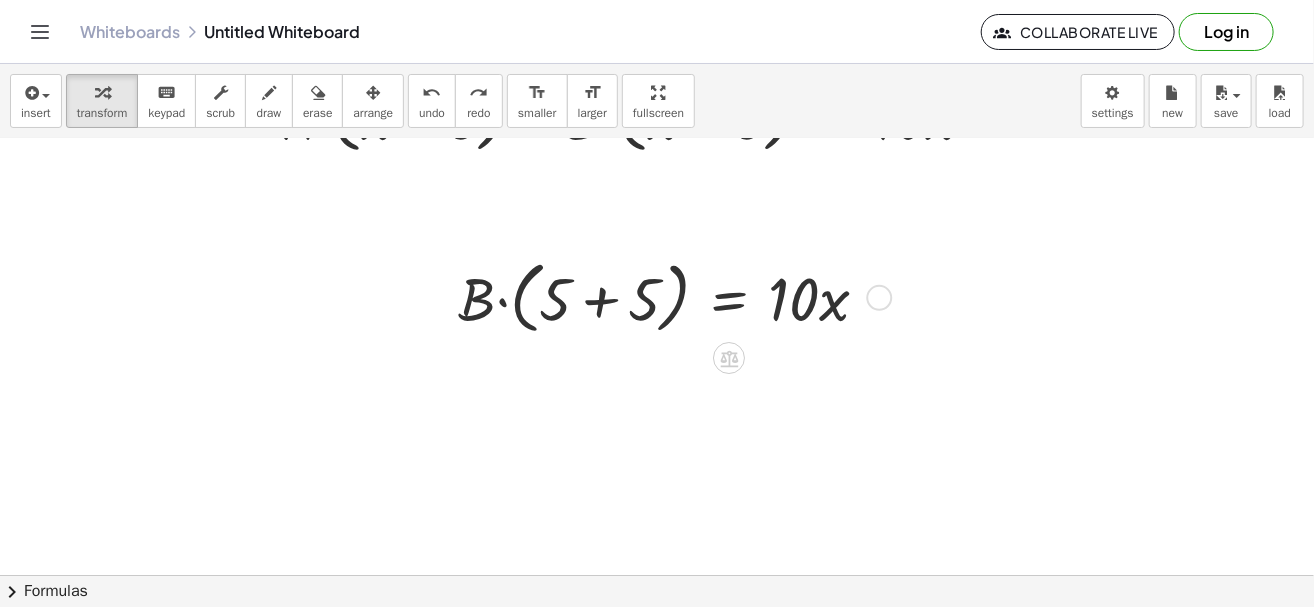 click at bounding box center [880, 298] 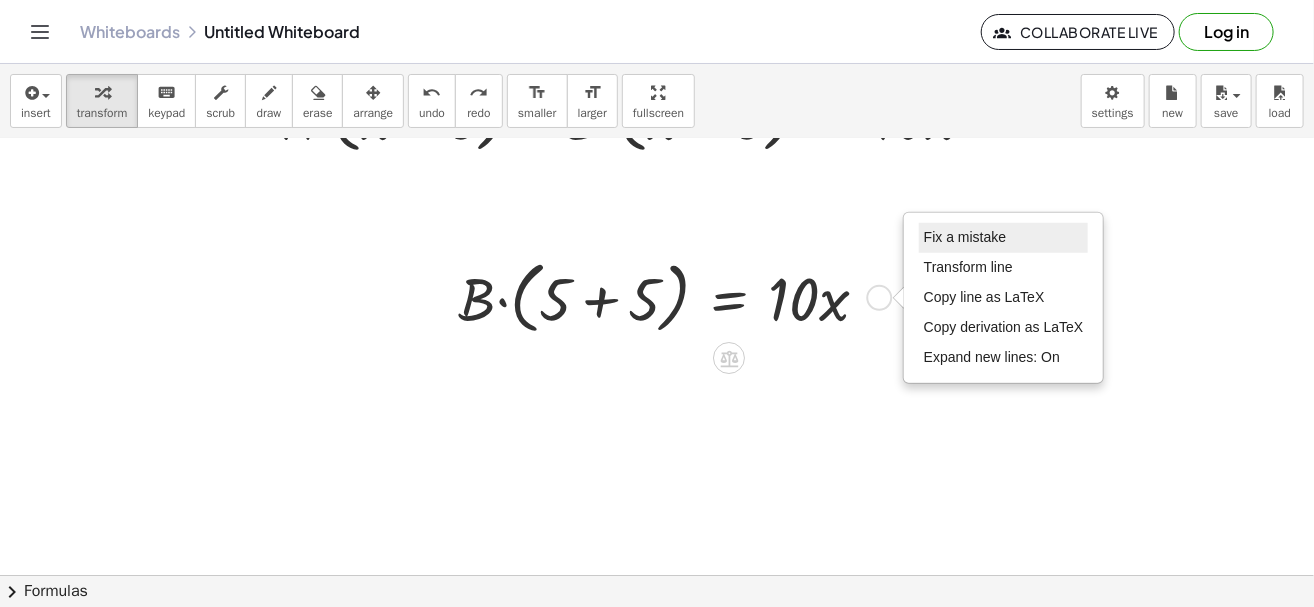 click on "Fix a mistake" at bounding box center [965, 237] 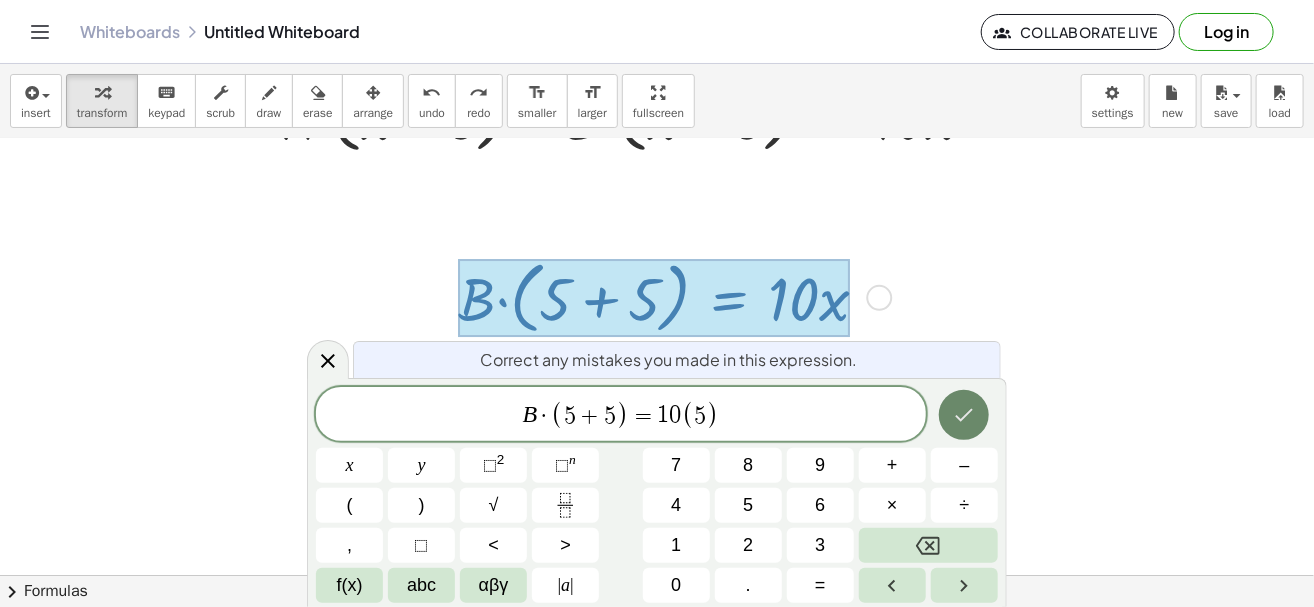 click 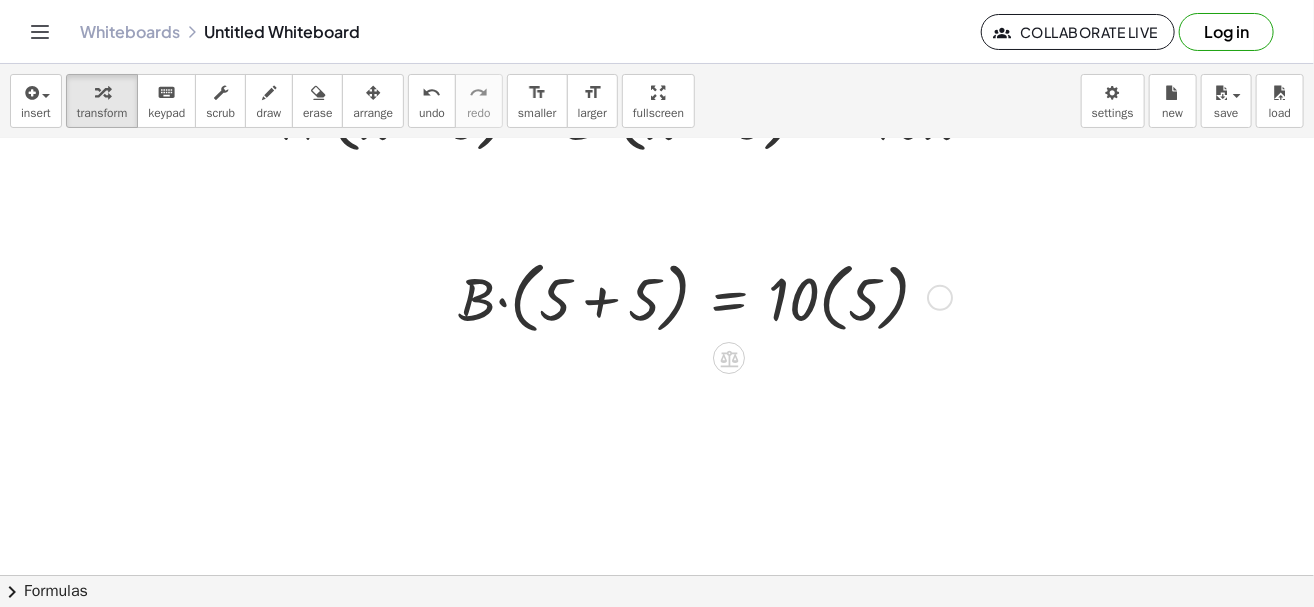 click at bounding box center [701, 296] 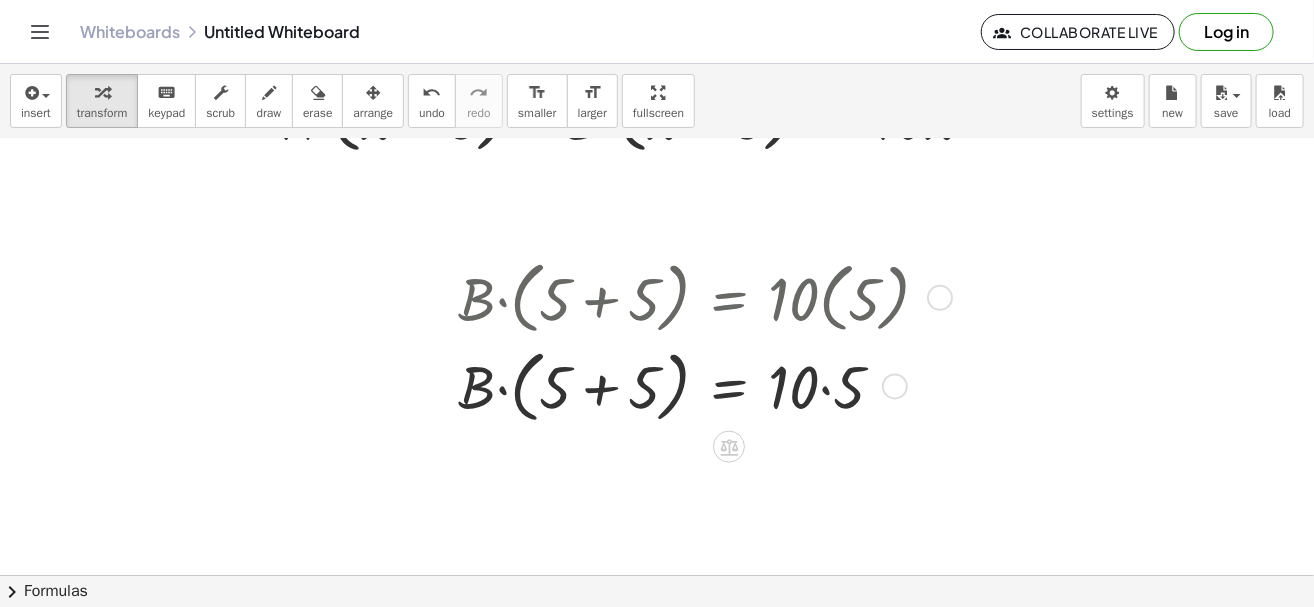 click at bounding box center (701, 385) 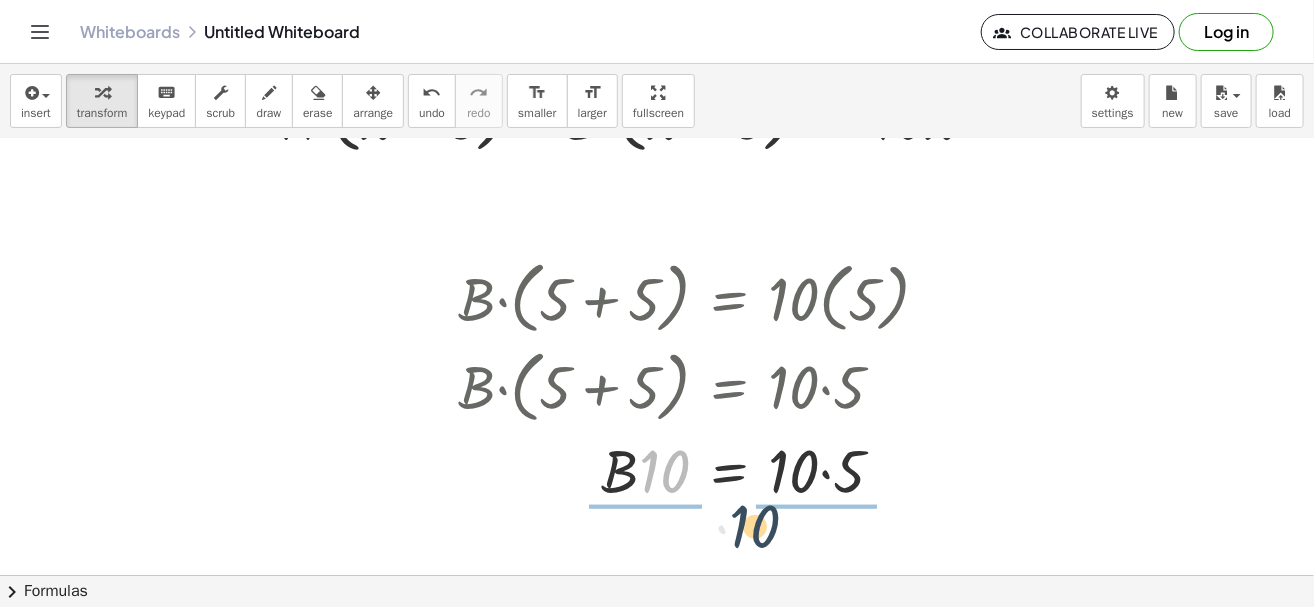 drag, startPoint x: 683, startPoint y: 466, endPoint x: 791, endPoint y: 514, distance: 118.186295 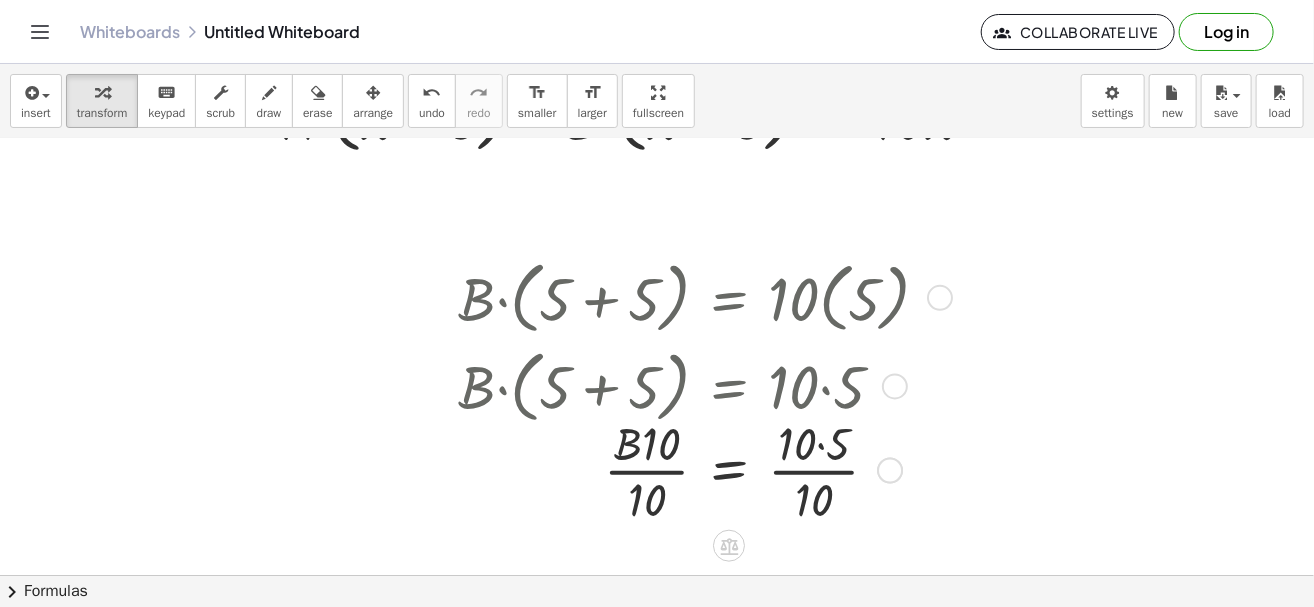 click at bounding box center (701, 469) 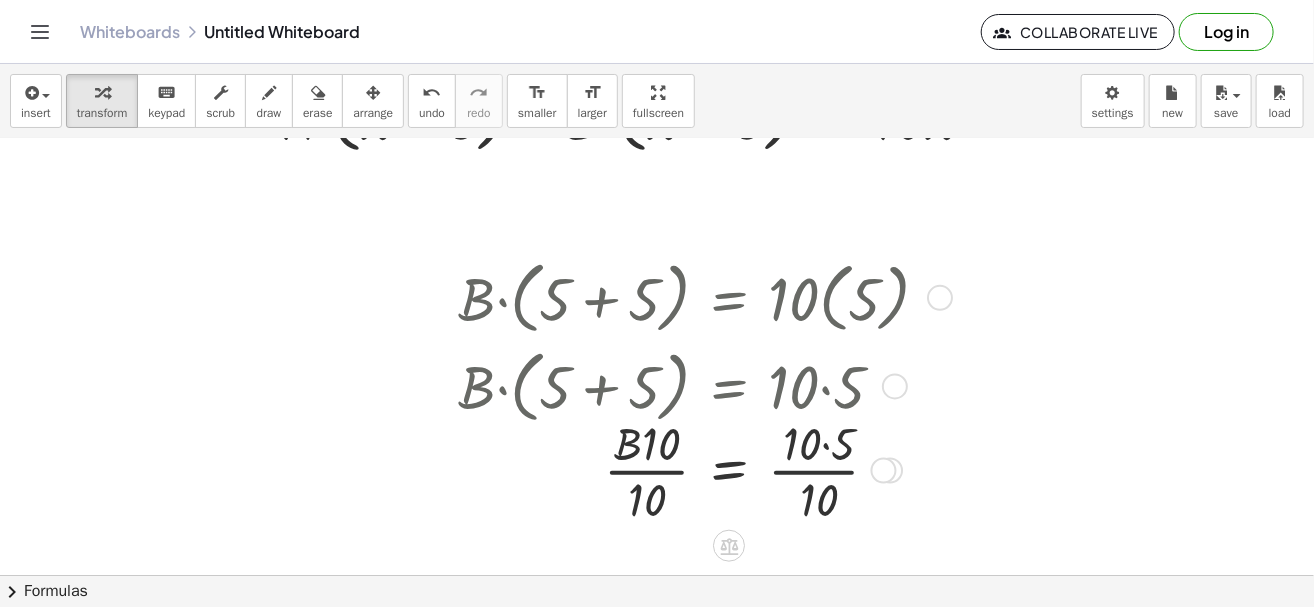 click at bounding box center (701, 469) 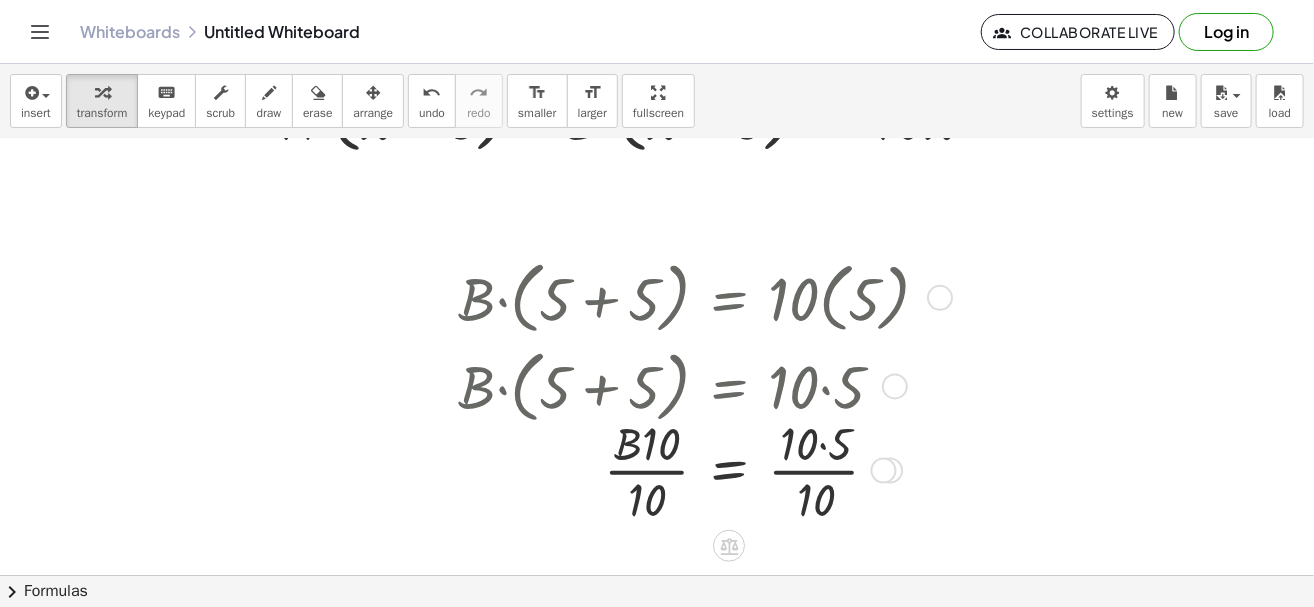 click at bounding box center (701, 469) 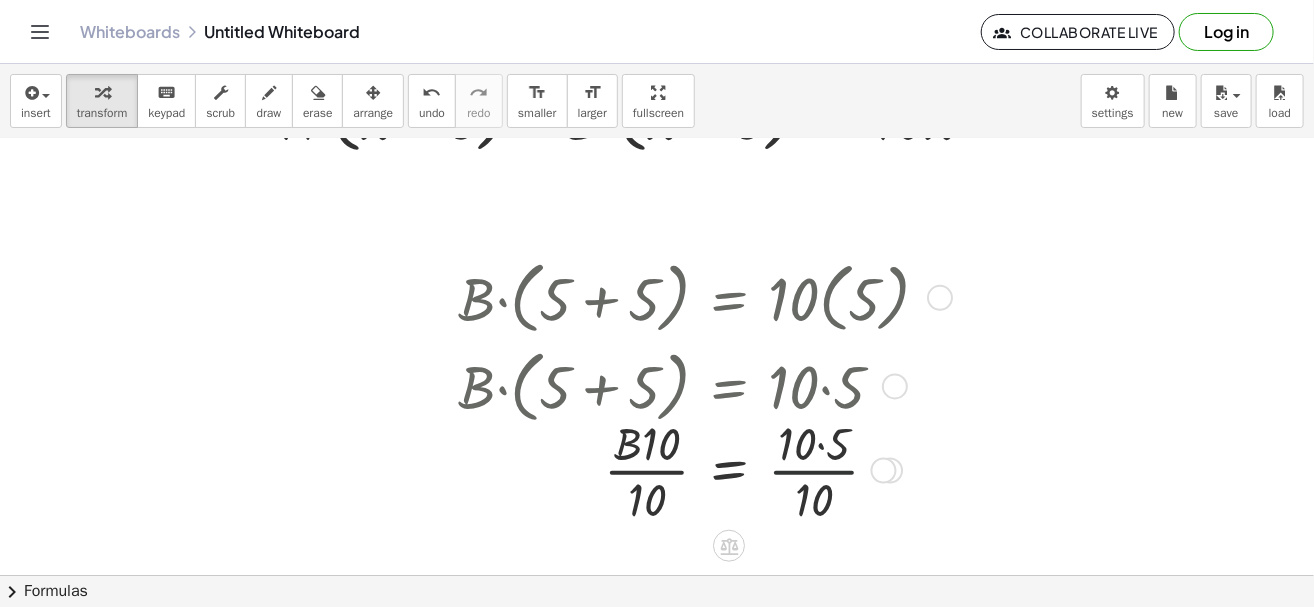 click at bounding box center [701, 469] 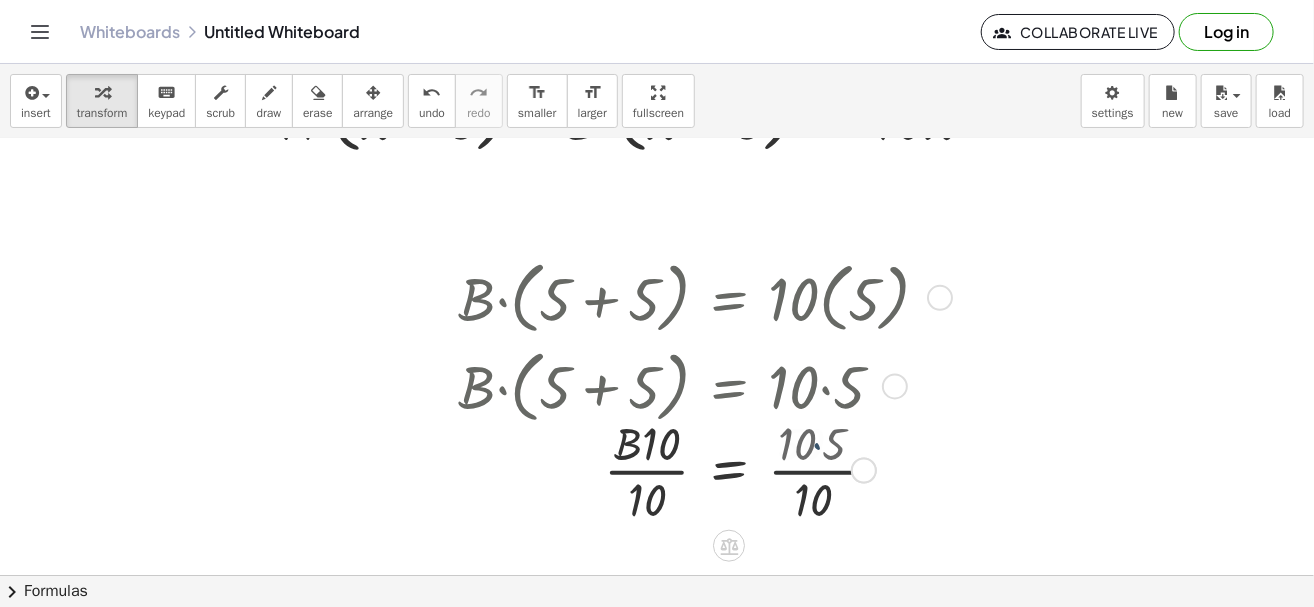 click at bounding box center (701, 469) 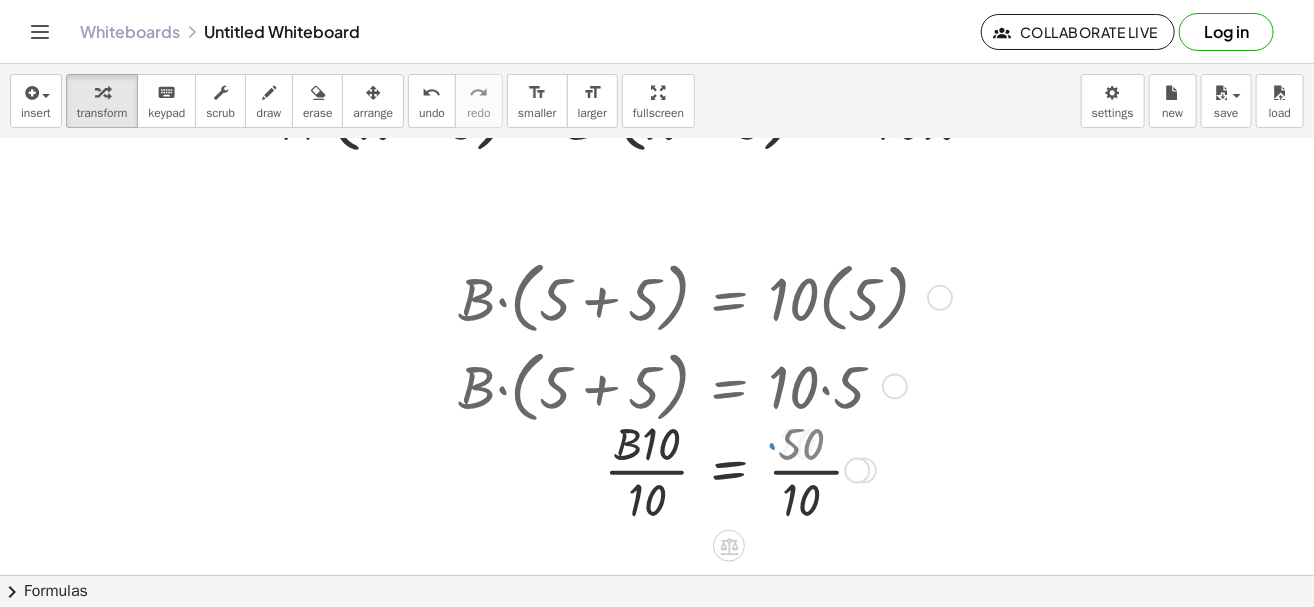 click at bounding box center (701, 469) 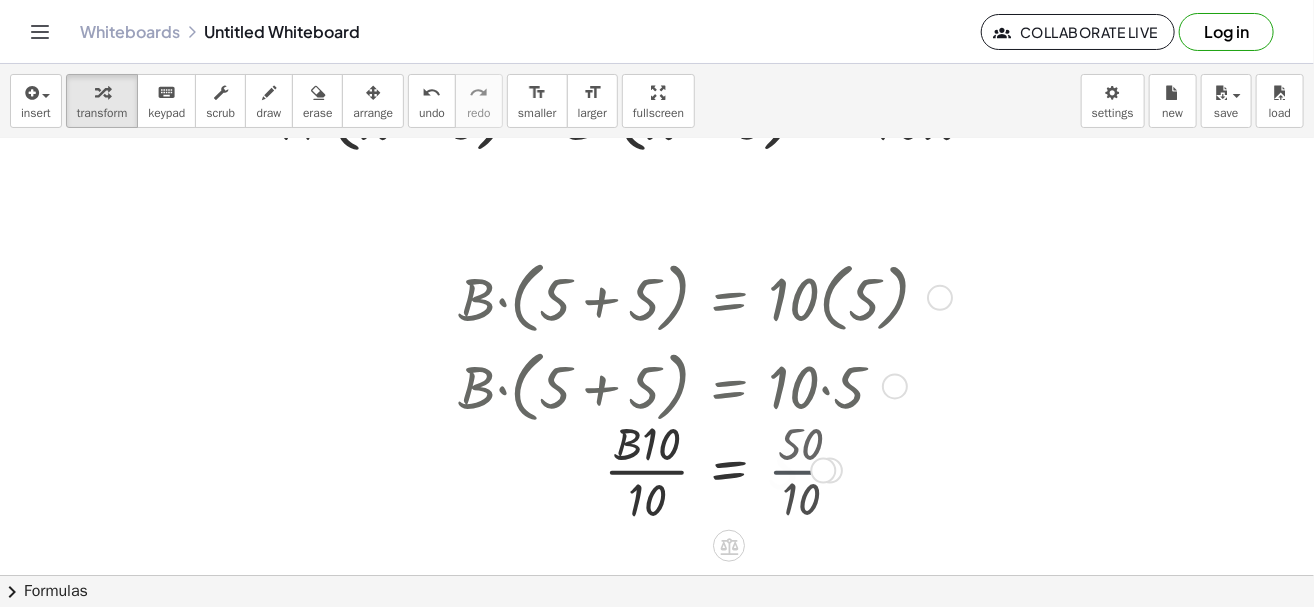 click at bounding box center [701, 469] 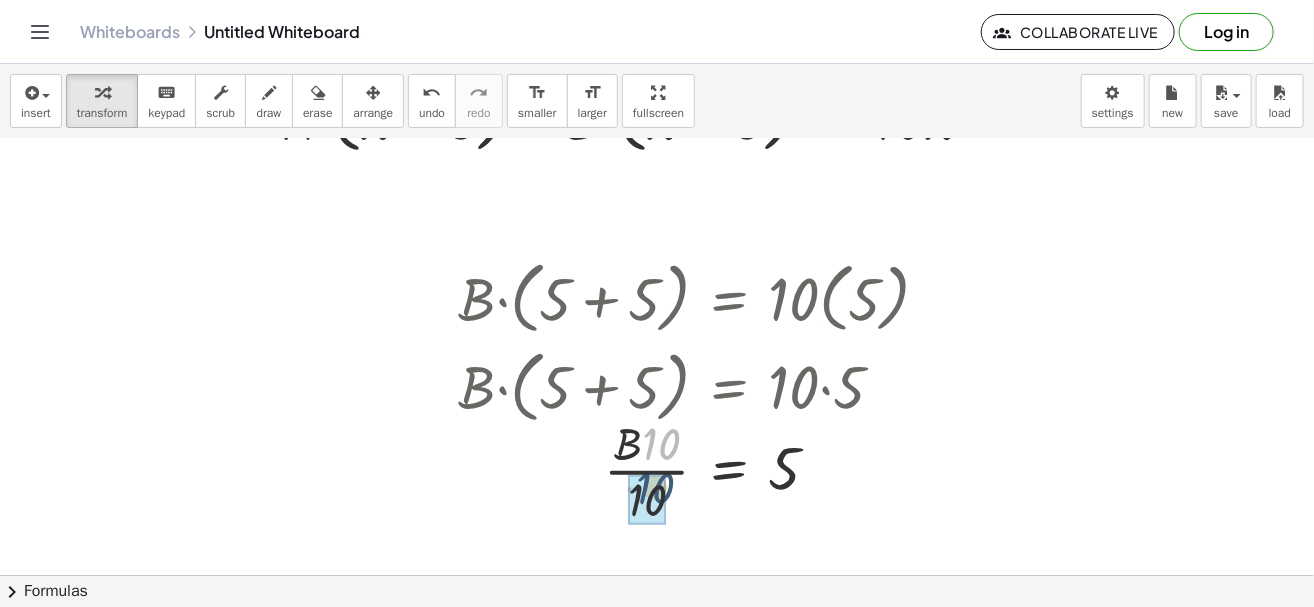 drag, startPoint x: 655, startPoint y: 442, endPoint x: 640, endPoint y: 484, distance: 44.598206 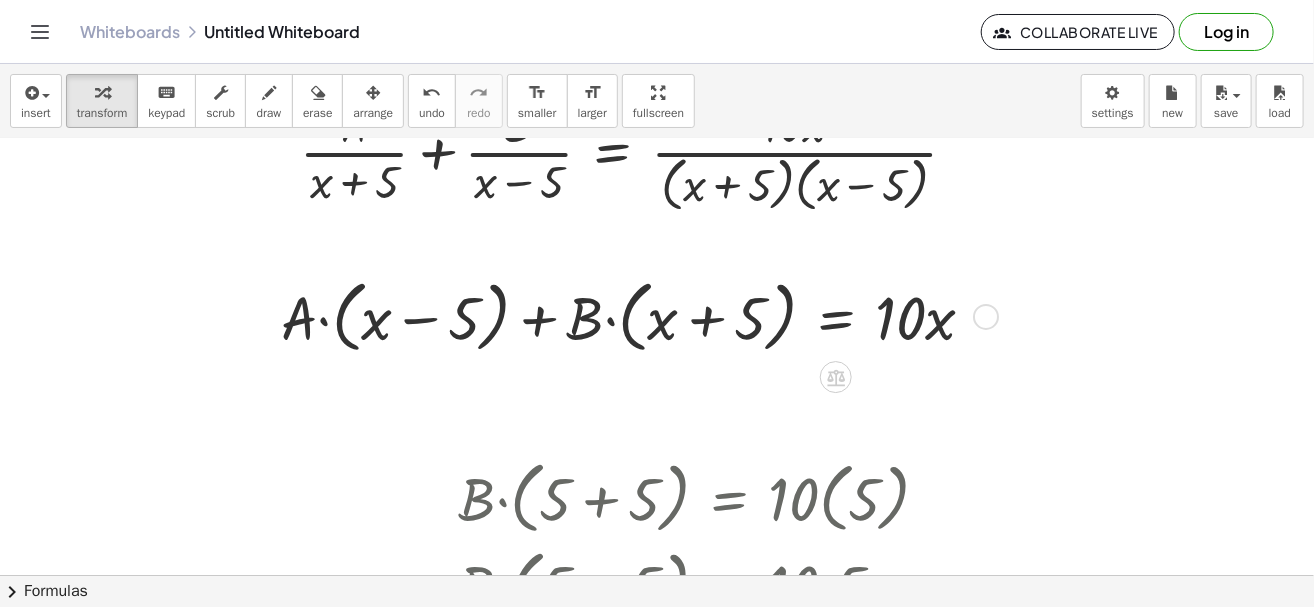 scroll, scrollTop: 650, scrollLeft: 0, axis: vertical 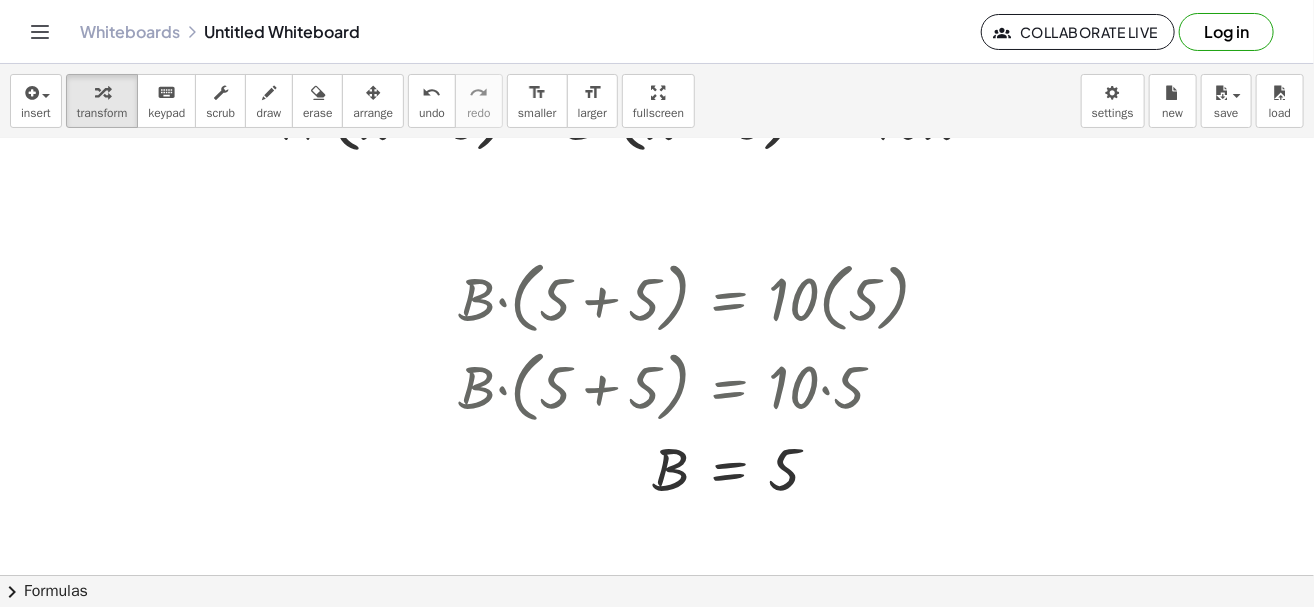 click at bounding box center [755, 143] 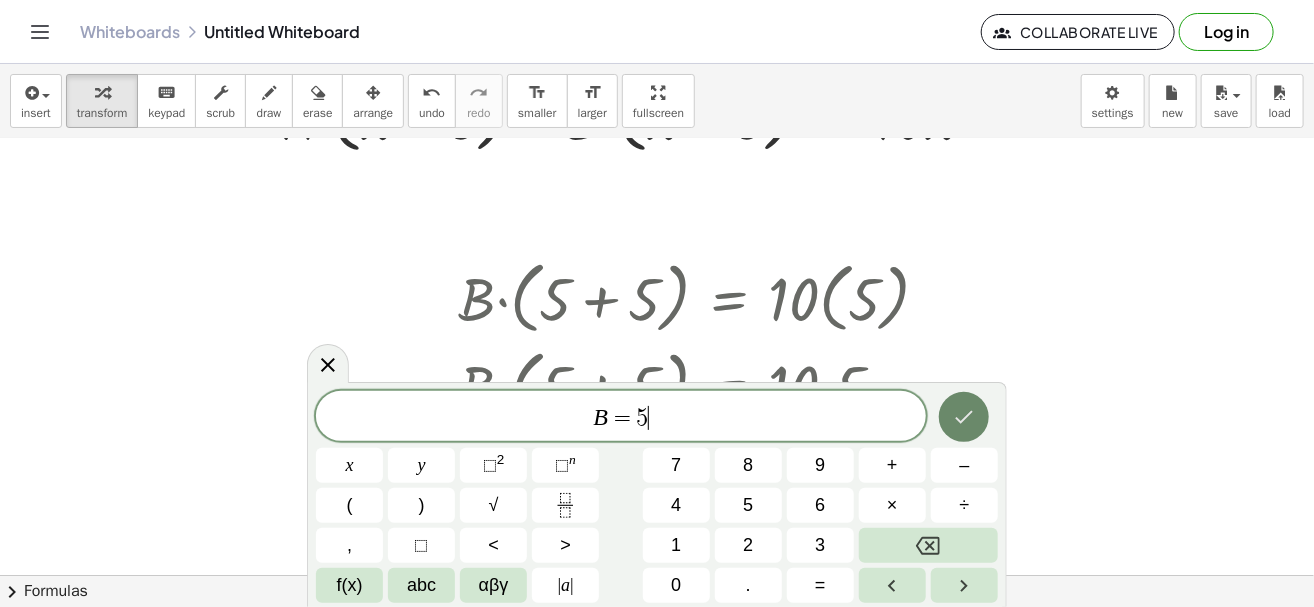 click 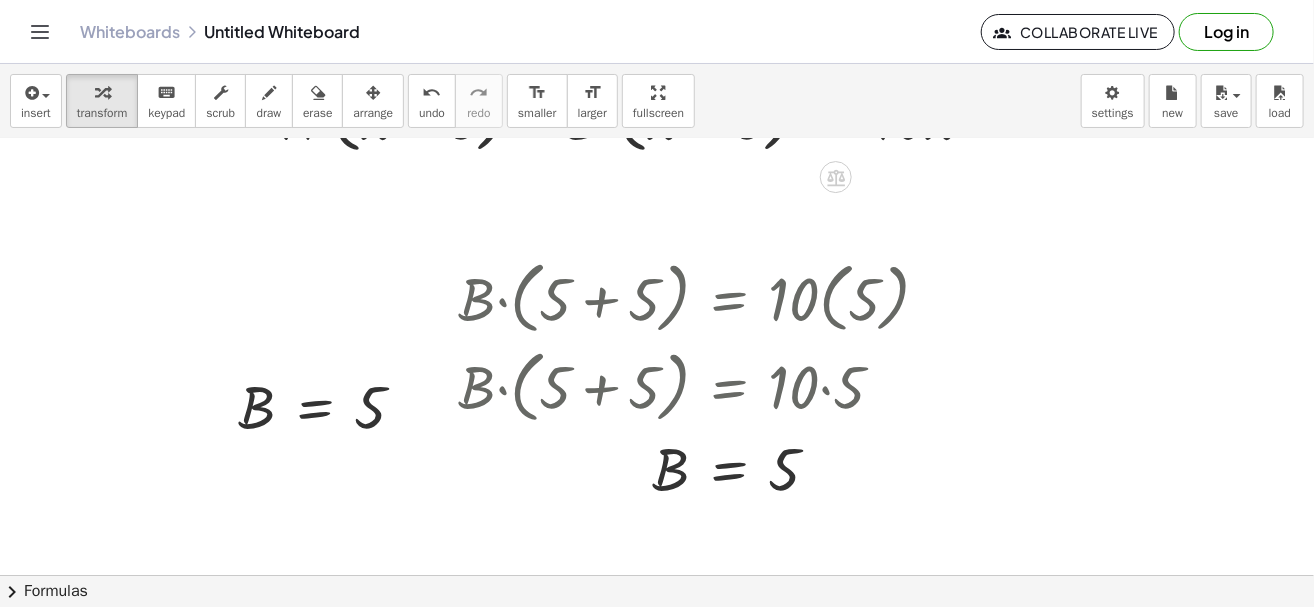 click at bounding box center [373, 92] 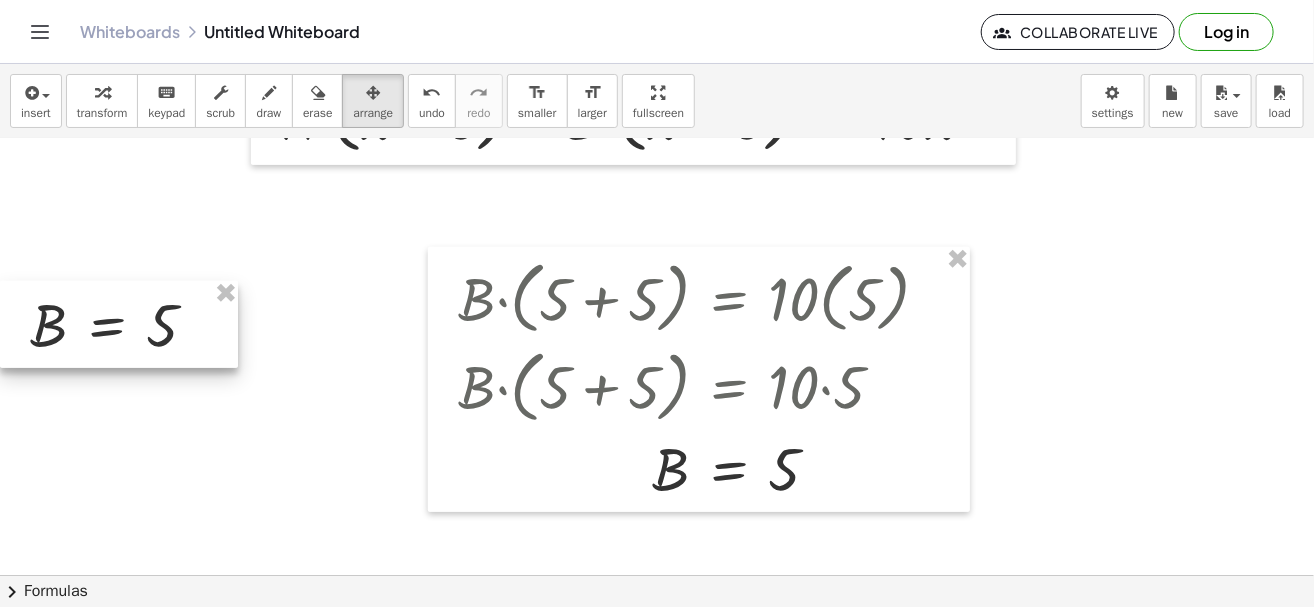 drag, startPoint x: 294, startPoint y: 400, endPoint x: 100, endPoint y: 310, distance: 213.85977 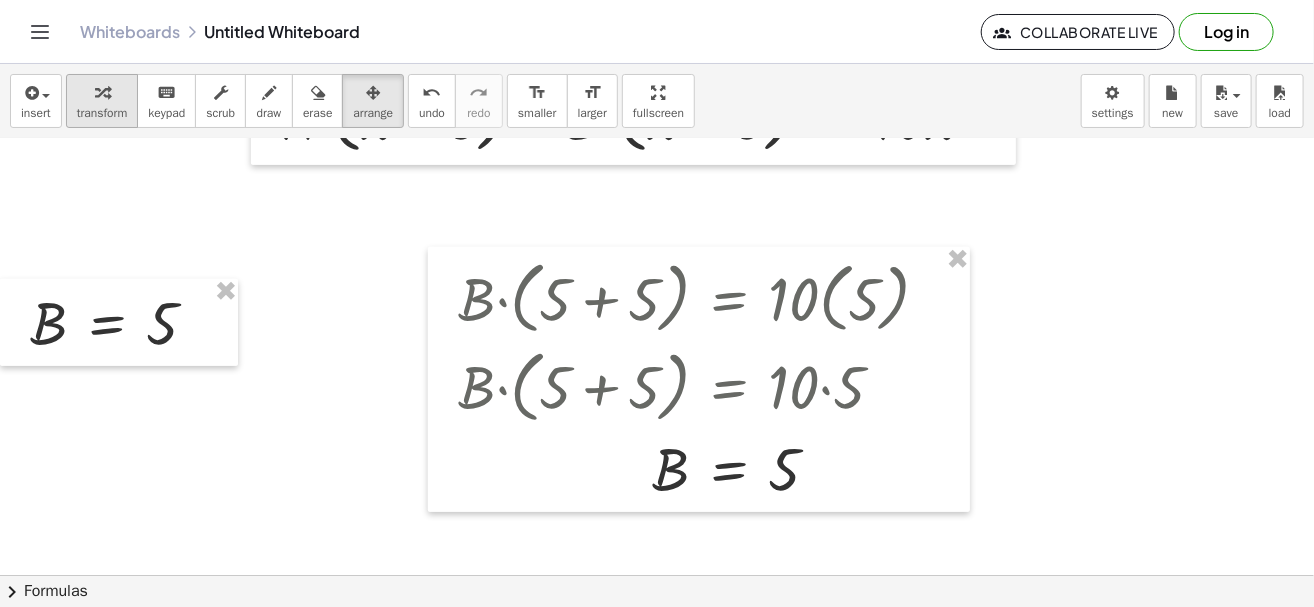 click on "transform" at bounding box center [102, 101] 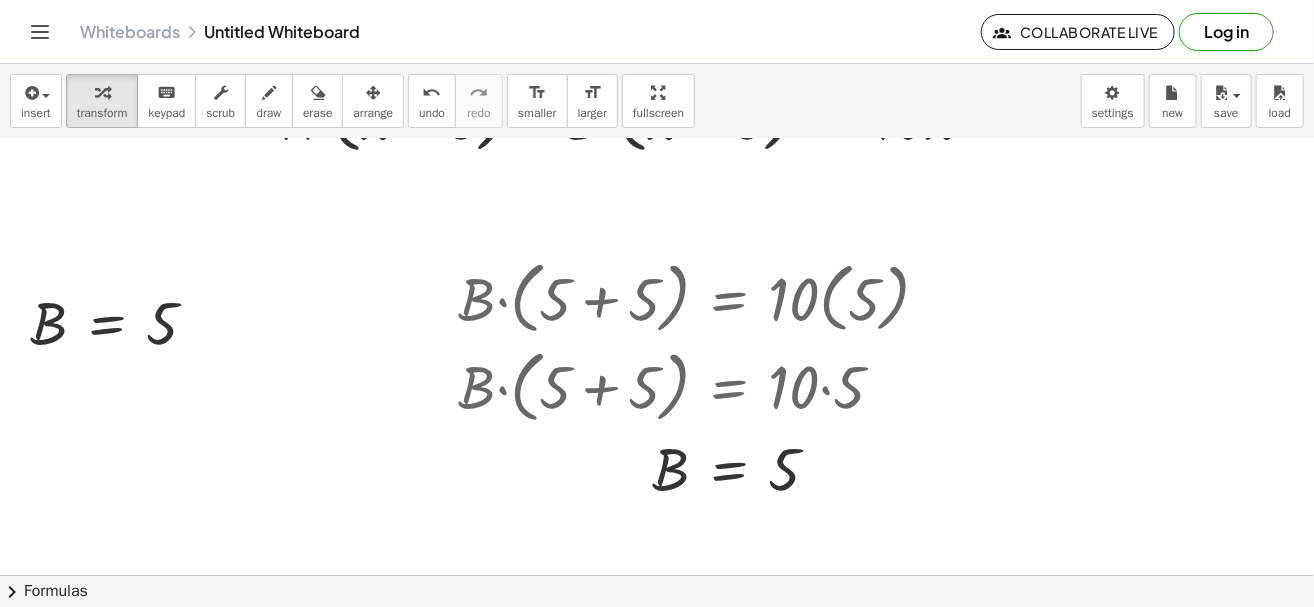 scroll, scrollTop: 550, scrollLeft: 0, axis: vertical 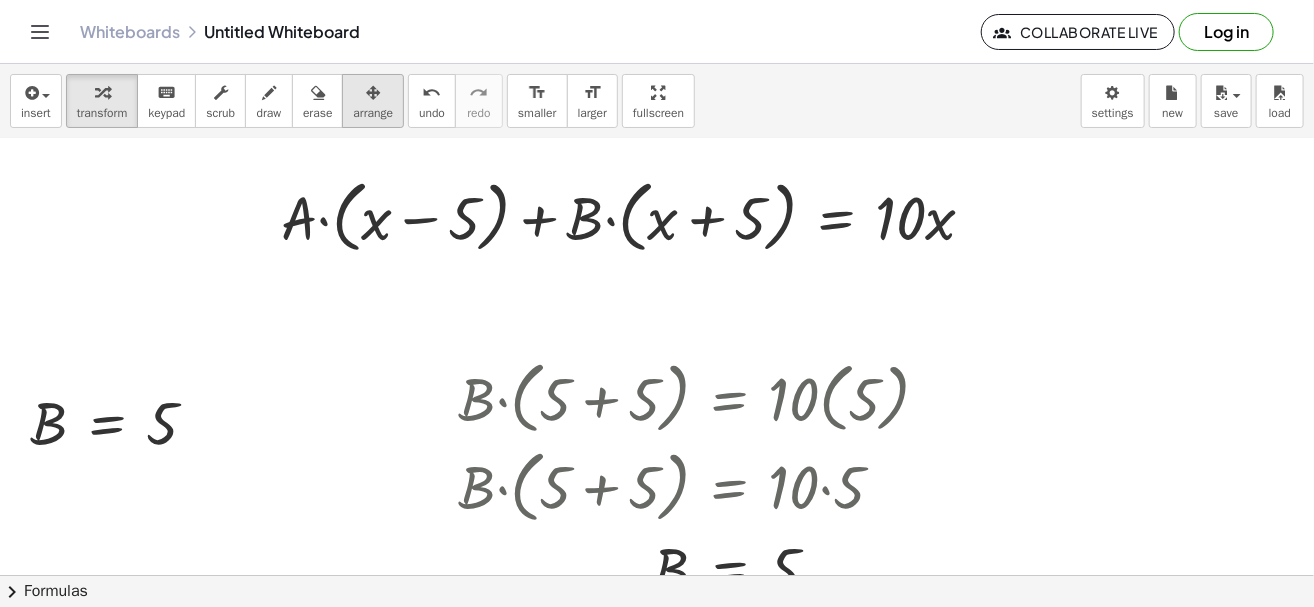 click on "arrange" at bounding box center [373, 113] 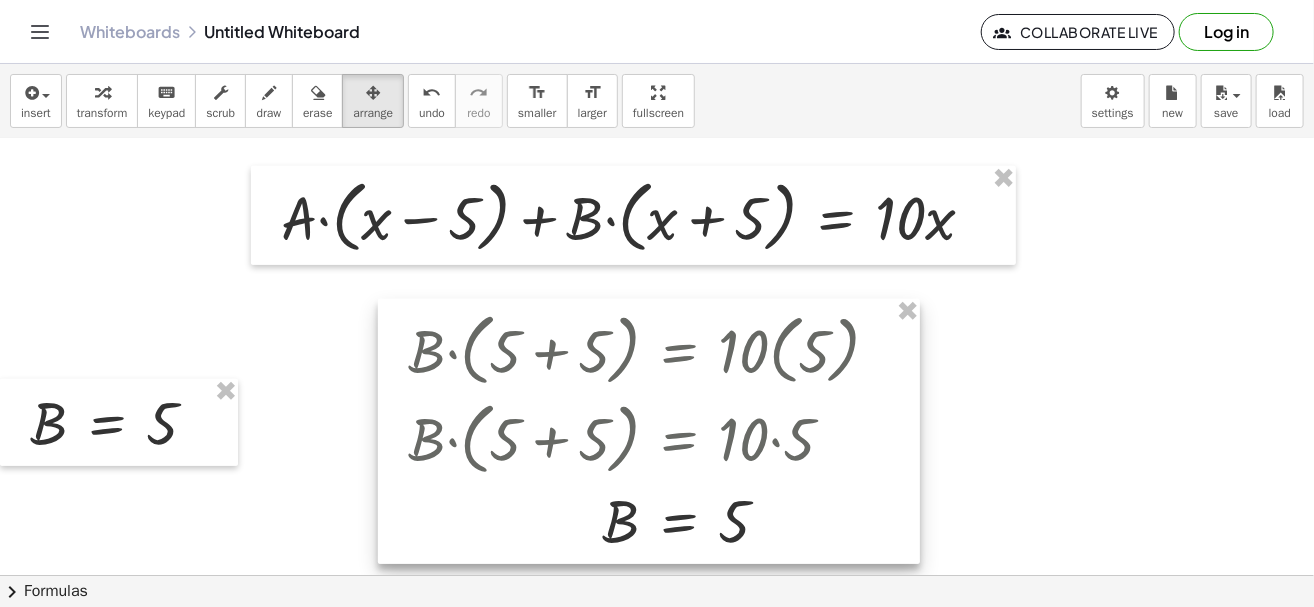 drag, startPoint x: 749, startPoint y: 461, endPoint x: 711, endPoint y: 422, distance: 54.451813 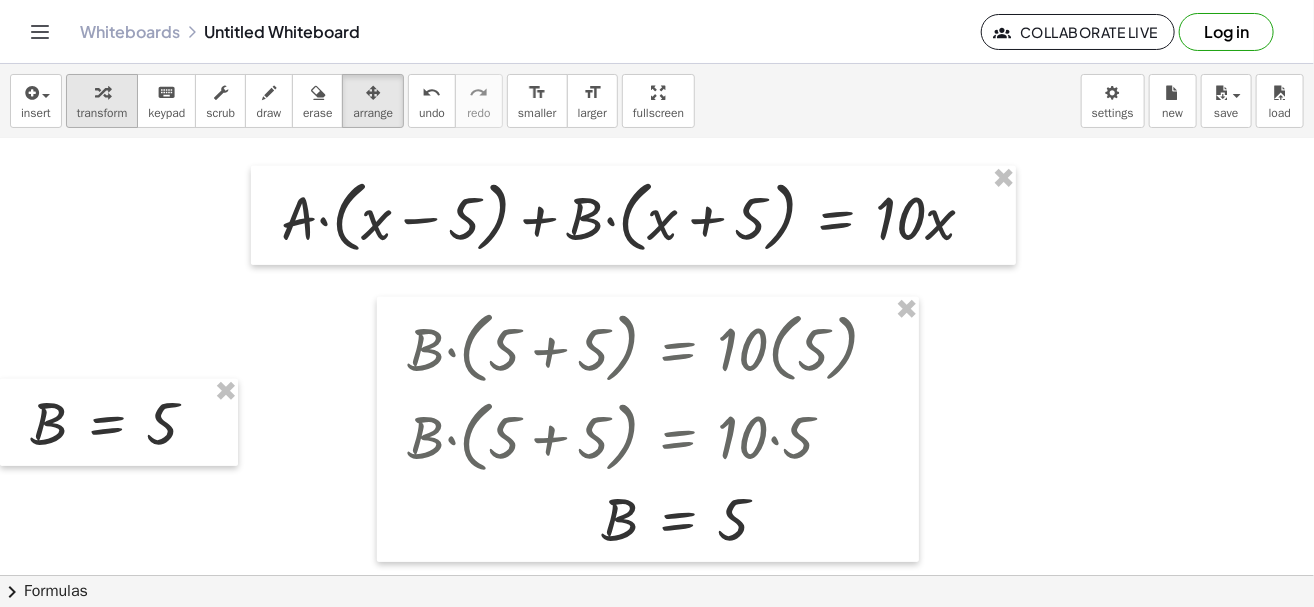 click on "transform" at bounding box center [102, 113] 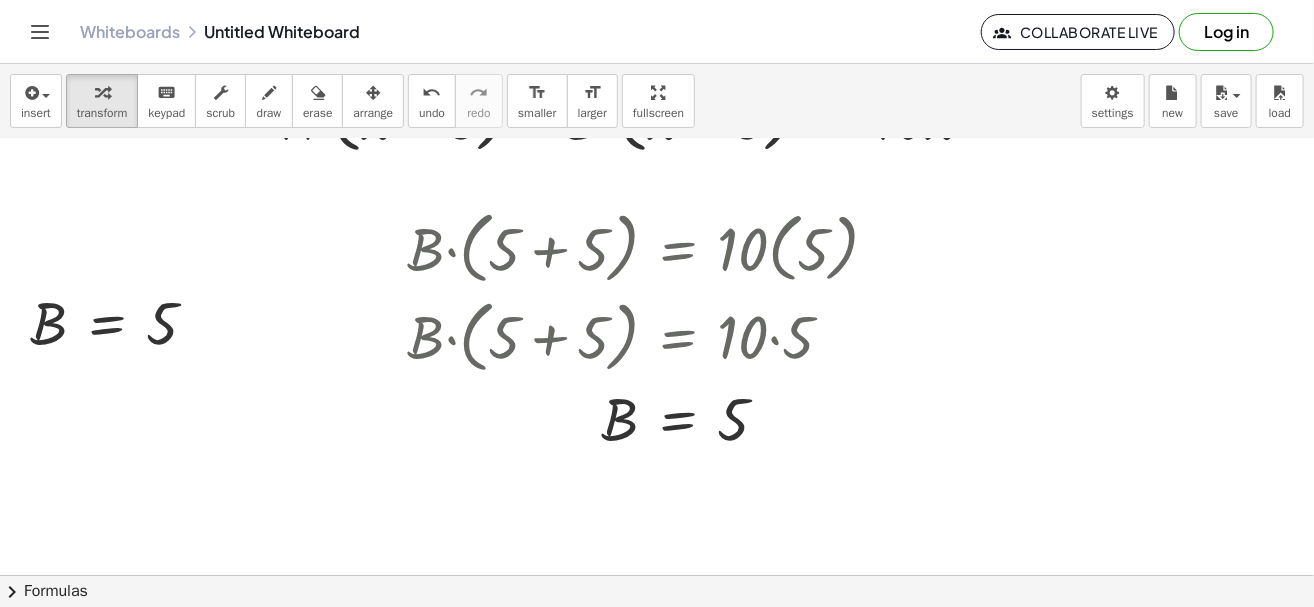 scroll, scrollTop: 750, scrollLeft: 0, axis: vertical 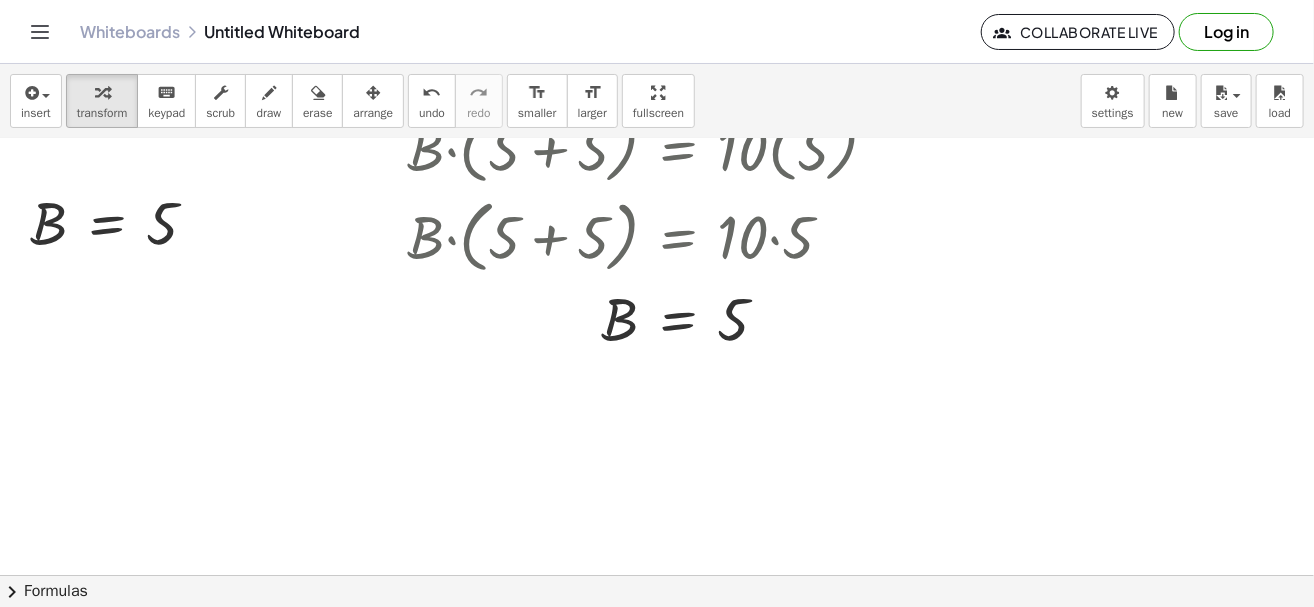 click at bounding box center (755, 43) 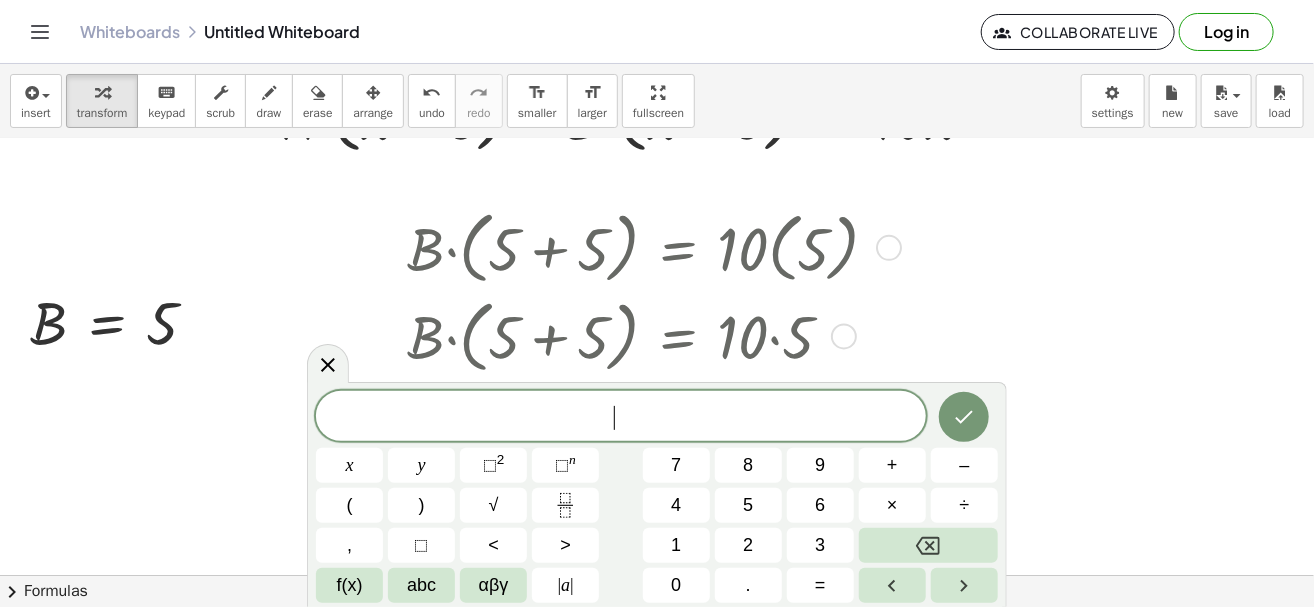 scroll, scrollTop: 550, scrollLeft: 0, axis: vertical 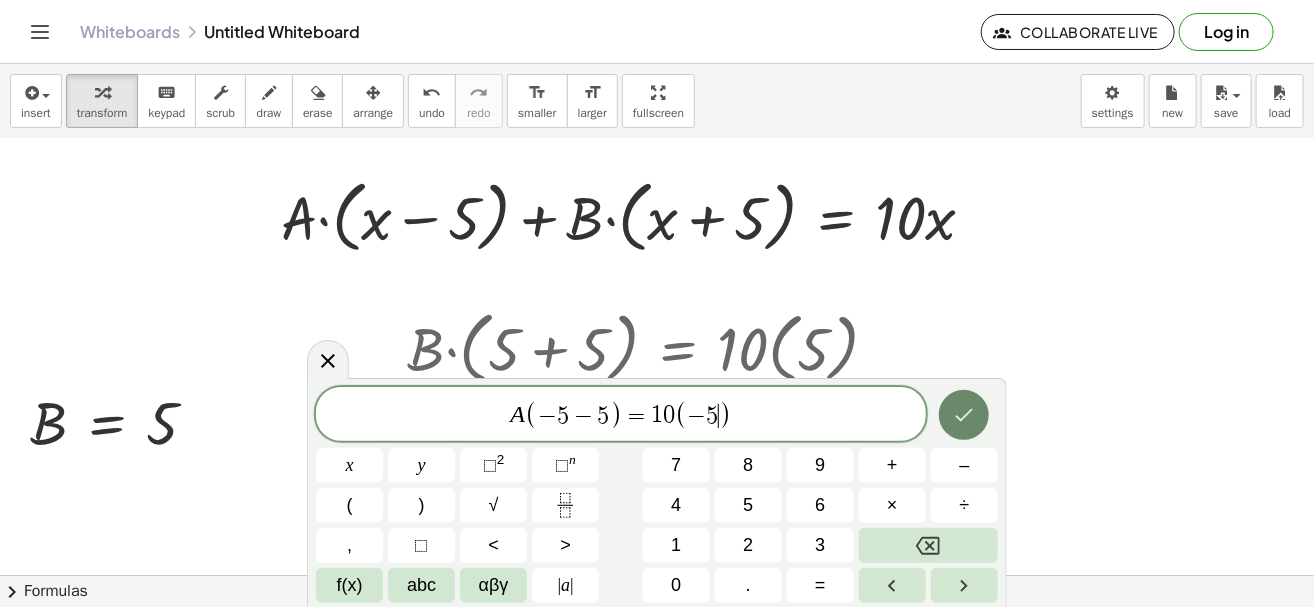 click 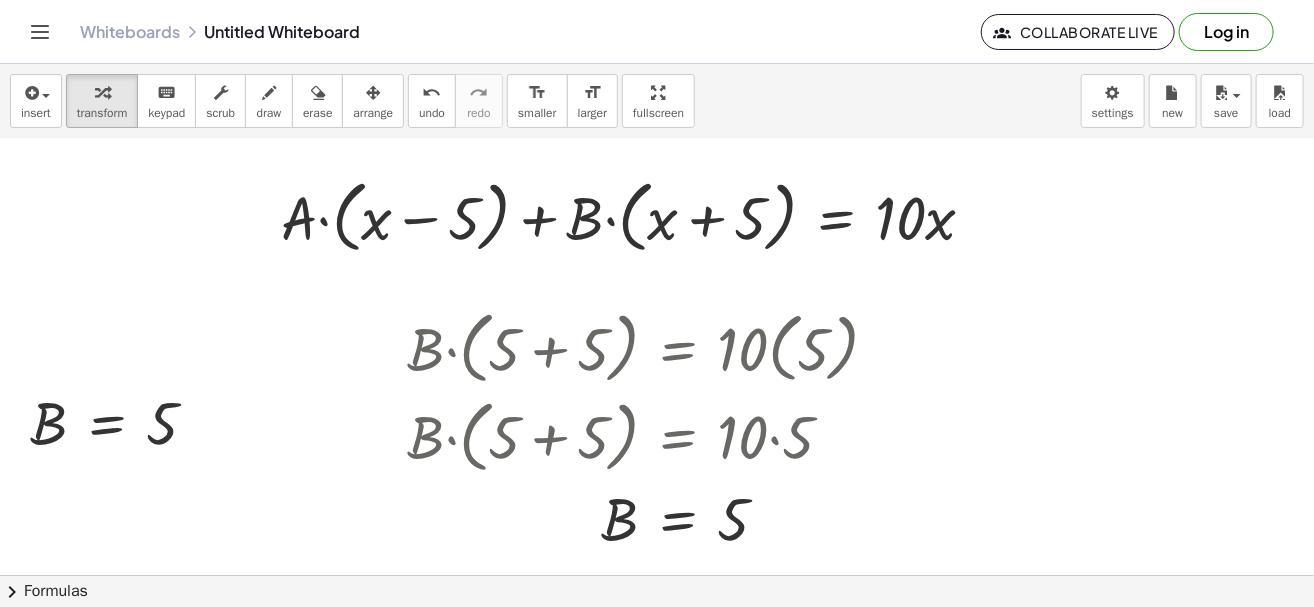 scroll, scrollTop: 850, scrollLeft: 0, axis: vertical 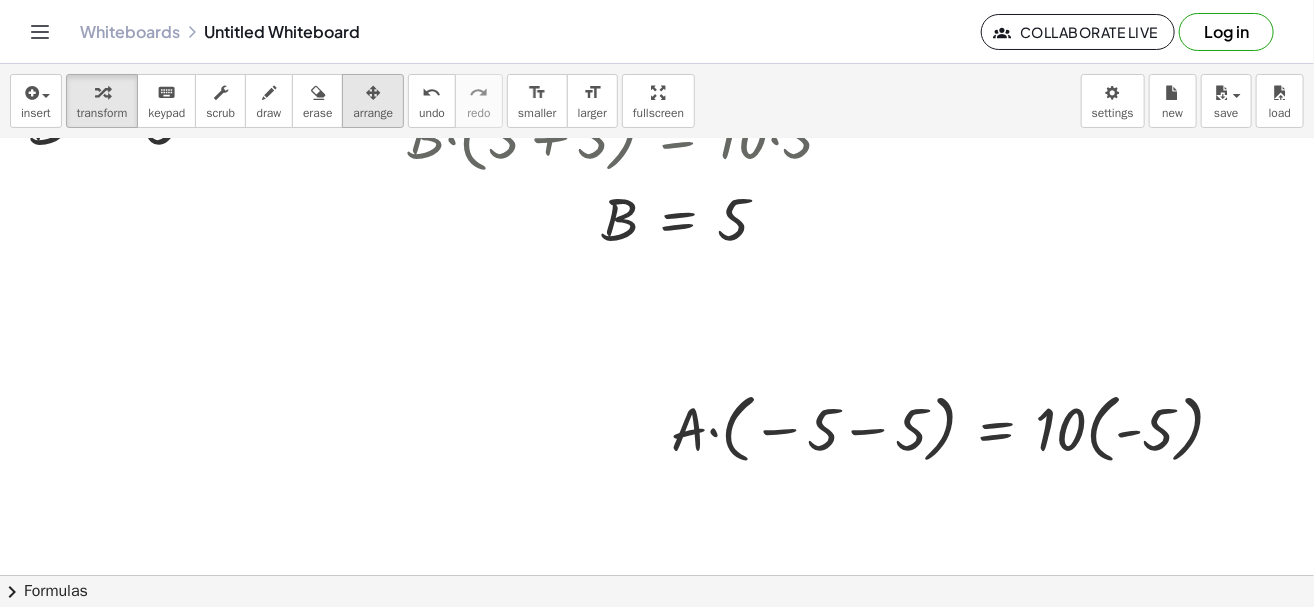 click on "arrange" at bounding box center [373, 113] 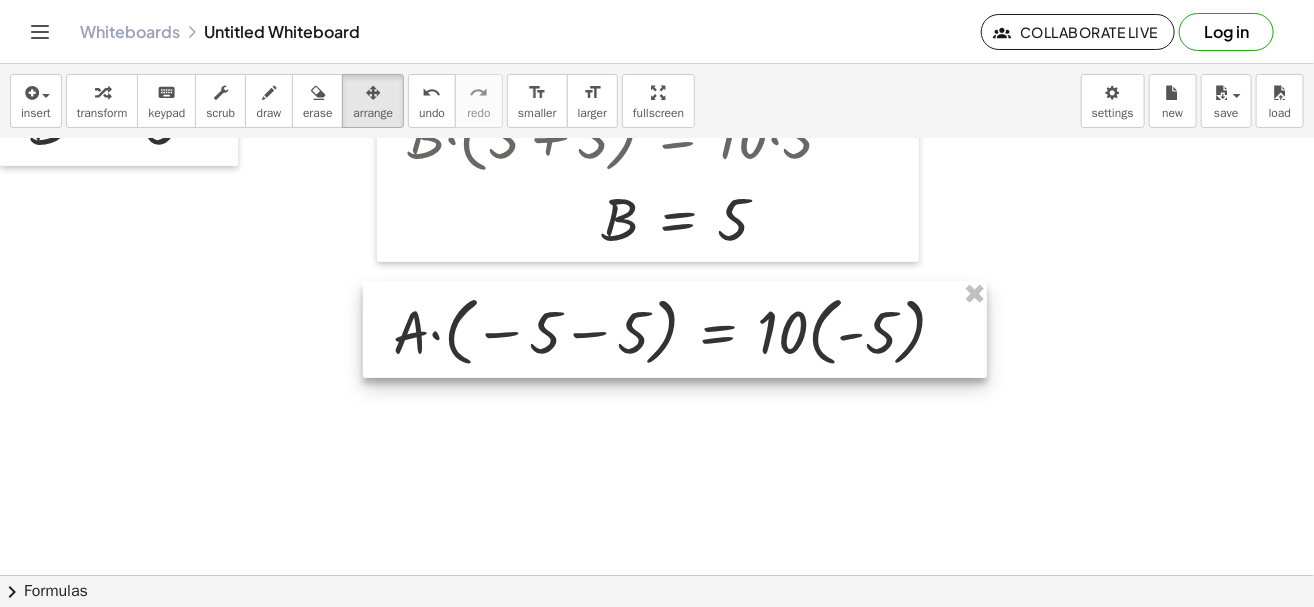 drag, startPoint x: 856, startPoint y: 422, endPoint x: 577, endPoint y: 326, distance: 295.05423 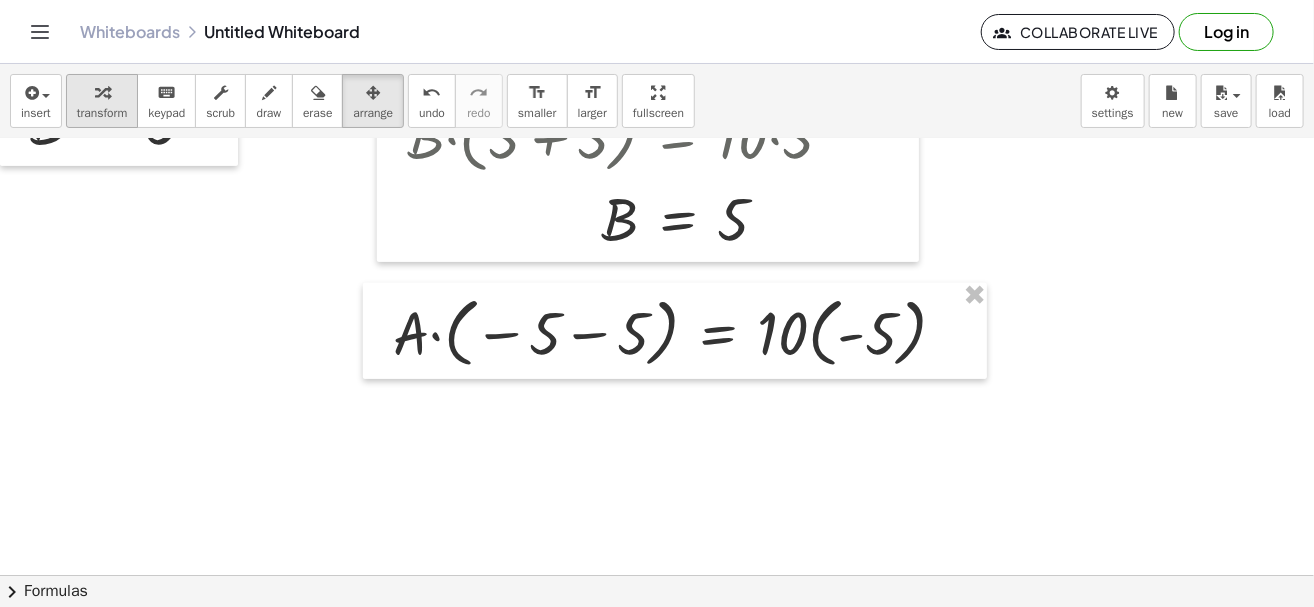 click at bounding box center (102, 92) 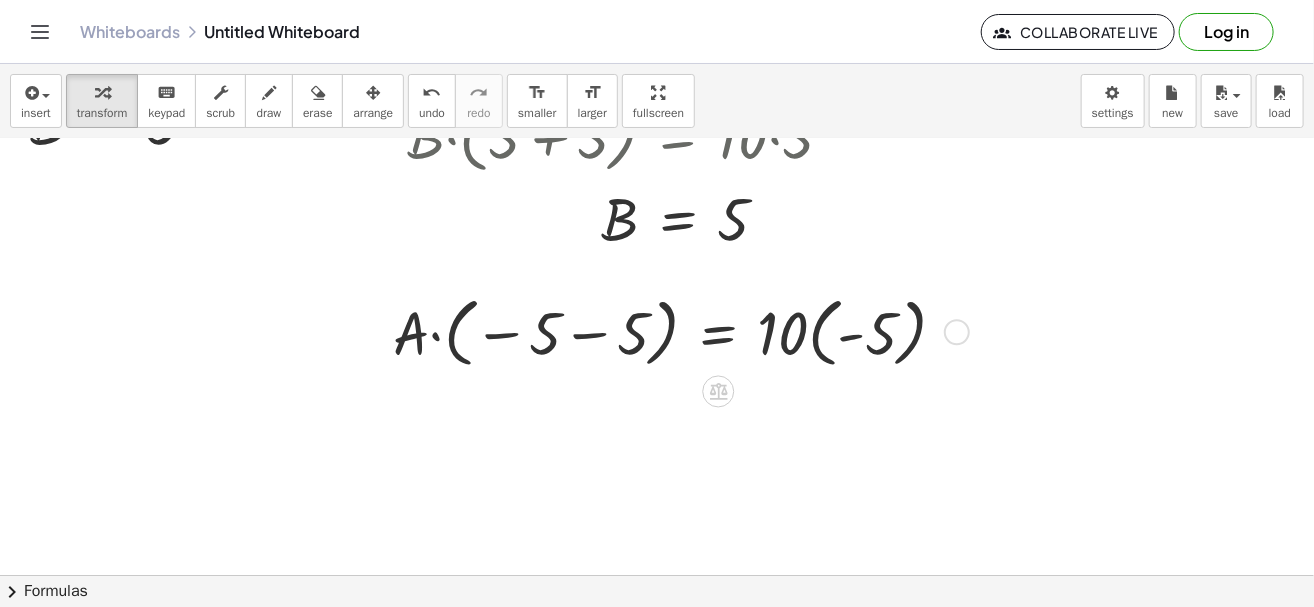 click at bounding box center [677, 331] 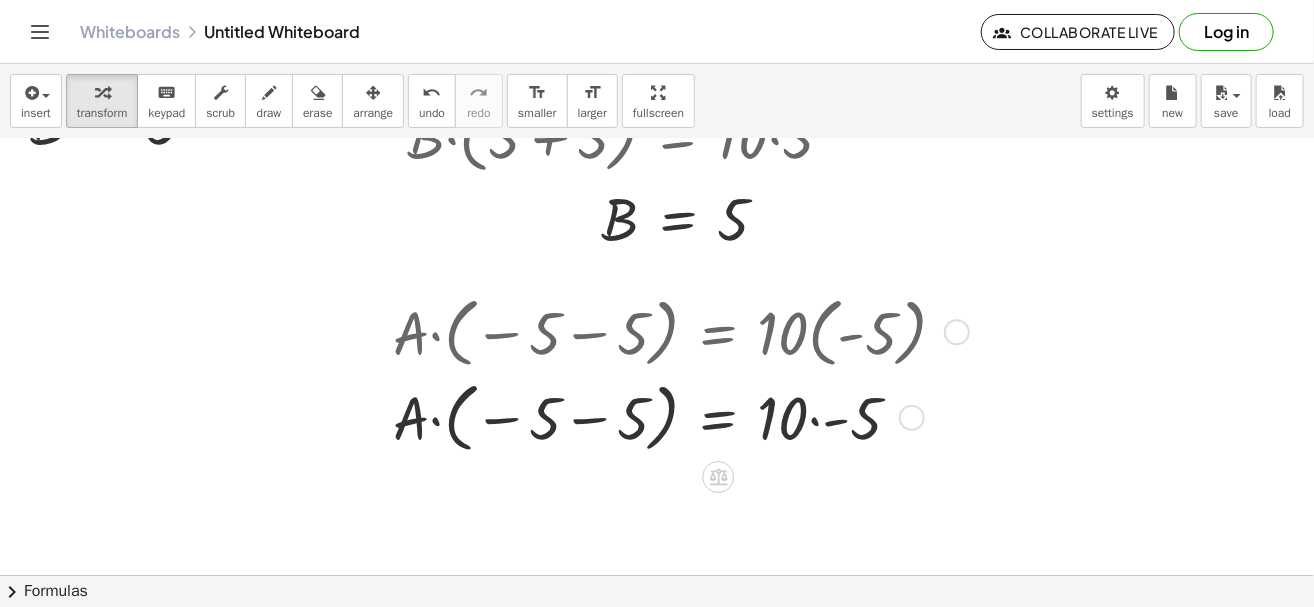drag, startPoint x: 816, startPoint y: 417, endPoint x: 813, endPoint y: 393, distance: 24.186773 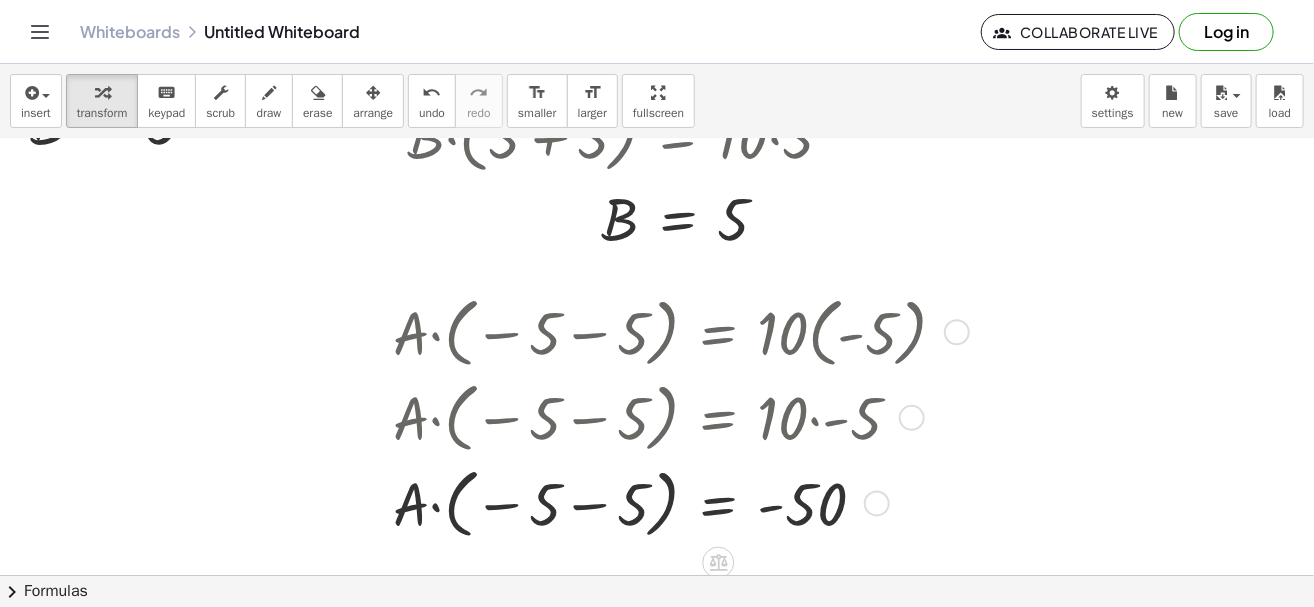 click at bounding box center (677, 502) 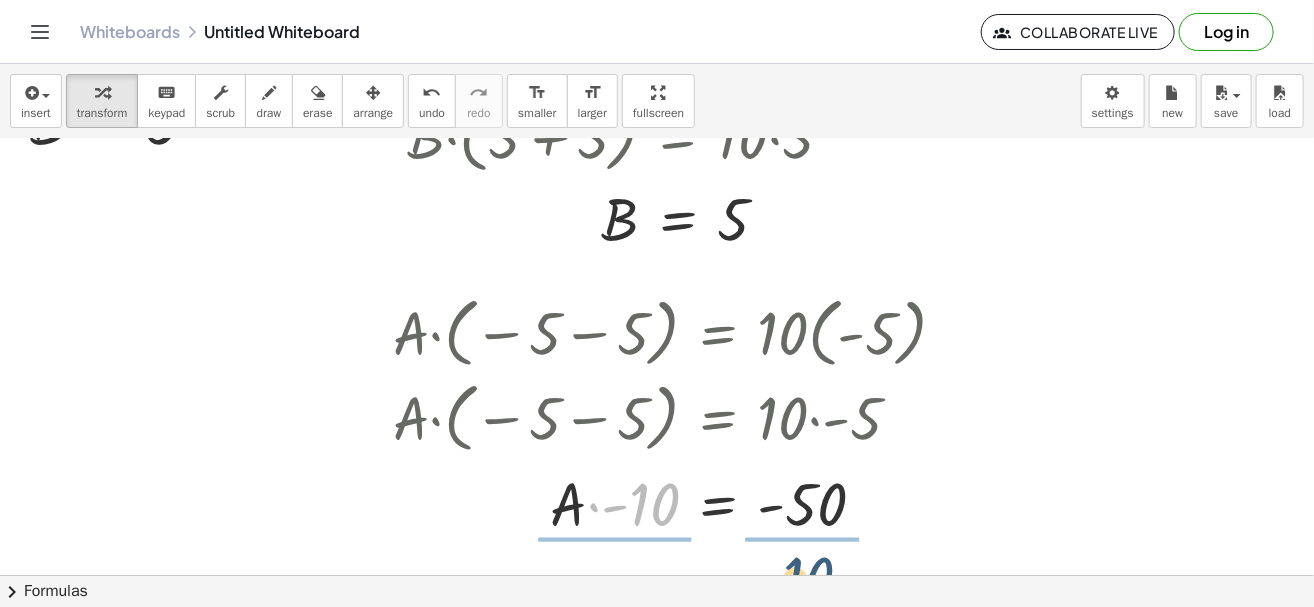 drag, startPoint x: 643, startPoint y: 506, endPoint x: 783, endPoint y: 520, distance: 140.69826 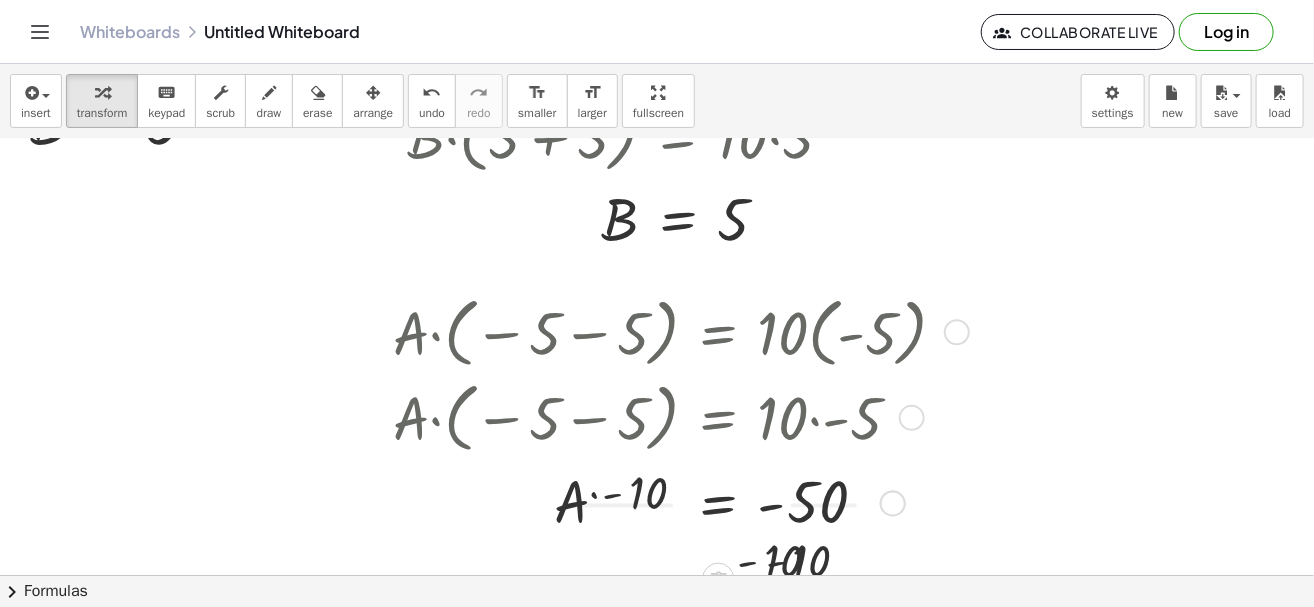 scroll, scrollTop: 896, scrollLeft: 0, axis: vertical 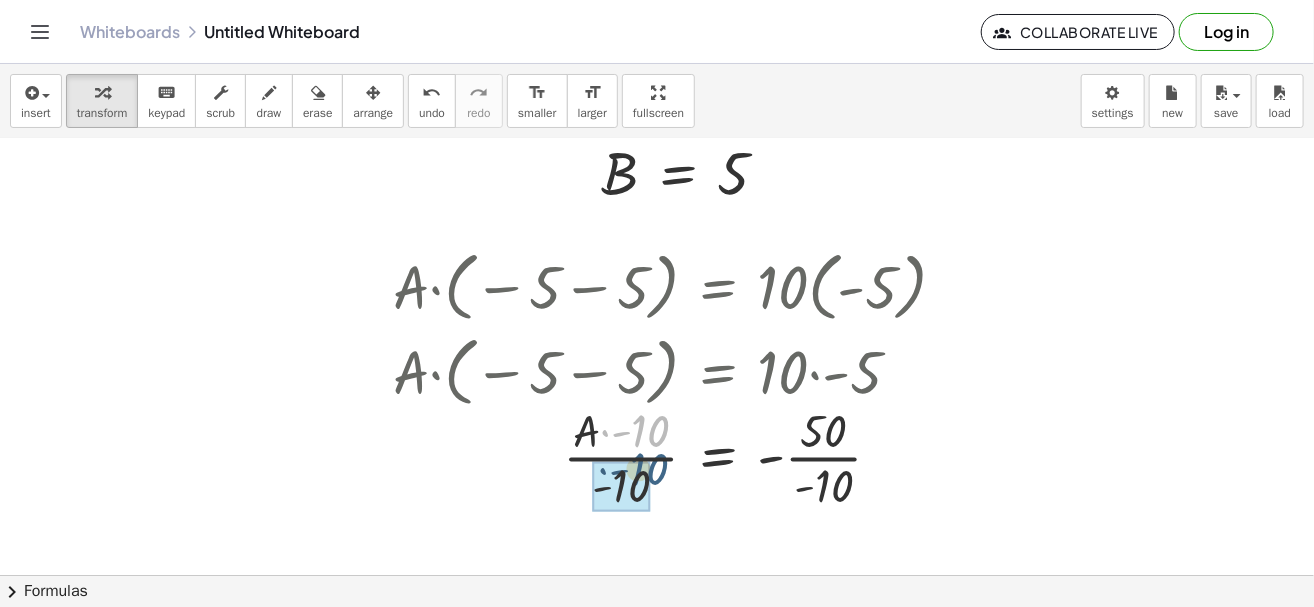 drag, startPoint x: 639, startPoint y: 430, endPoint x: 636, endPoint y: 472, distance: 42.107006 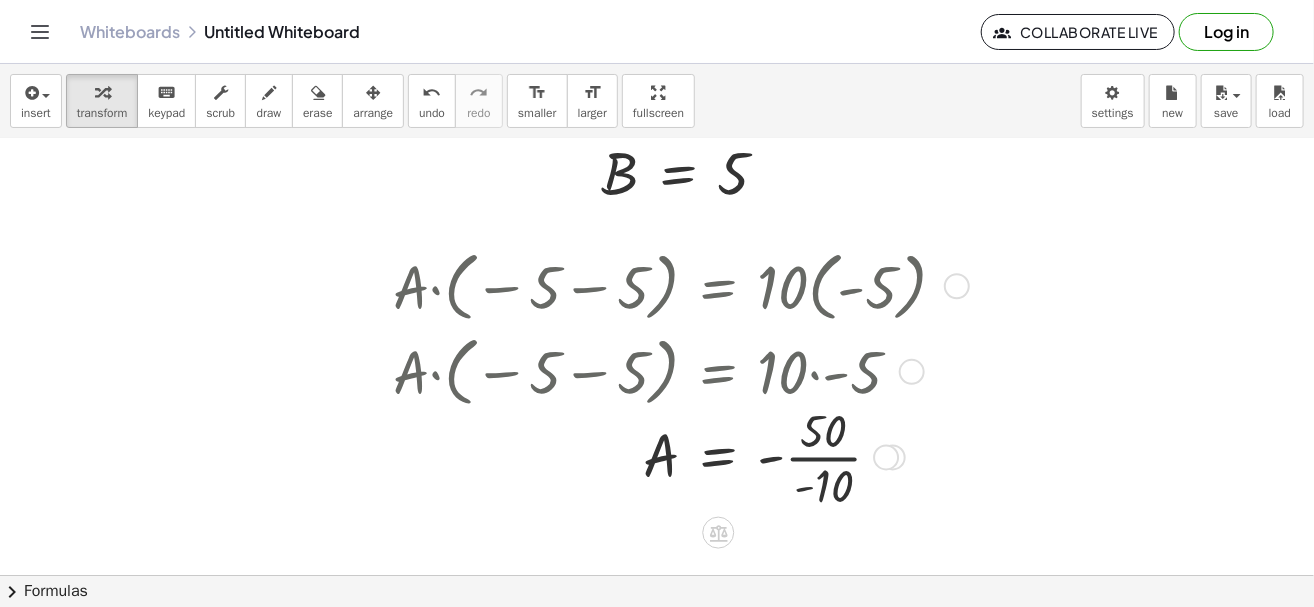 click at bounding box center (677, 456) 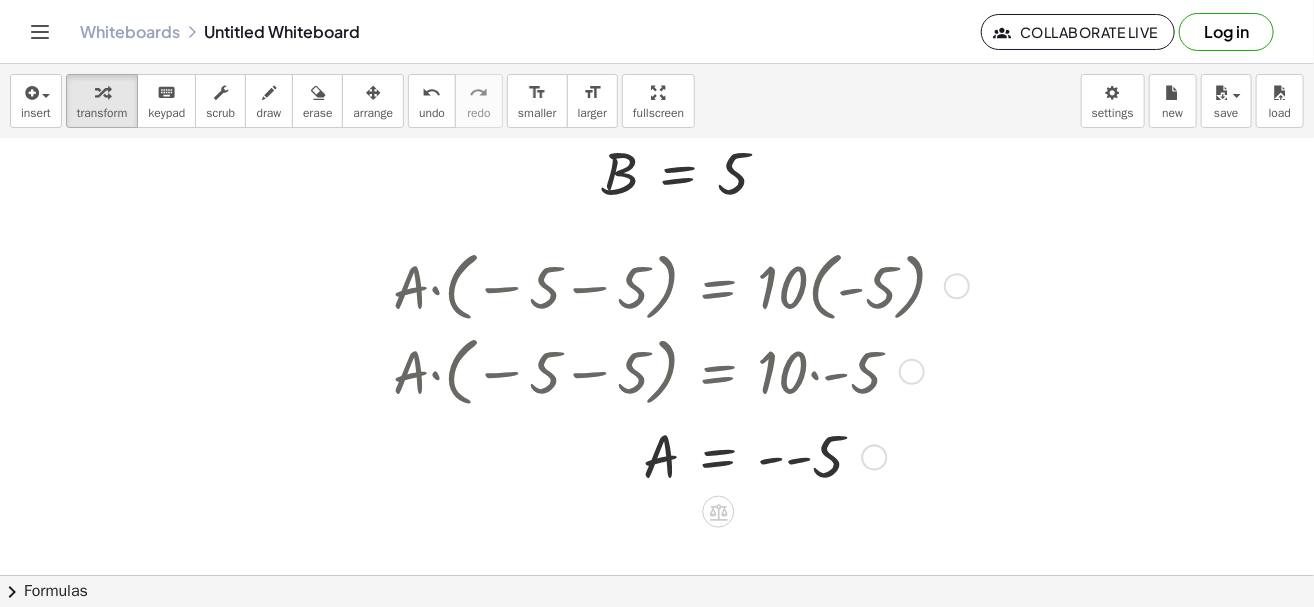 click at bounding box center (677, 456) 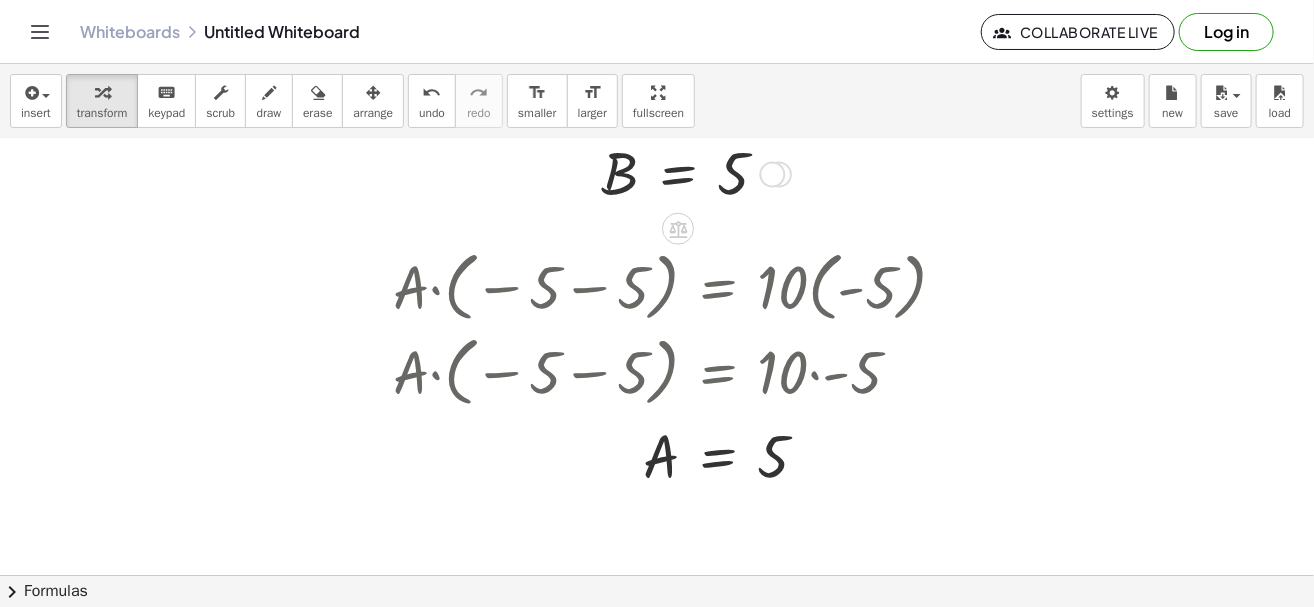 scroll, scrollTop: 696, scrollLeft: 0, axis: vertical 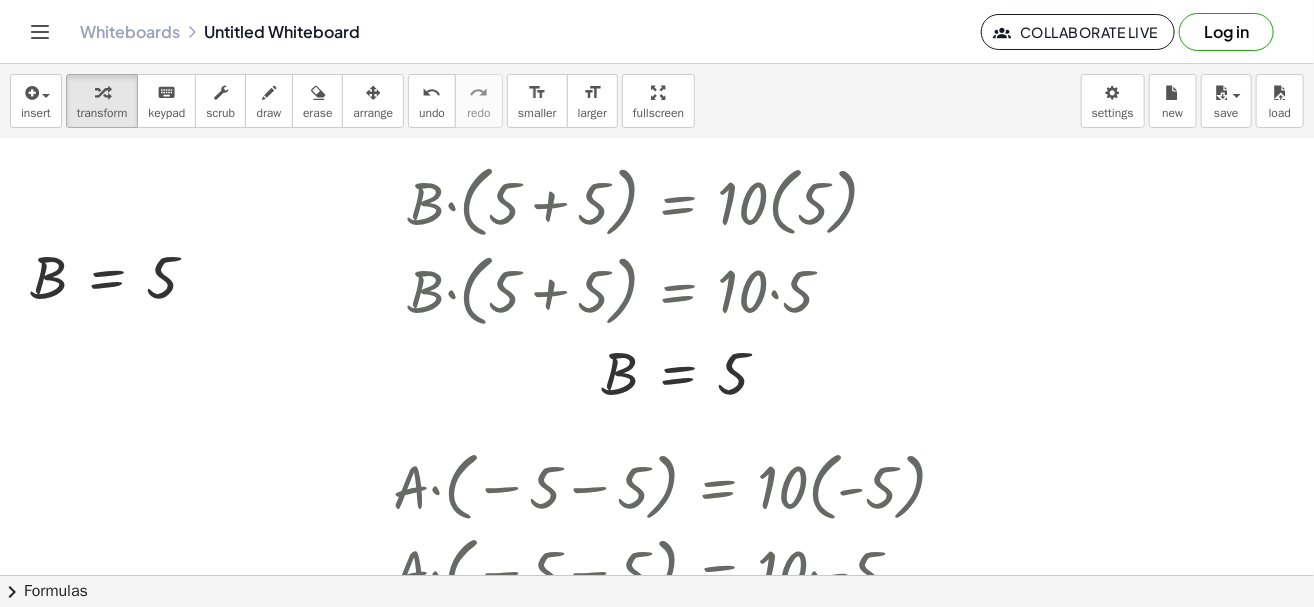 drag, startPoint x: 22, startPoint y: 185, endPoint x: 0, endPoint y: 152, distance: 39.661064 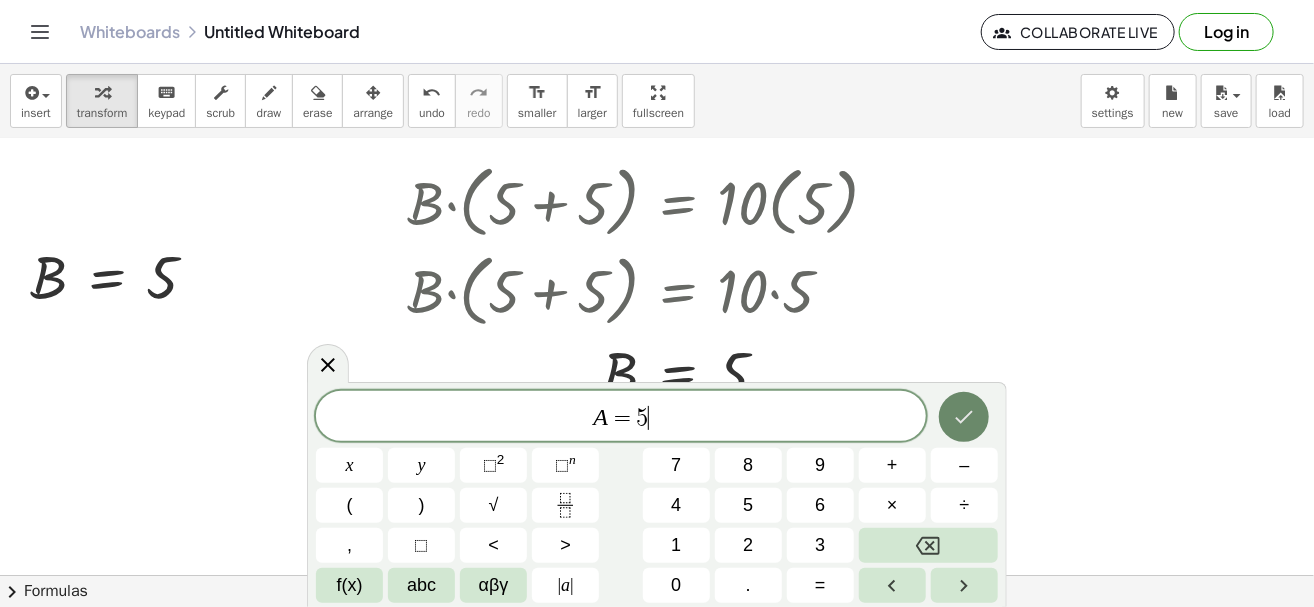 click at bounding box center [964, 417] 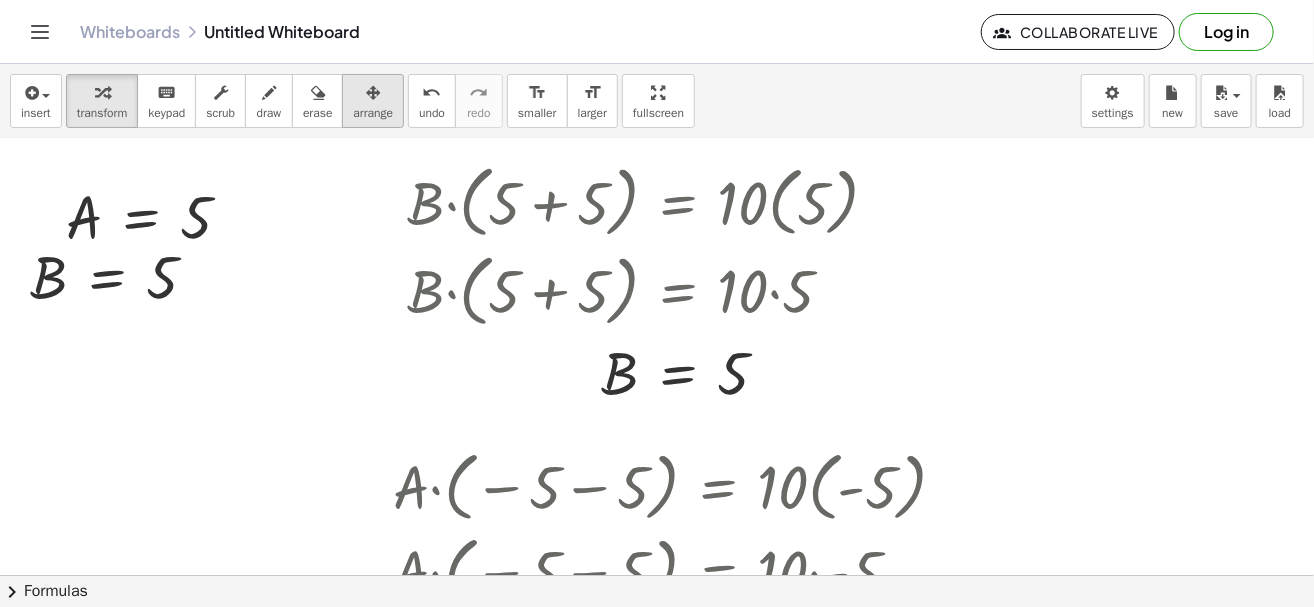 click on "arrange" at bounding box center (373, 113) 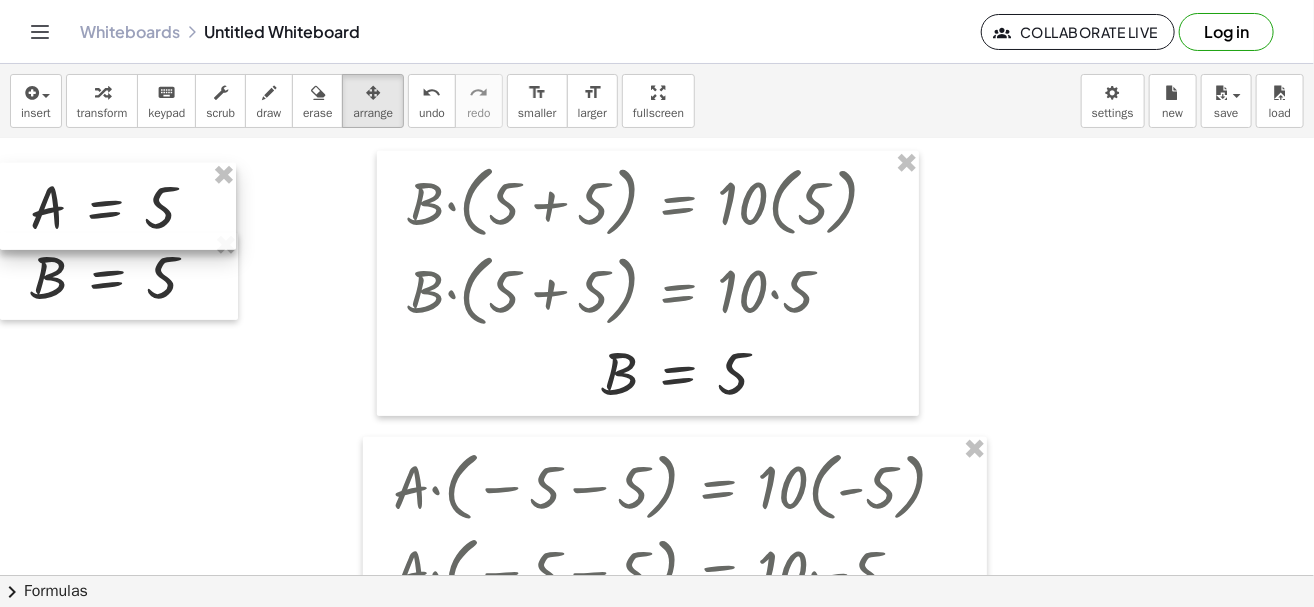 drag, startPoint x: 207, startPoint y: 231, endPoint x: 169, endPoint y: 223, distance: 38.832977 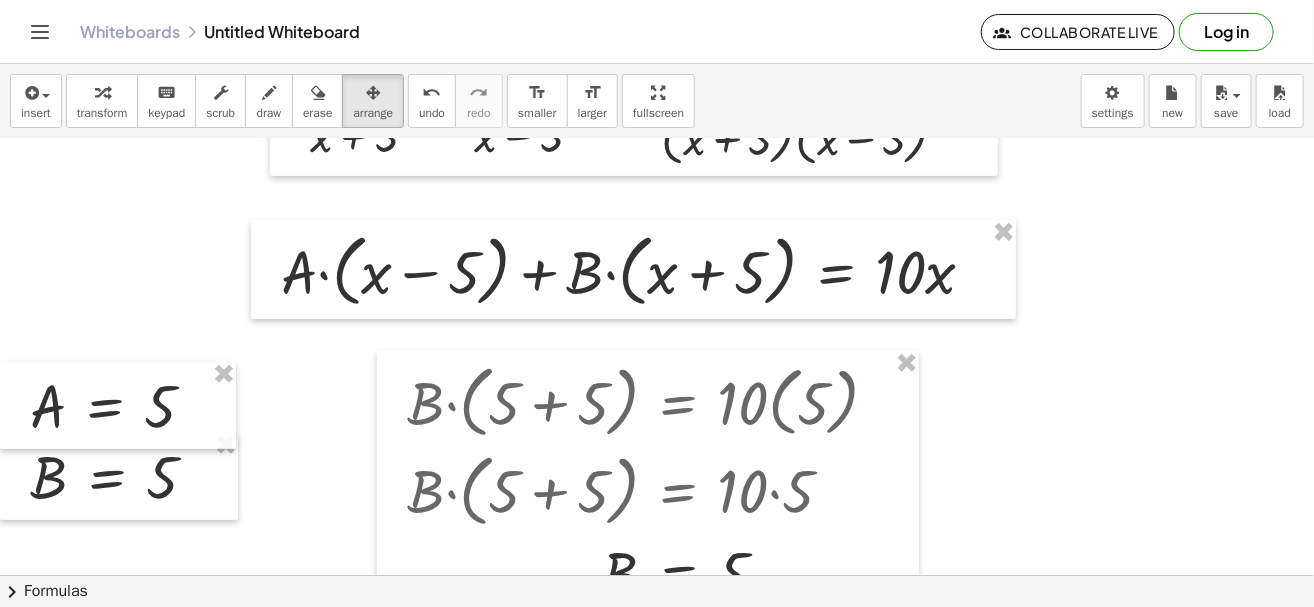 scroll, scrollTop: 196, scrollLeft: 0, axis: vertical 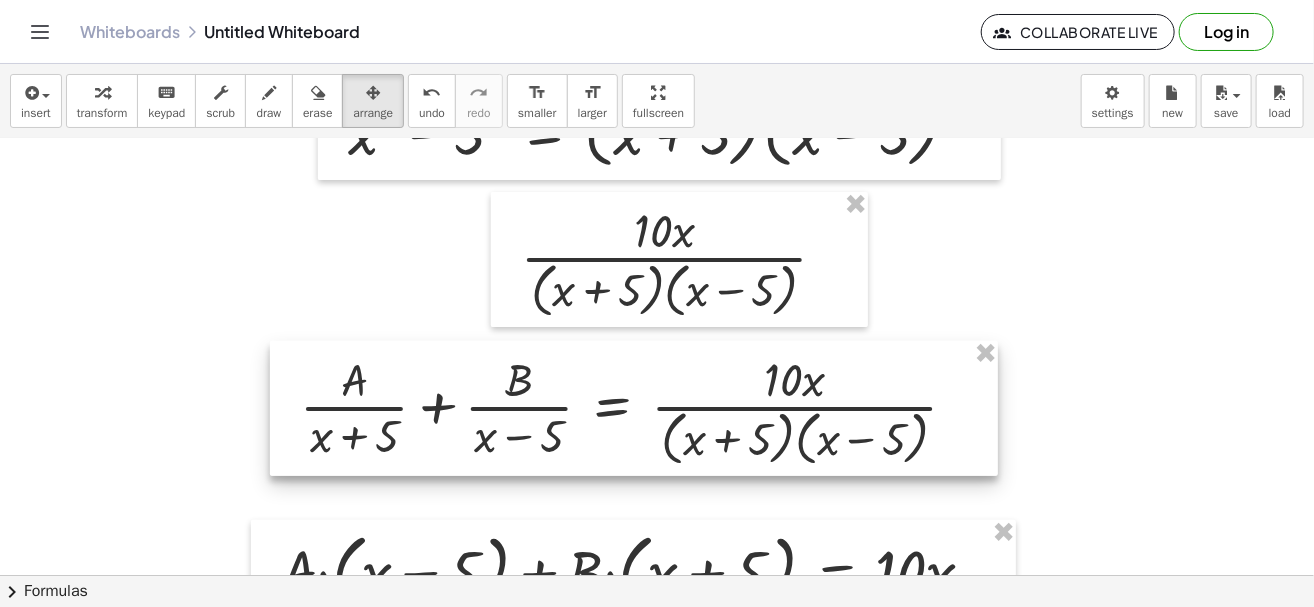 click at bounding box center [634, 408] 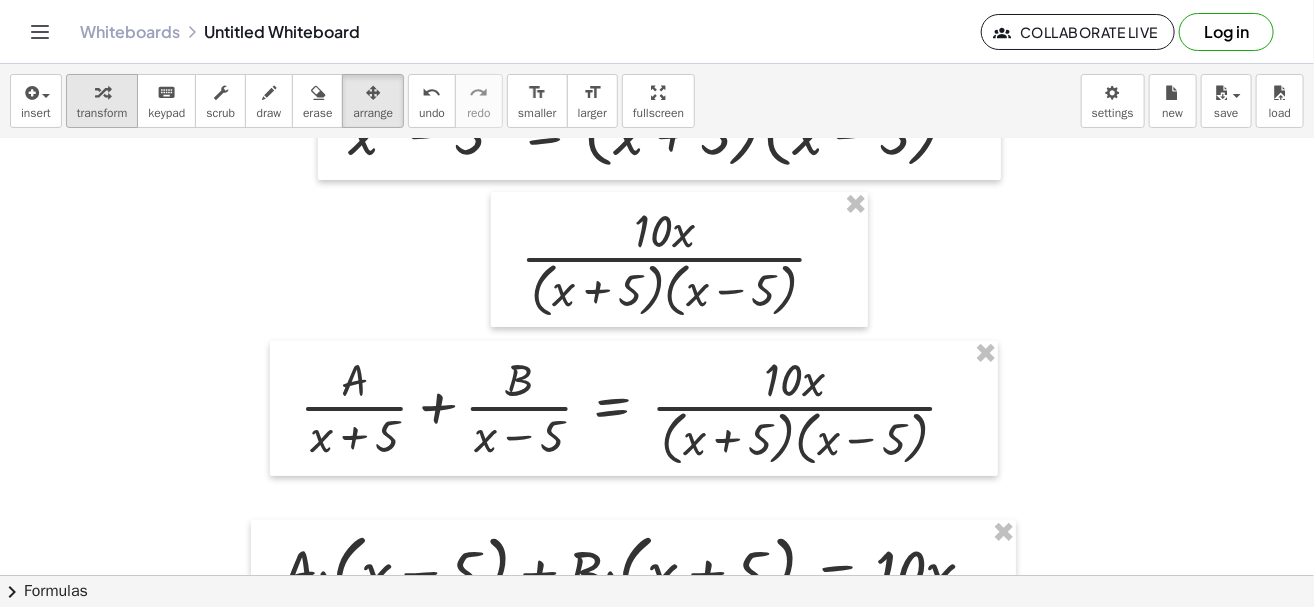 click on "transform" at bounding box center [102, 113] 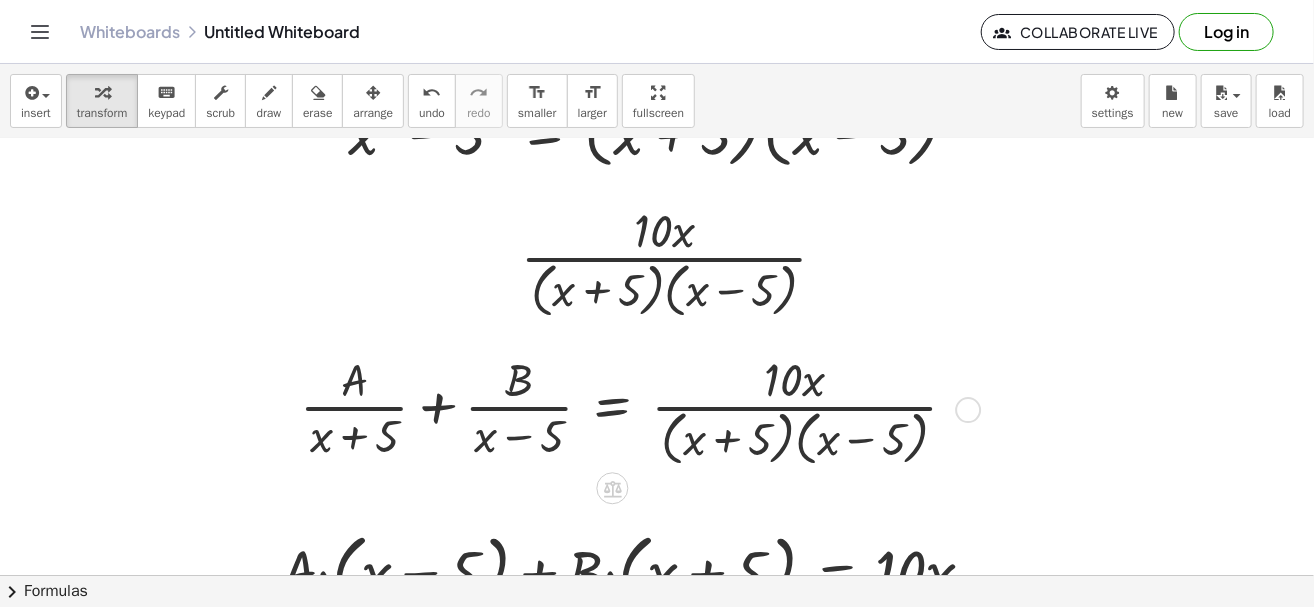 drag, startPoint x: 678, startPoint y: 363, endPoint x: 750, endPoint y: 405, distance: 83.35467 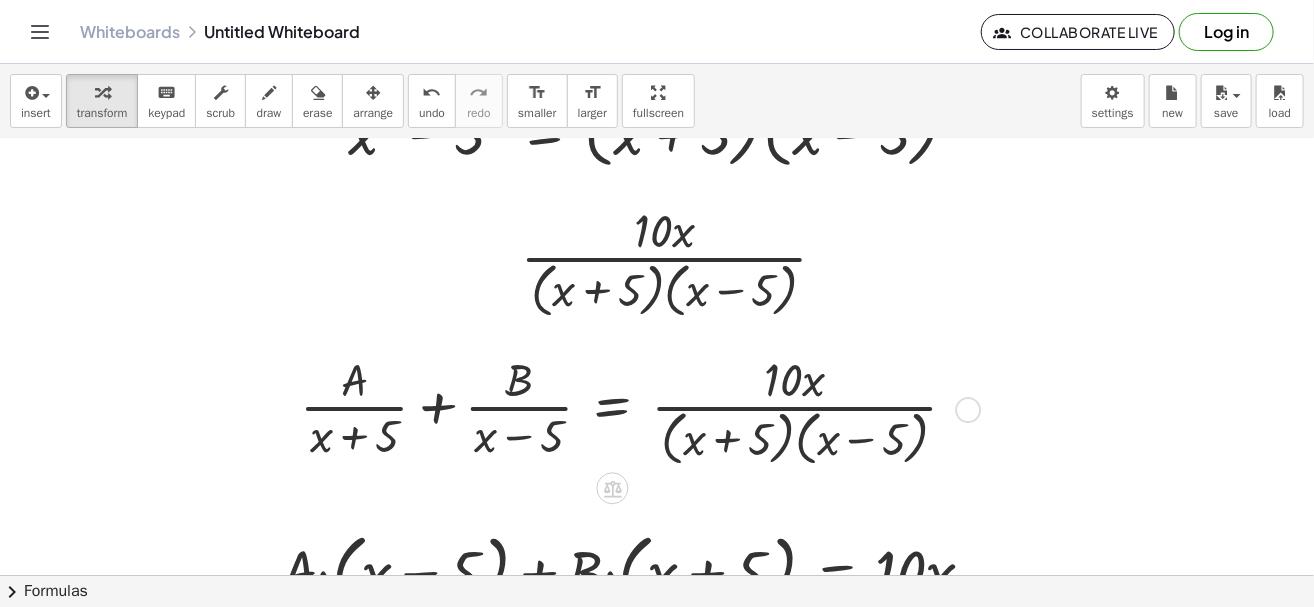 click at bounding box center (968, 410) 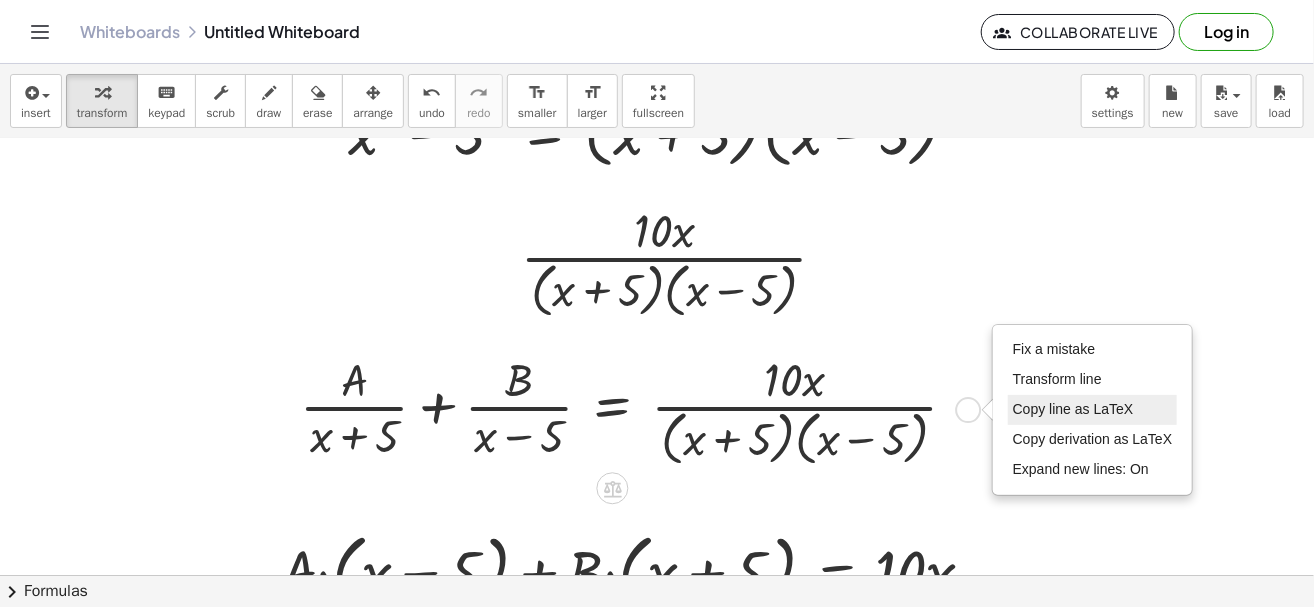drag, startPoint x: 1038, startPoint y: 375, endPoint x: 1040, endPoint y: 408, distance: 33.06055 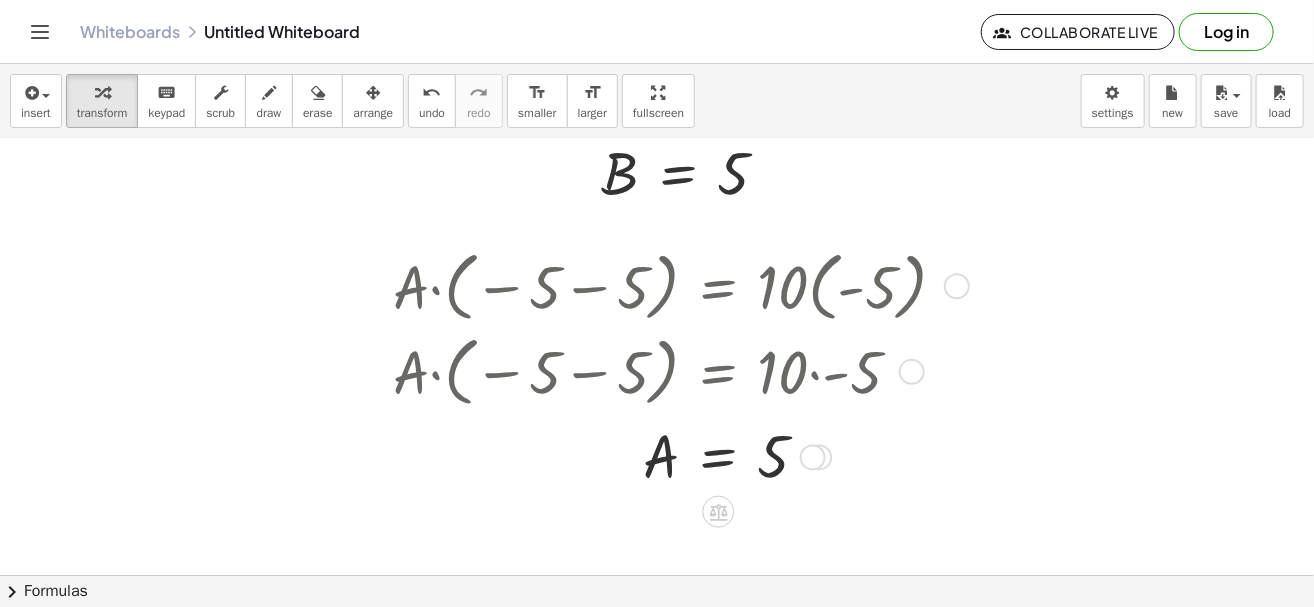 scroll, scrollTop: 1096, scrollLeft: 0, axis: vertical 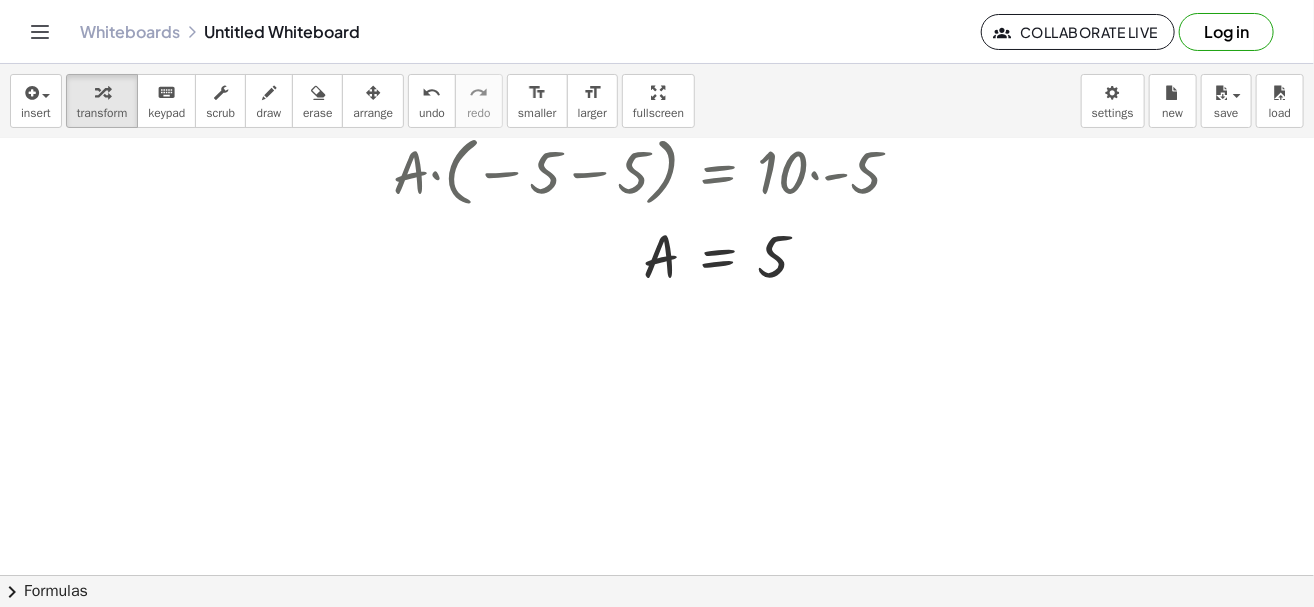 click at bounding box center [755, -85] 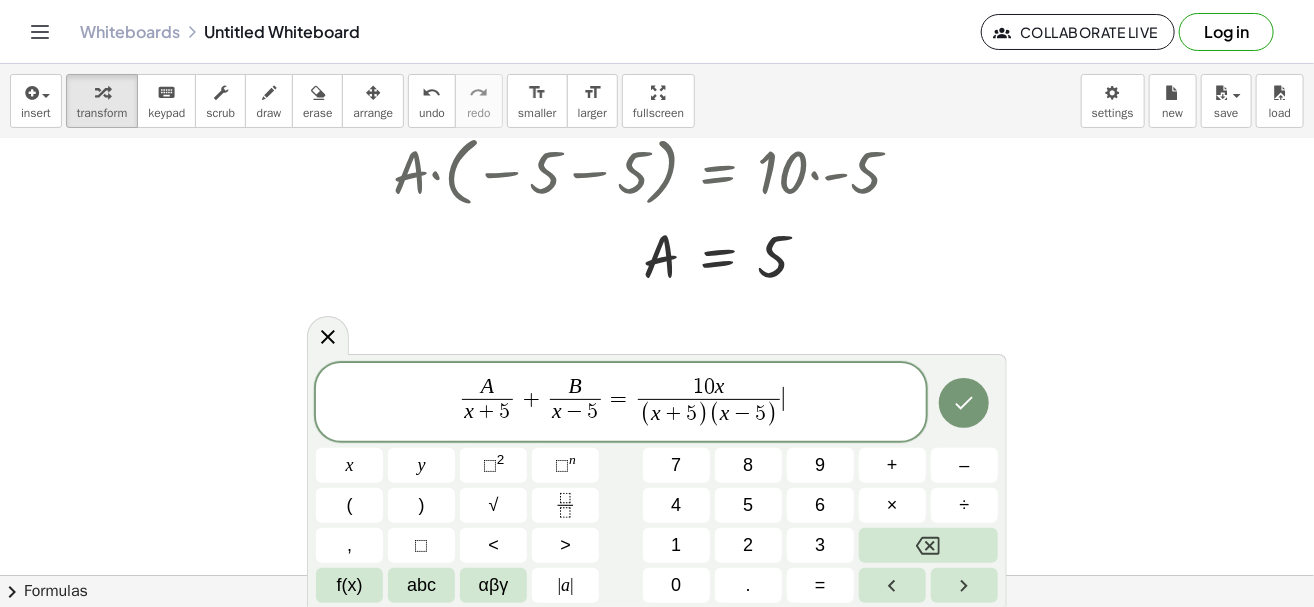 click on "A" at bounding box center (487, 388) 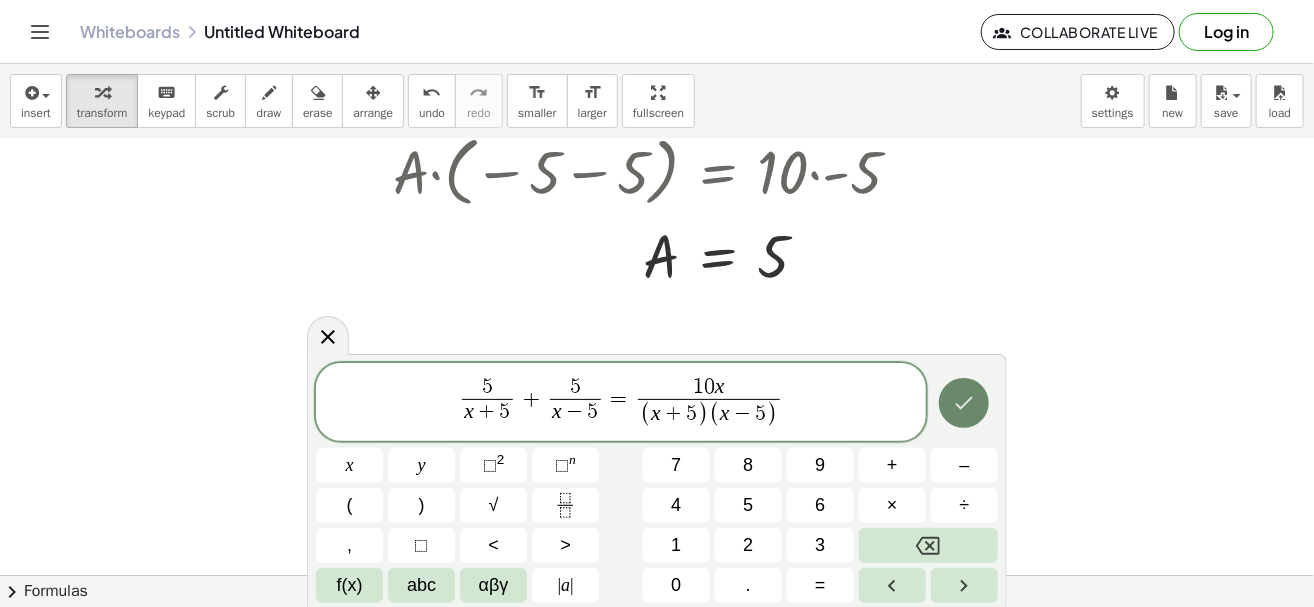 click 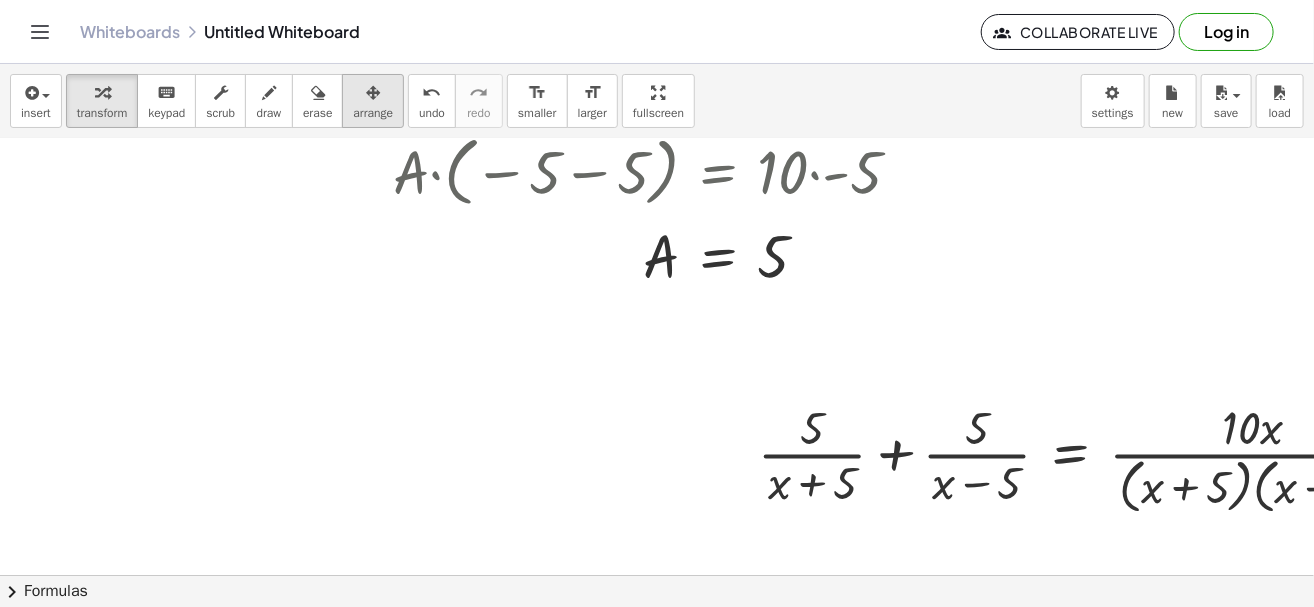 click on "arrange" at bounding box center (373, 113) 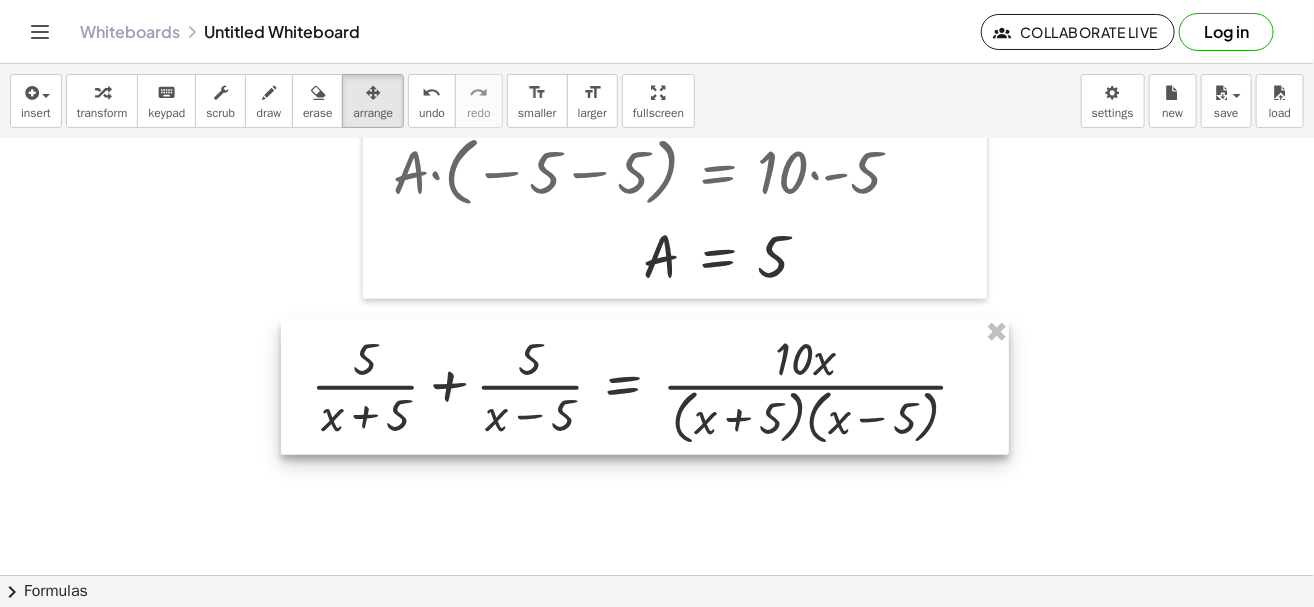 drag, startPoint x: 1100, startPoint y: 486, endPoint x: 663, endPoint y: 435, distance: 439.9659 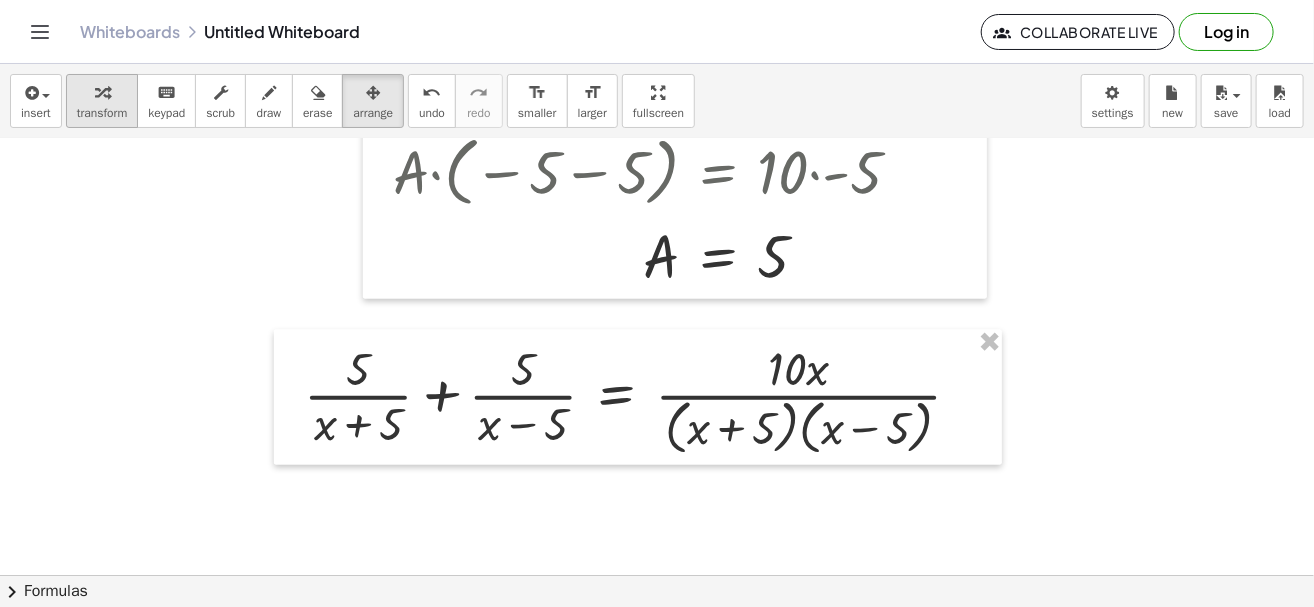 click on "transform" at bounding box center [102, 101] 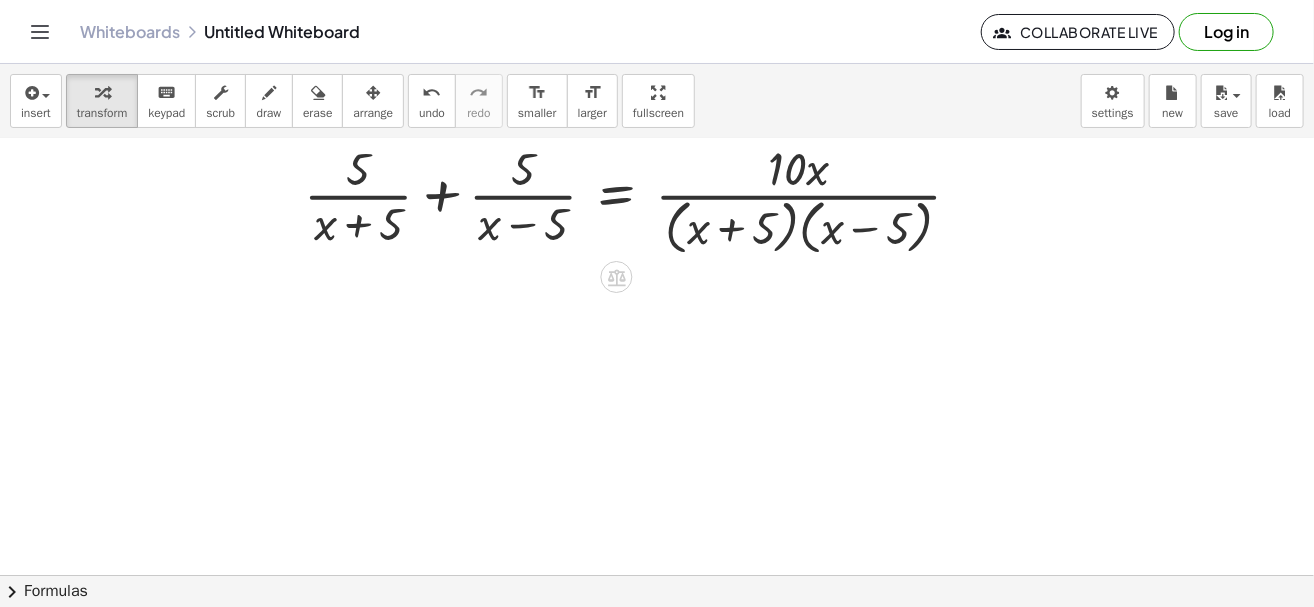 scroll, scrollTop: 1196, scrollLeft: 0, axis: vertical 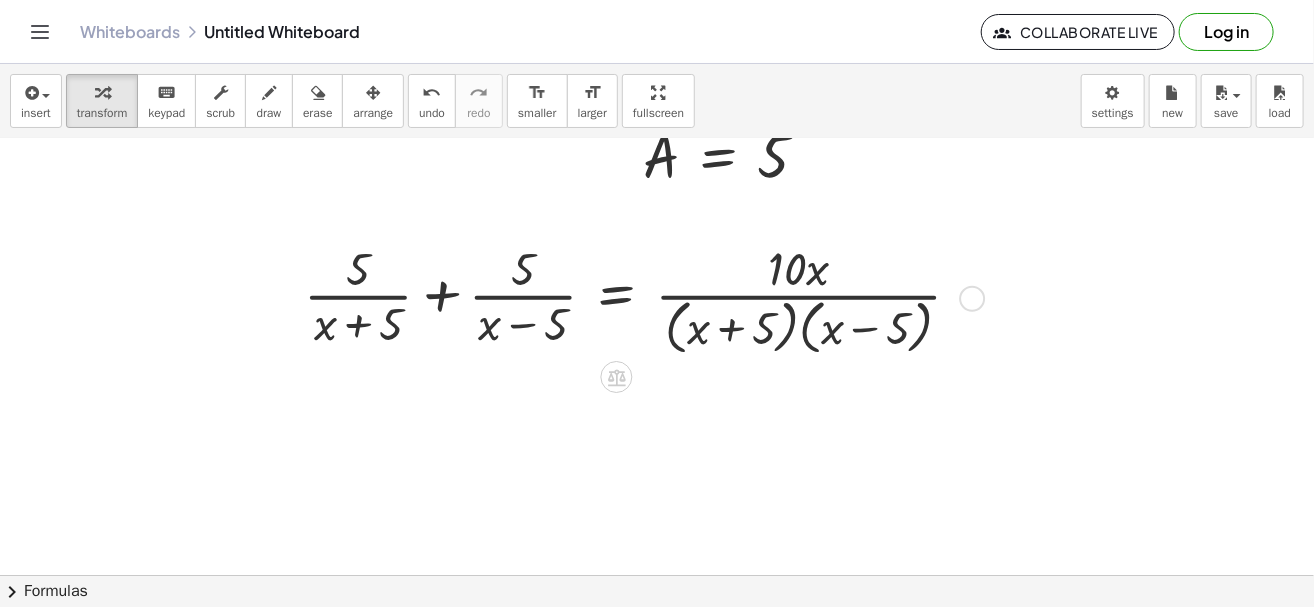 click at bounding box center (641, 297) 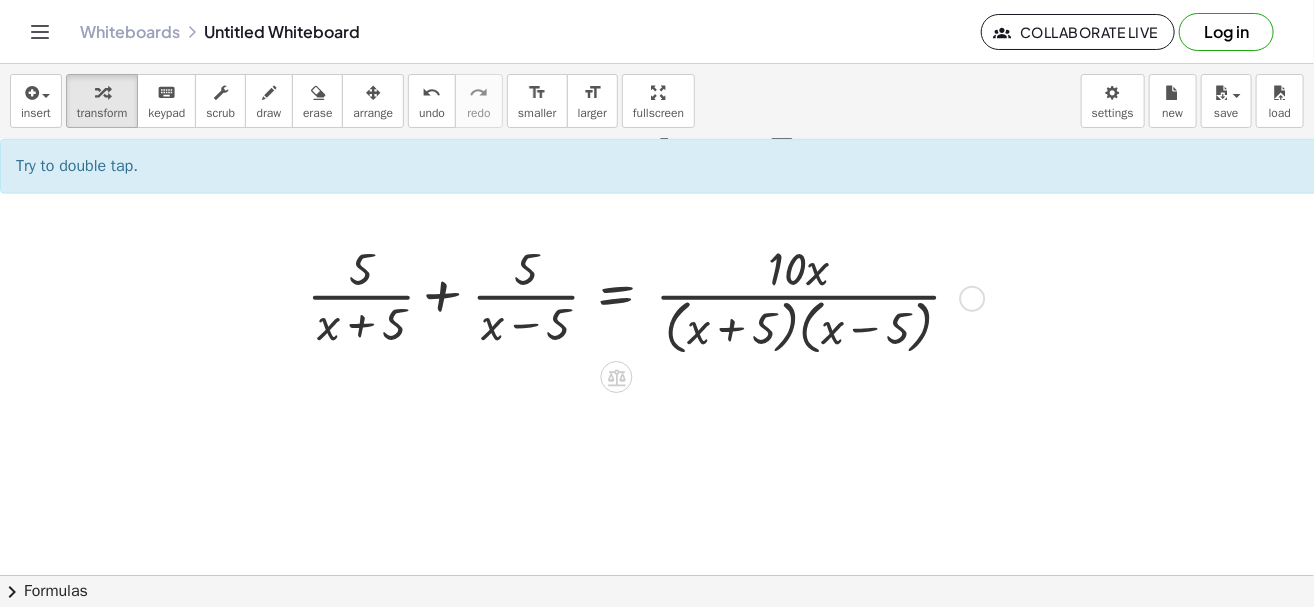 click at bounding box center [641, 297] 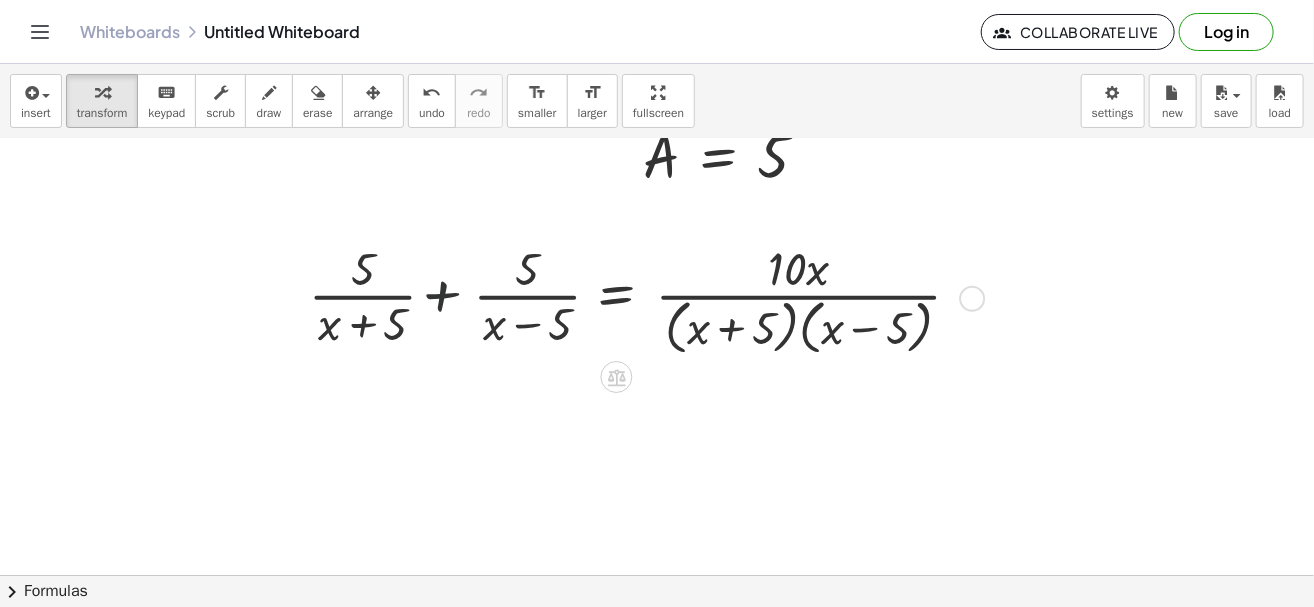 click at bounding box center [641, 297] 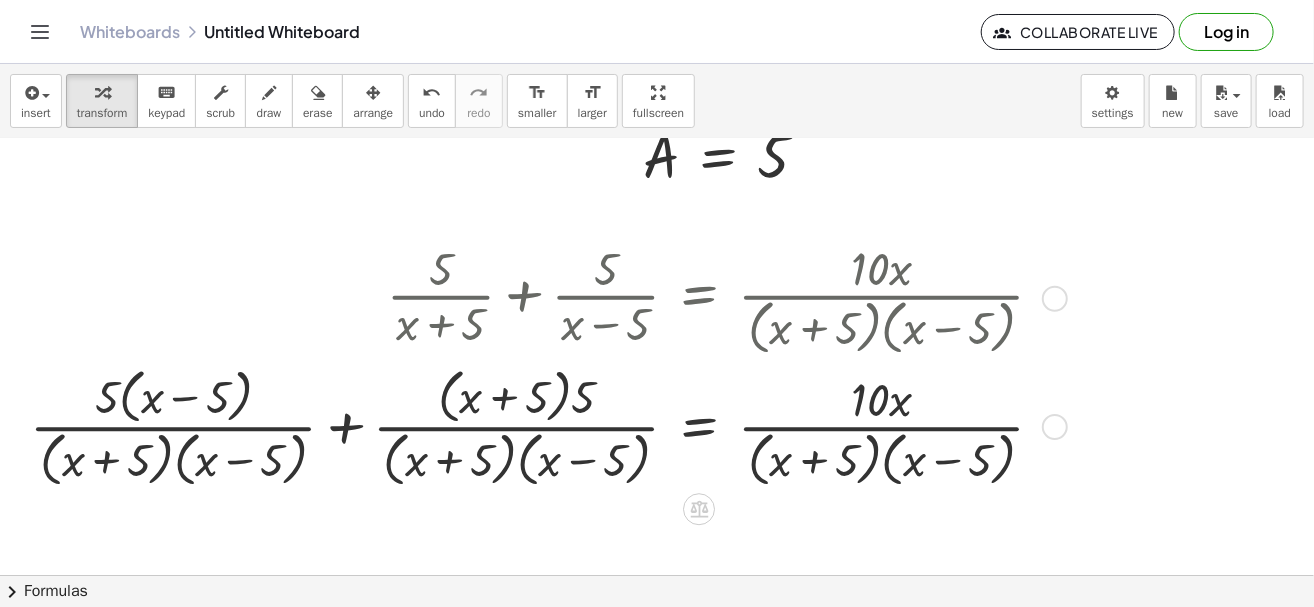 click at bounding box center (545, 426) 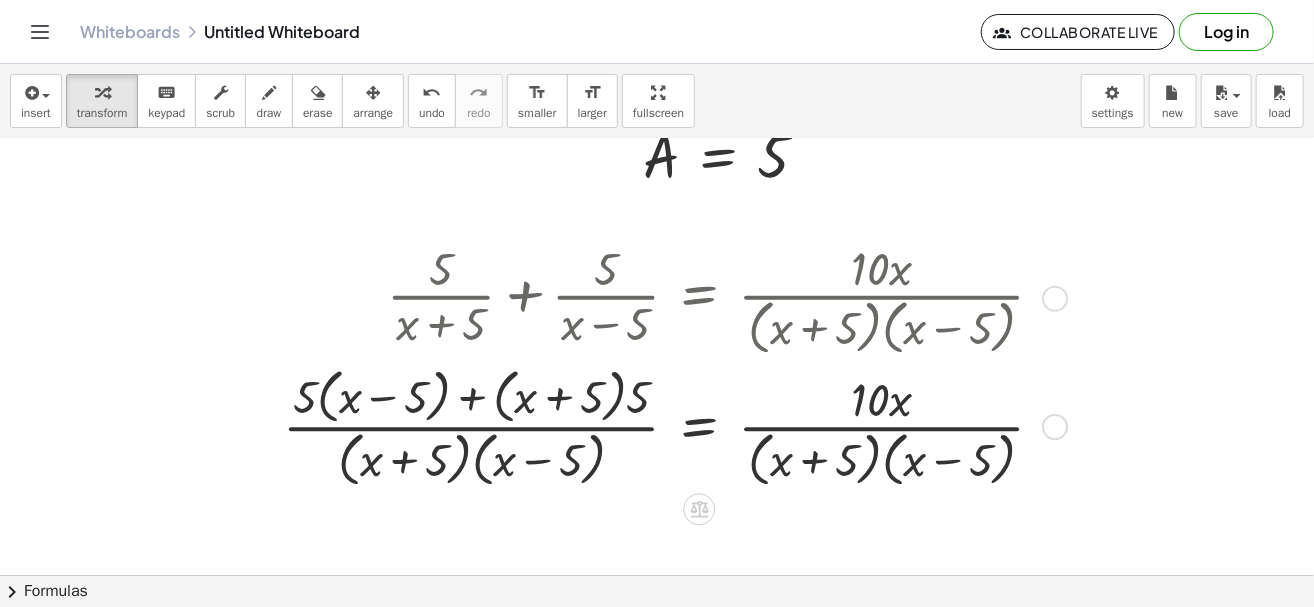 click at bounding box center (671, 426) 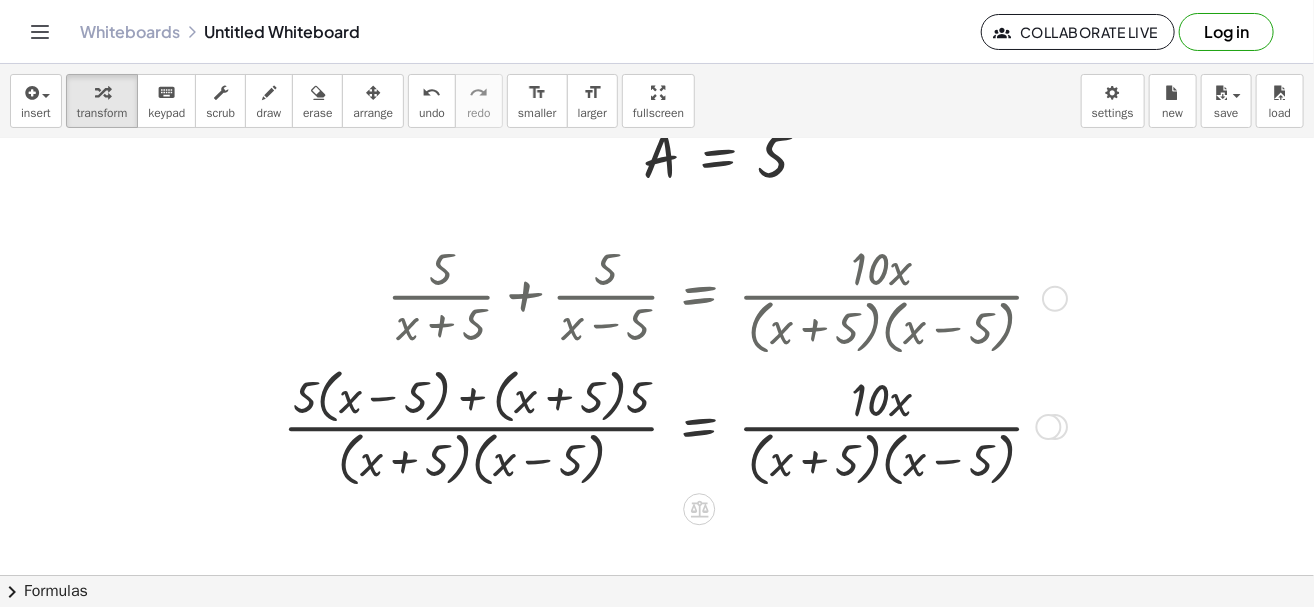 click at bounding box center [671, 426] 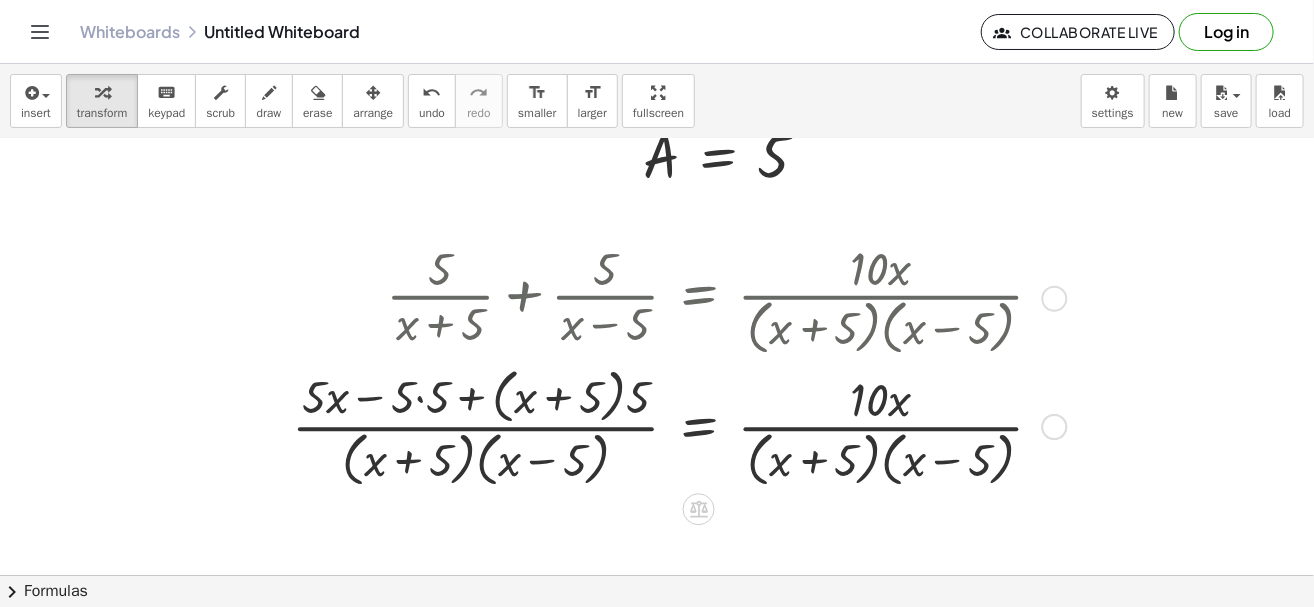 drag, startPoint x: 494, startPoint y: 388, endPoint x: 469, endPoint y: 366, distance: 33.30165 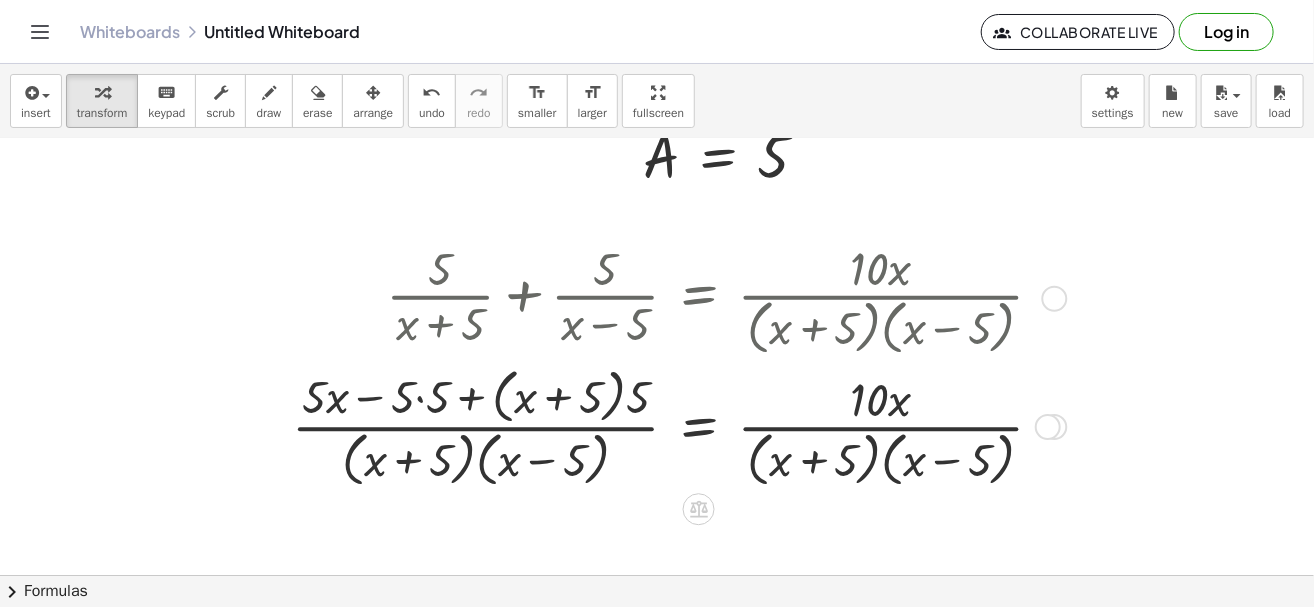 click at bounding box center [676, 426] 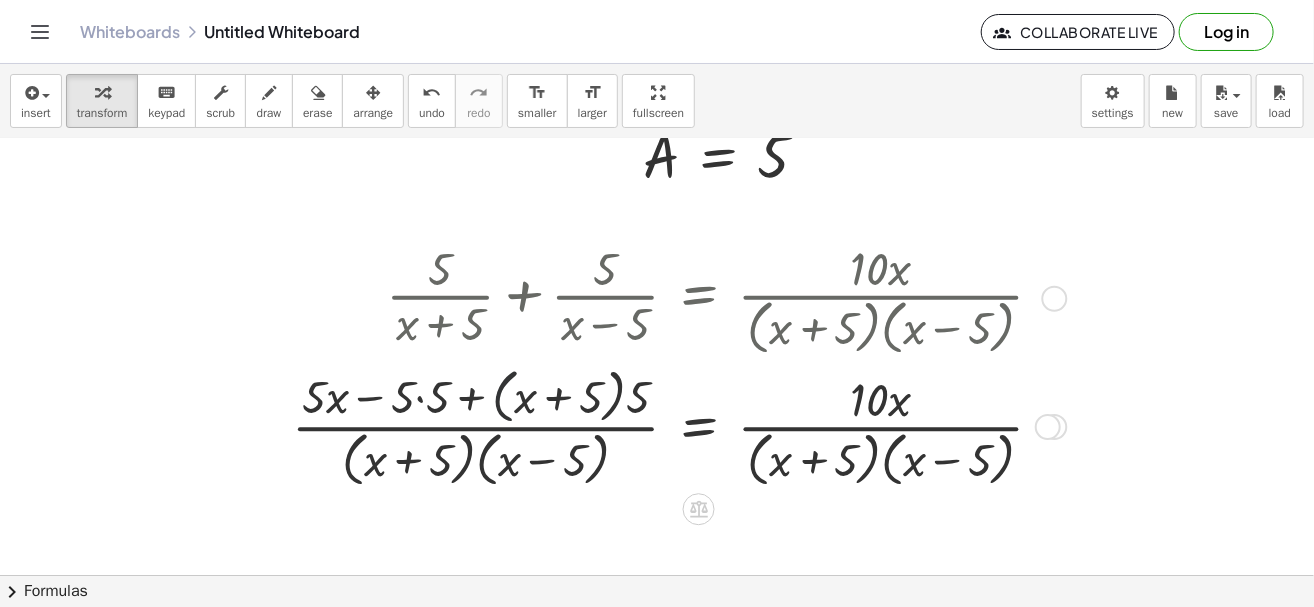 click at bounding box center [676, 426] 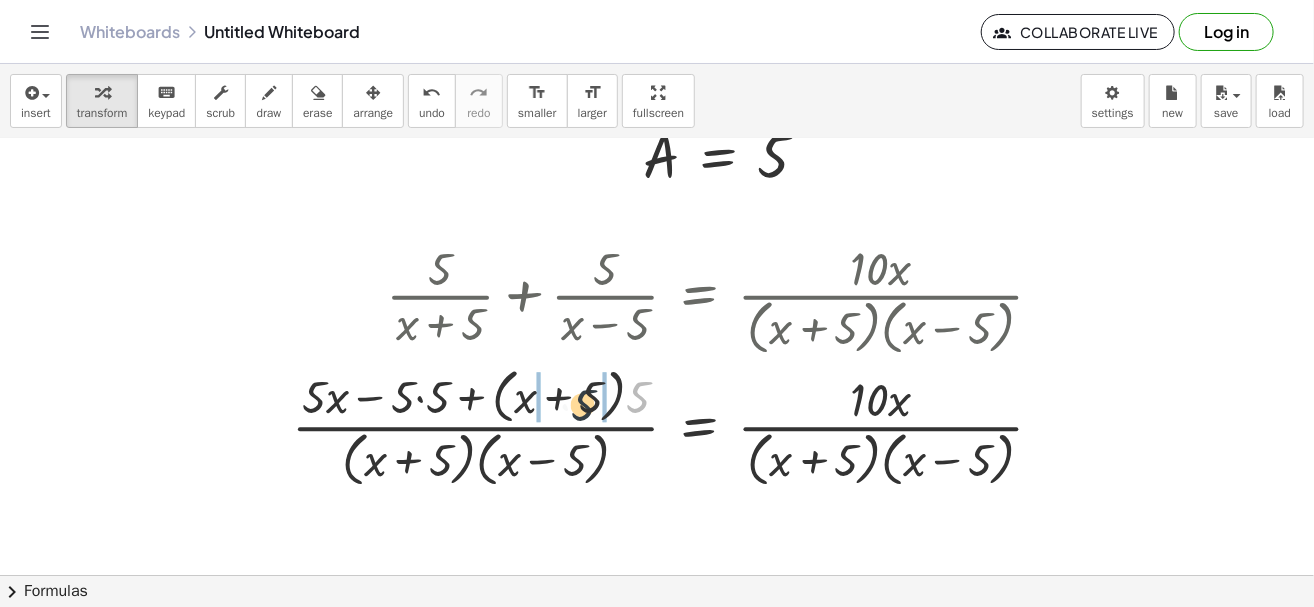drag, startPoint x: 629, startPoint y: 400, endPoint x: 562, endPoint y: 407, distance: 67.36468 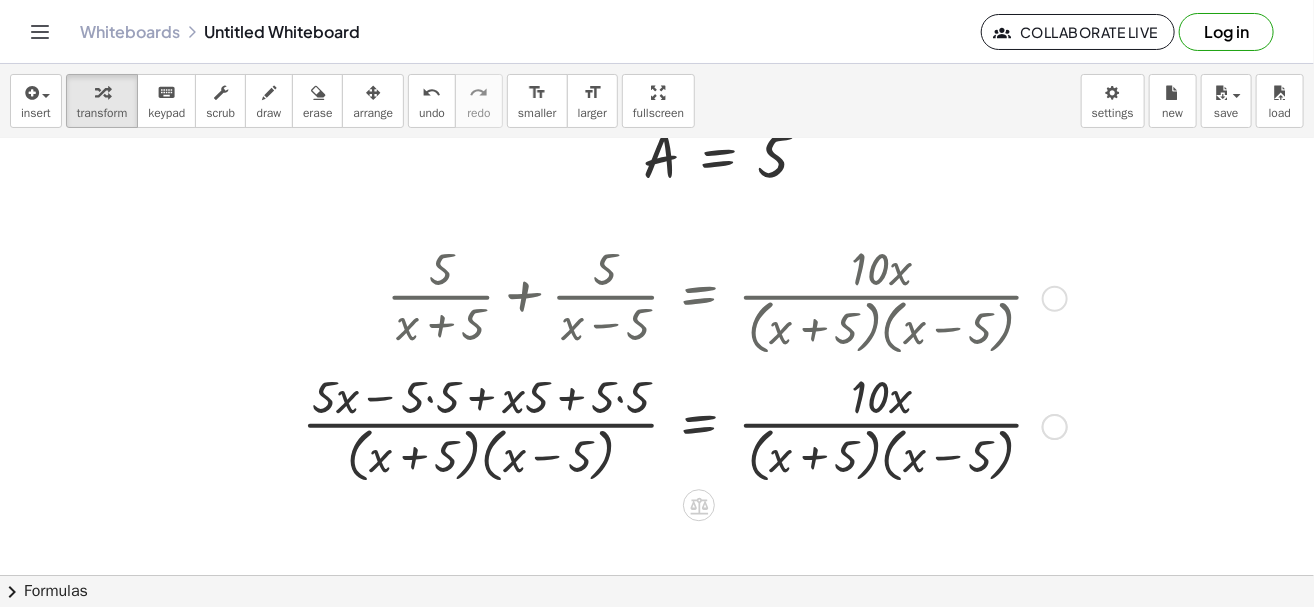click at bounding box center (681, 425) 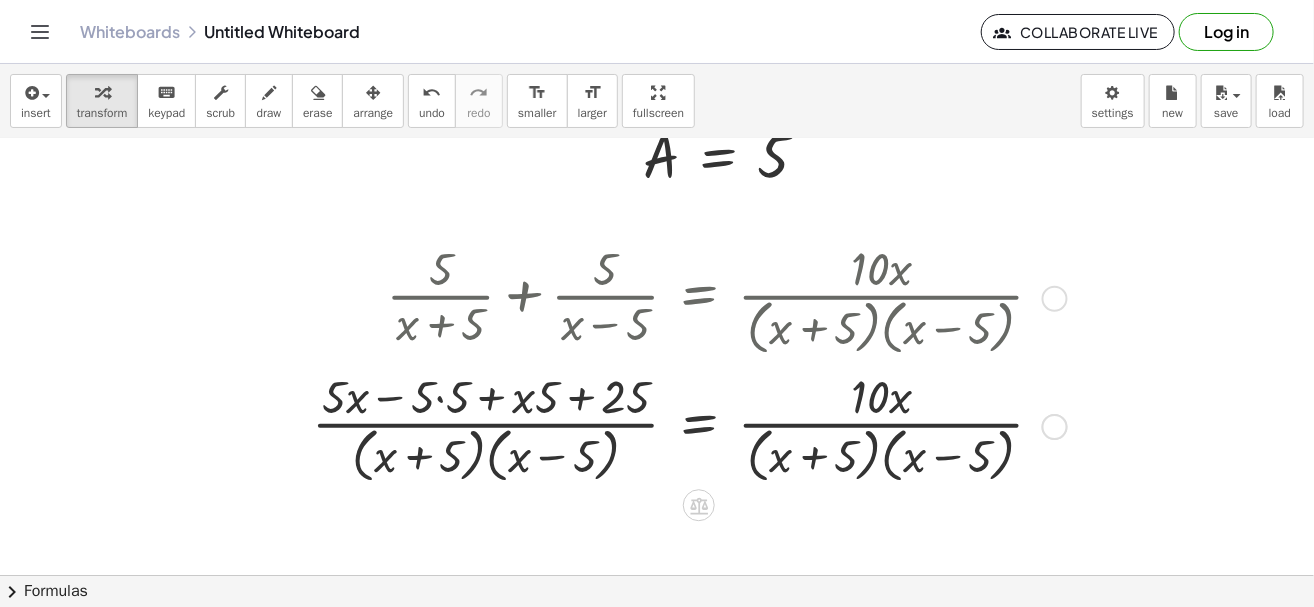 click at bounding box center (686, 425) 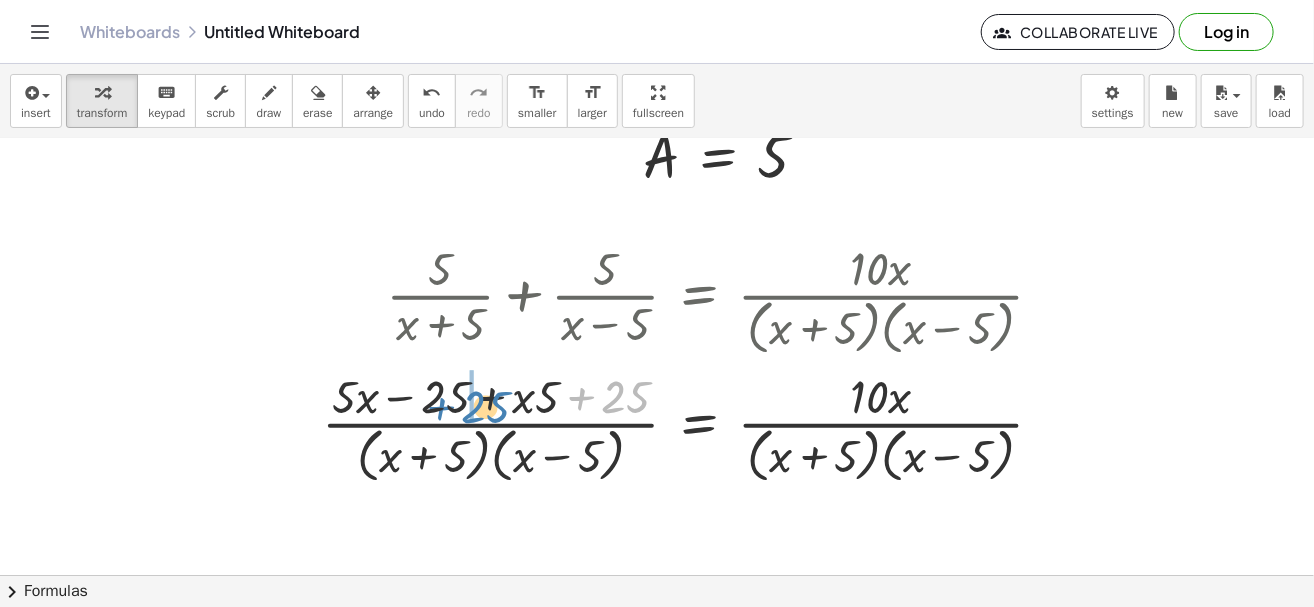 drag, startPoint x: 575, startPoint y: 388, endPoint x: 435, endPoint y: 398, distance: 140.35669 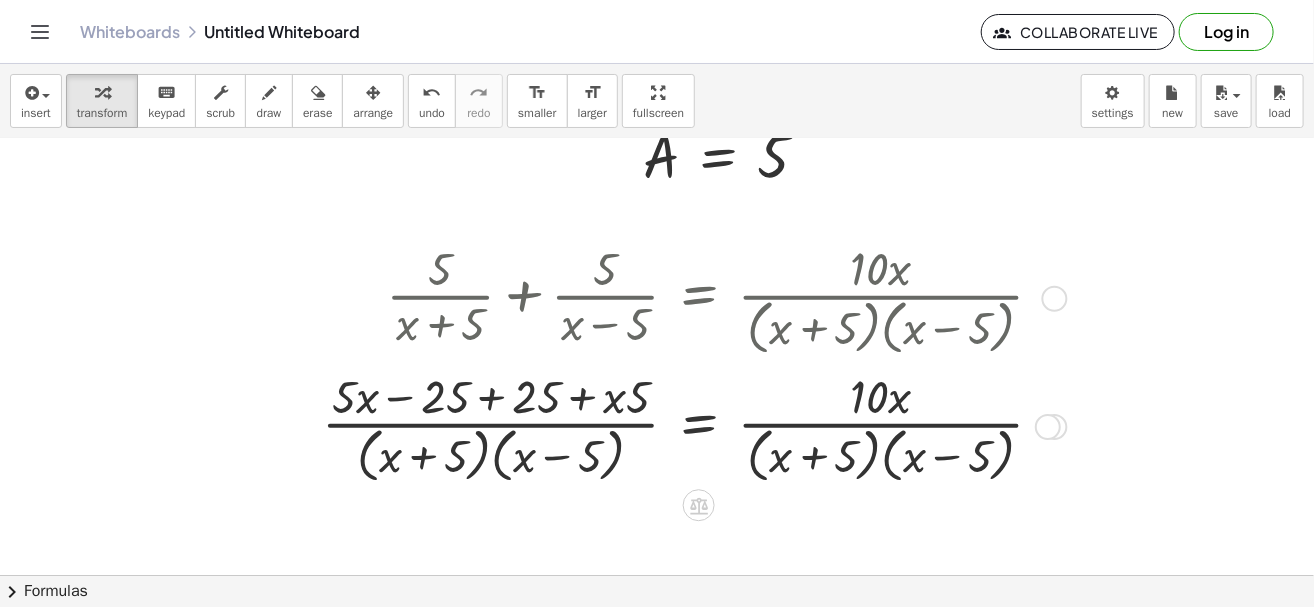 click at bounding box center [691, 425] 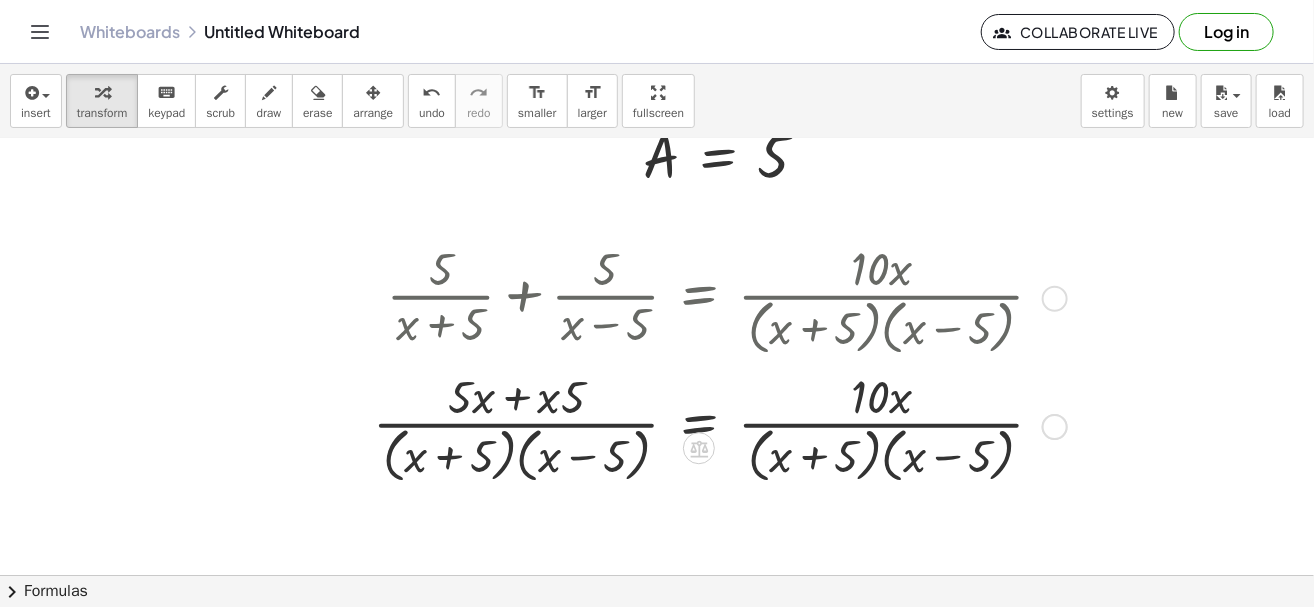 click at bounding box center [716, 425] 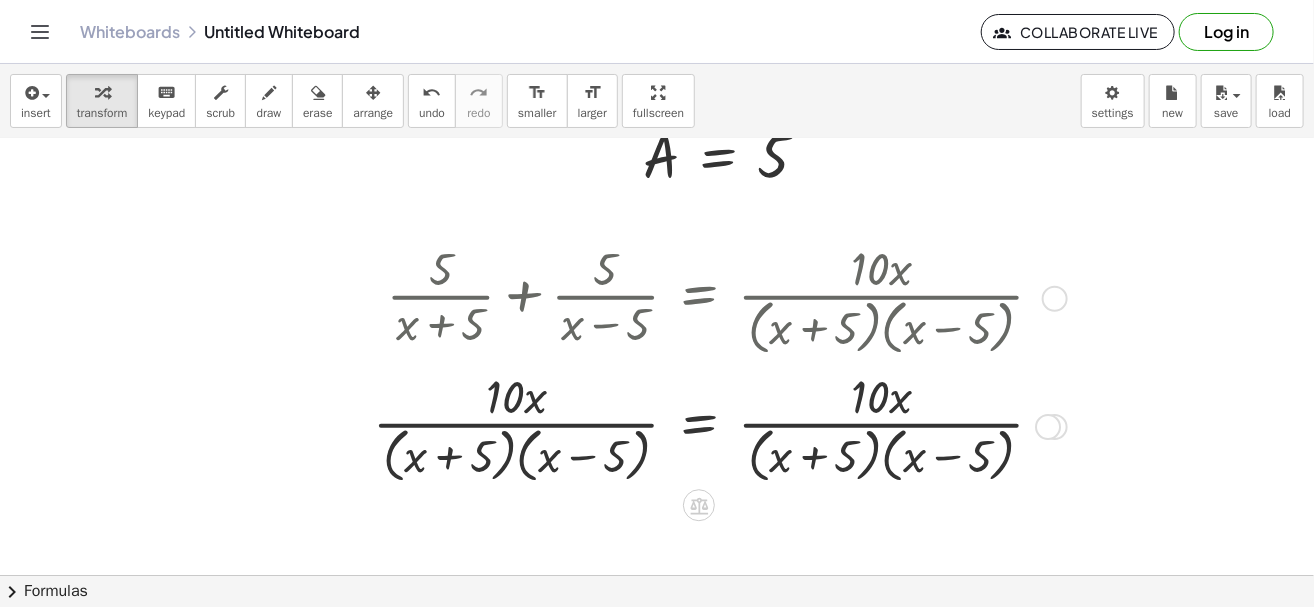 scroll, scrollTop: 1096, scrollLeft: 0, axis: vertical 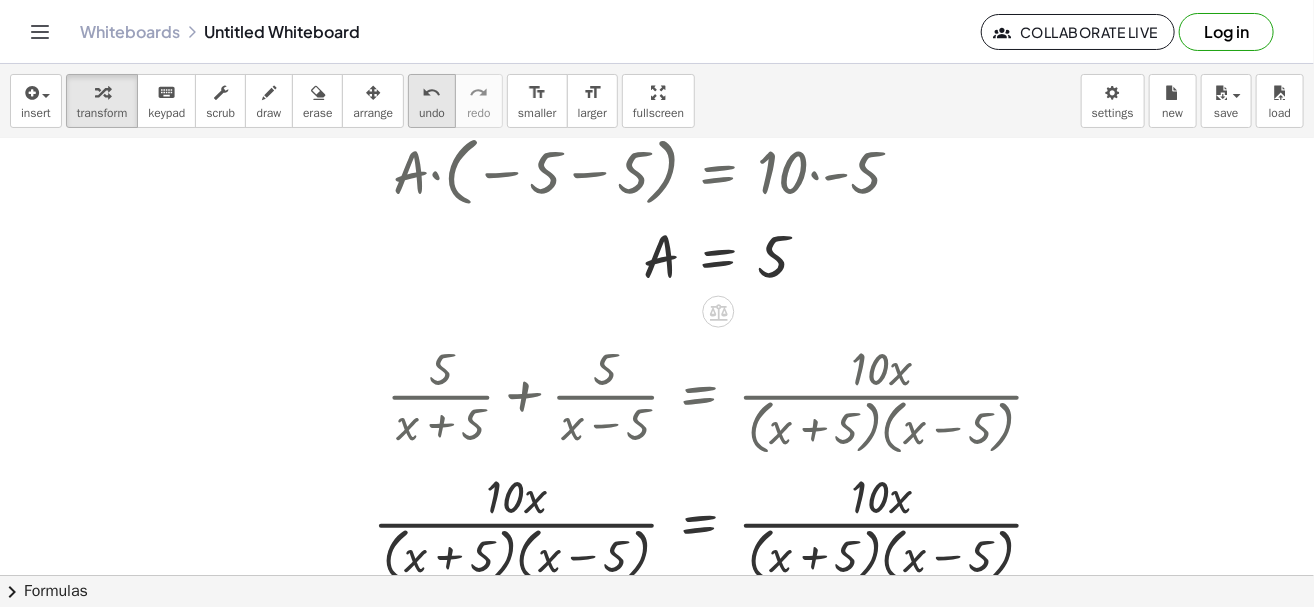 click on "undo undo" at bounding box center [432, 101] 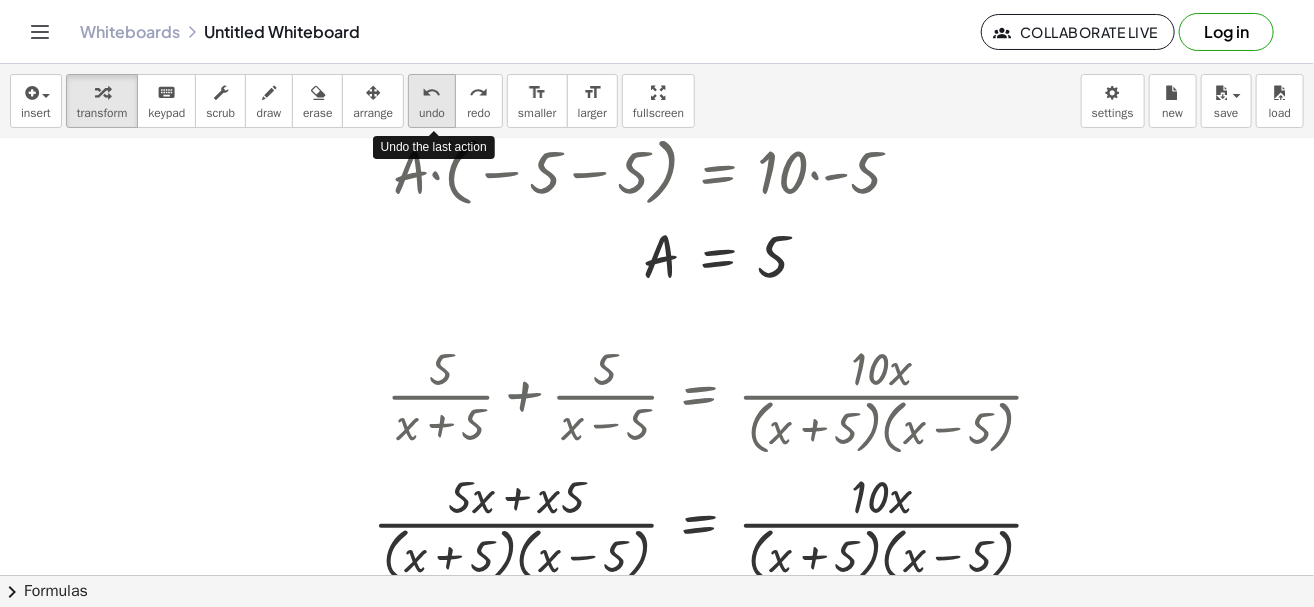 click on "undo undo" at bounding box center [432, 101] 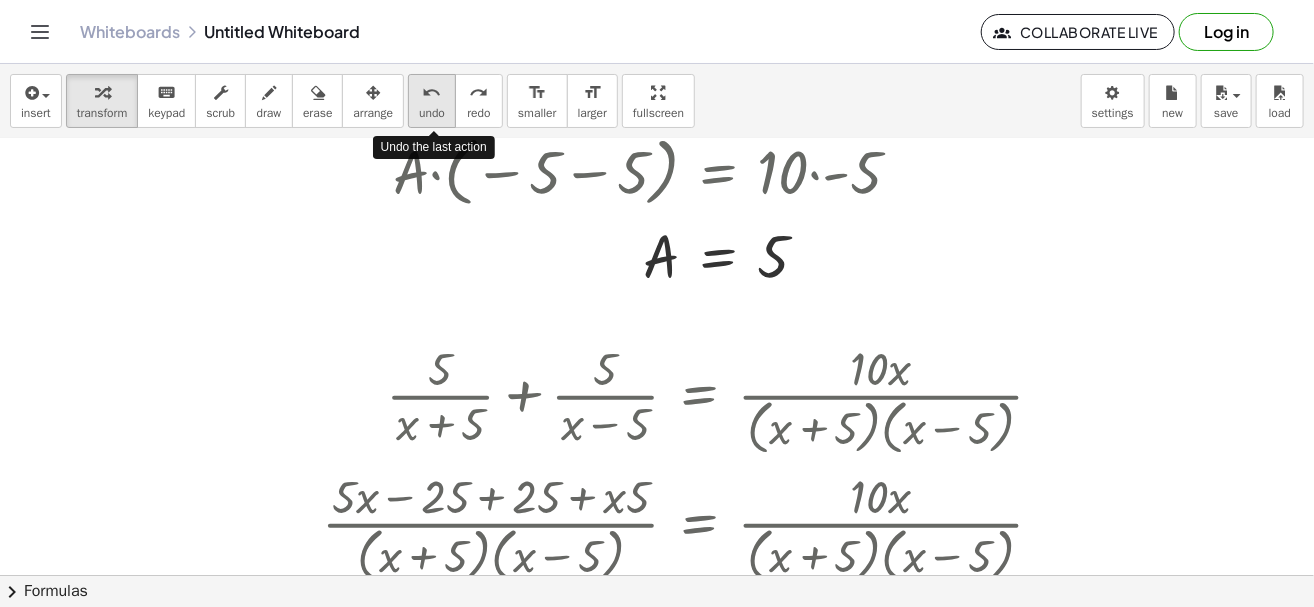 click on "undo undo" at bounding box center [432, 101] 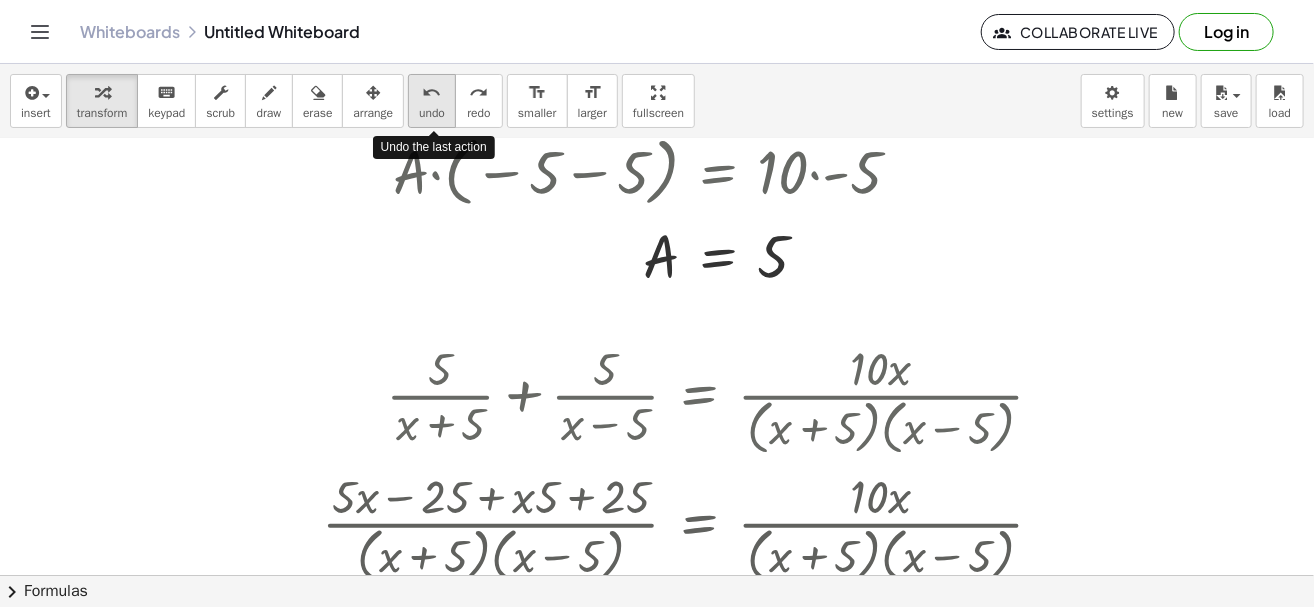 click on "undo undo" at bounding box center [432, 101] 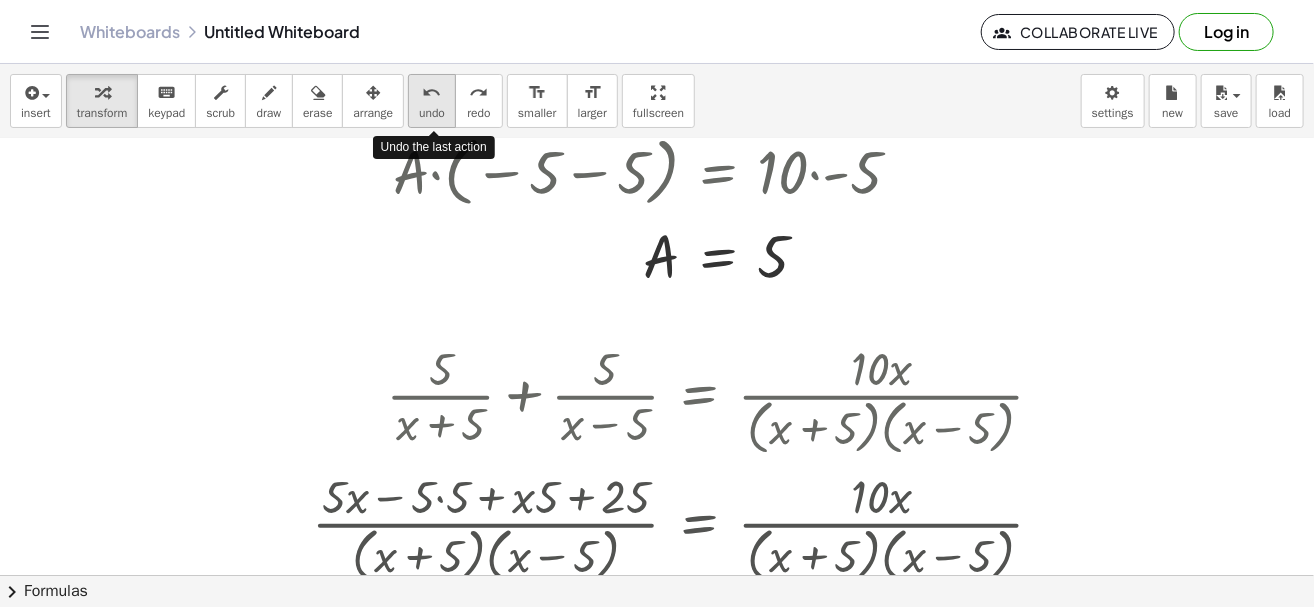 click on "undo undo" at bounding box center (432, 101) 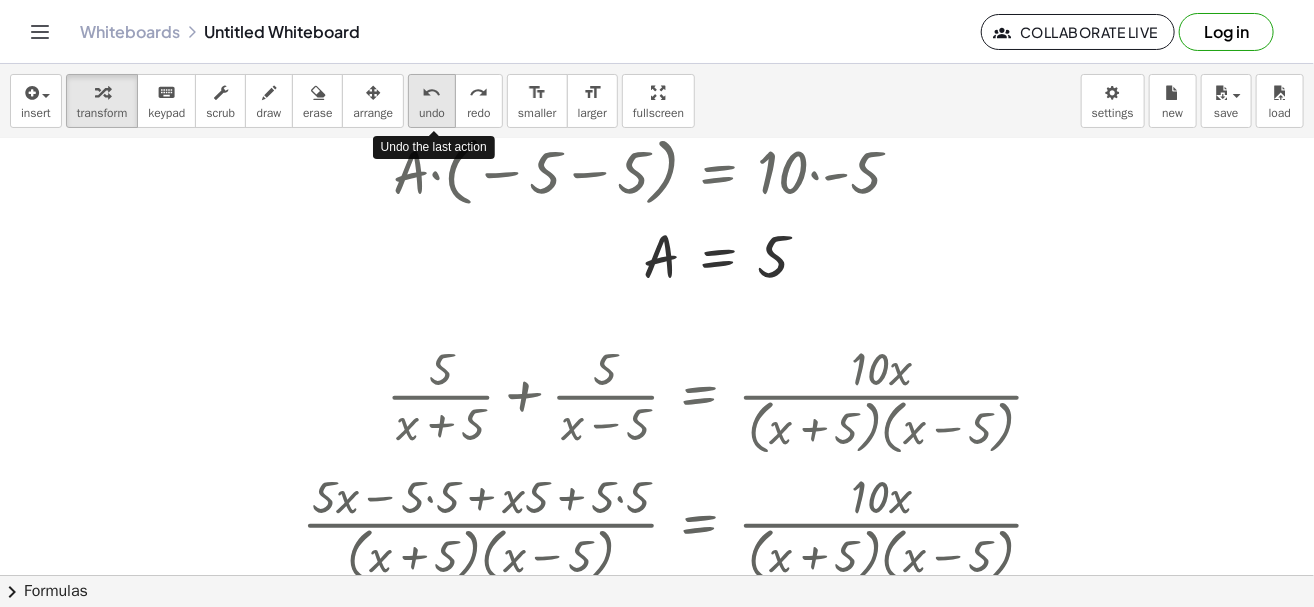 click on "undo undo" at bounding box center [432, 101] 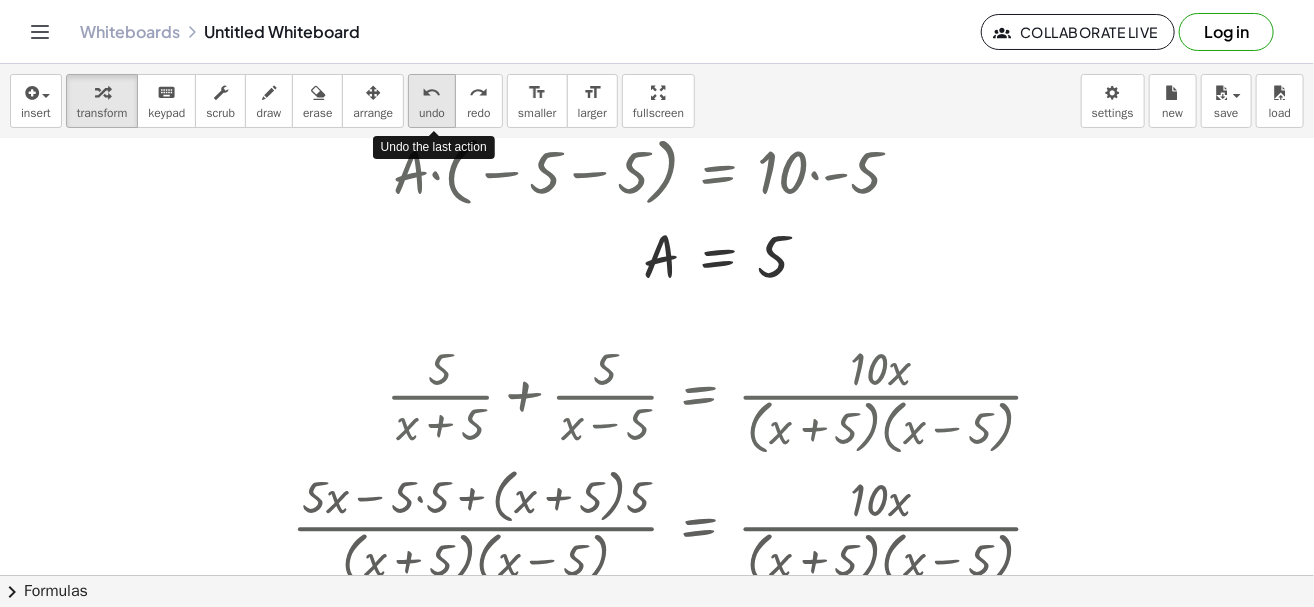 click on "undo undo" at bounding box center (432, 101) 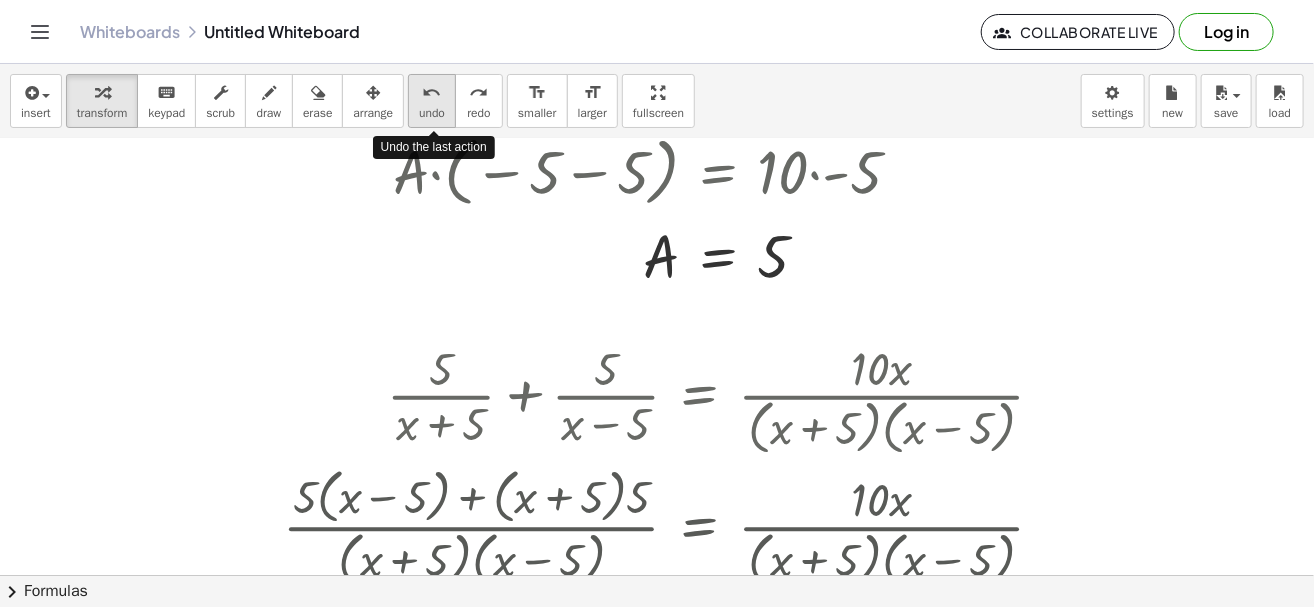 click on "undo undo" at bounding box center (432, 101) 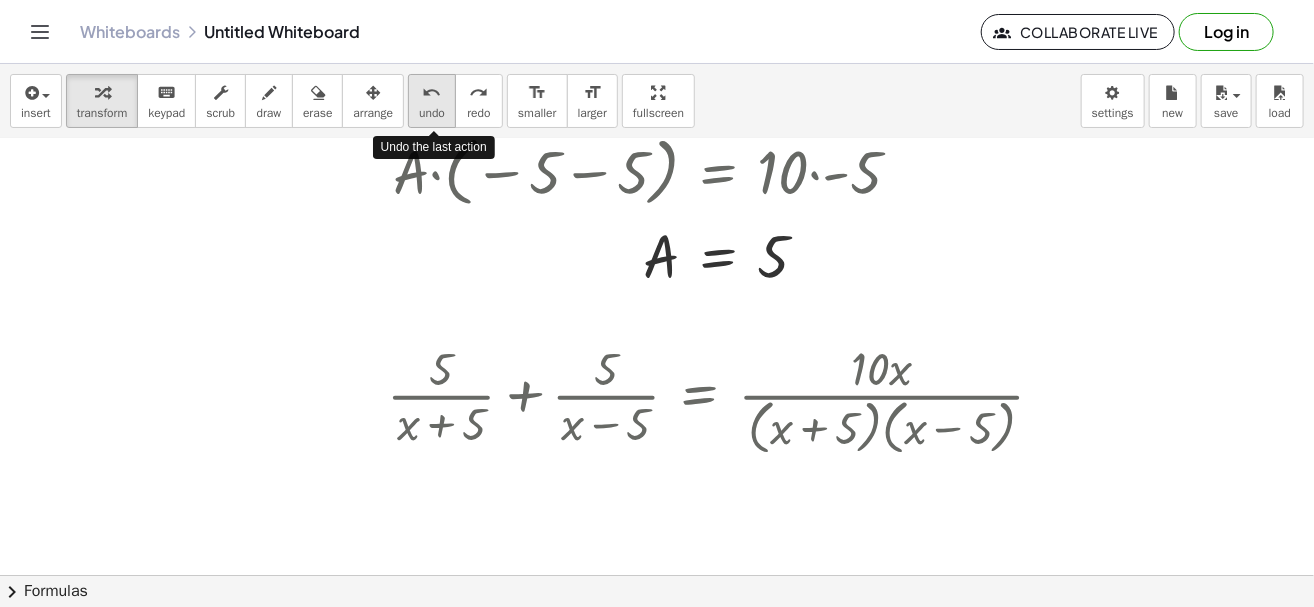 click on "undo undo" at bounding box center [432, 101] 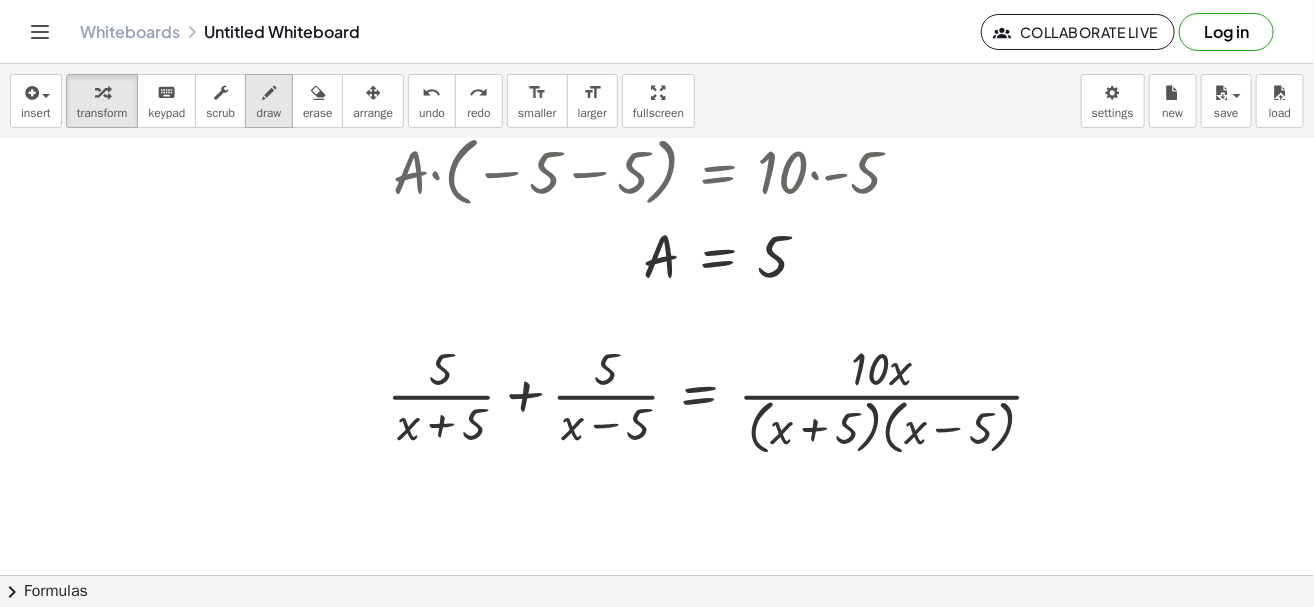click on "draw" at bounding box center (269, 113) 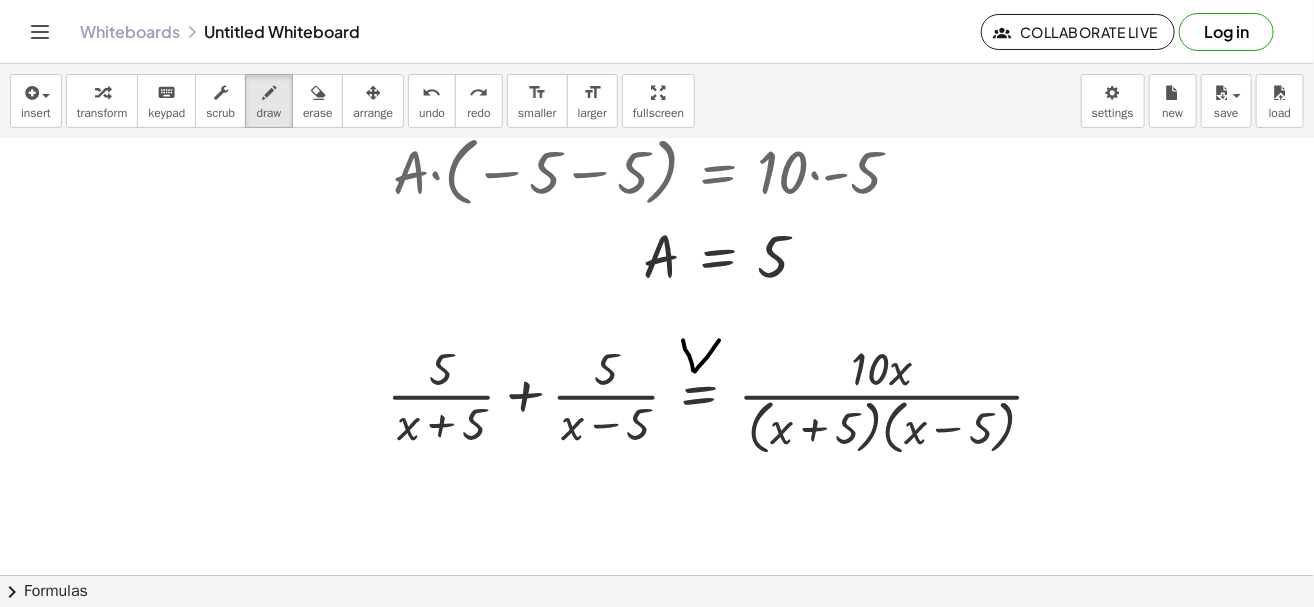 drag, startPoint x: 683, startPoint y: 340, endPoint x: 782, endPoint y: 268, distance: 122.41323 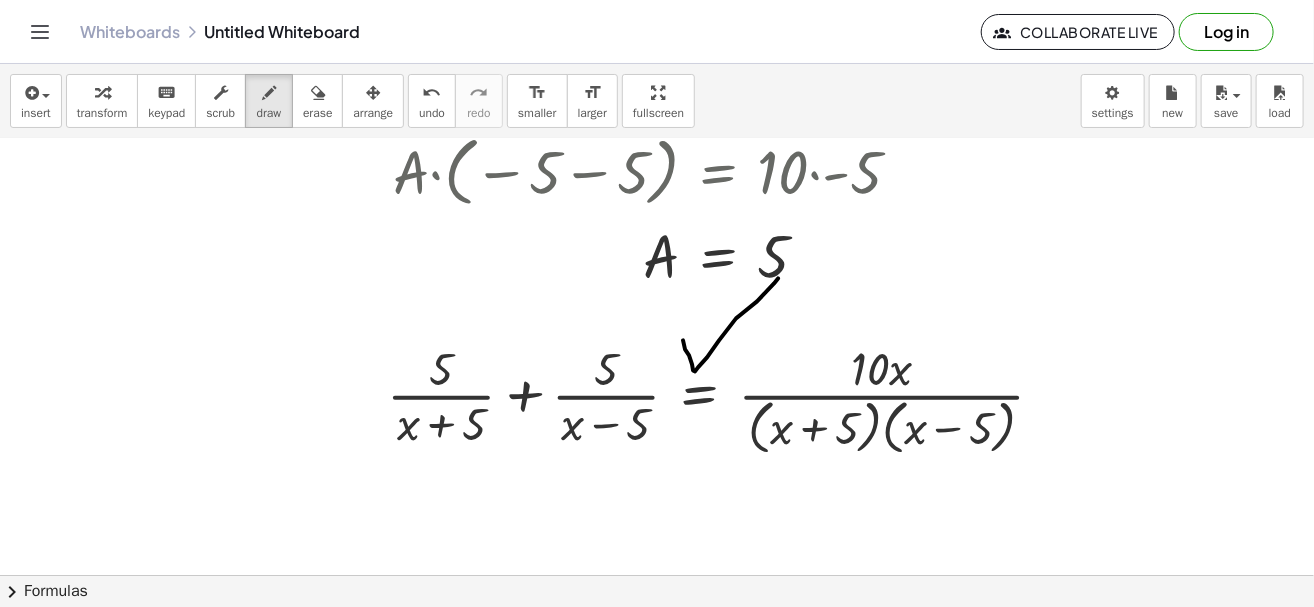 click on "erase" at bounding box center (317, 113) 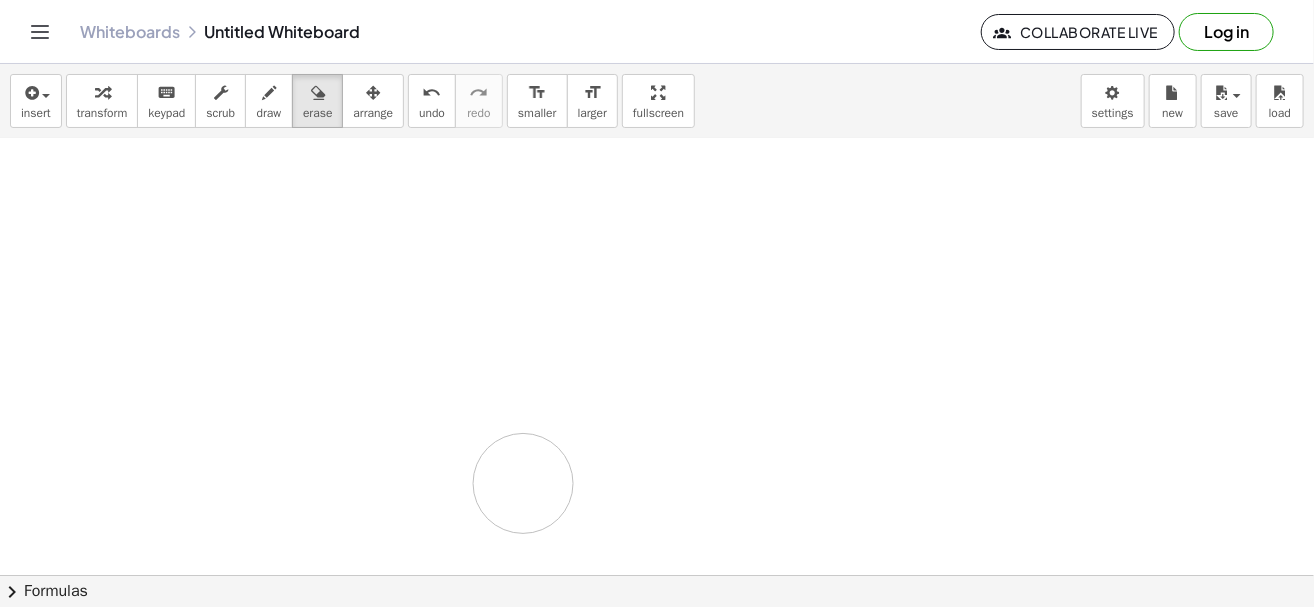 drag, startPoint x: 614, startPoint y: 331, endPoint x: 524, endPoint y: 483, distance: 176.64655 